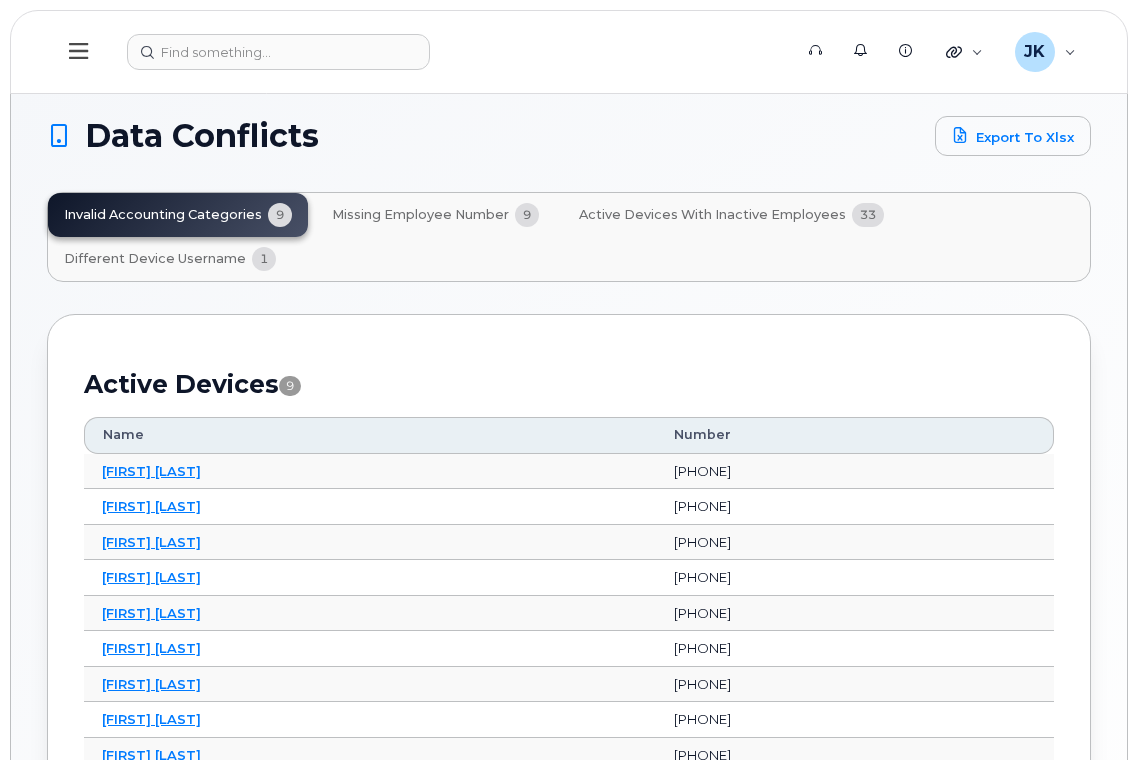 scroll, scrollTop: 0, scrollLeft: 0, axis: both 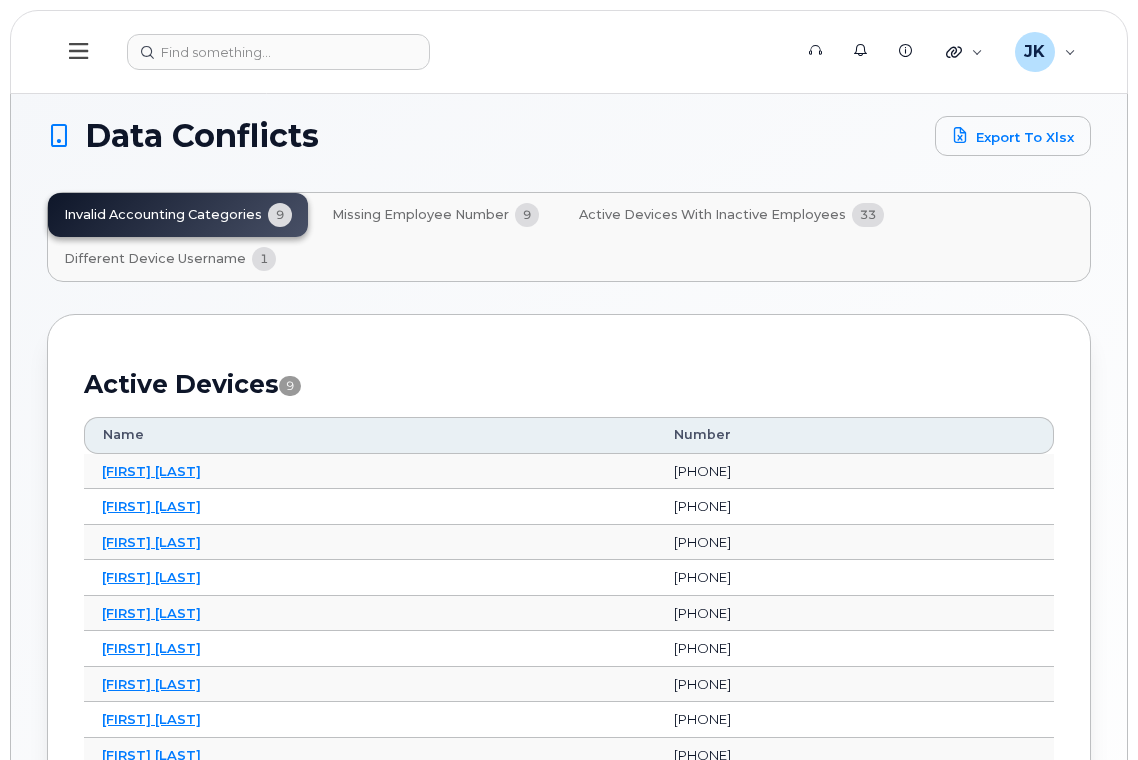 click on "Missing Employee Number" at bounding box center (420, 215) 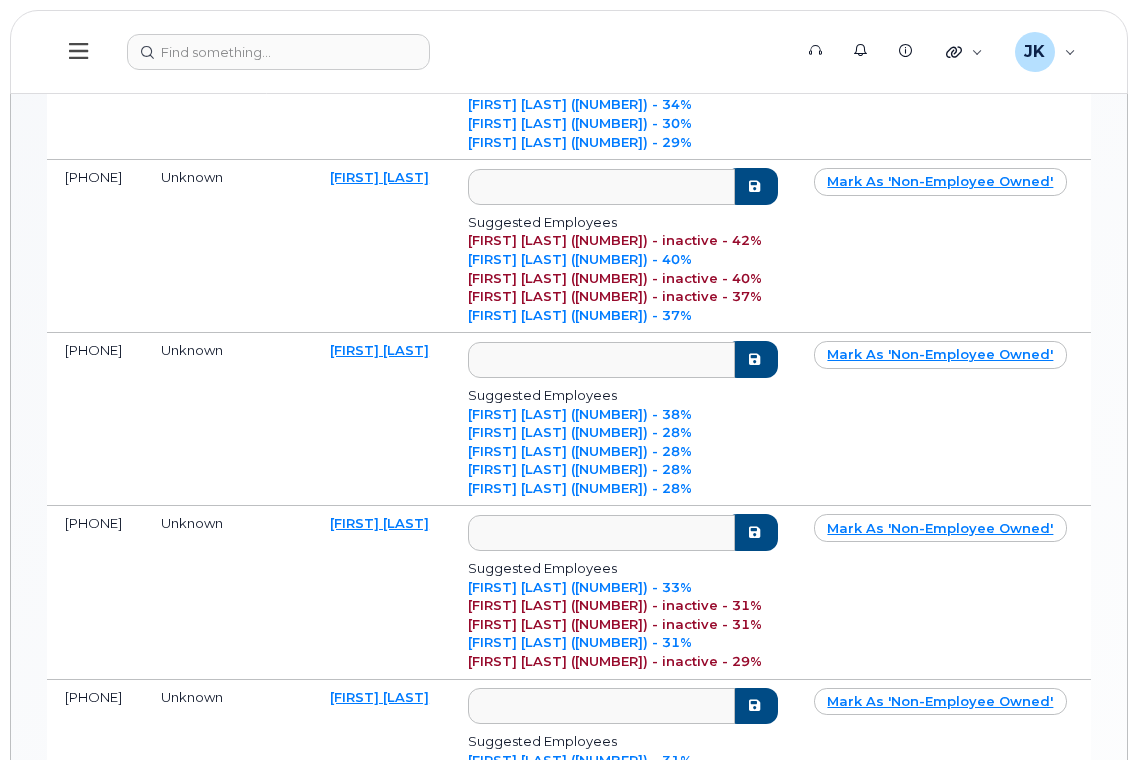 scroll, scrollTop: 800, scrollLeft: 0, axis: vertical 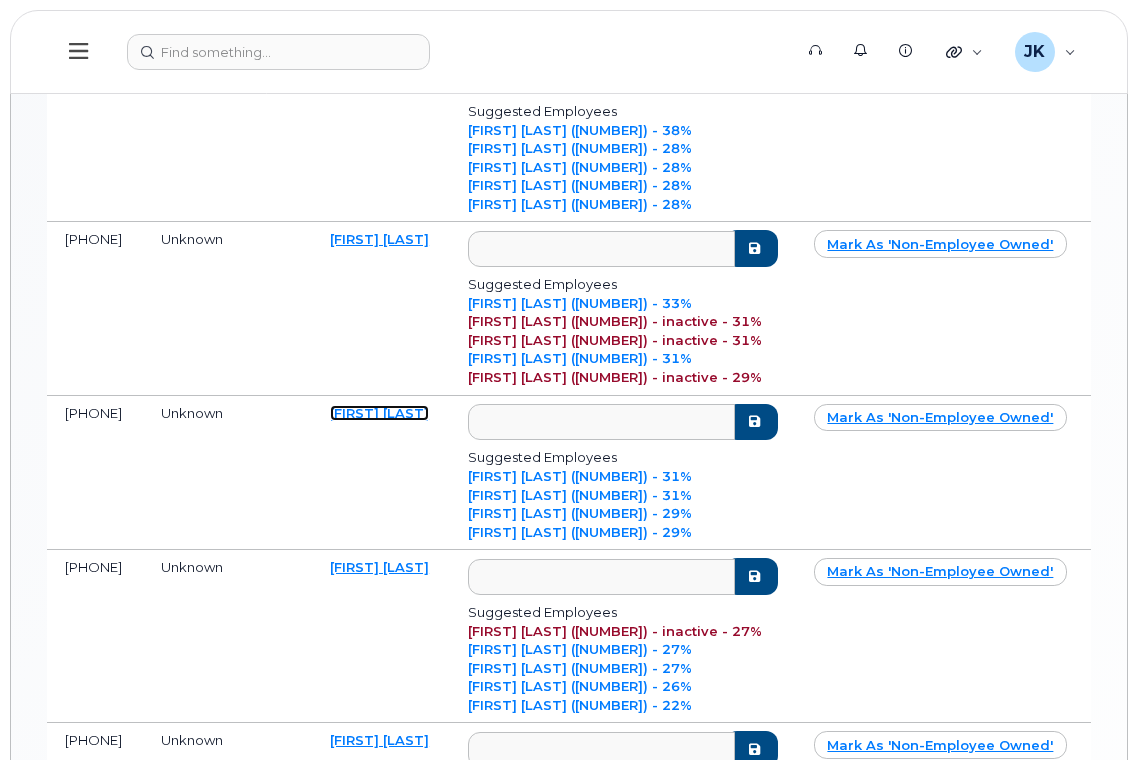 click on "[FIRST] [LAST]" at bounding box center (379, 413) 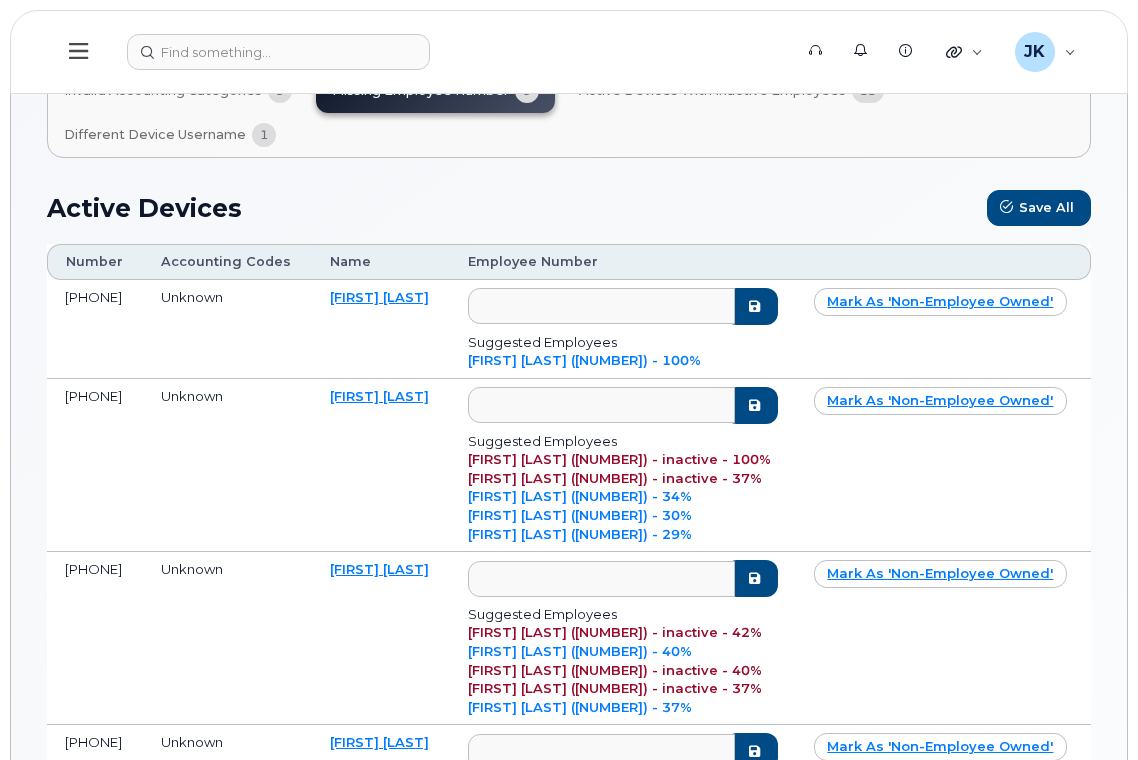 scroll, scrollTop: 0, scrollLeft: 0, axis: both 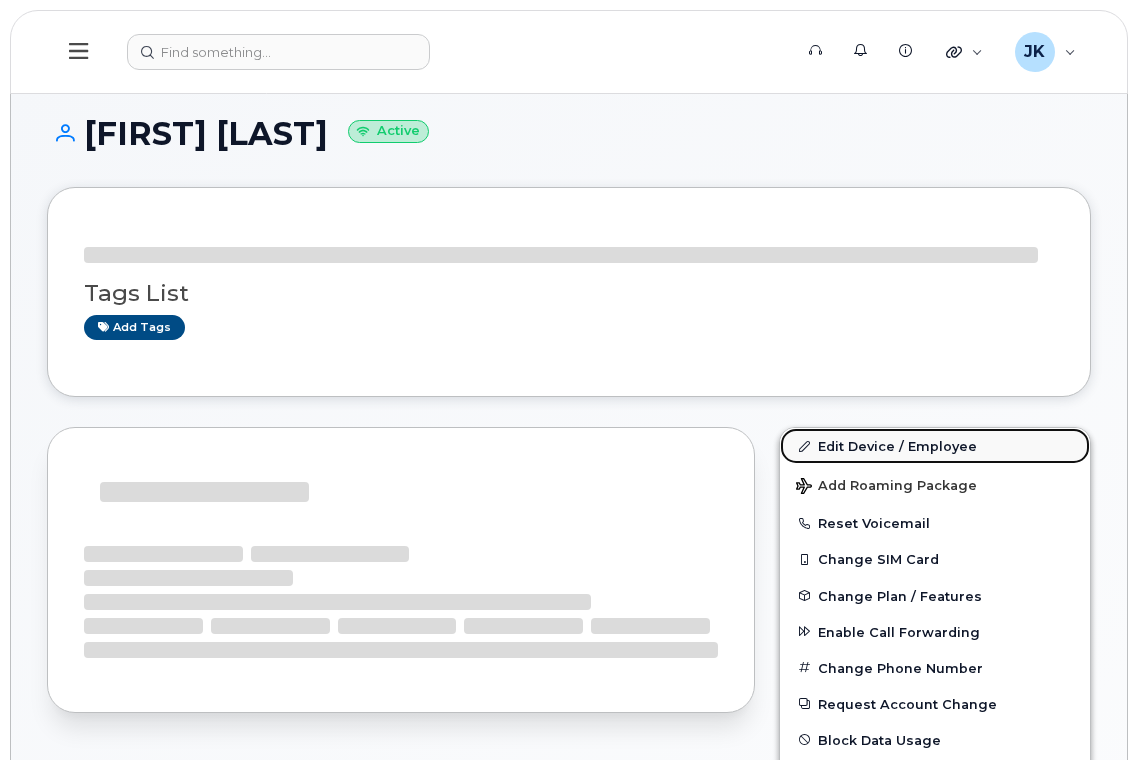click on "Edit Device / Employee" at bounding box center (935, 446) 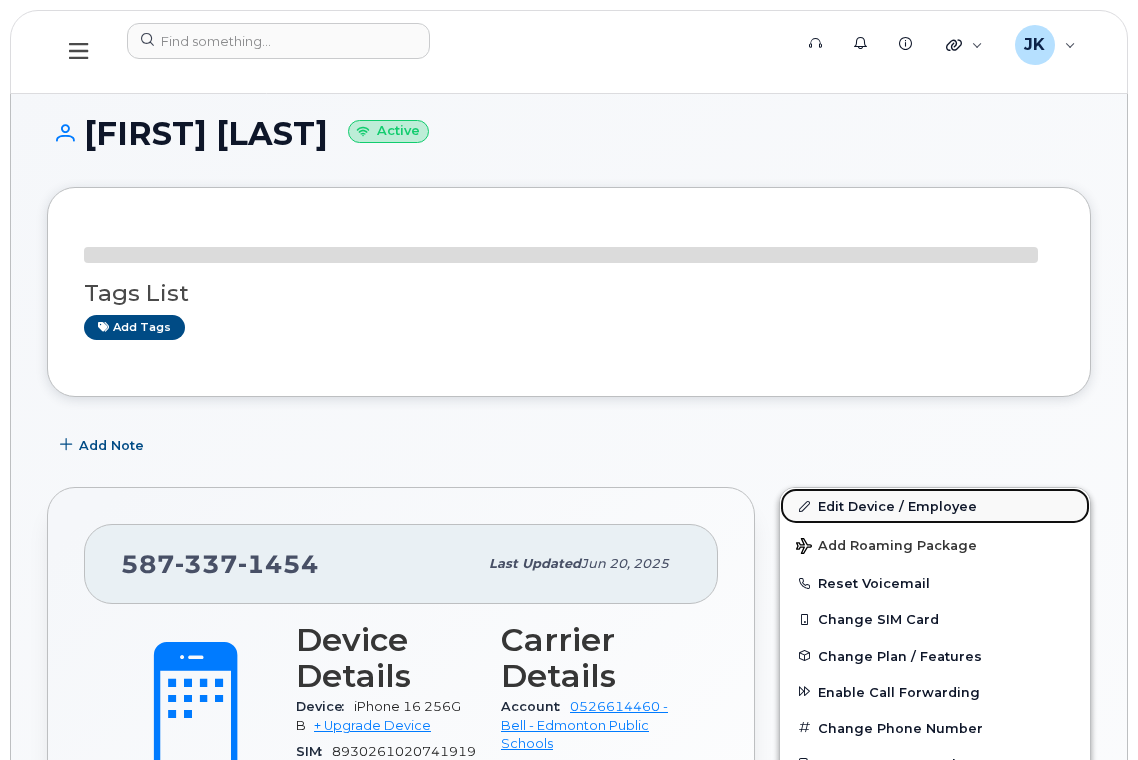 click on "Edit Device / Employee" at bounding box center (935, 506) 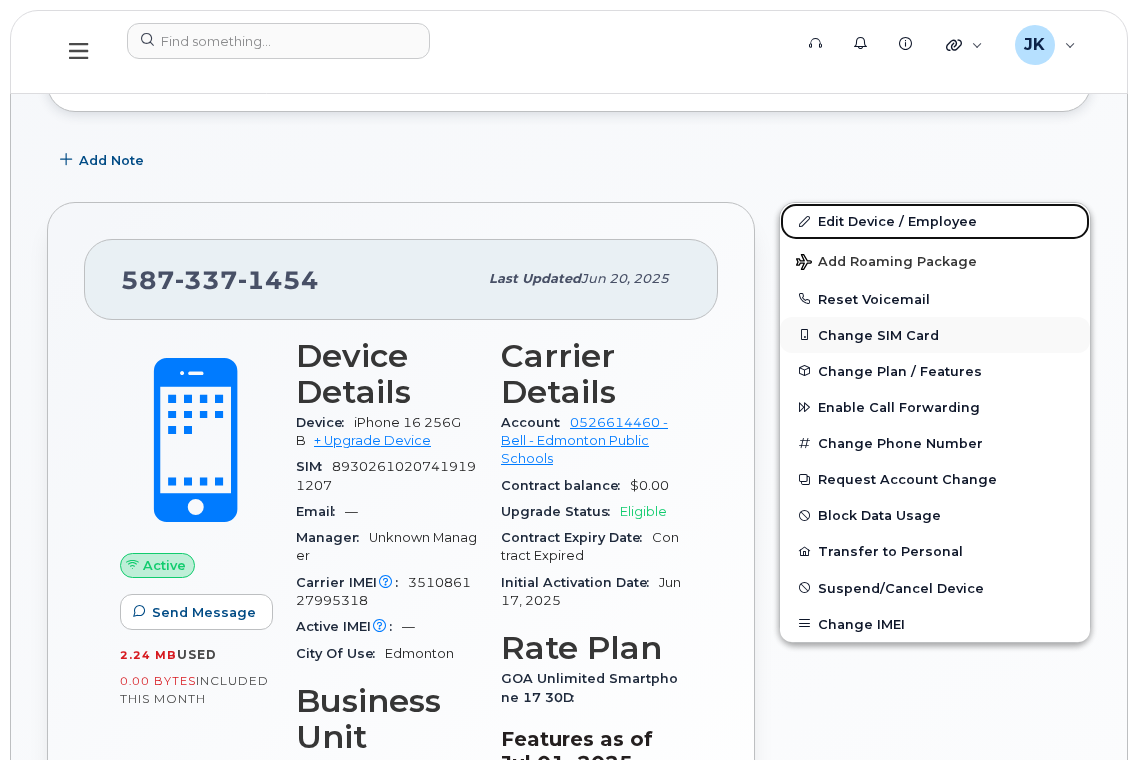 scroll, scrollTop: 249, scrollLeft: 0, axis: vertical 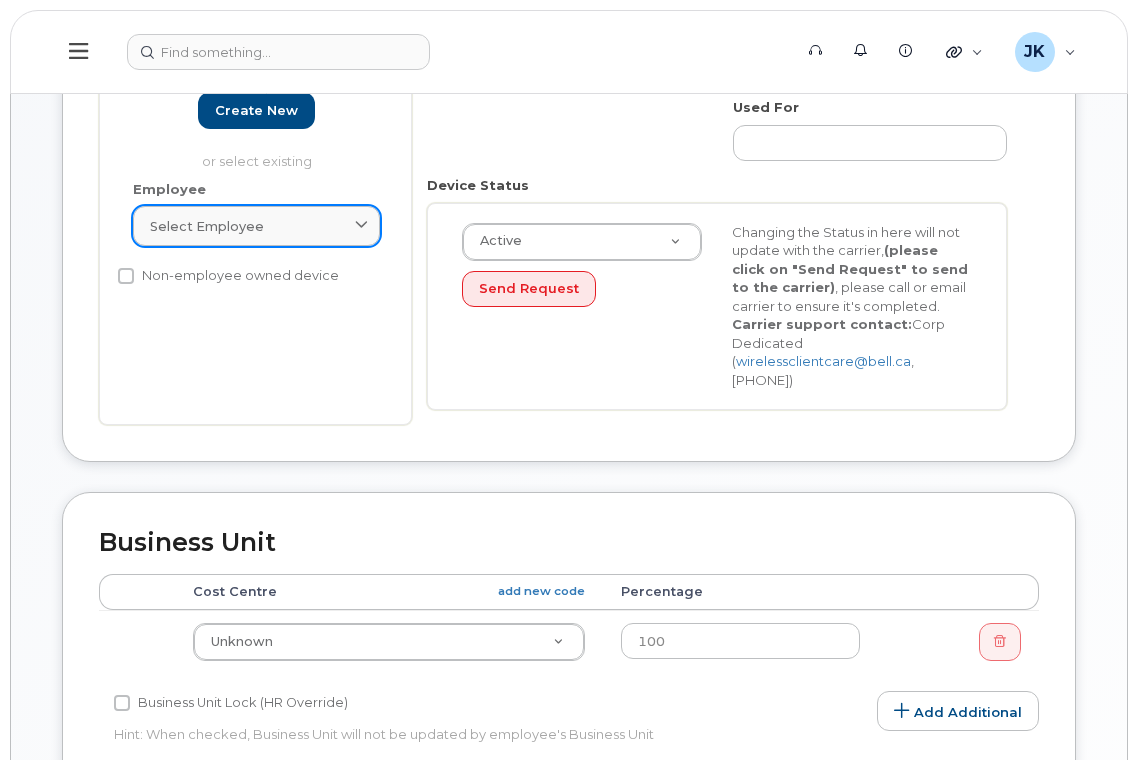 click on "Select employee" at bounding box center [256, 226] 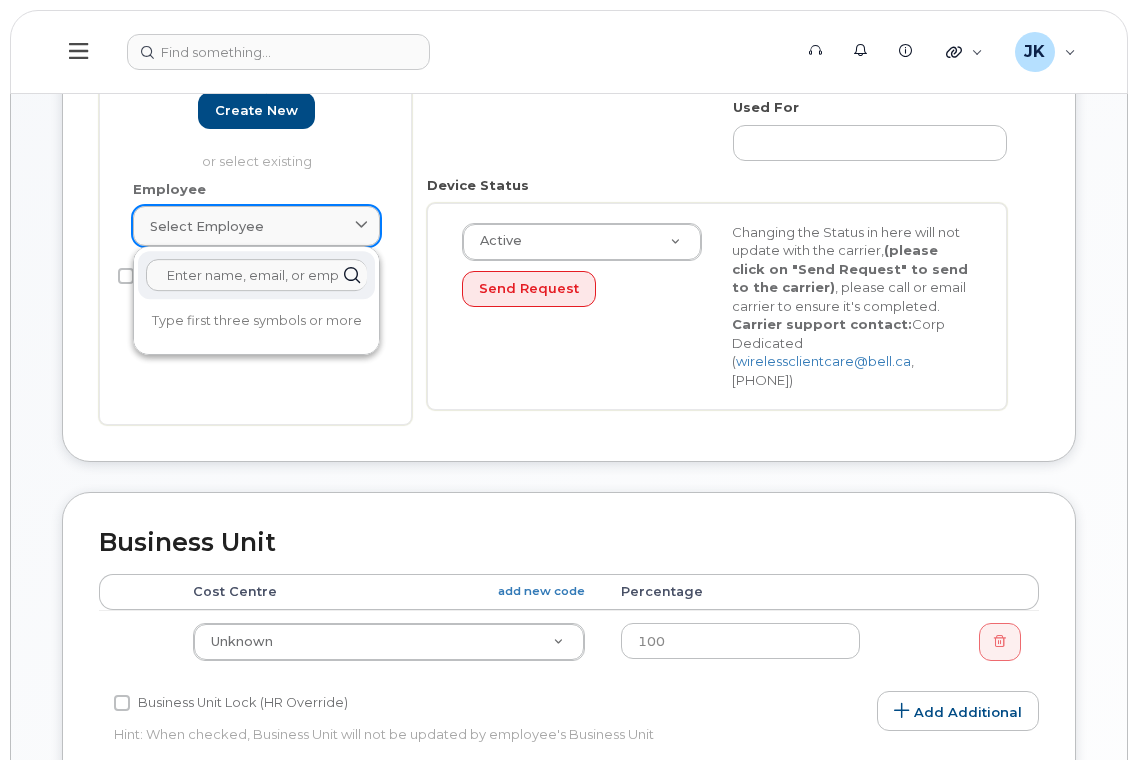 paste on "13029" 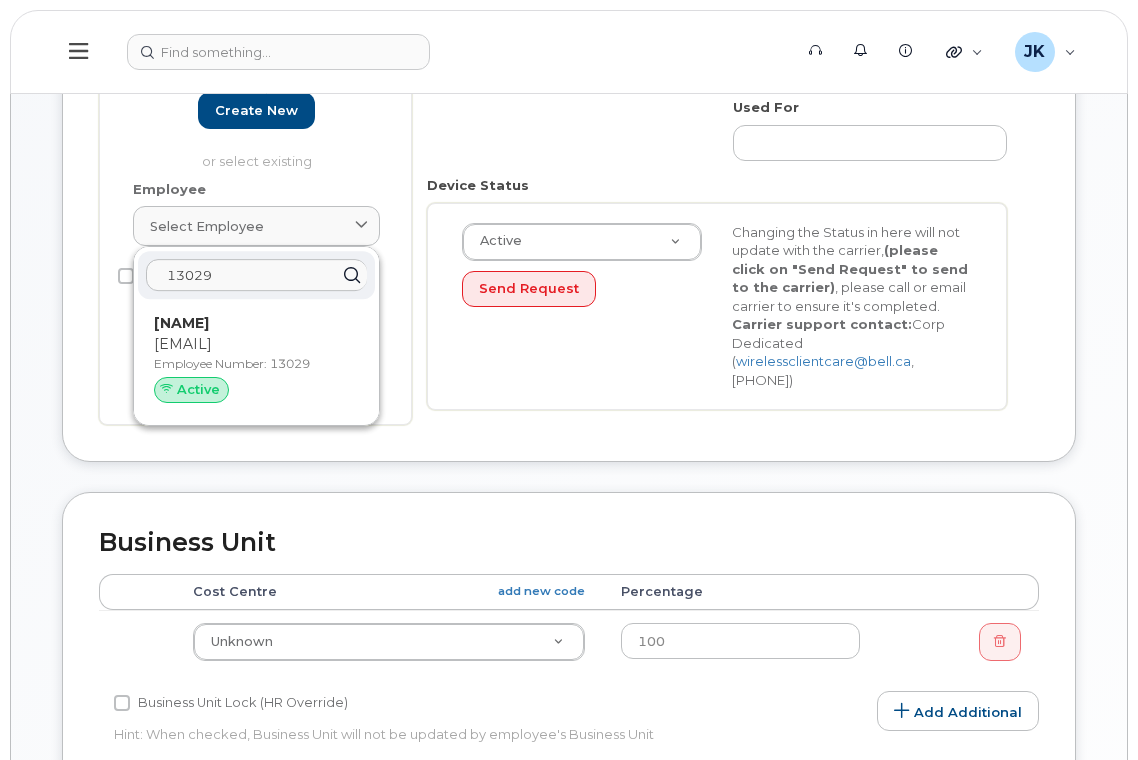 drag, startPoint x: 249, startPoint y: 271, endPoint x: 175, endPoint y: 273, distance: 74.02702 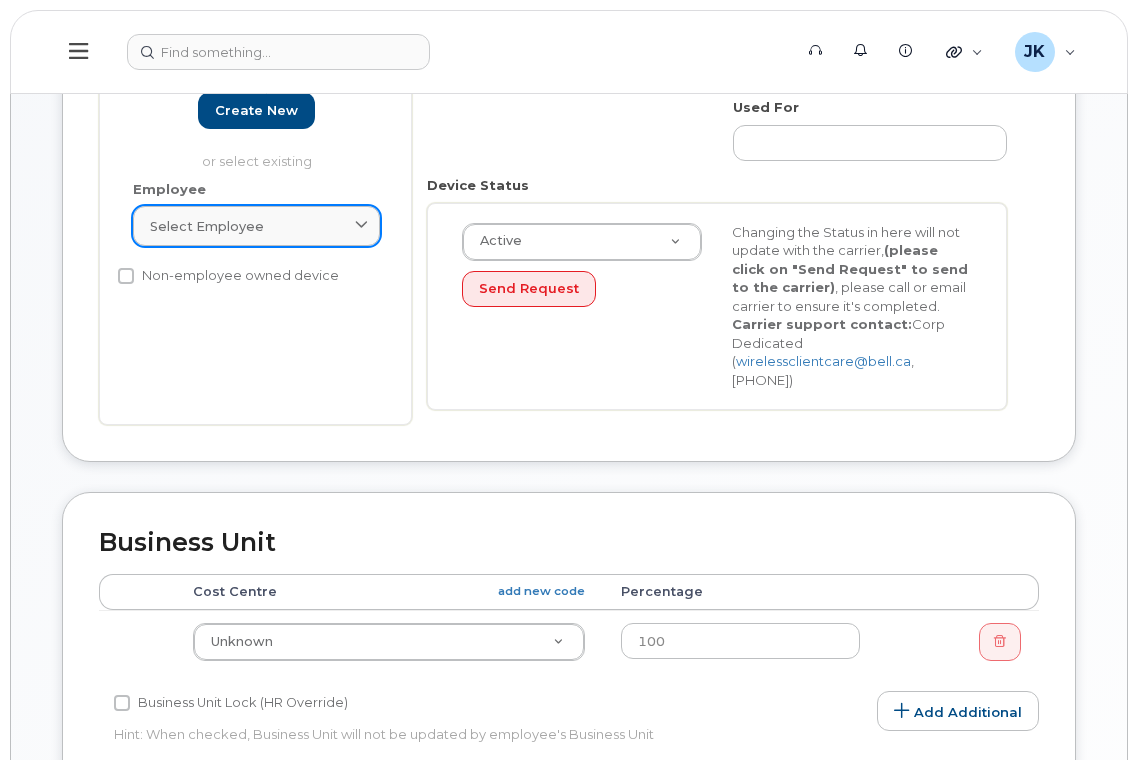 click on "Select employee" 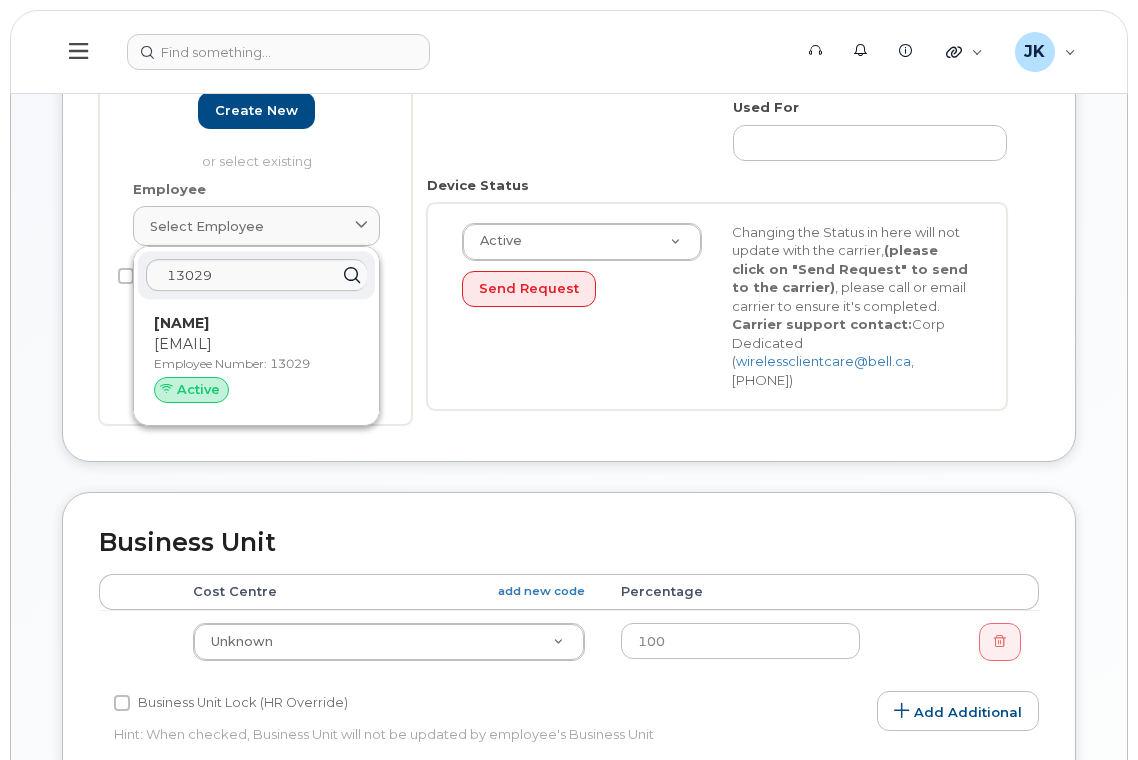 click on "Employee Is not assigned to device Create new or select existing" at bounding box center [256, 32] 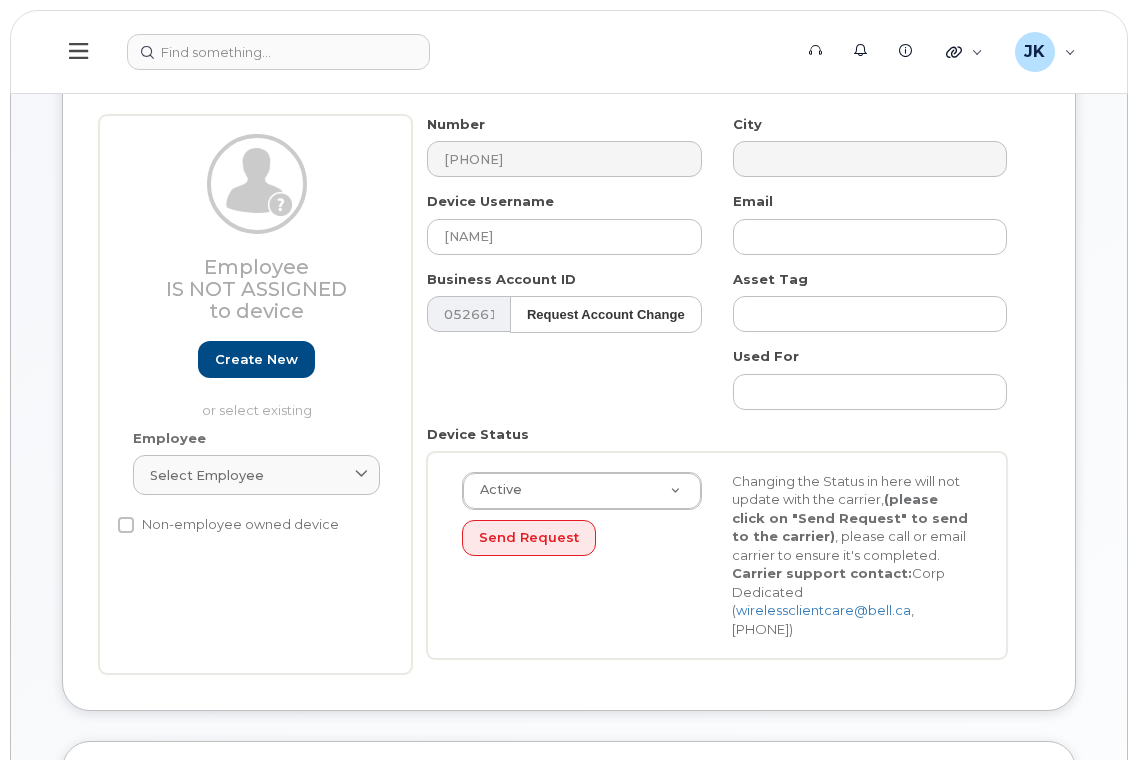 scroll, scrollTop: 0, scrollLeft: 0, axis: both 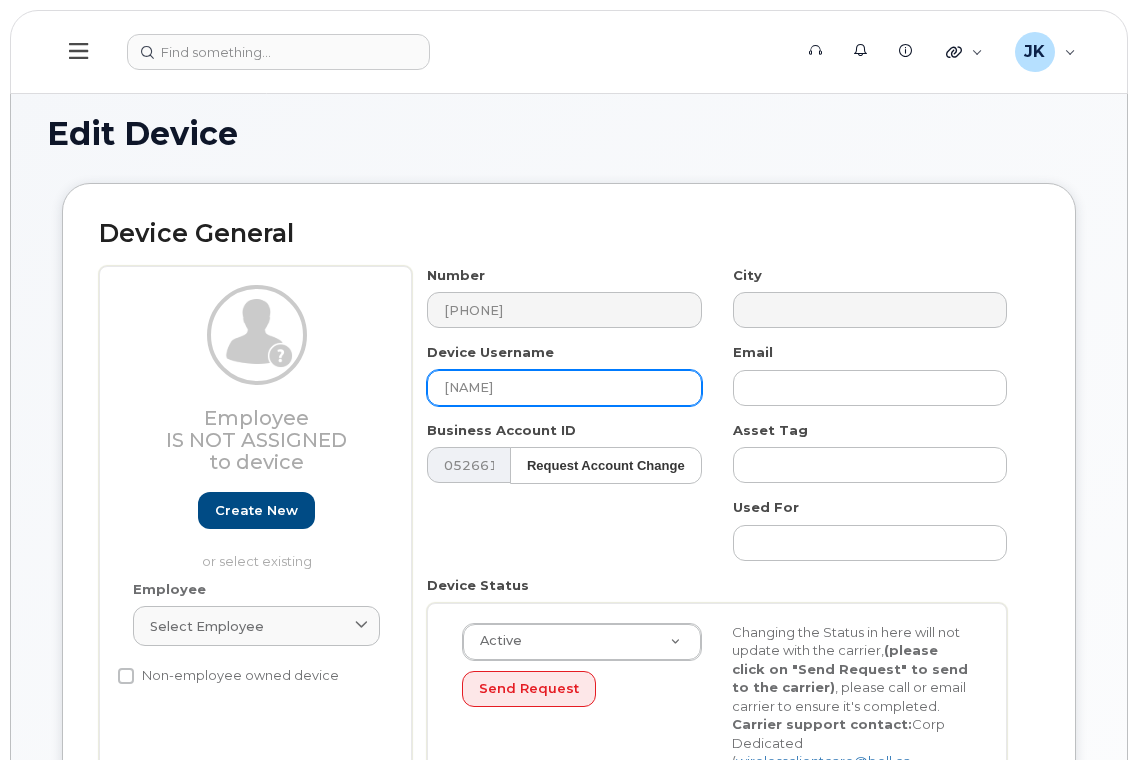 click on "Esther Ormsbee" at bounding box center (564, 388) 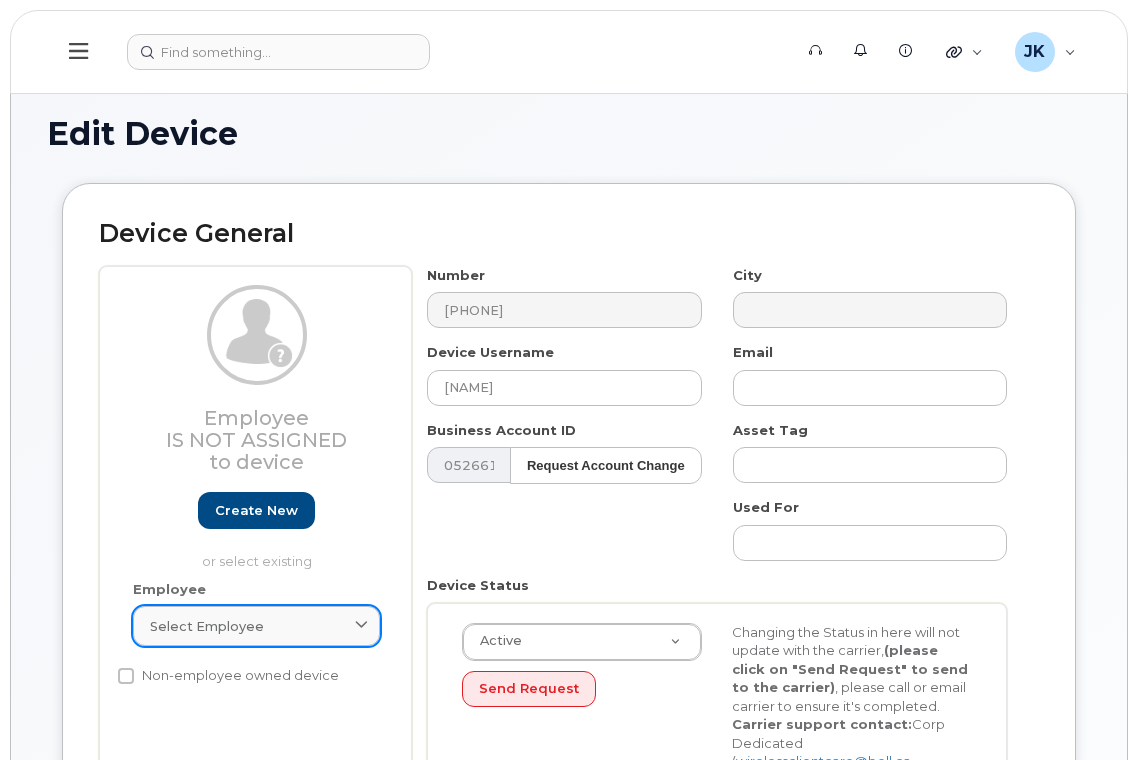 click on "Select employee" 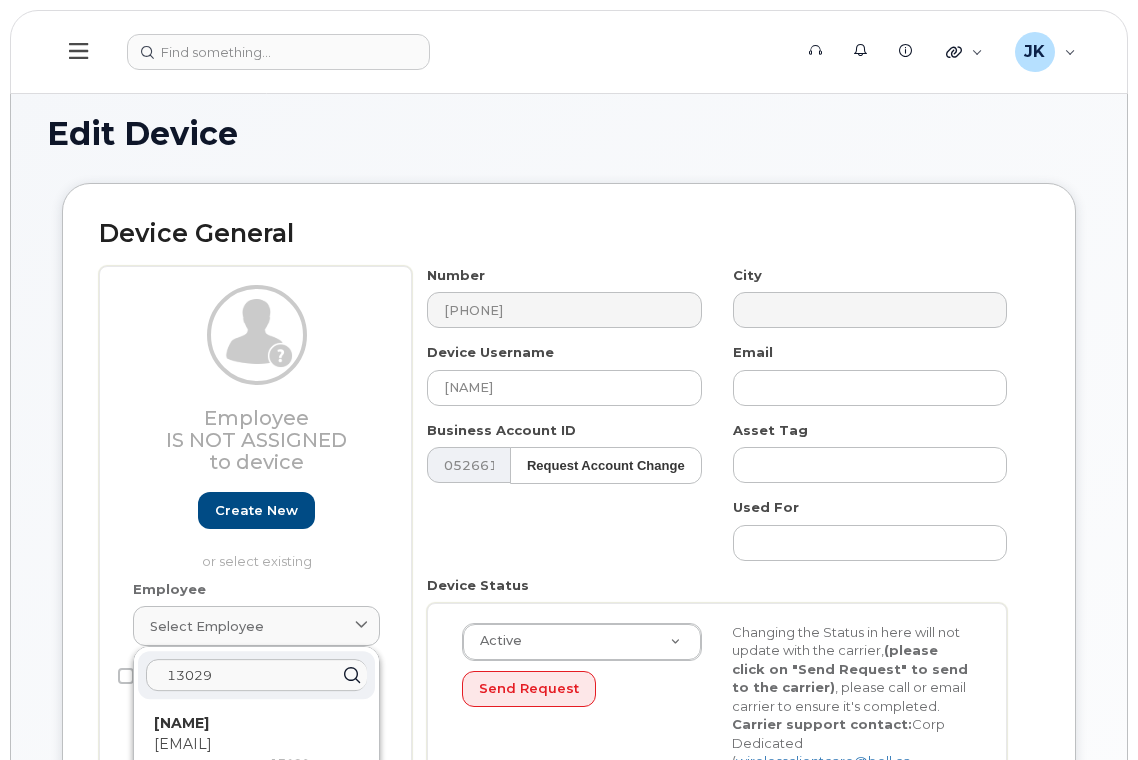 paste on "Ormsbee" 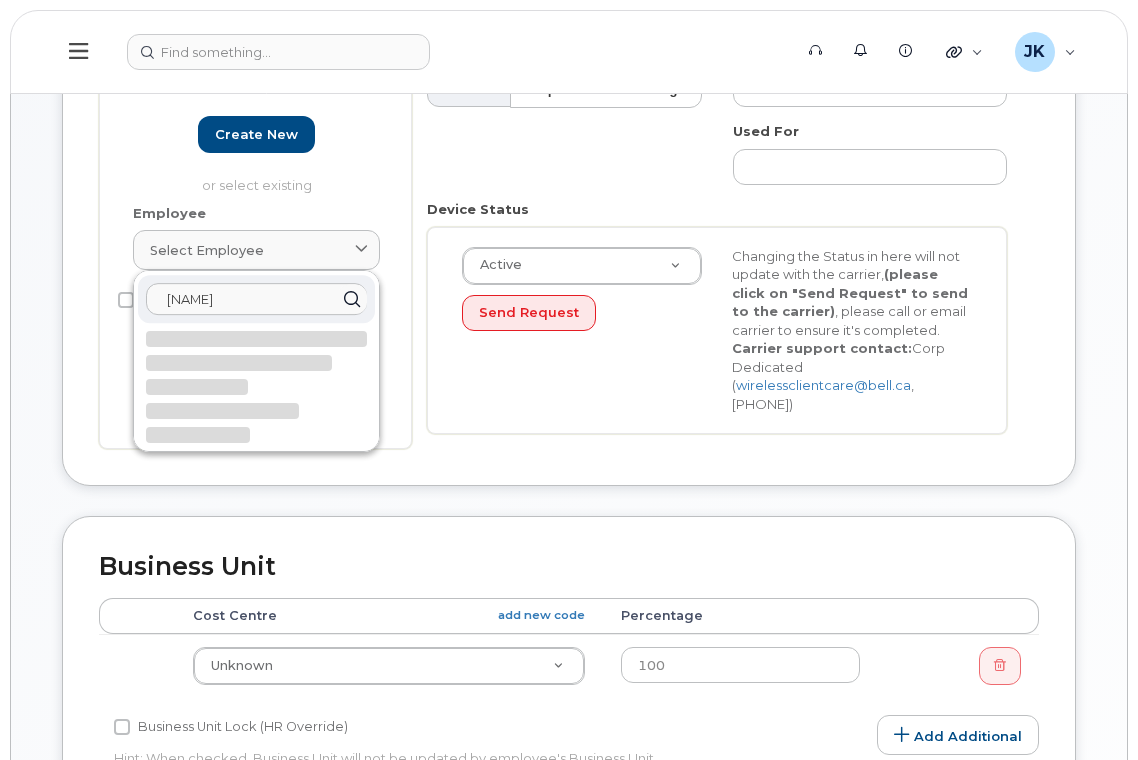 scroll, scrollTop: 400, scrollLeft: 0, axis: vertical 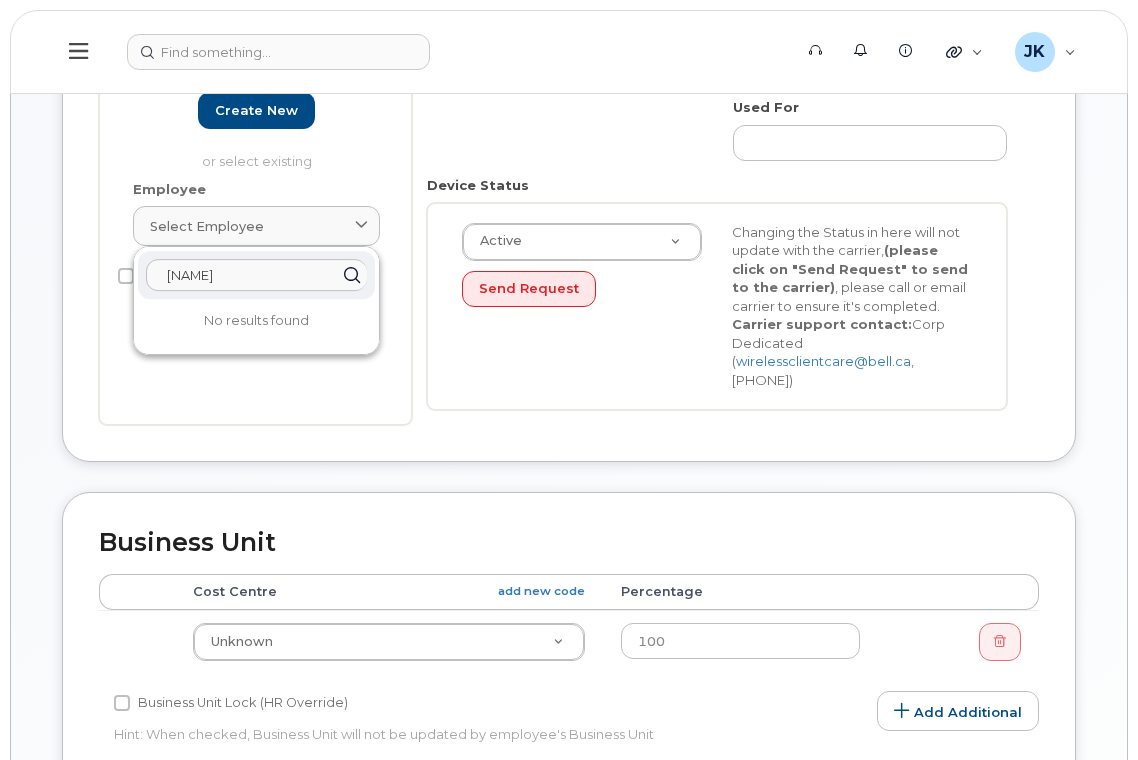 type on "Ormsbee" 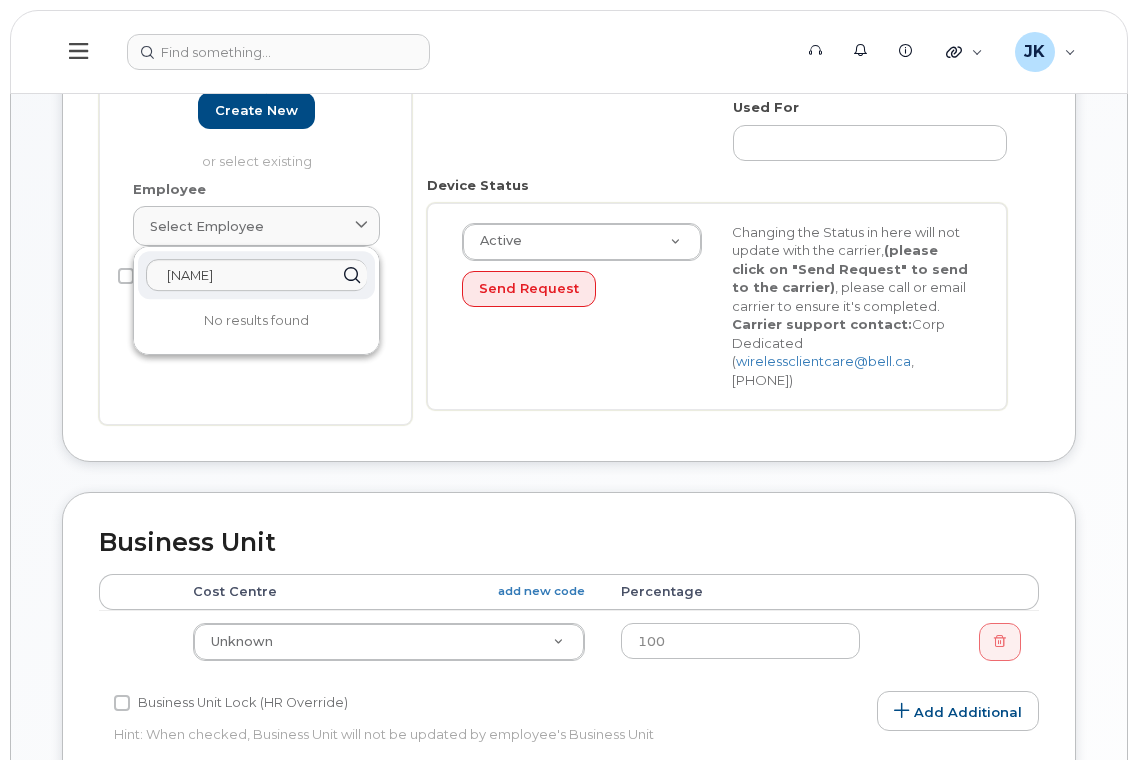 click on "Employee Is not assigned to device Create new or select existing Employee Select employee Ormsbee No results found
Non-employee owned device" at bounding box center [255, 145] 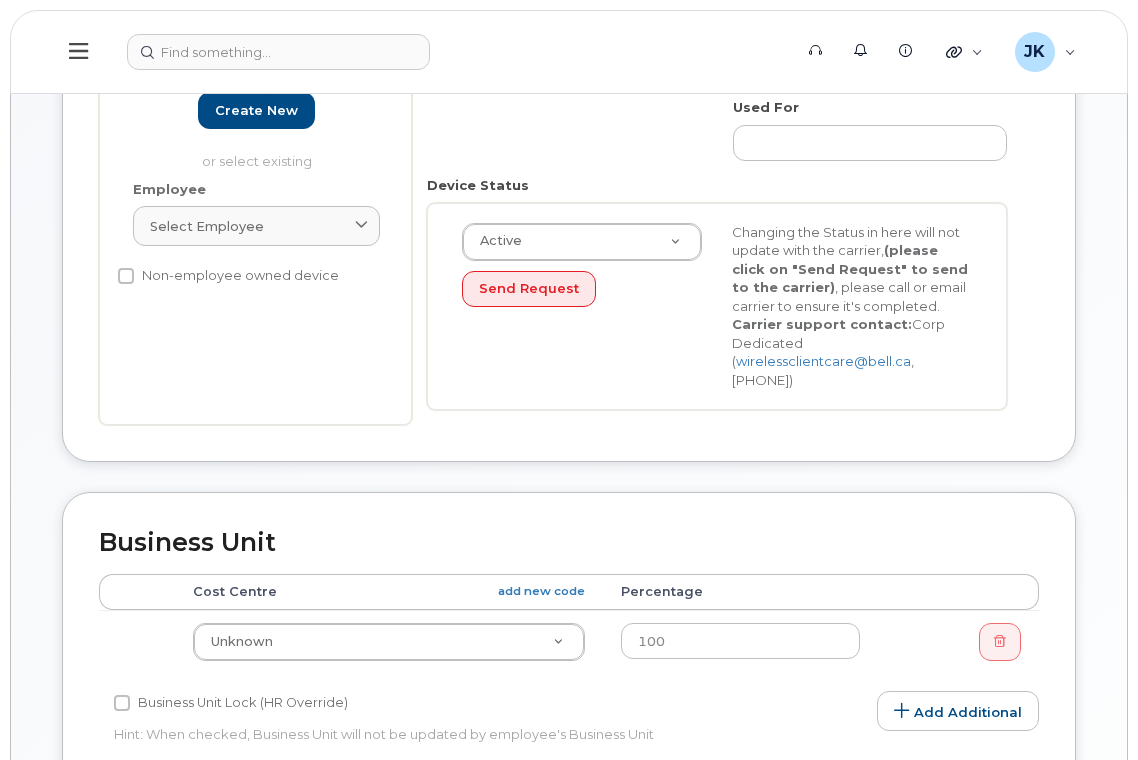 scroll, scrollTop: 267, scrollLeft: 0, axis: vertical 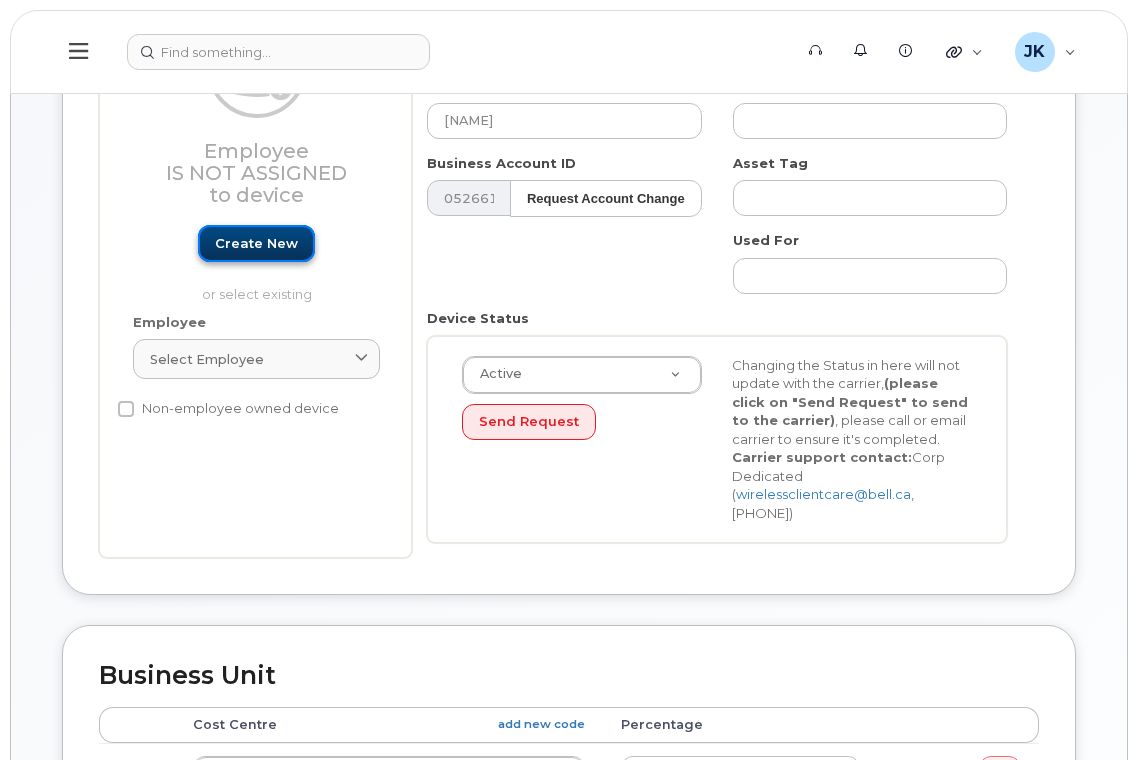click on "Create new" at bounding box center [256, 243] 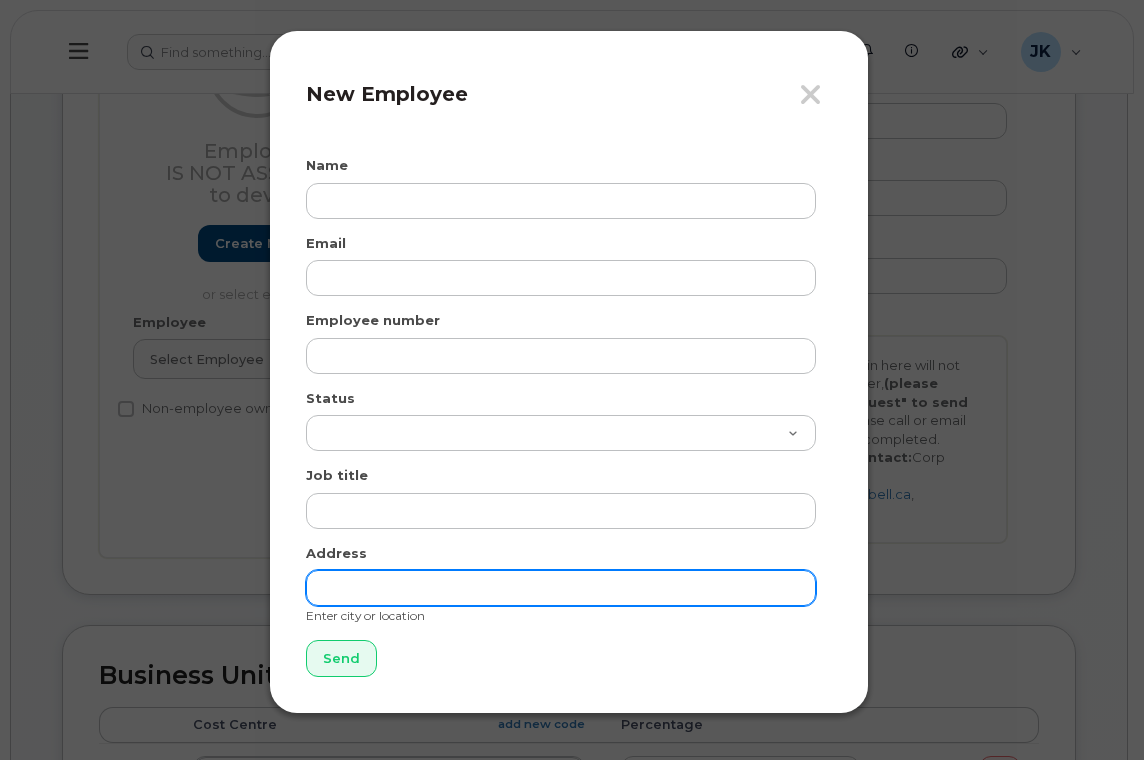 click at bounding box center [561, 588] 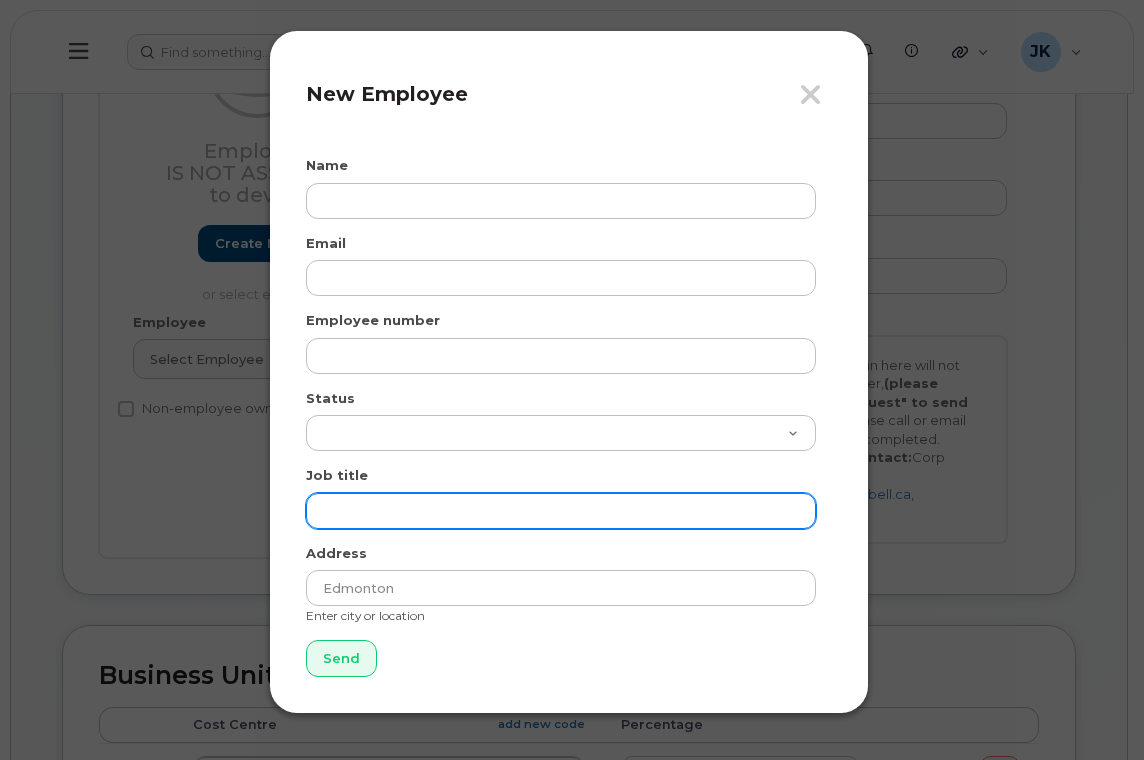 click at bounding box center (561, 511) 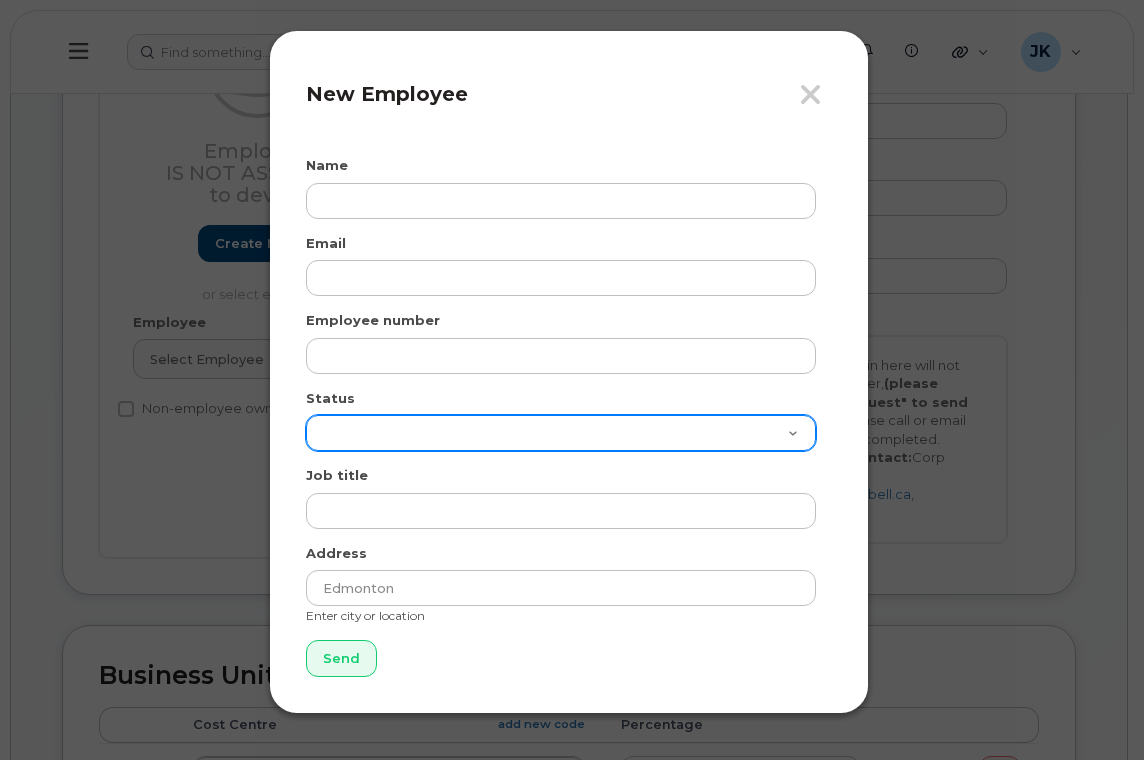 click on "Active
On-Leave
Long Term
Short Term
Maternity Leave
Temp Layoff
Inactive" at bounding box center [561, 433] 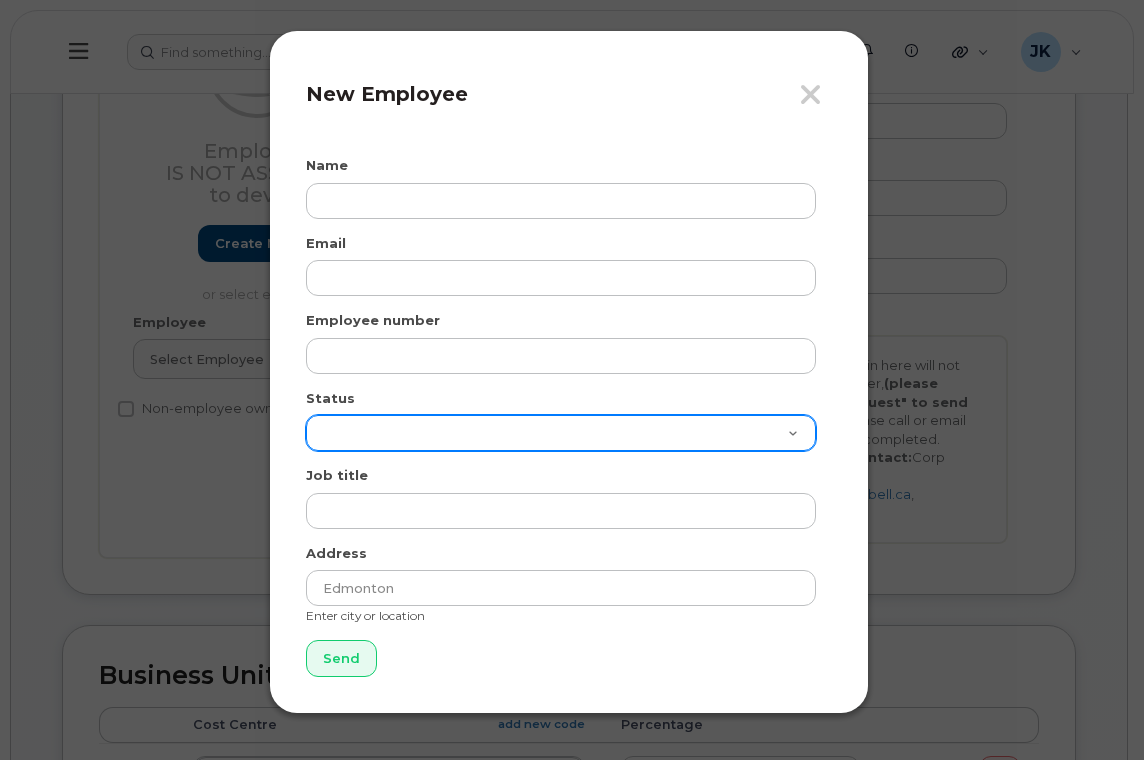 click on "Active
On-Leave
Long Term
Short Term
Maternity Leave
Temp Layoff
Inactive" at bounding box center [561, 433] 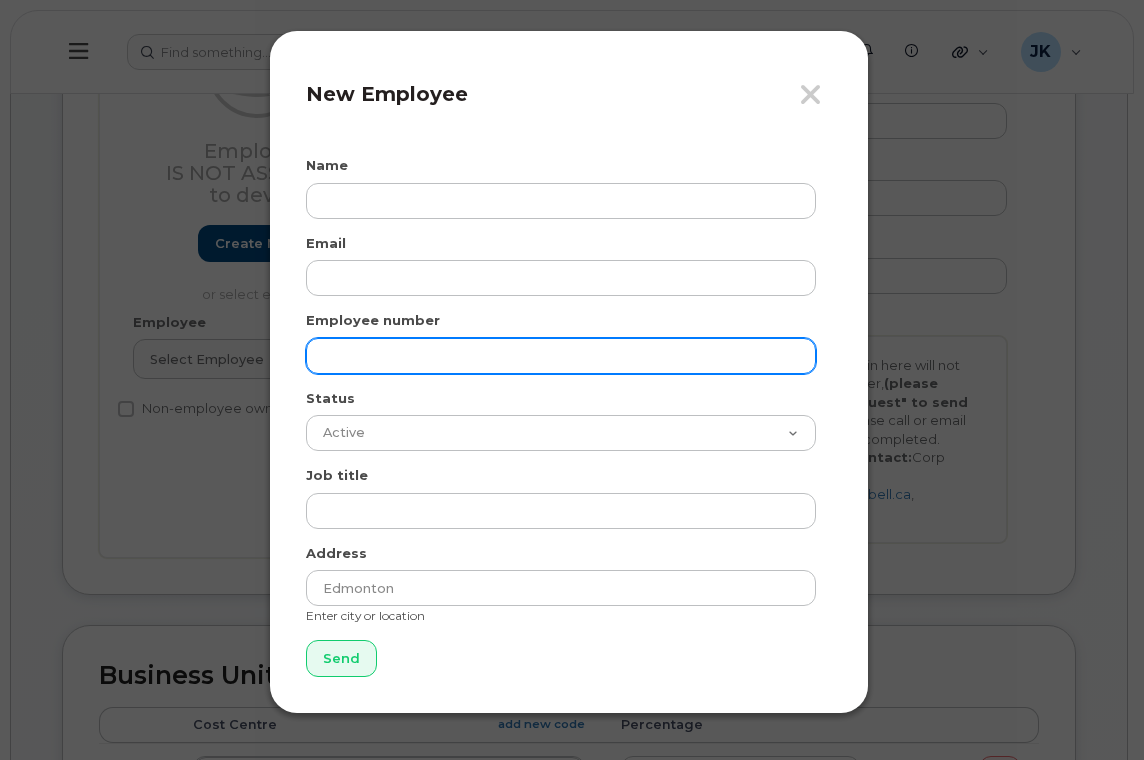 click at bounding box center (561, 356) 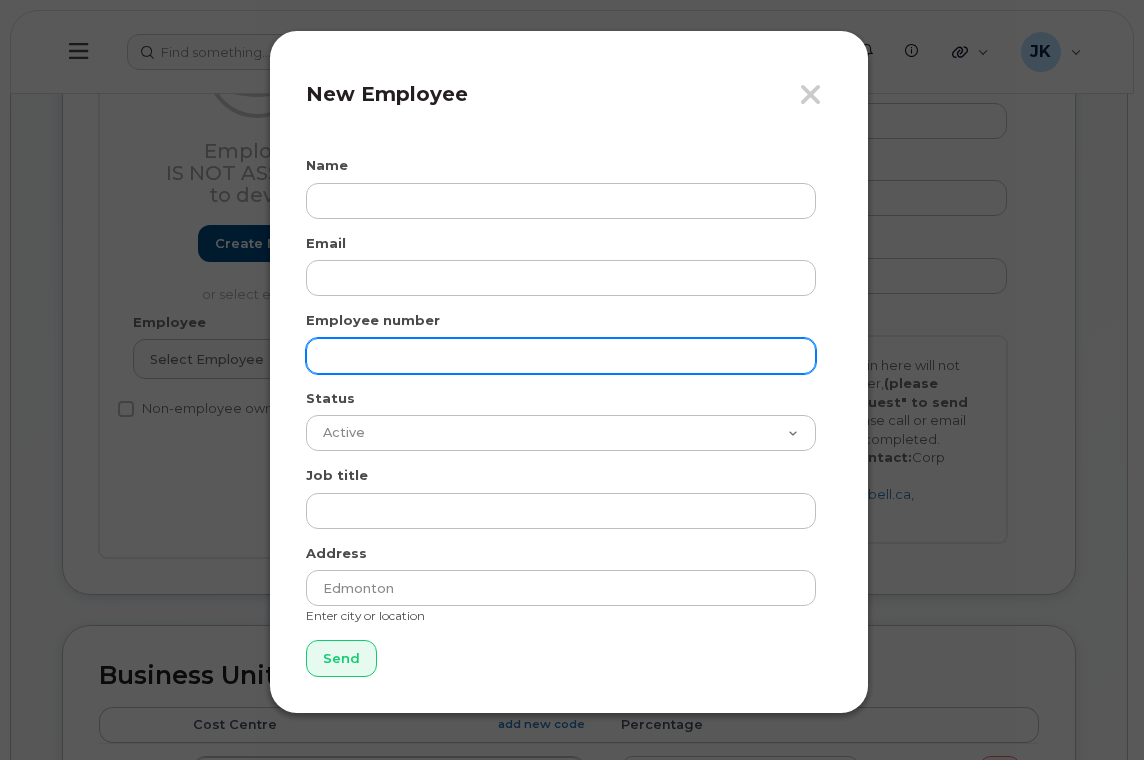 paste on "6117" 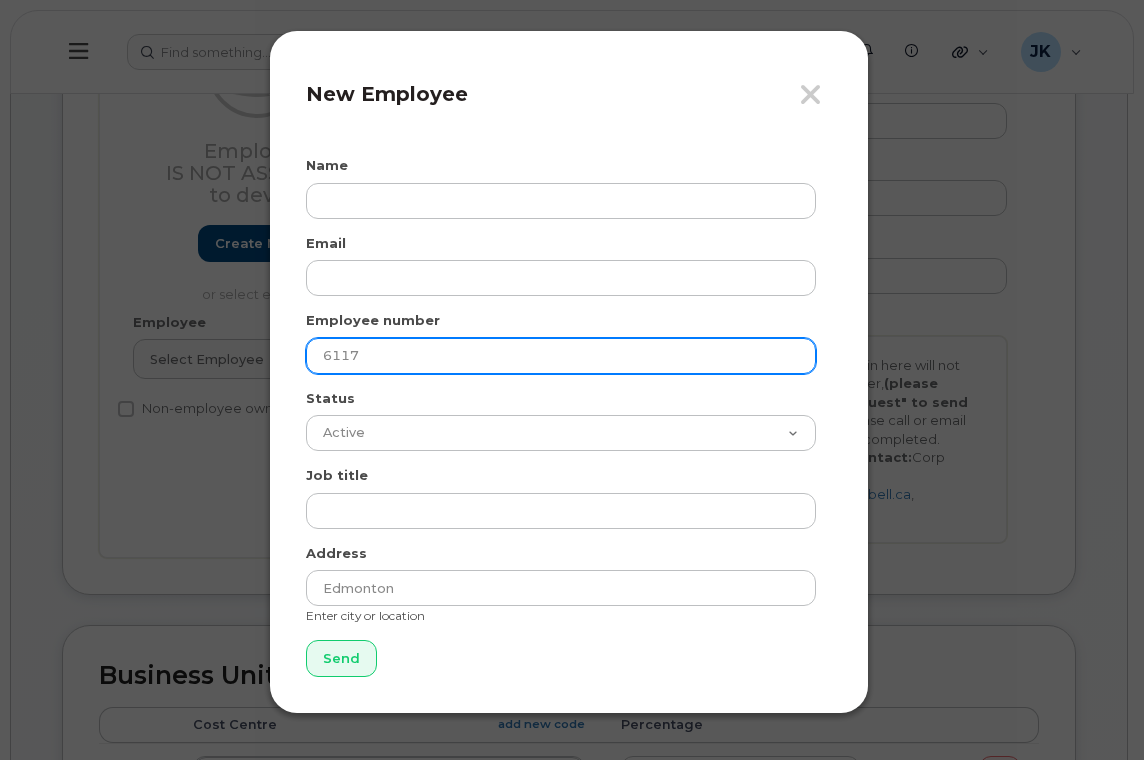 type on "6117" 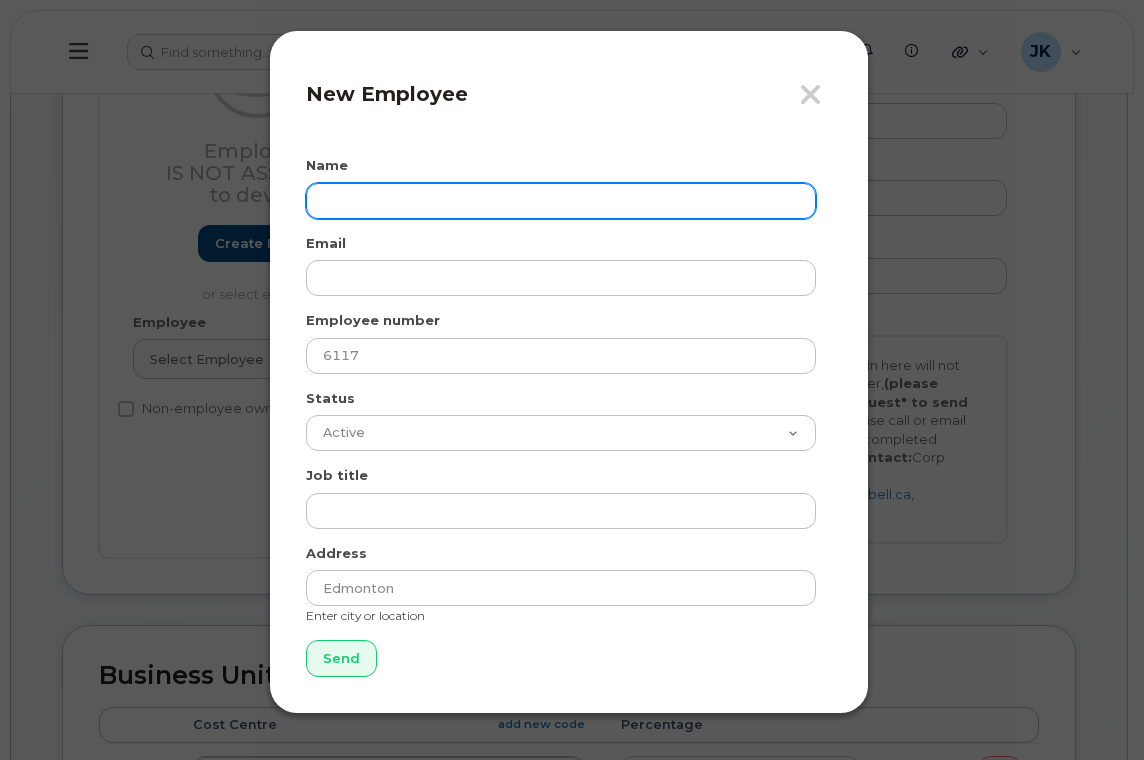 click at bounding box center (561, 201) 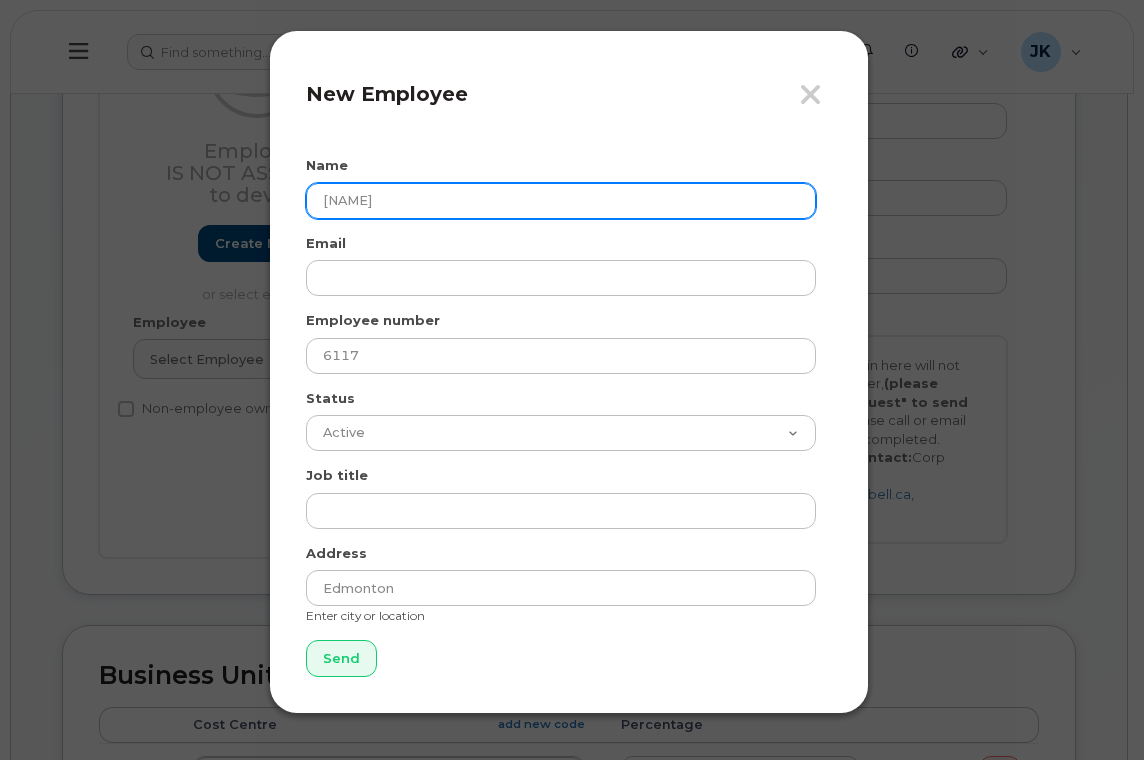 type on "Esther Ormsbee" 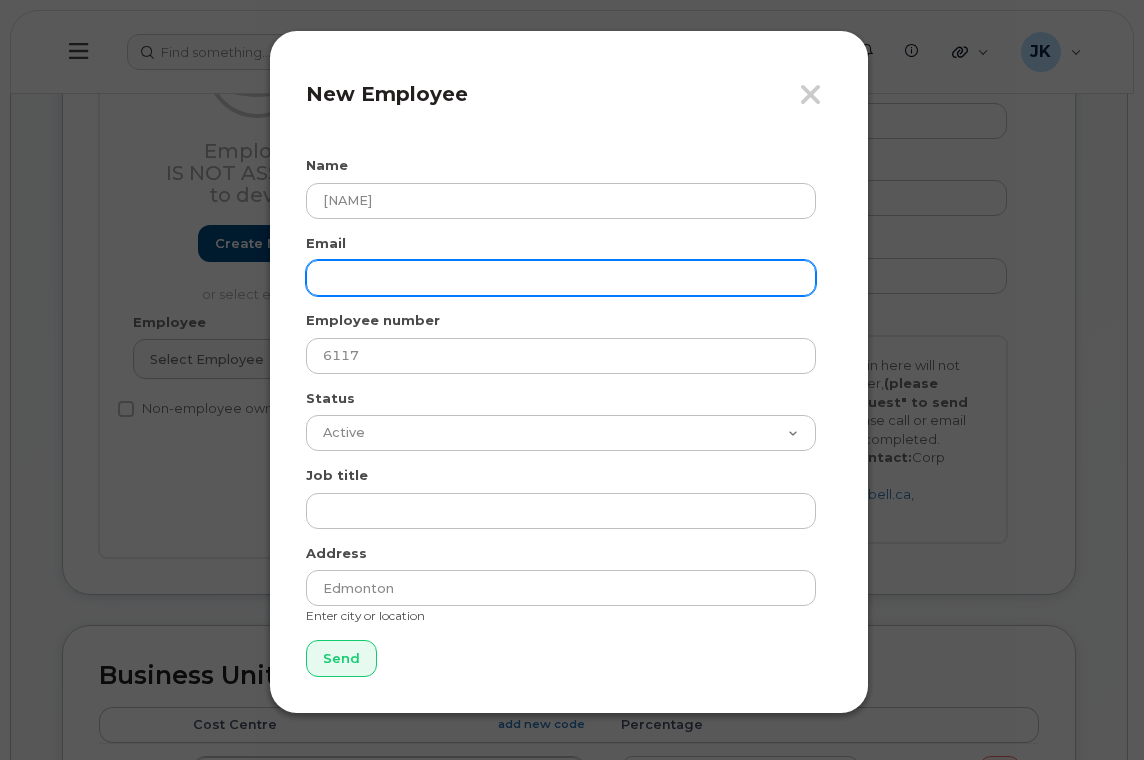 click at bounding box center (561, 278) 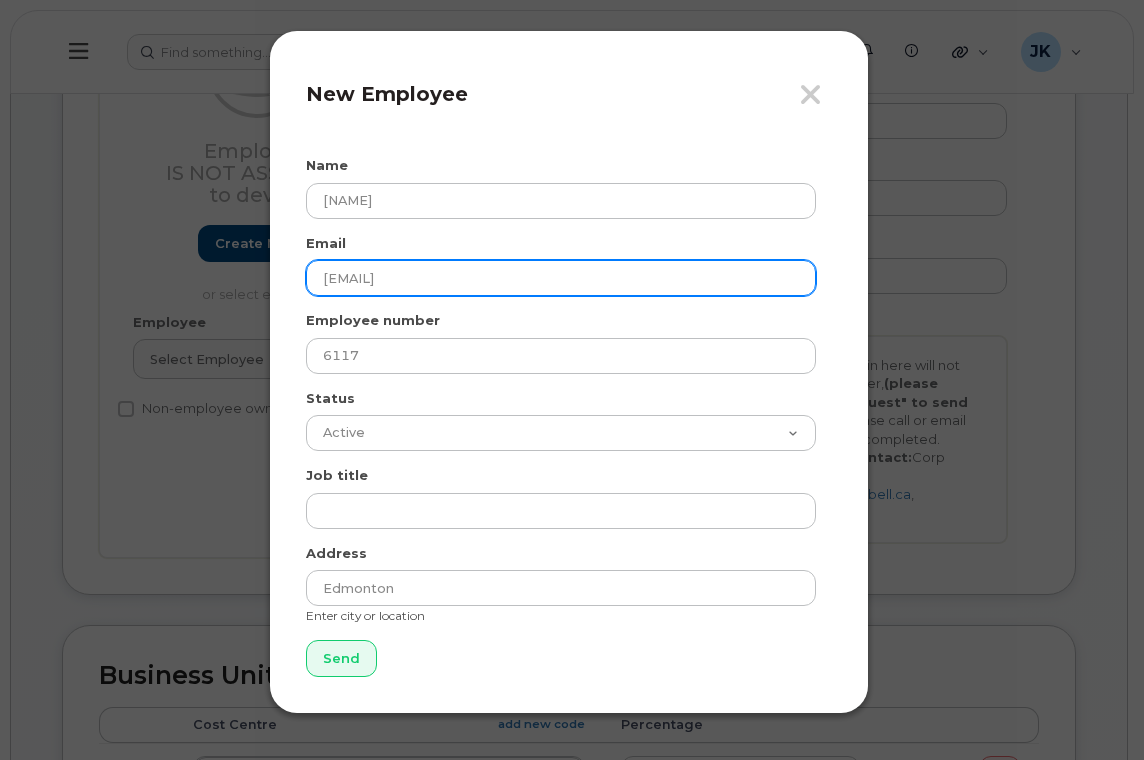 type on "esther.ormsbee@epsb.ca" 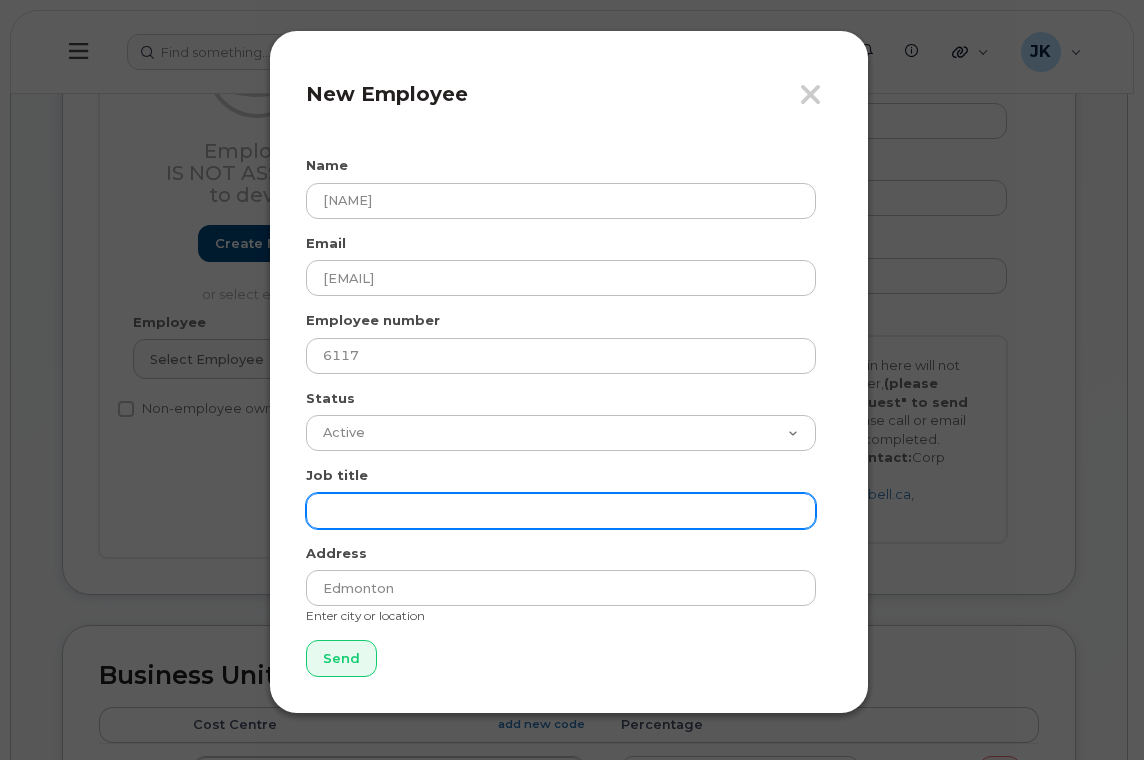 click at bounding box center [561, 511] 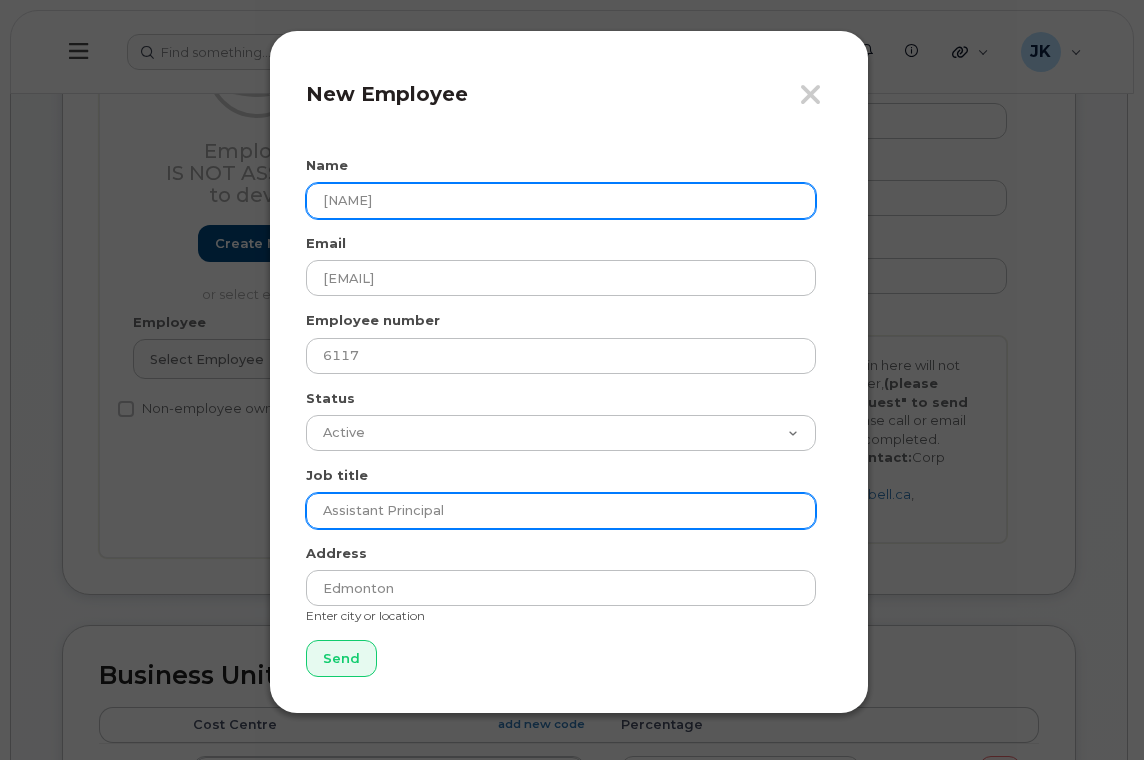 type on "Assistant Principal" 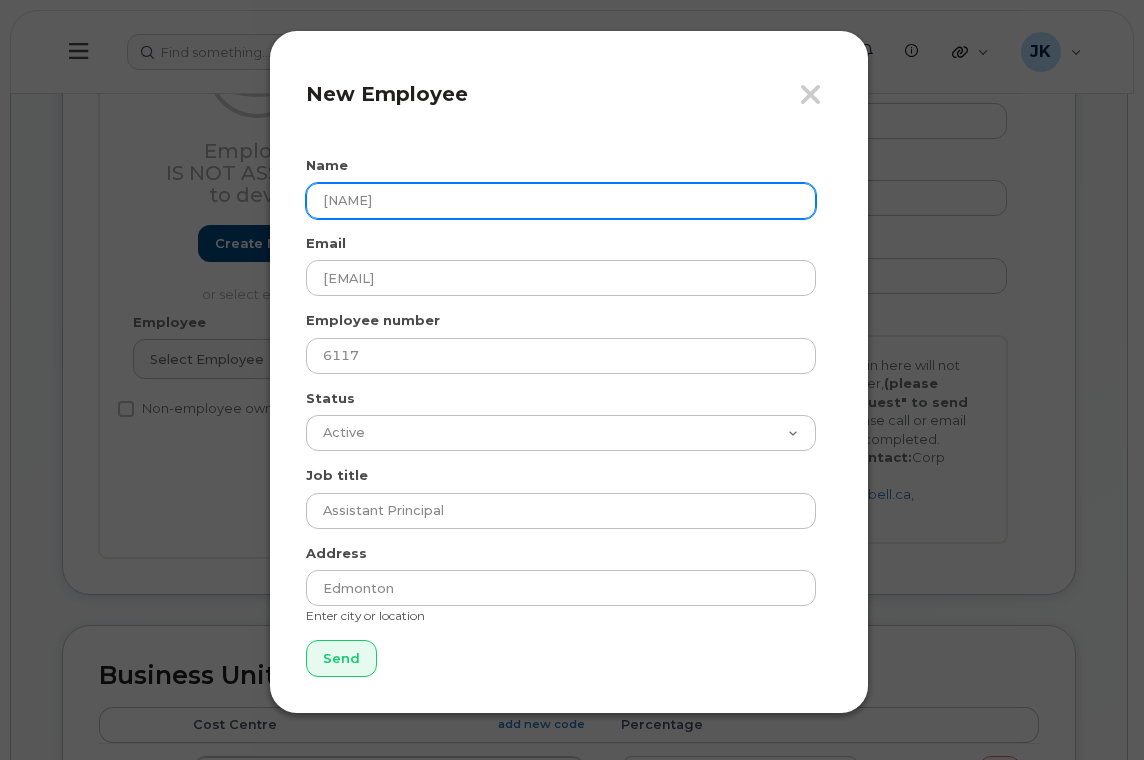 click on "Esther Ormsbee" at bounding box center [561, 201] 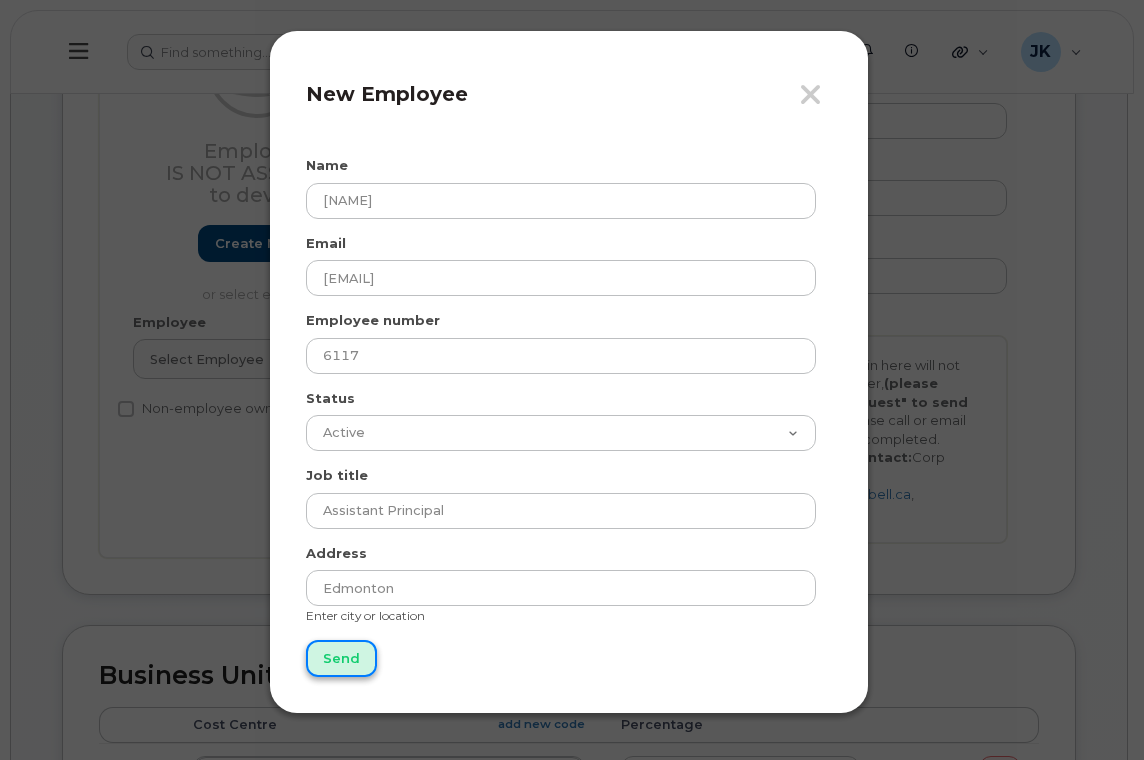 click on "Send" at bounding box center (341, 658) 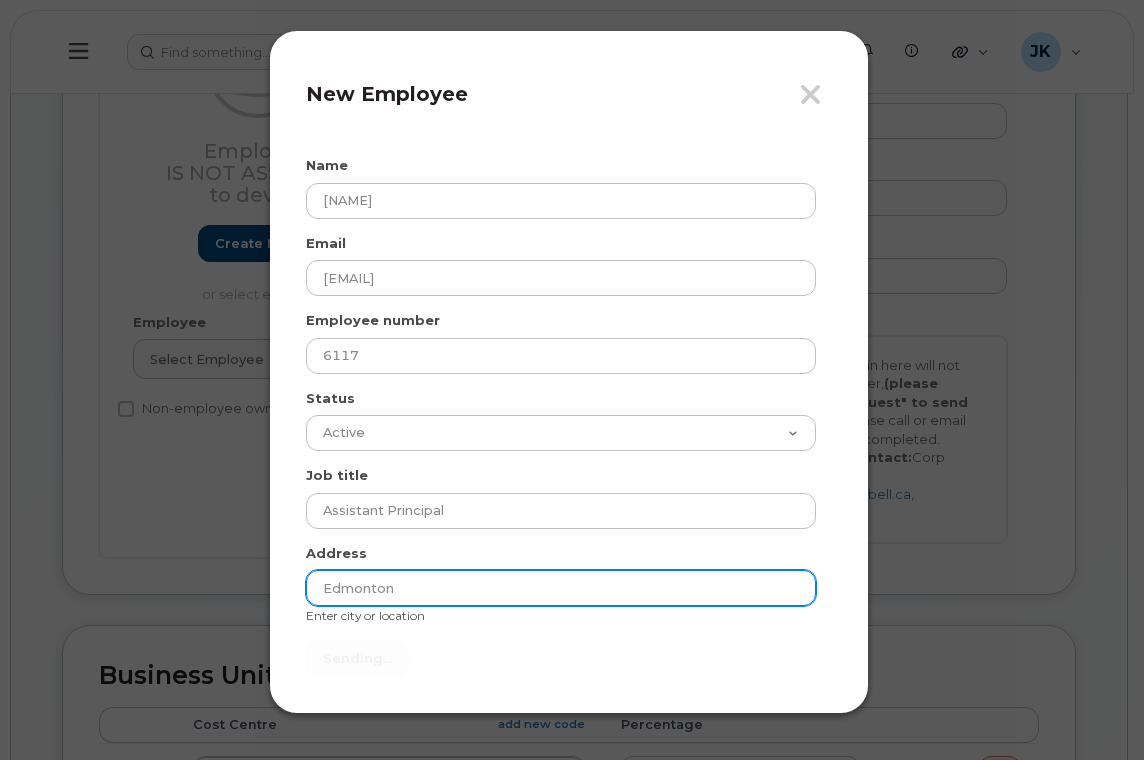 type on "Send" 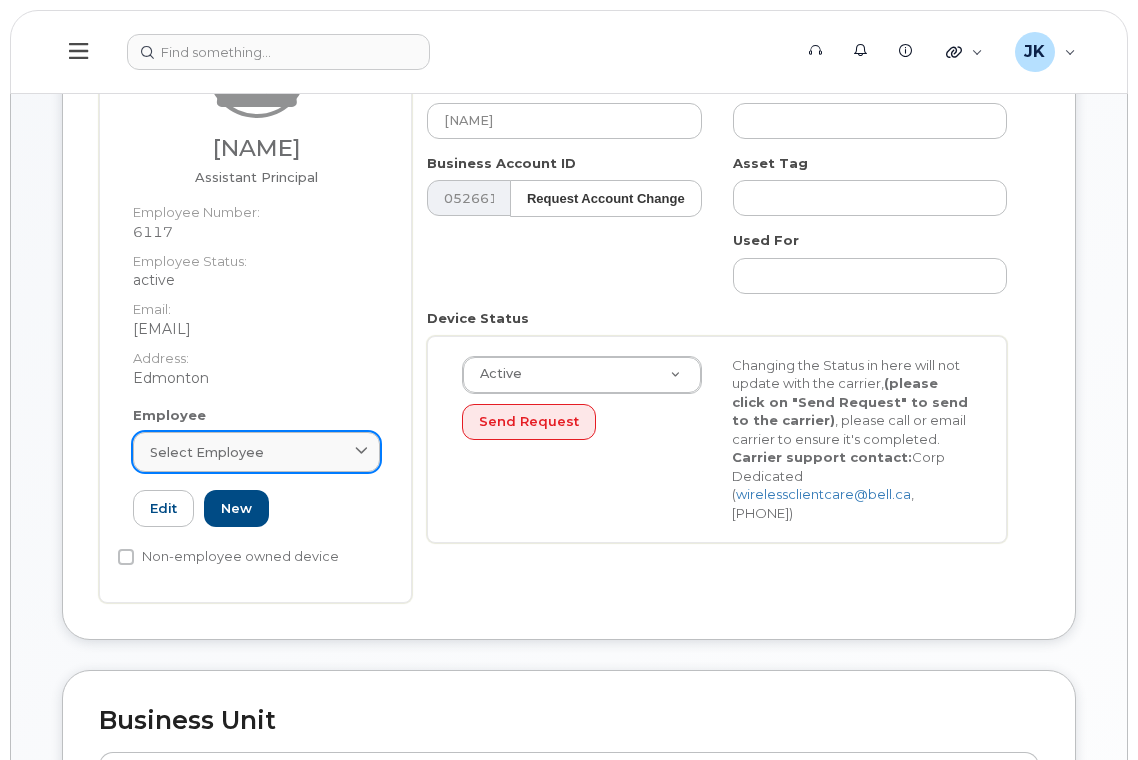 click on "Select employee" at bounding box center (256, 452) 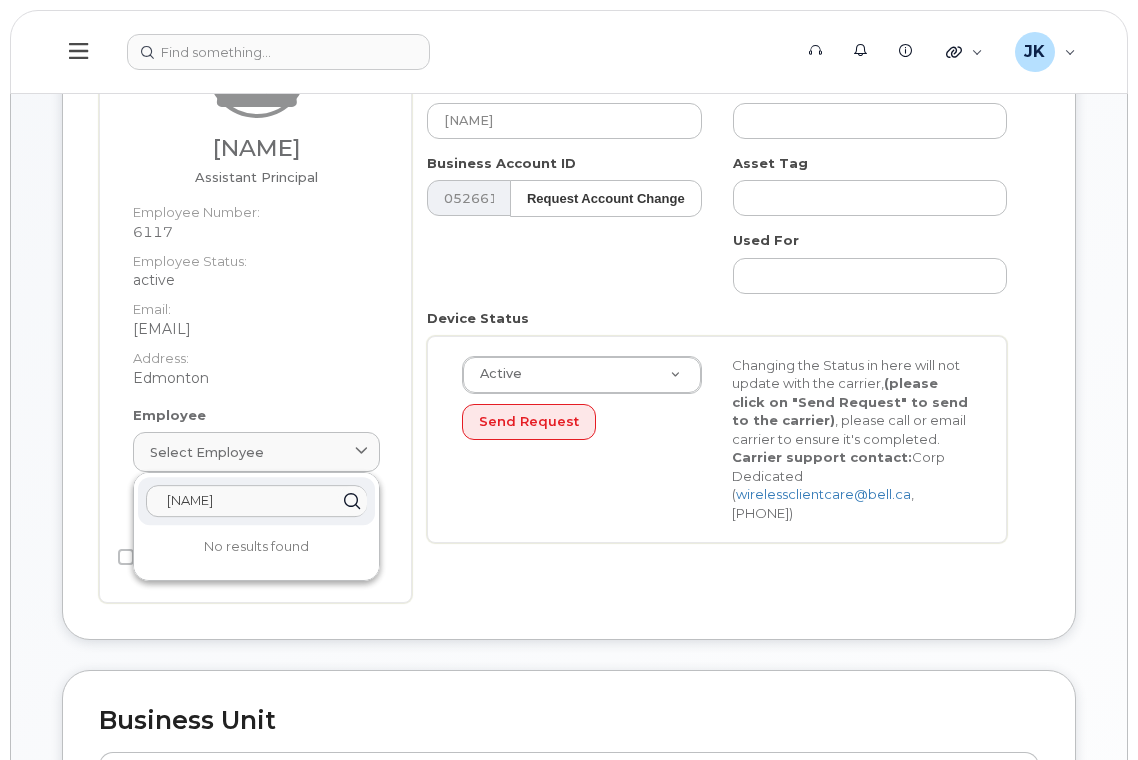 drag, startPoint x: 252, startPoint y: 502, endPoint x: 60, endPoint y: 505, distance: 192.02344 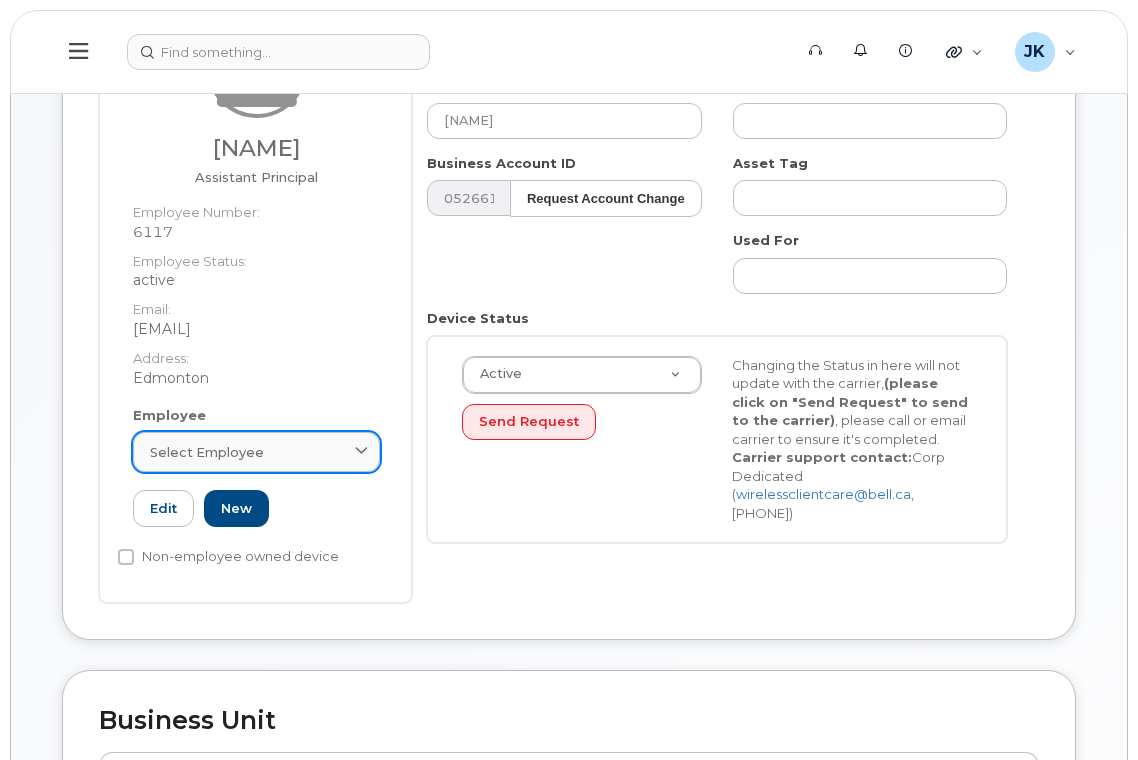 click on "Select employee" at bounding box center (256, 452) 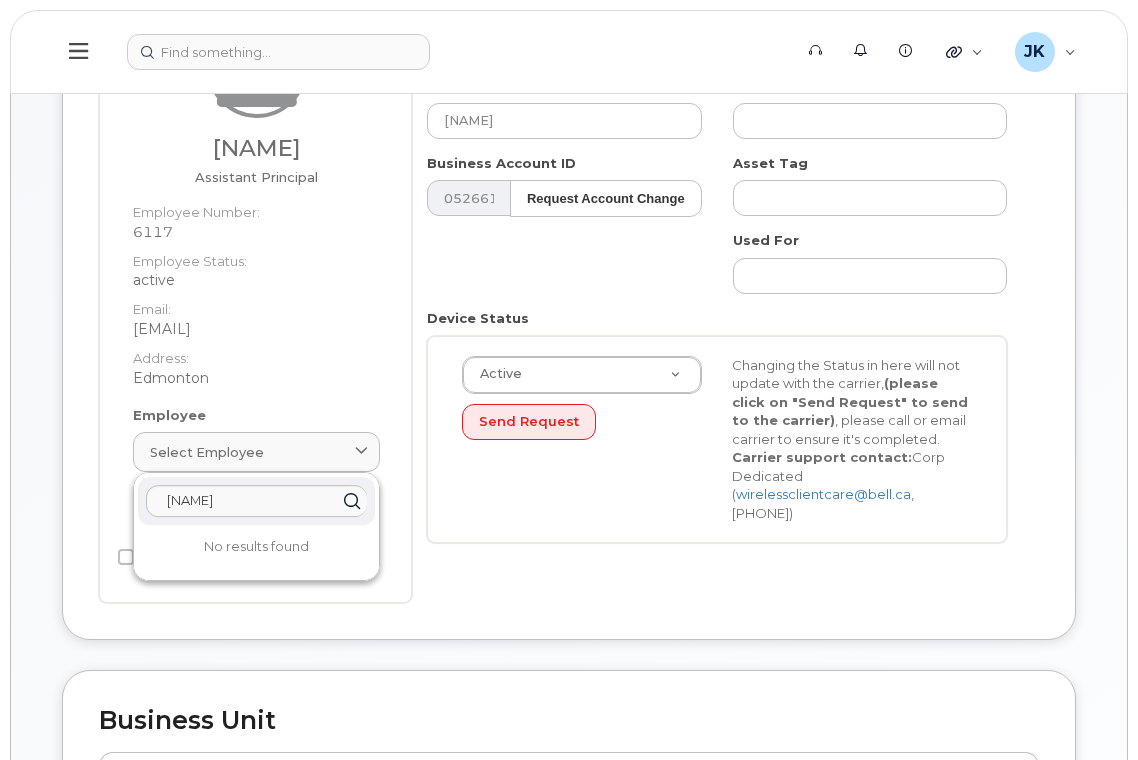 click on "Esther Ormsbee Assistant Principal Employee Number: 6117 Employee Status: active Email: esther.ormsbee@epsb.ca Address: Edmonton" at bounding box center [256, 212] 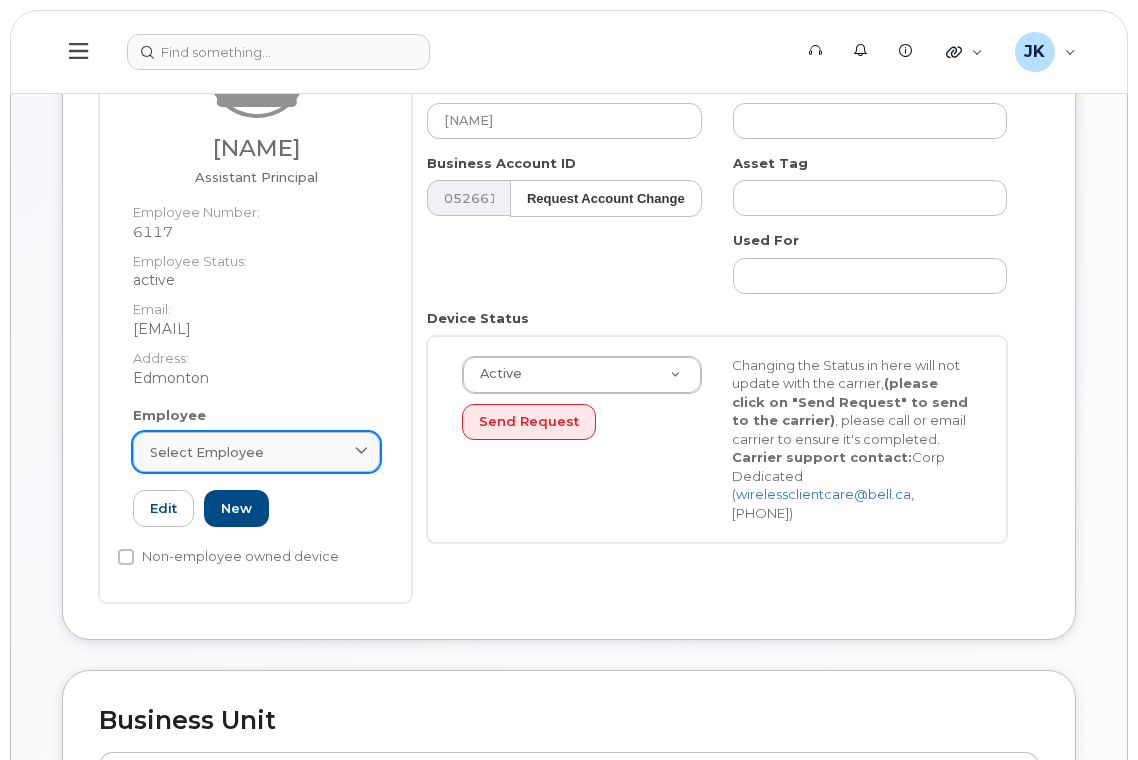click on "Select employee" at bounding box center [256, 452] 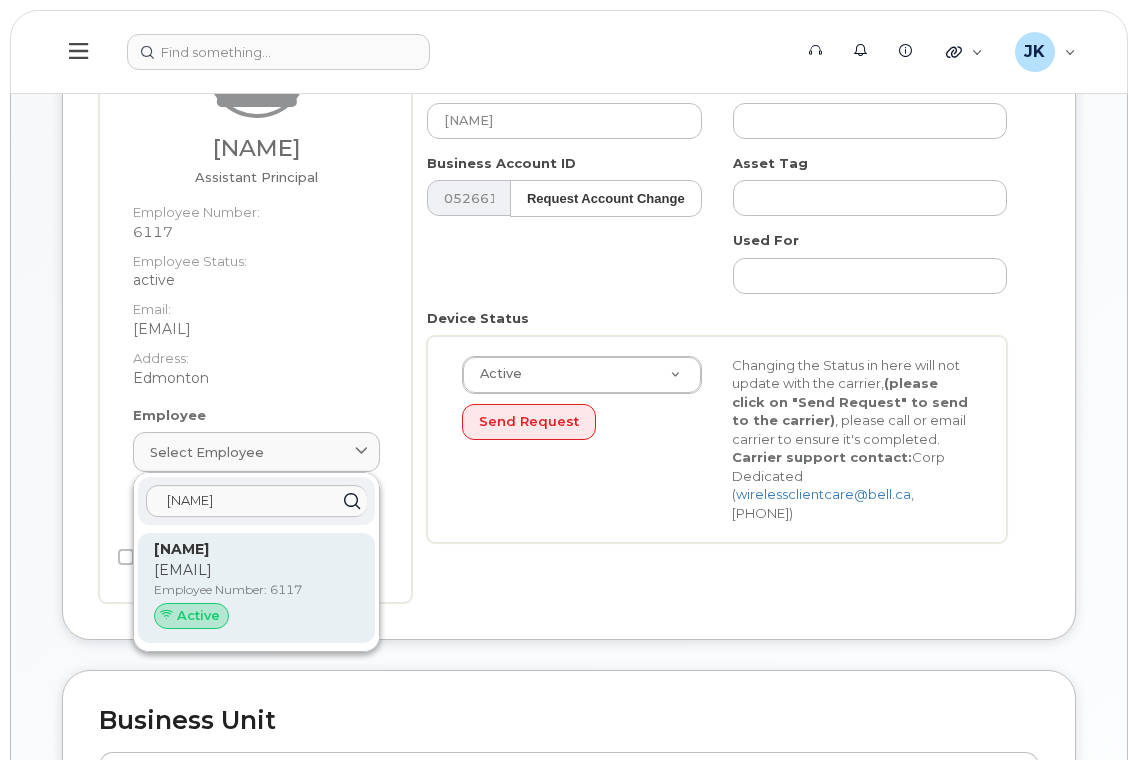 type on "Ormsb" 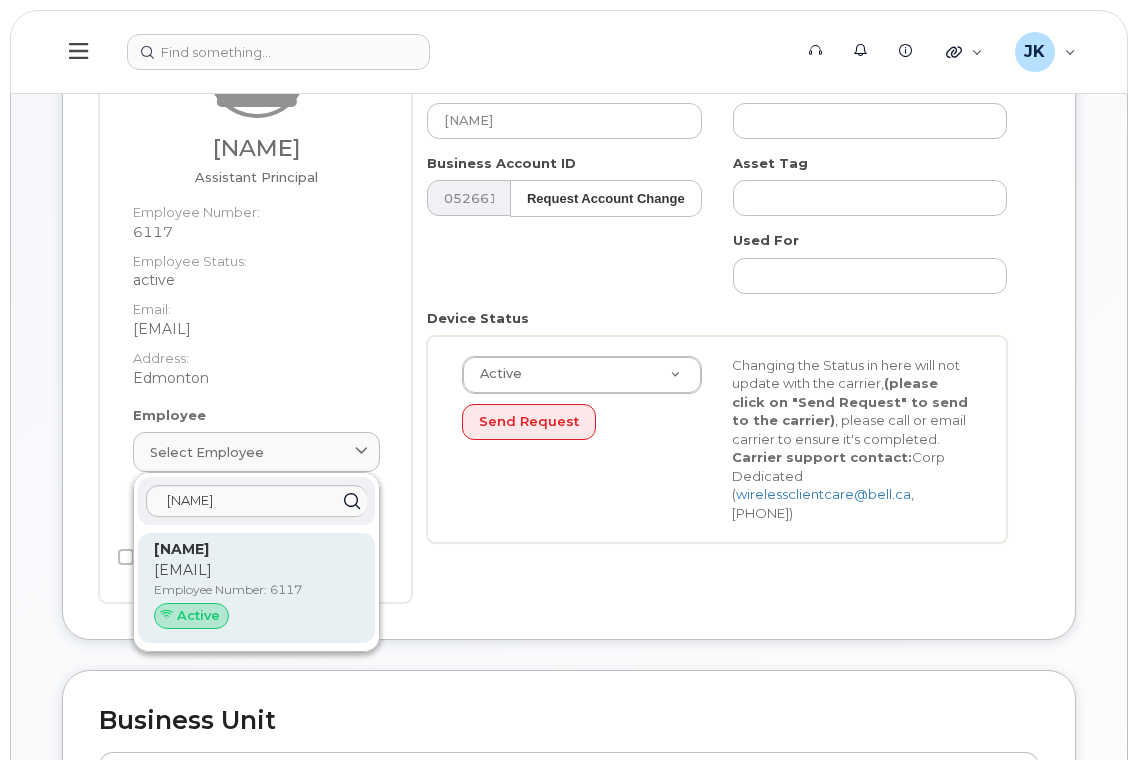 click on "esther.ormsbee@epsb.ca" at bounding box center (256, 570) 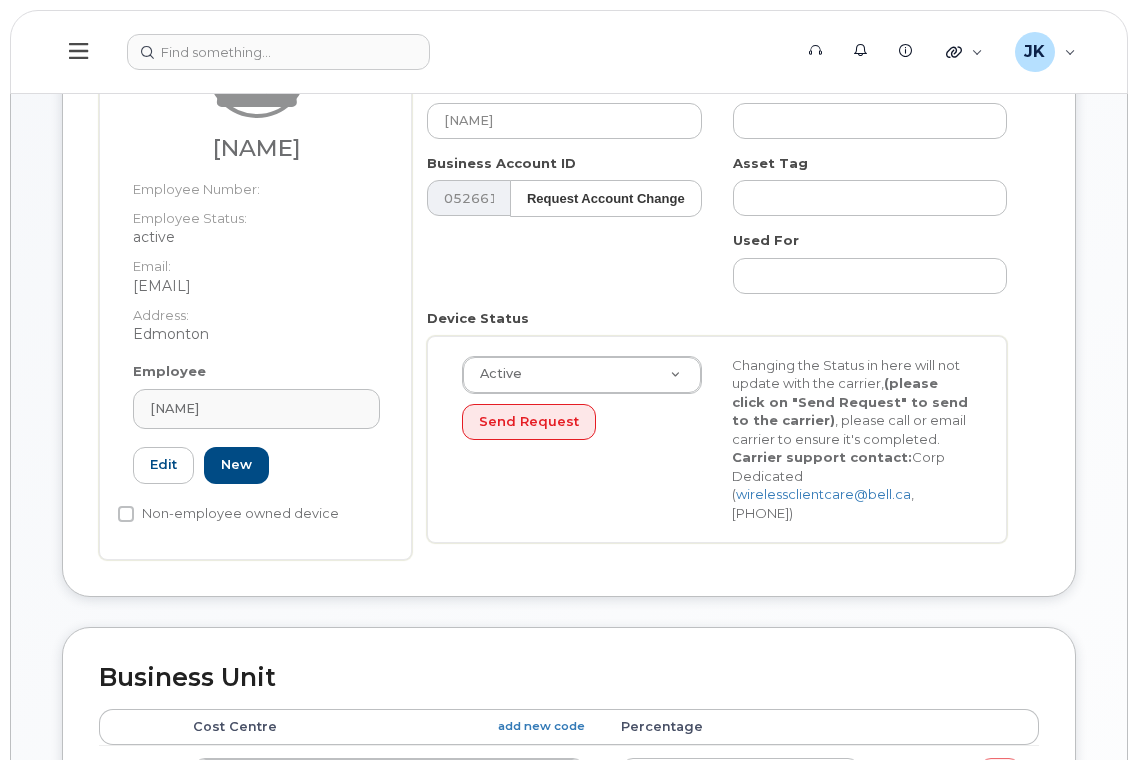 type on "6117" 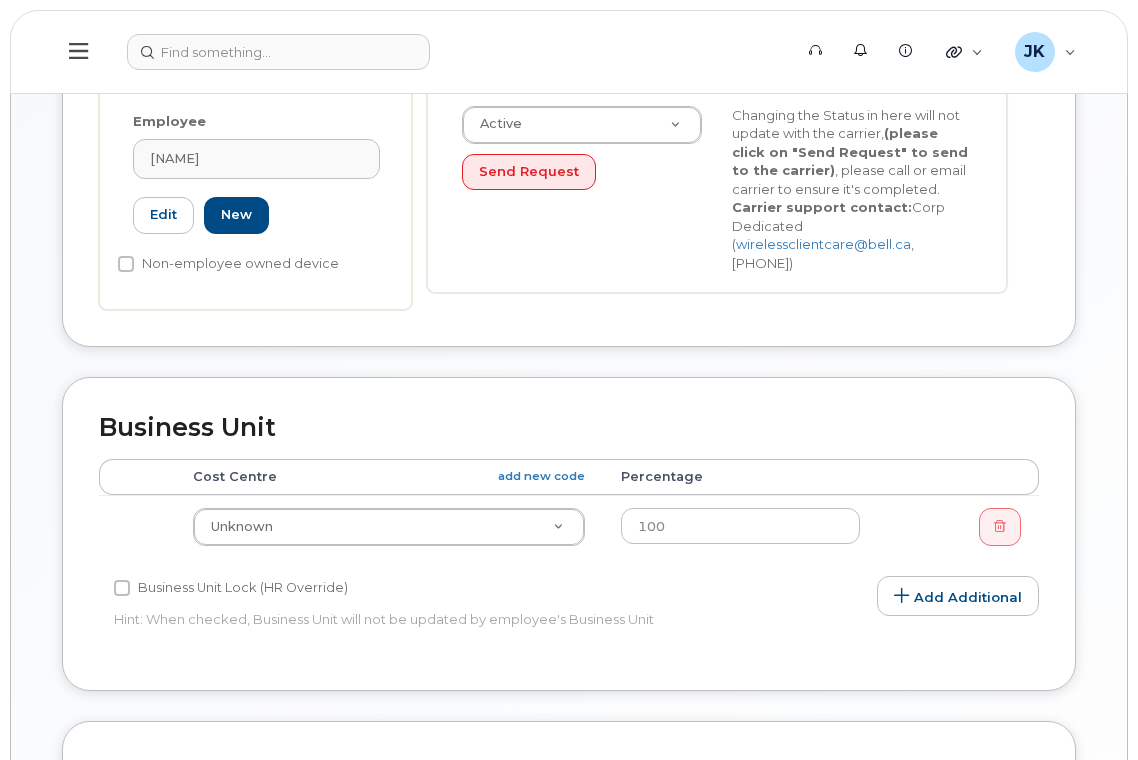 scroll, scrollTop: 800, scrollLeft: 0, axis: vertical 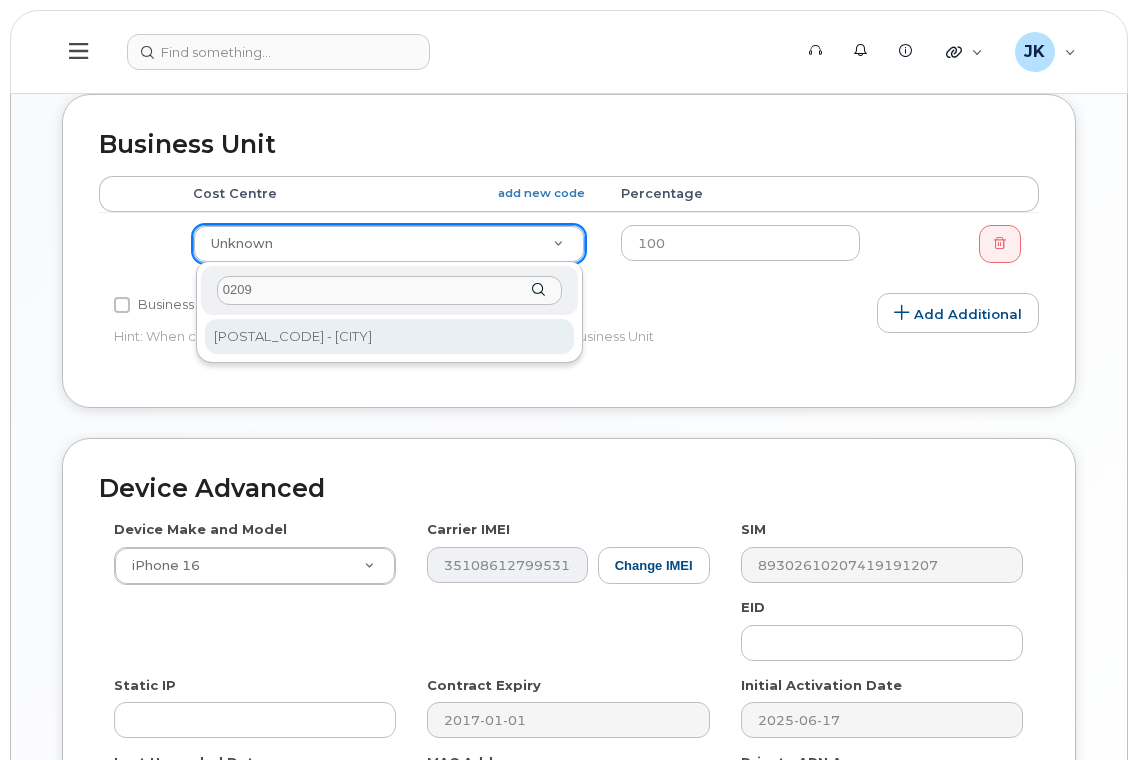 type on "0209" 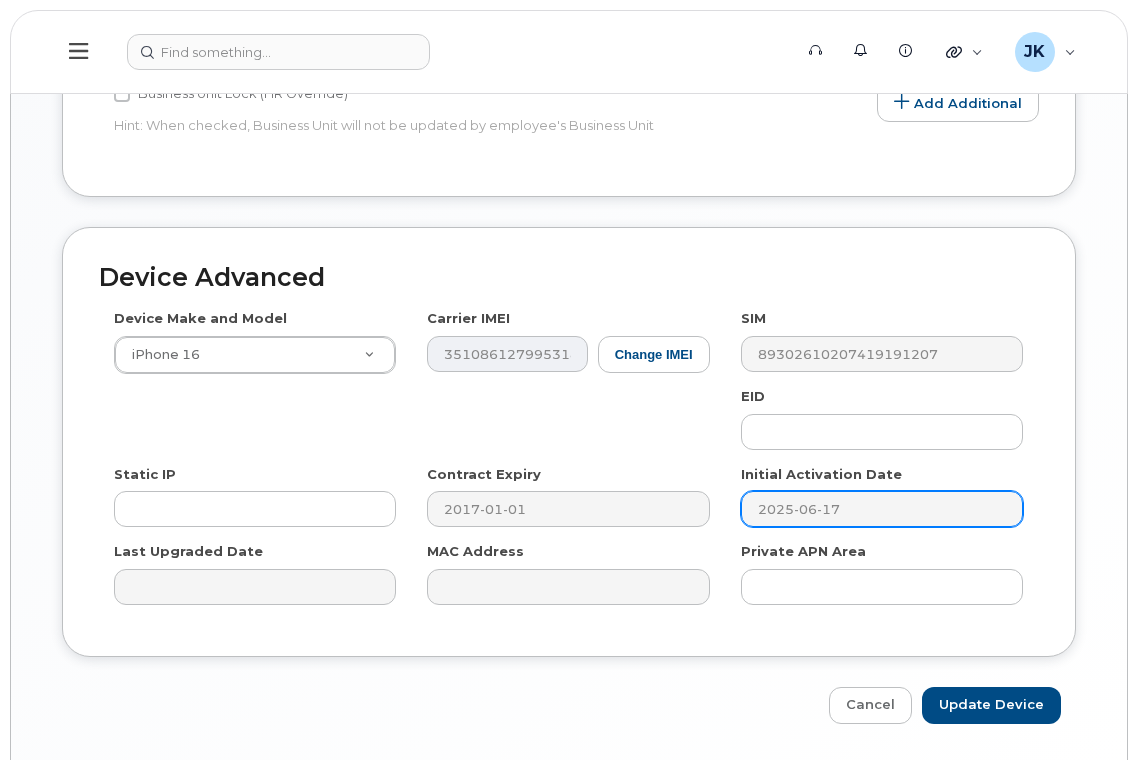 scroll, scrollTop: 1075, scrollLeft: 0, axis: vertical 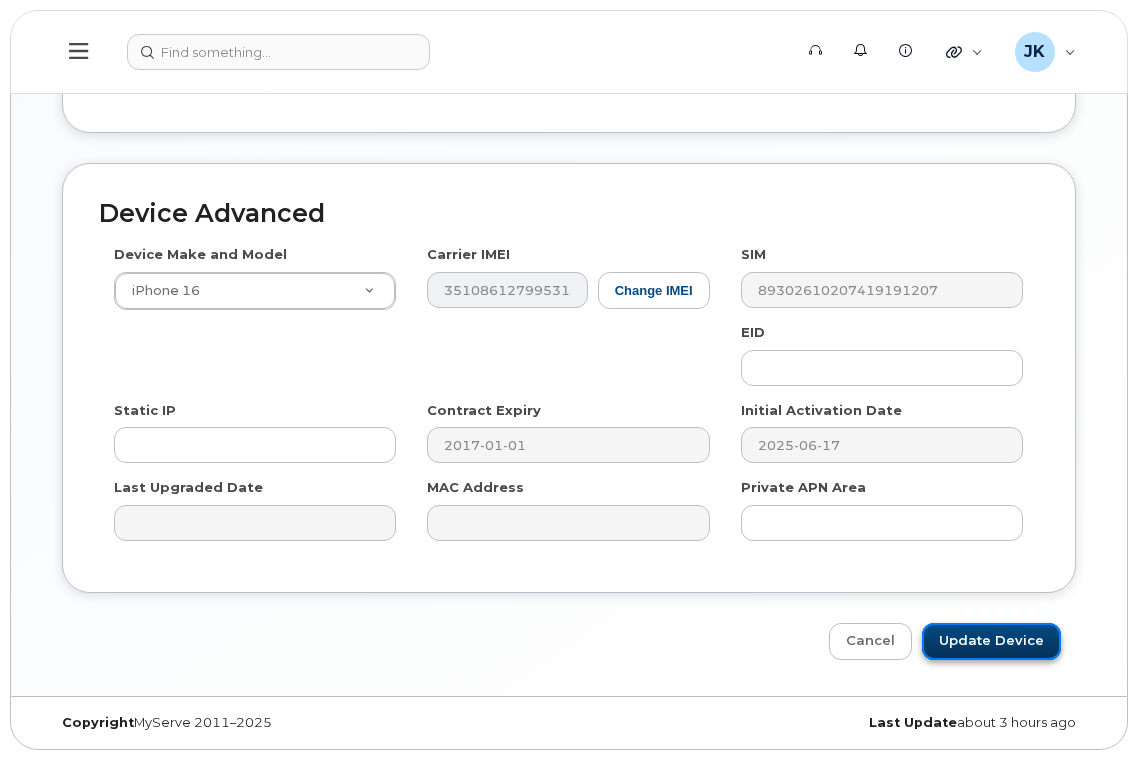 click on "Update Device" at bounding box center [991, 641] 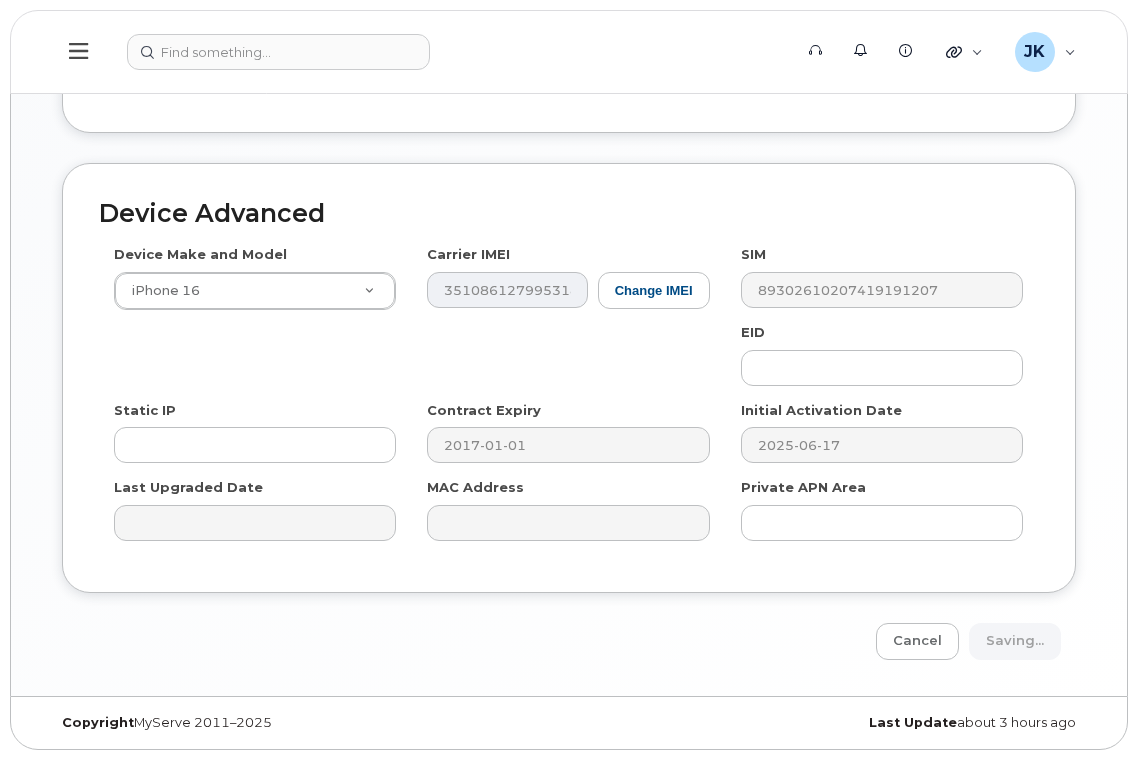 type on "Update Device" 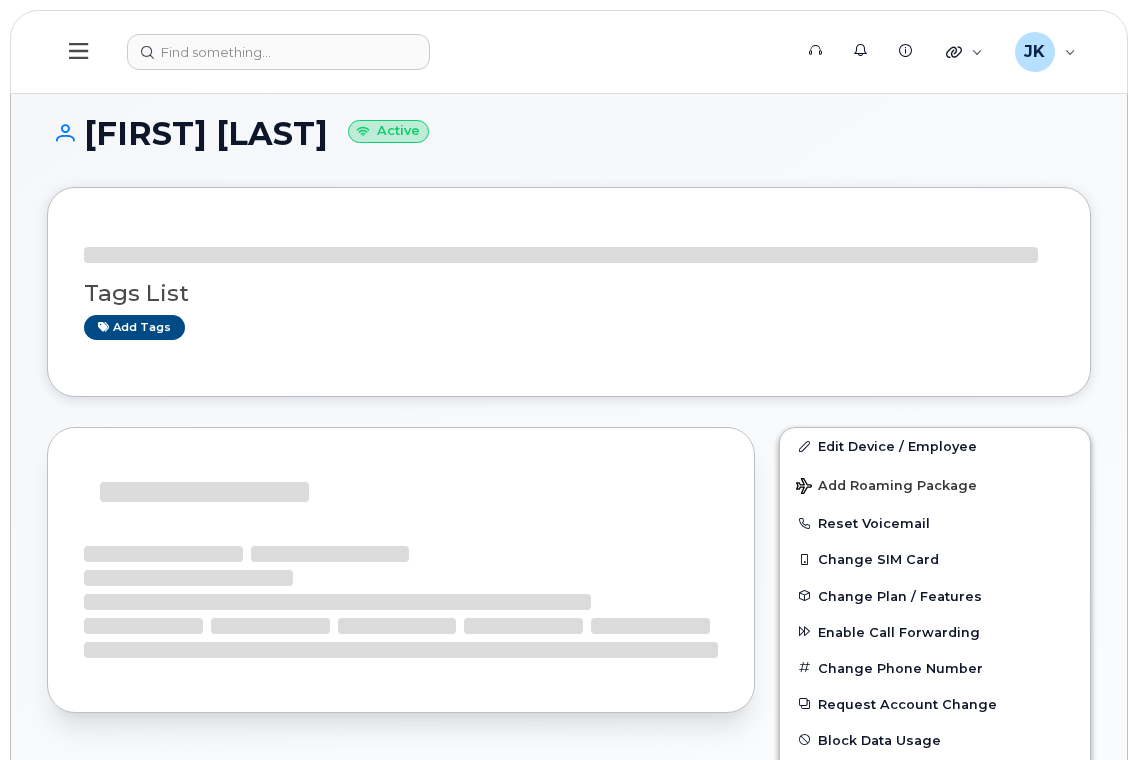 scroll, scrollTop: 0, scrollLeft: 0, axis: both 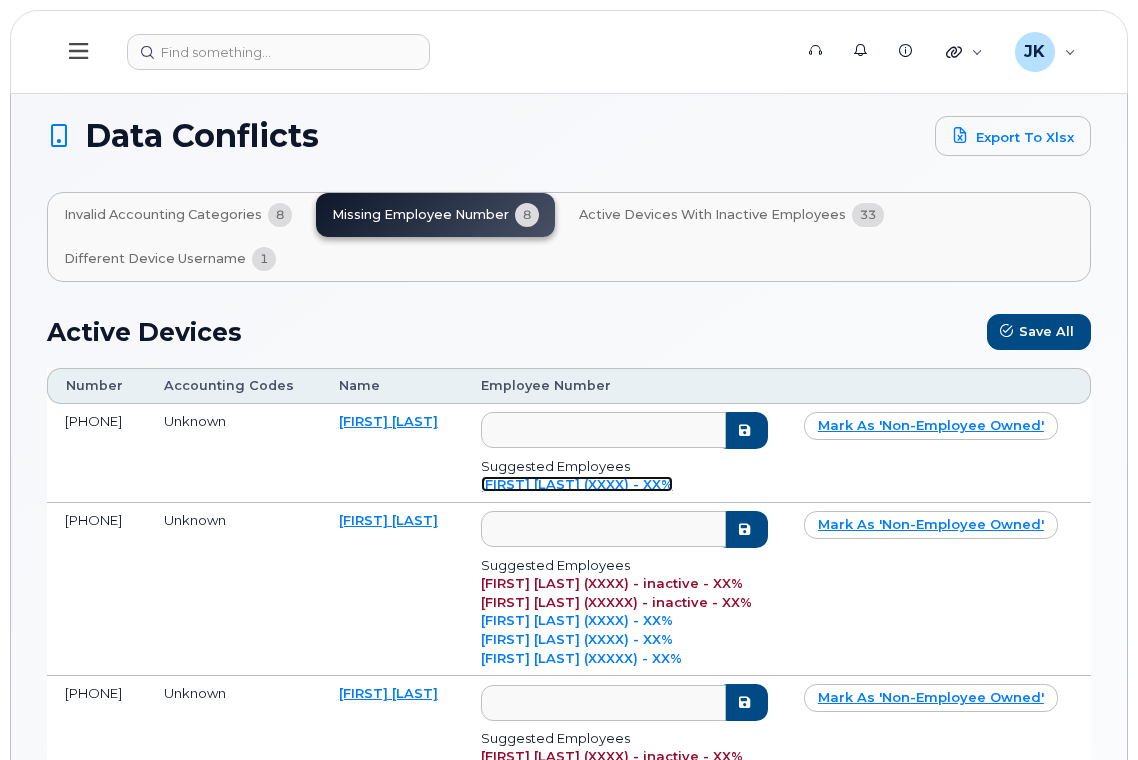 click on "[FIRST] [LAST] (XXXX) - XX%" at bounding box center [577, 484] 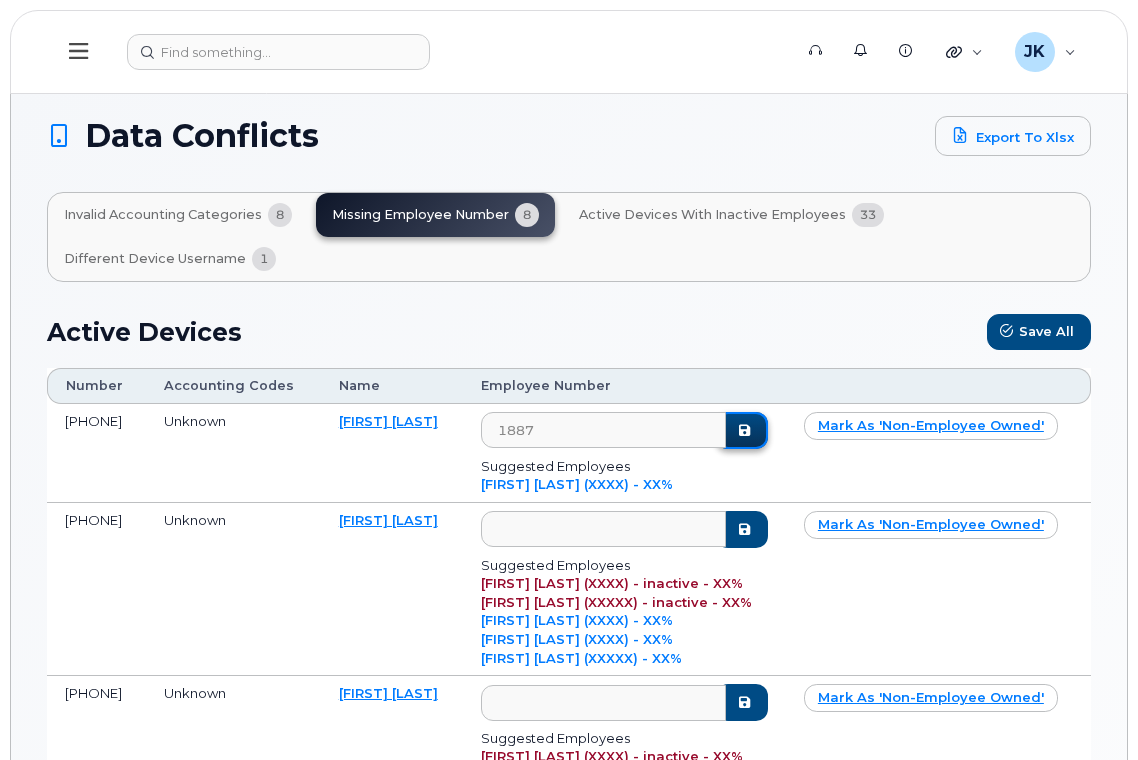 click at bounding box center [745, 430] 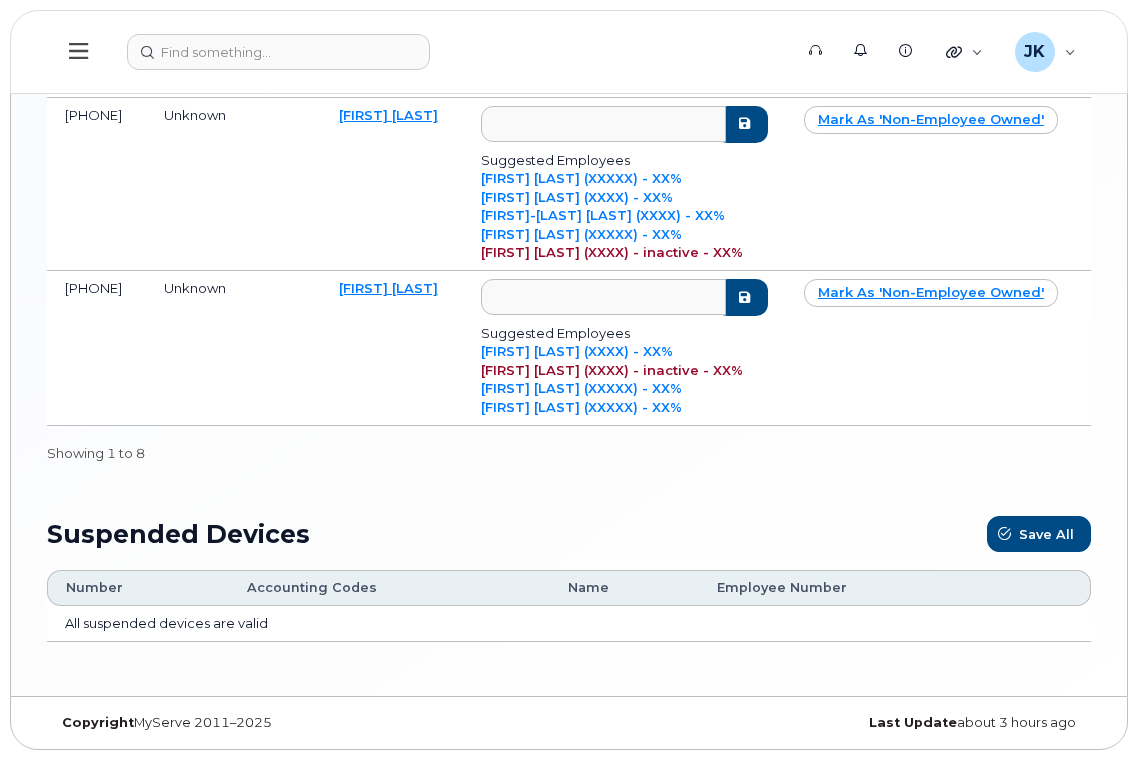 scroll, scrollTop: 1227, scrollLeft: 0, axis: vertical 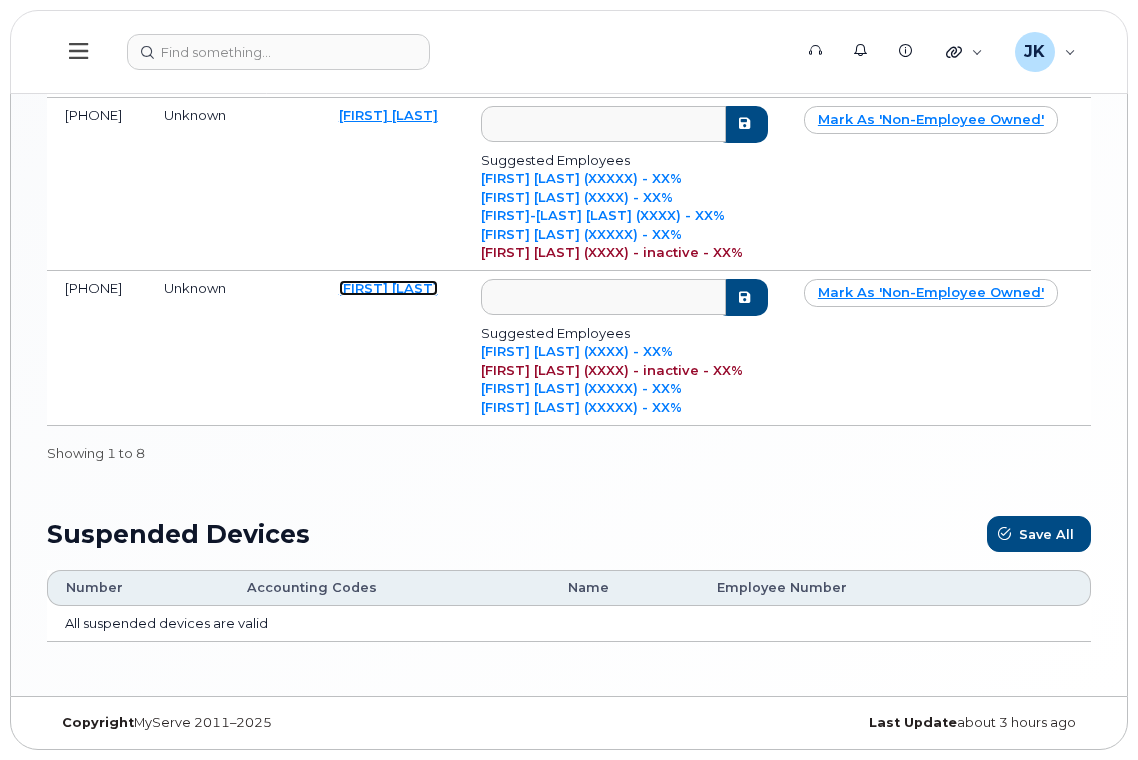 click on "Marley Kwan" at bounding box center [388, 288] 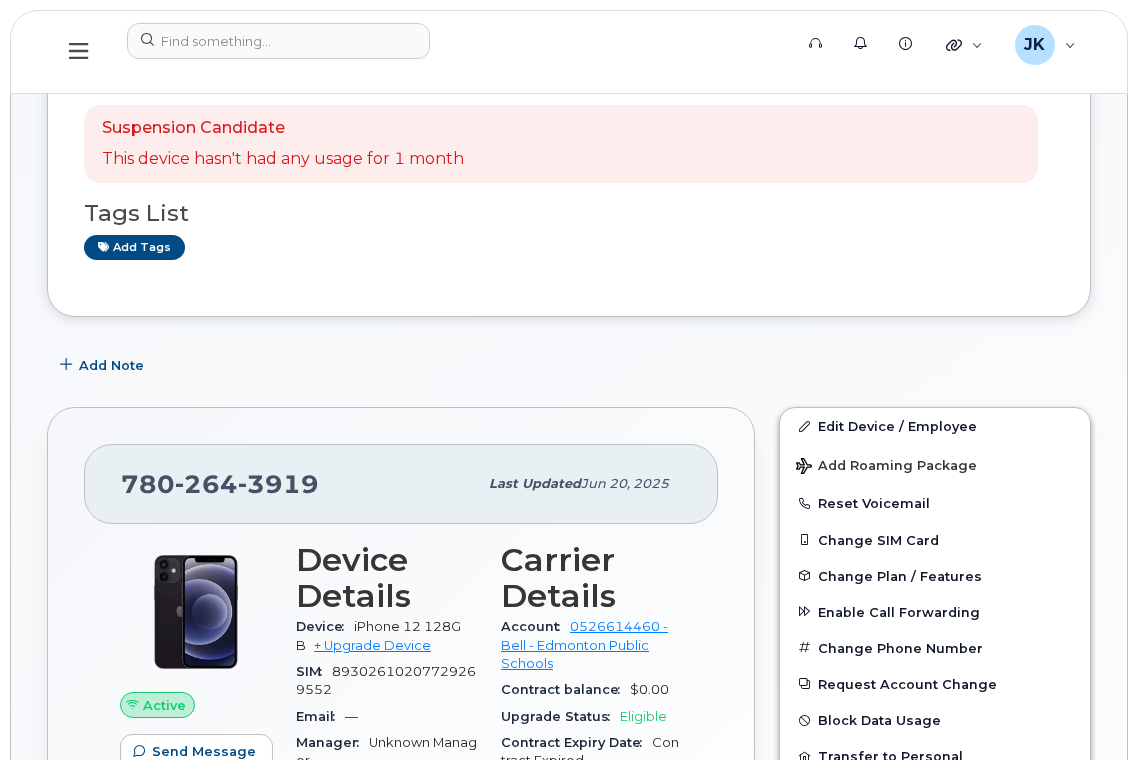 scroll, scrollTop: 0, scrollLeft: 0, axis: both 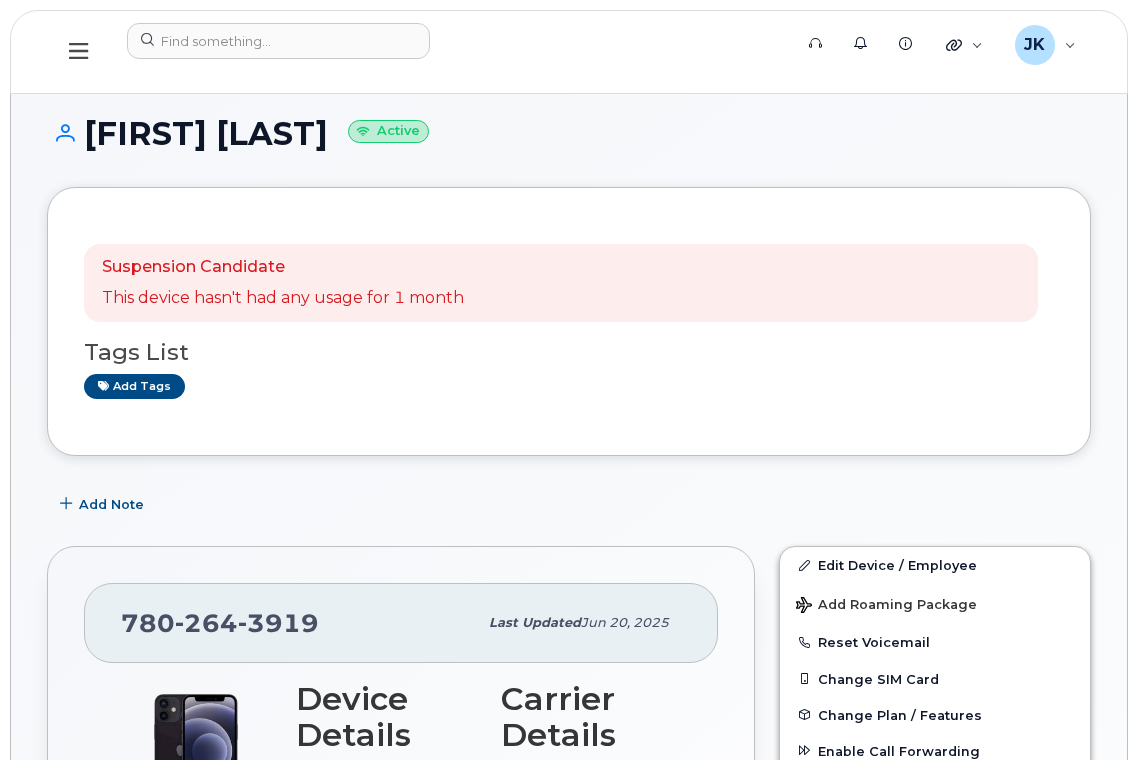 click on "Marley Kwan
Active" at bounding box center (569, 133) 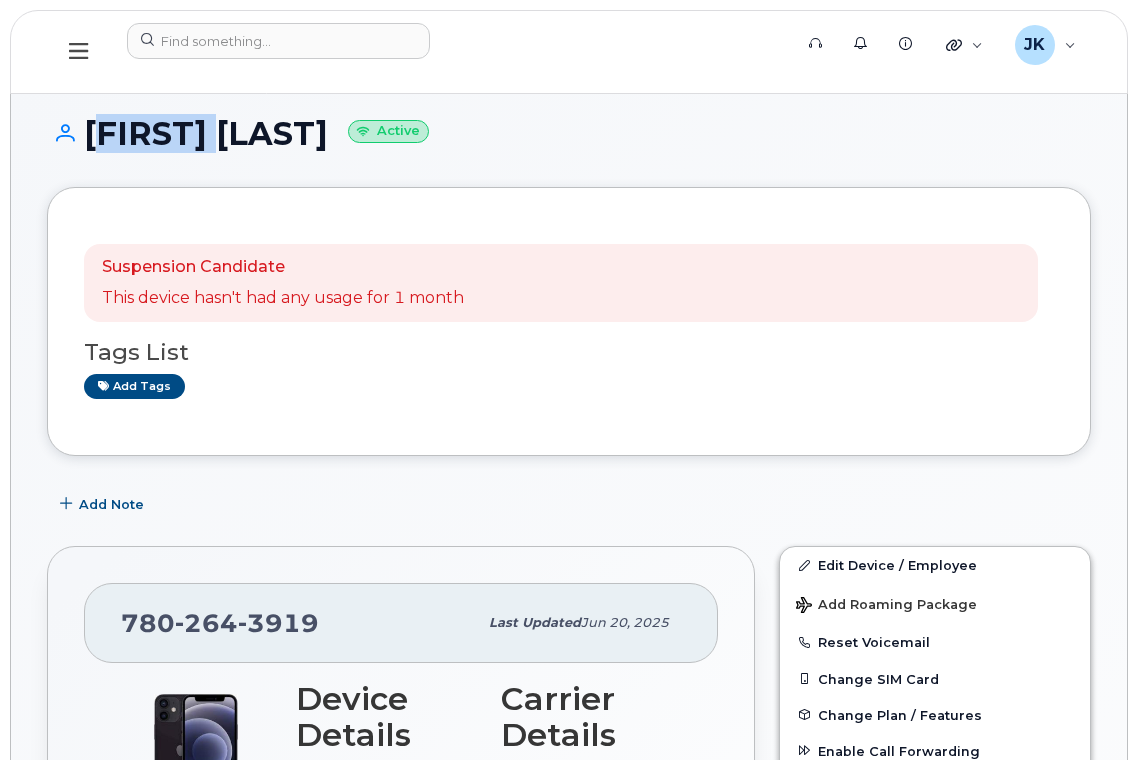 drag, startPoint x: 131, startPoint y: 137, endPoint x: 225, endPoint y: 134, distance: 94.04786 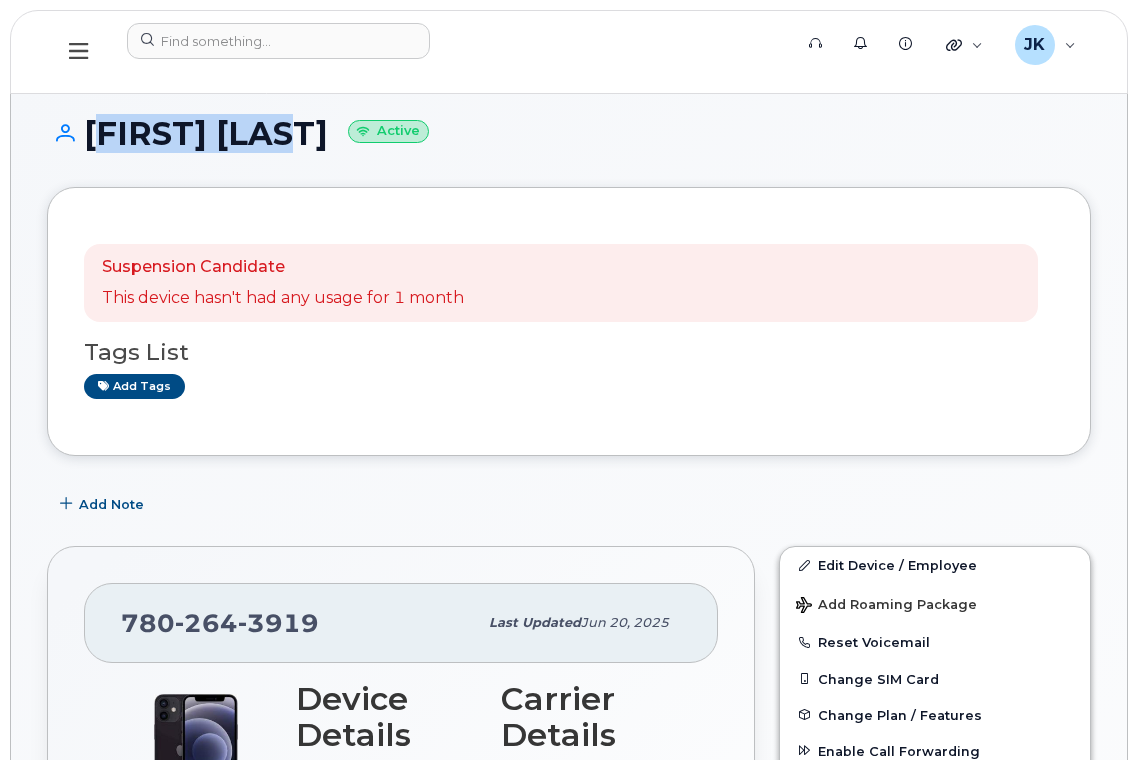 click on "Marley Kwan
Active" at bounding box center (569, 133) 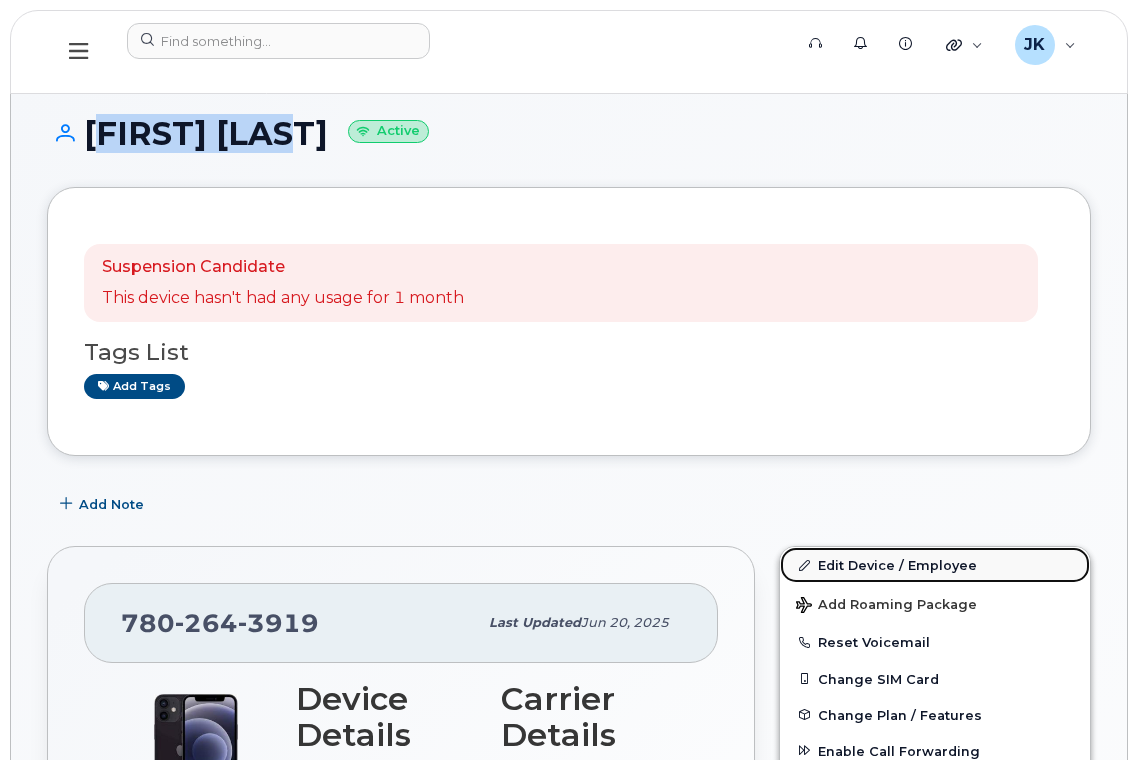 click on "Edit Device / Employee" at bounding box center [935, 565] 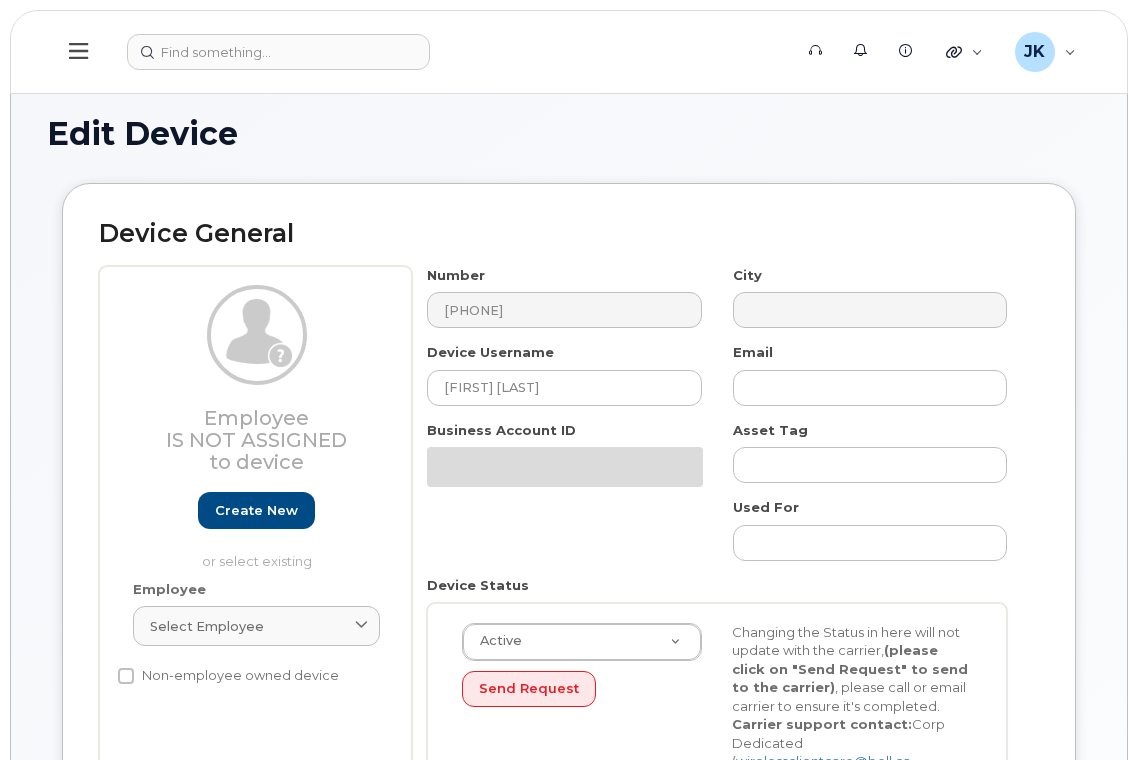 scroll, scrollTop: 0, scrollLeft: 0, axis: both 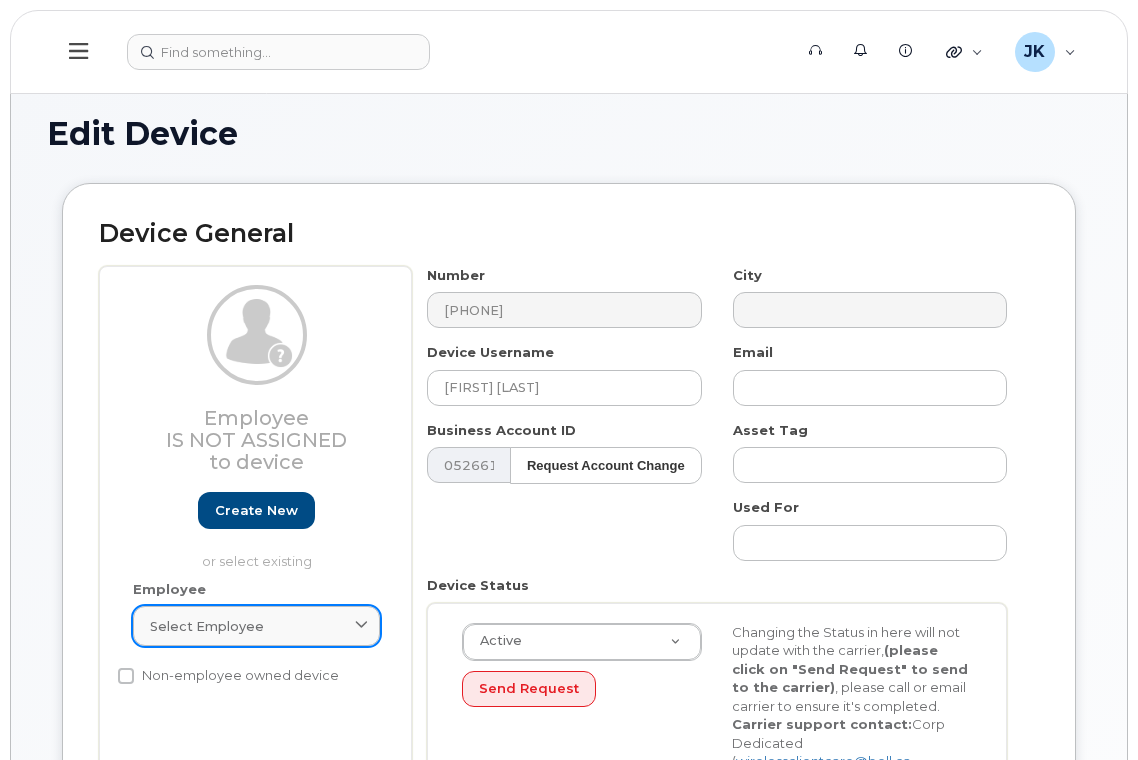 click on "Select employee" 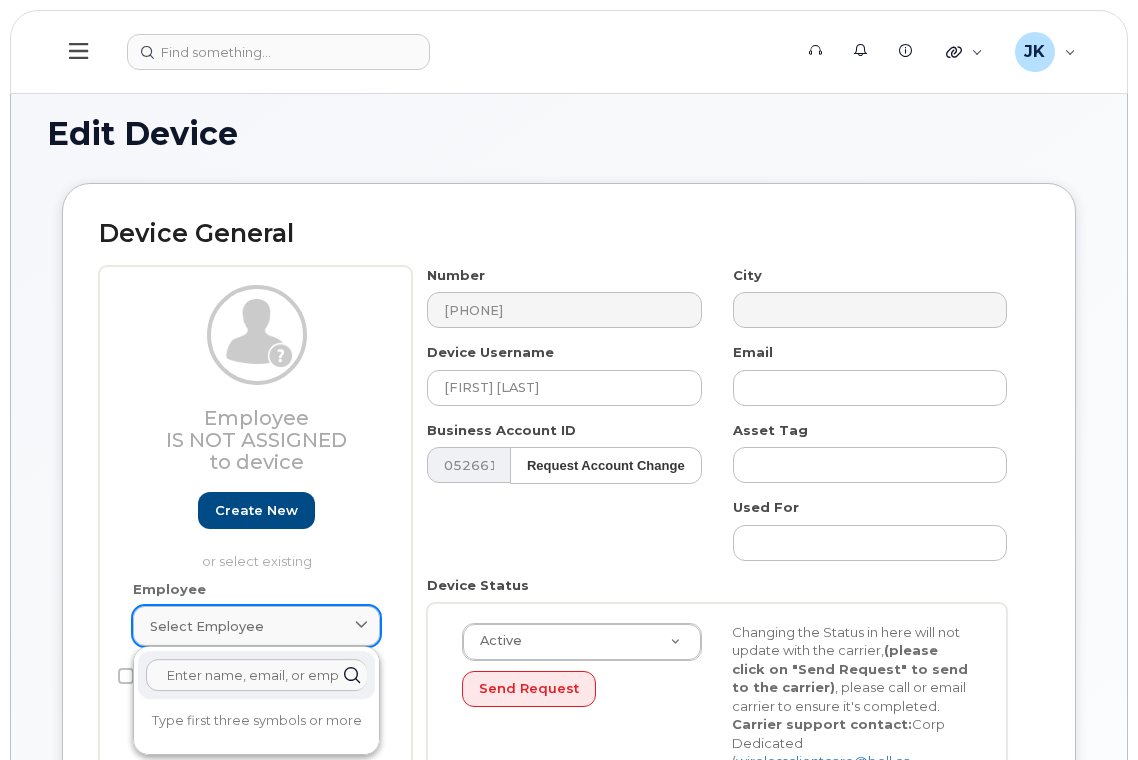 paste on "42145" 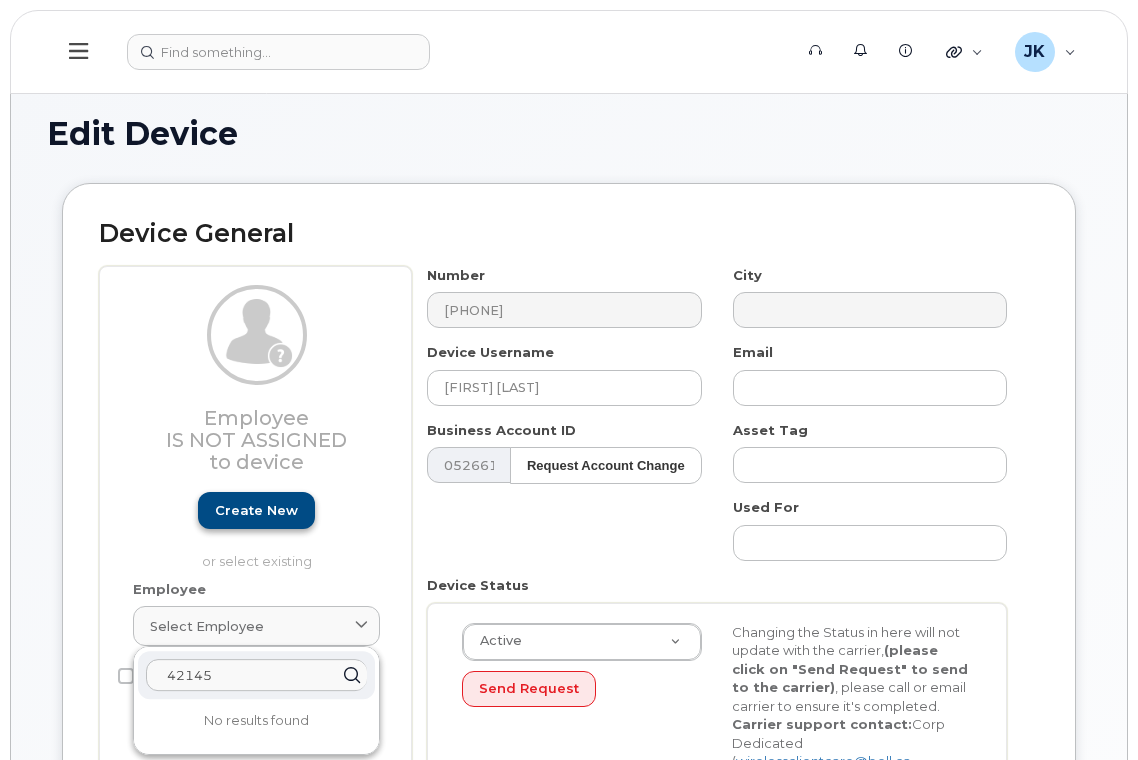 type on "42145" 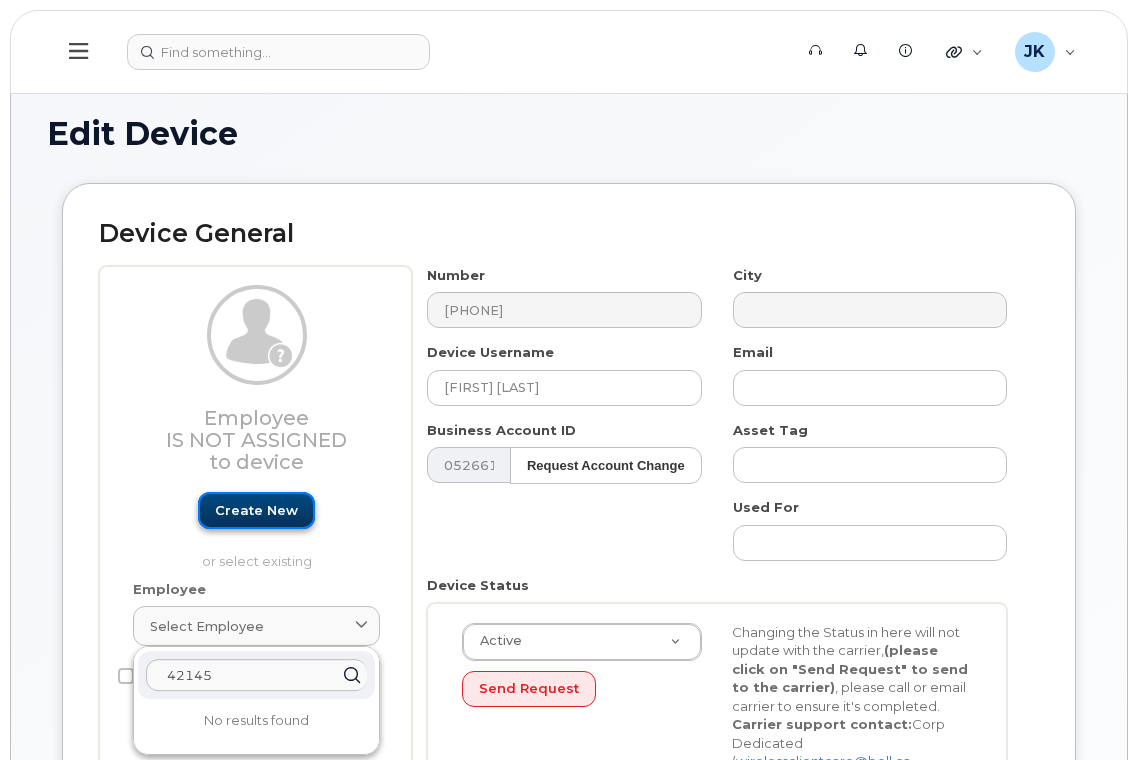 click on "Create new" at bounding box center (256, 510) 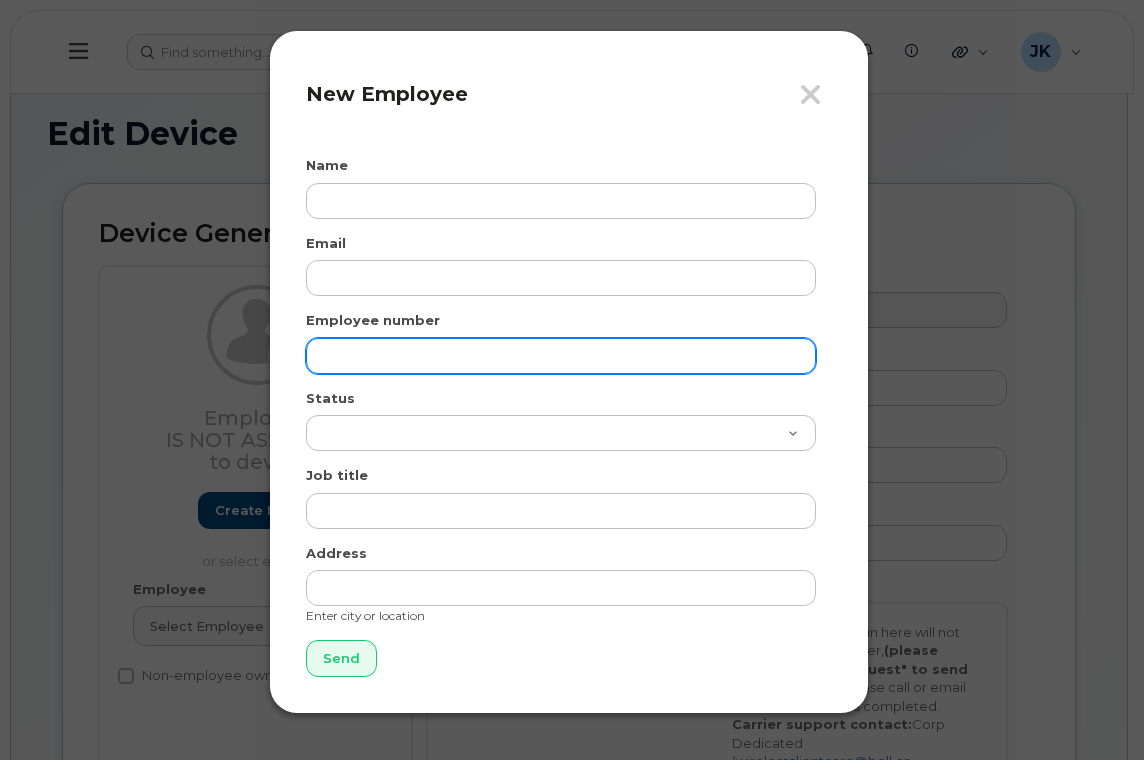 click at bounding box center [561, 356] 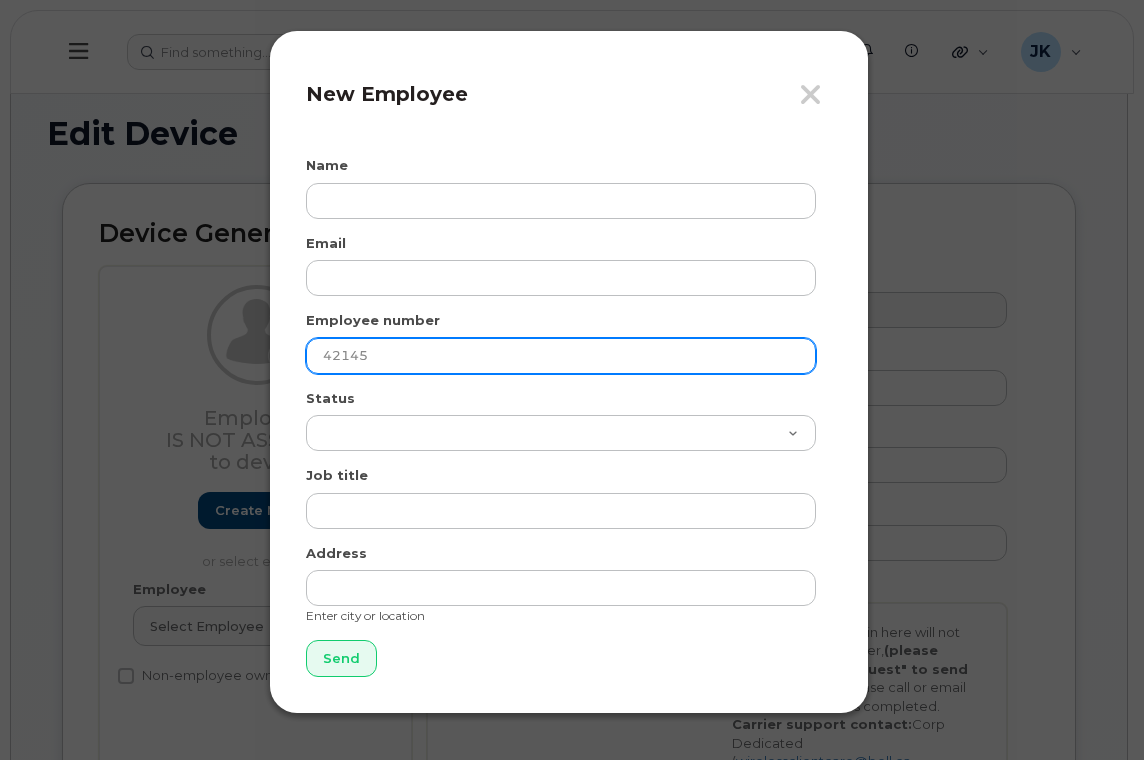 type on "42145" 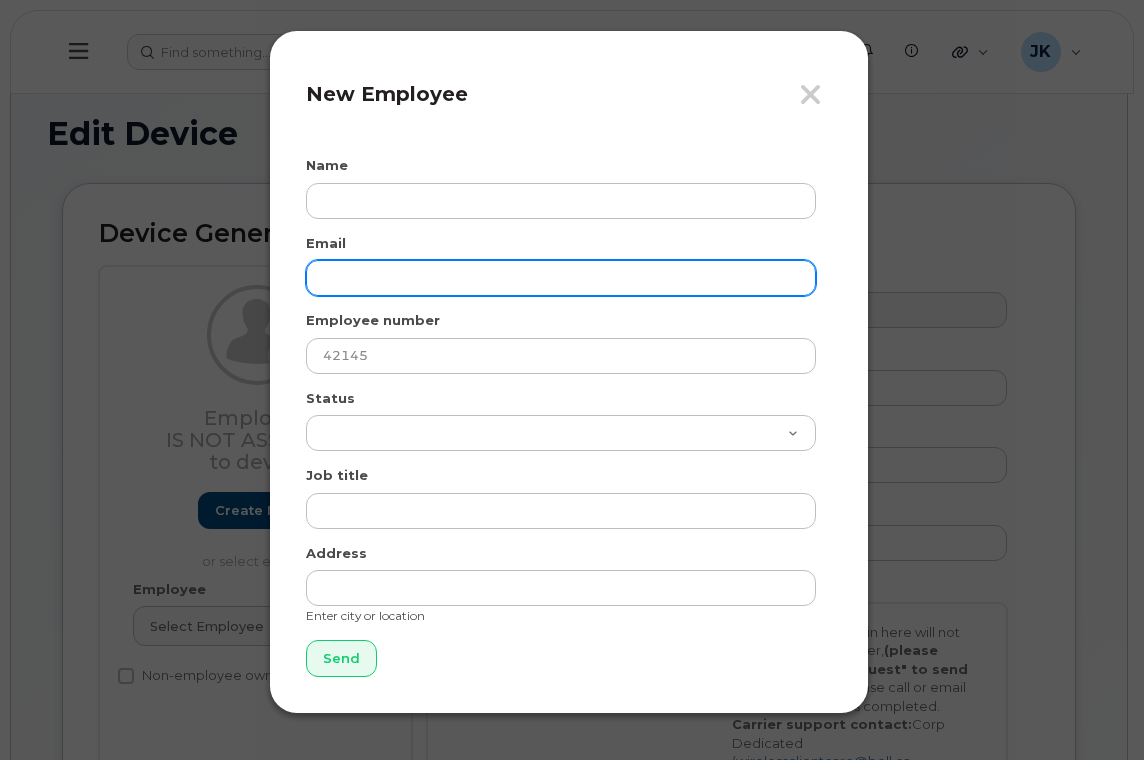 click at bounding box center (561, 278) 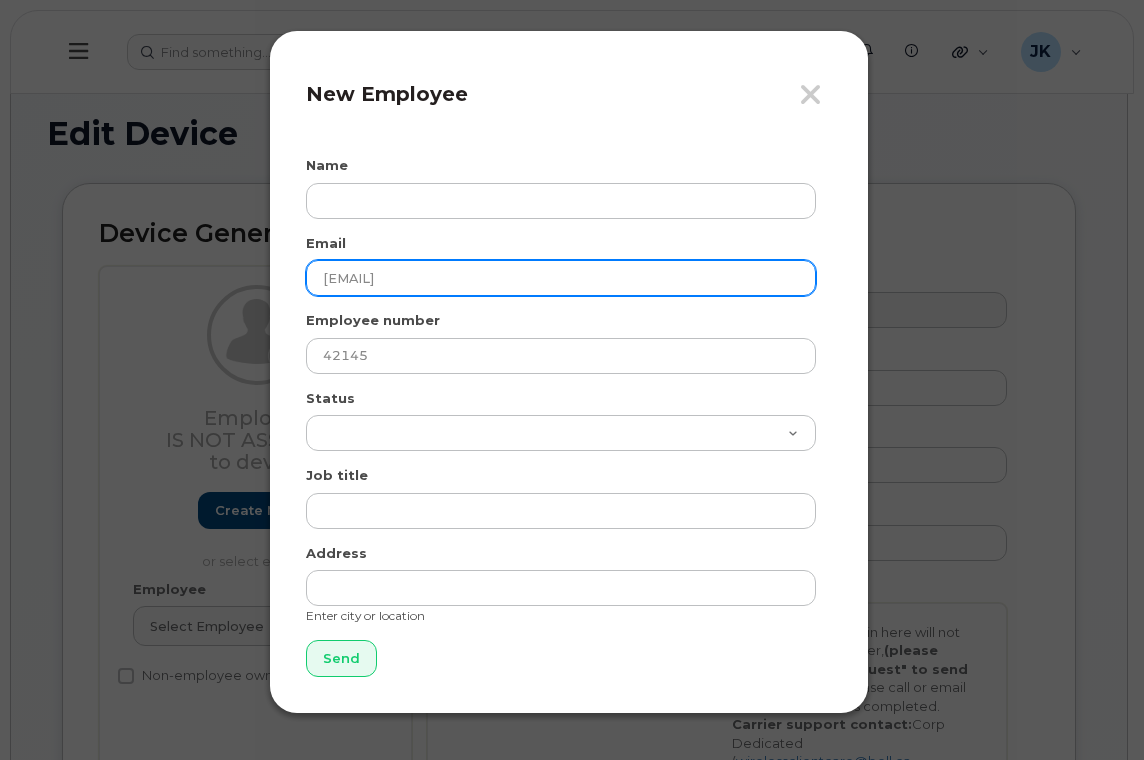 type on "marley.kwan@epsb.ca" 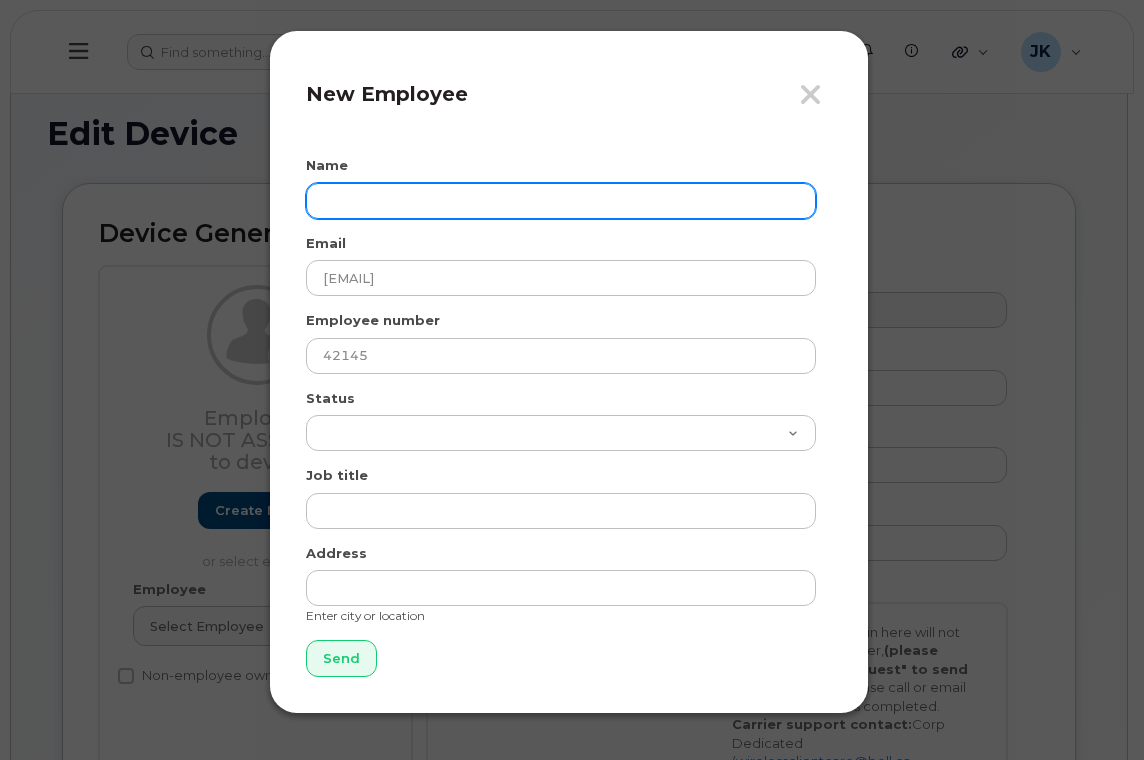 click at bounding box center (561, 201) 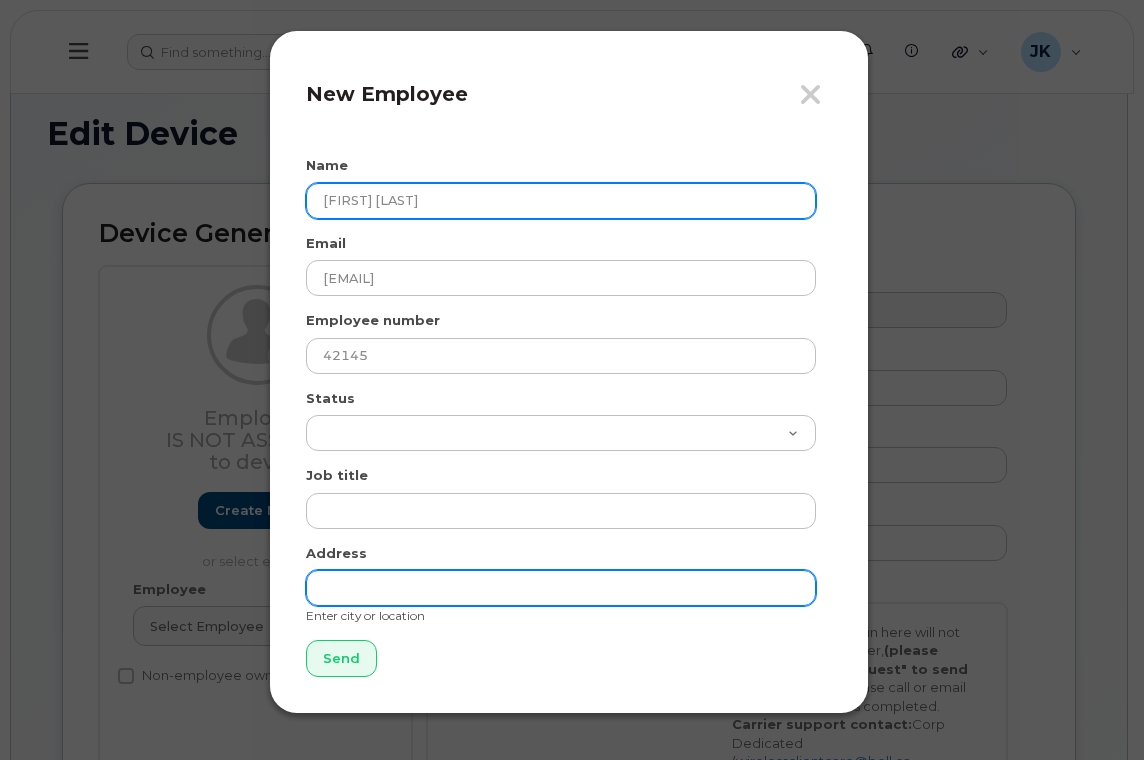 type on "Marley Kwan" 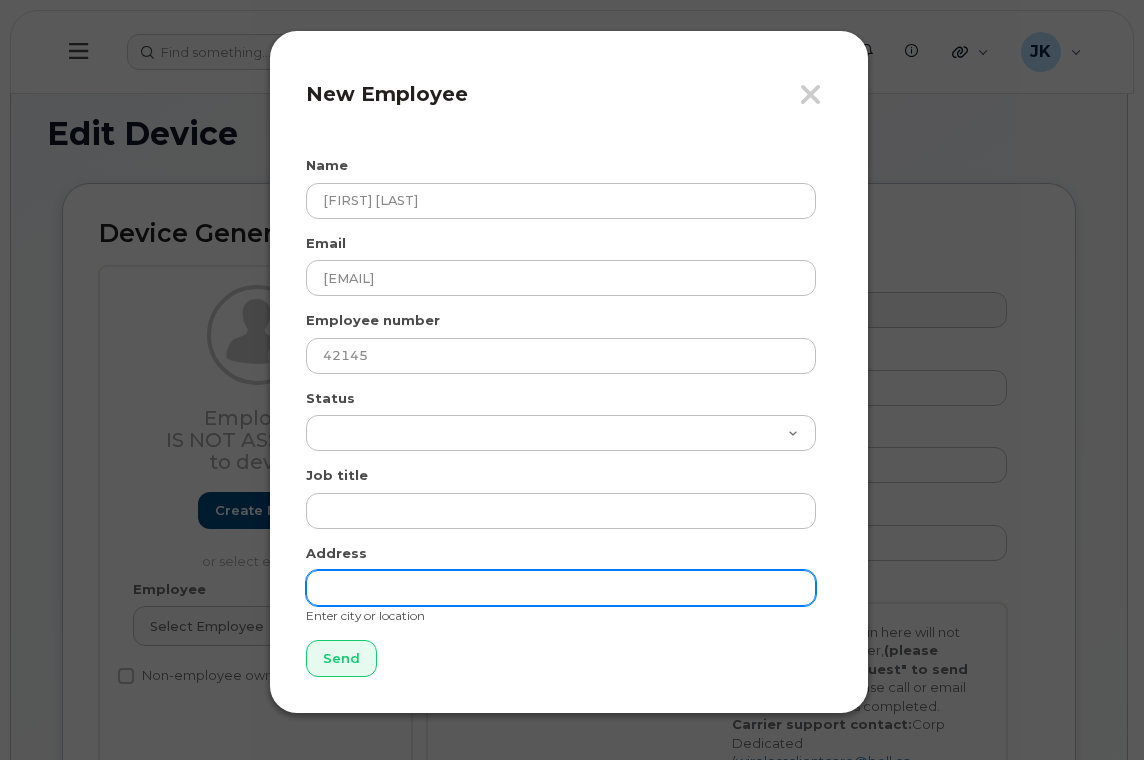 click at bounding box center (561, 588) 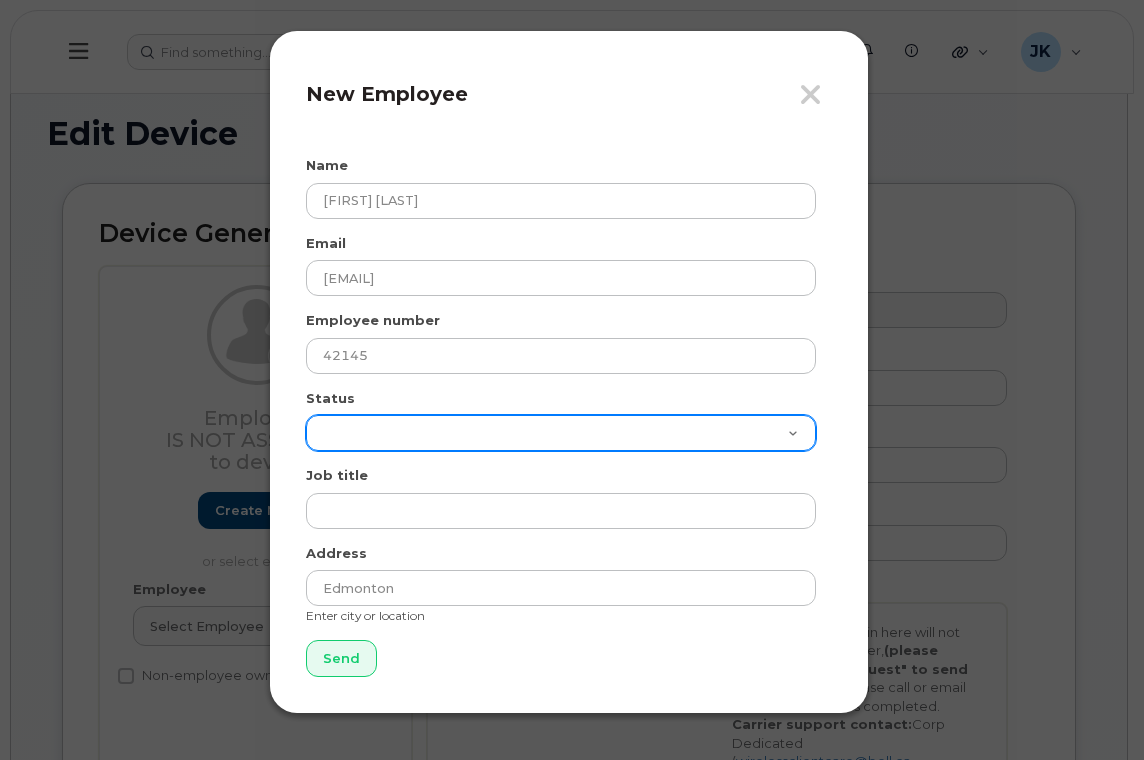 click on "Active
On-Leave
Long Term
Short Term
Maternity Leave
Temp Layoff
Inactive" at bounding box center [561, 433] 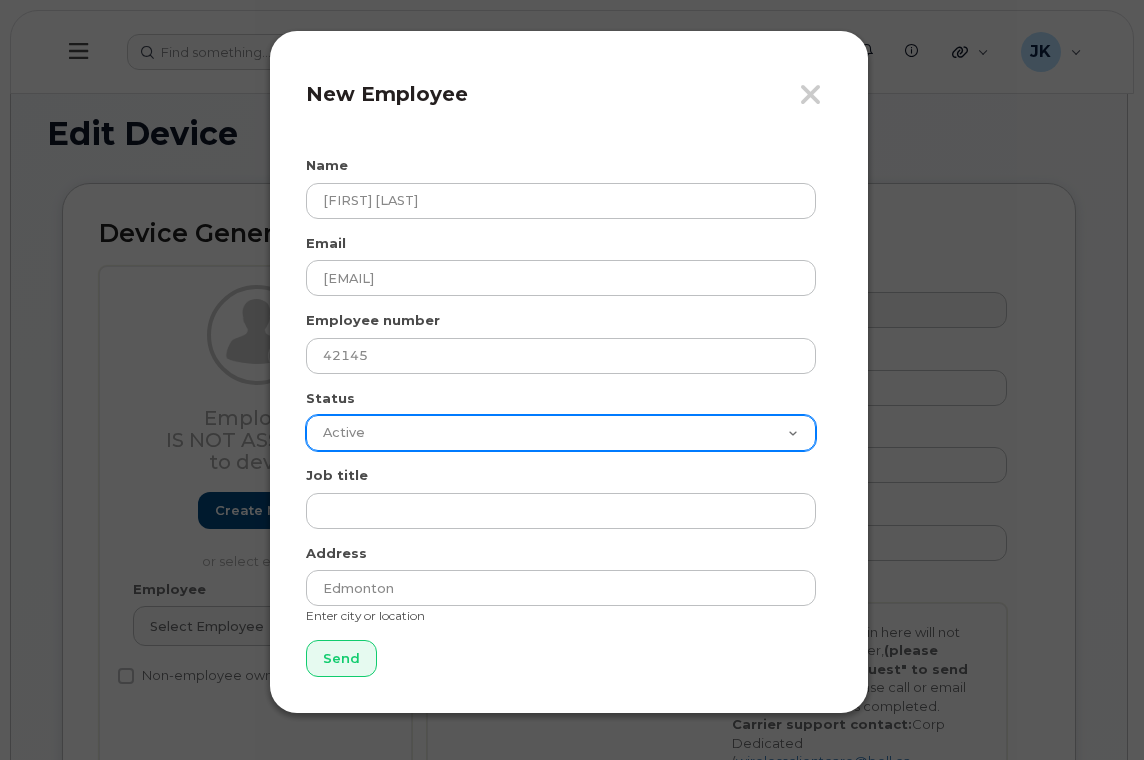 click on "Active
On-Leave
Long Term
Short Term
Maternity Leave
Temp Layoff
Inactive" at bounding box center (561, 433) 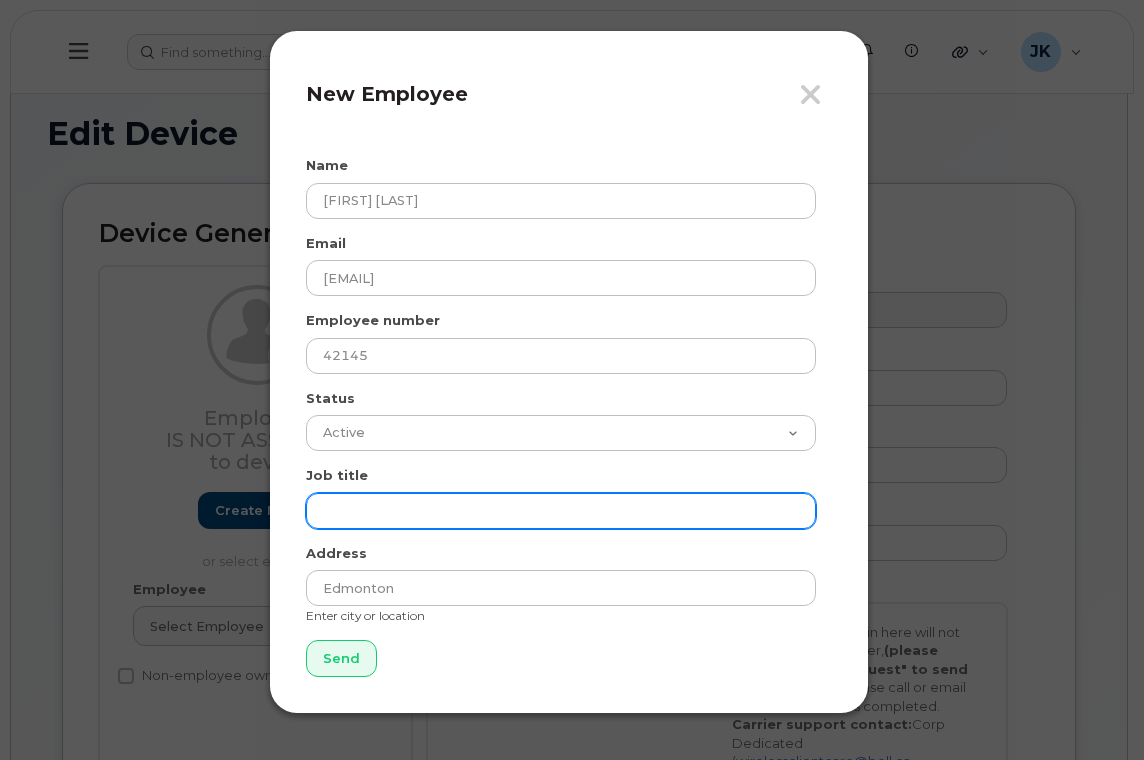 click at bounding box center [561, 511] 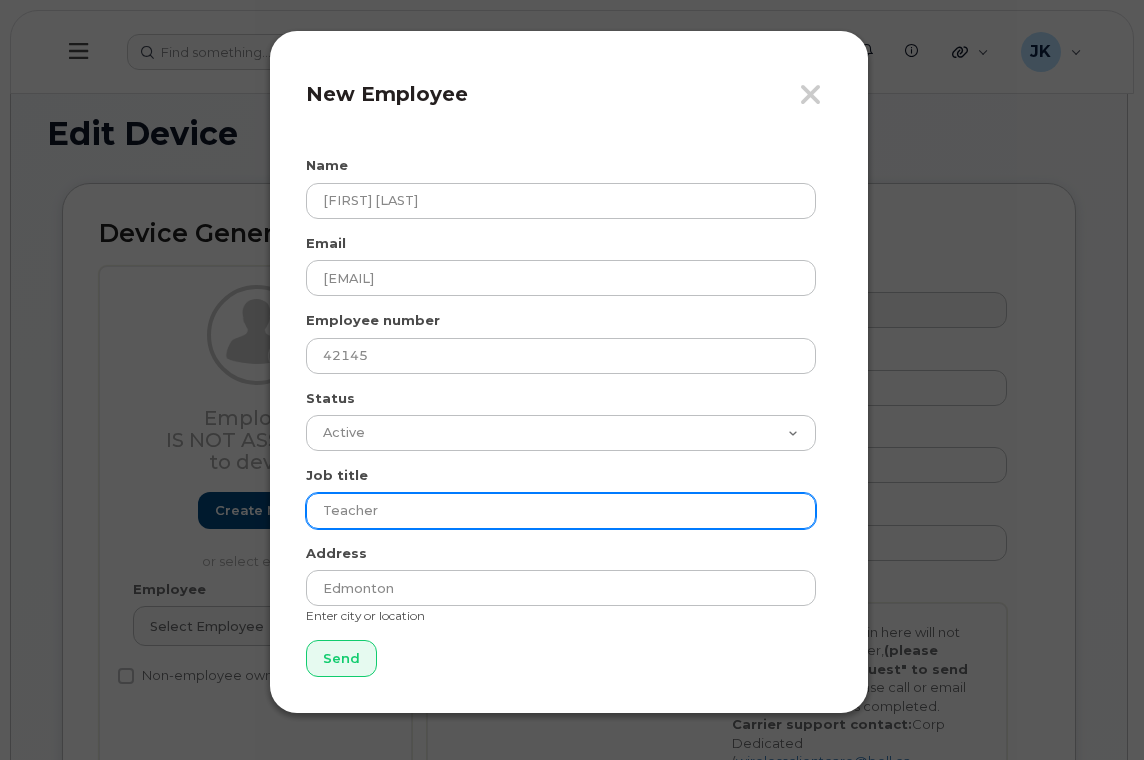 drag, startPoint x: 370, startPoint y: 510, endPoint x: 419, endPoint y: 504, distance: 49.365982 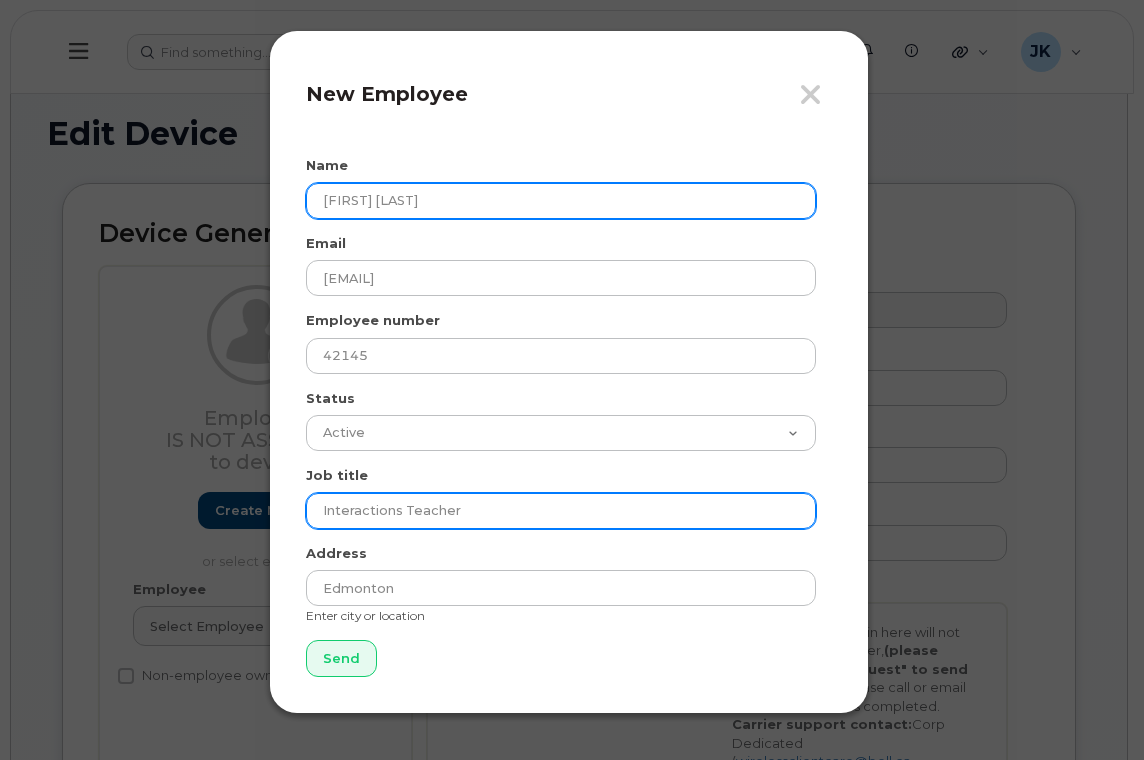 type on "Interactions Teacher" 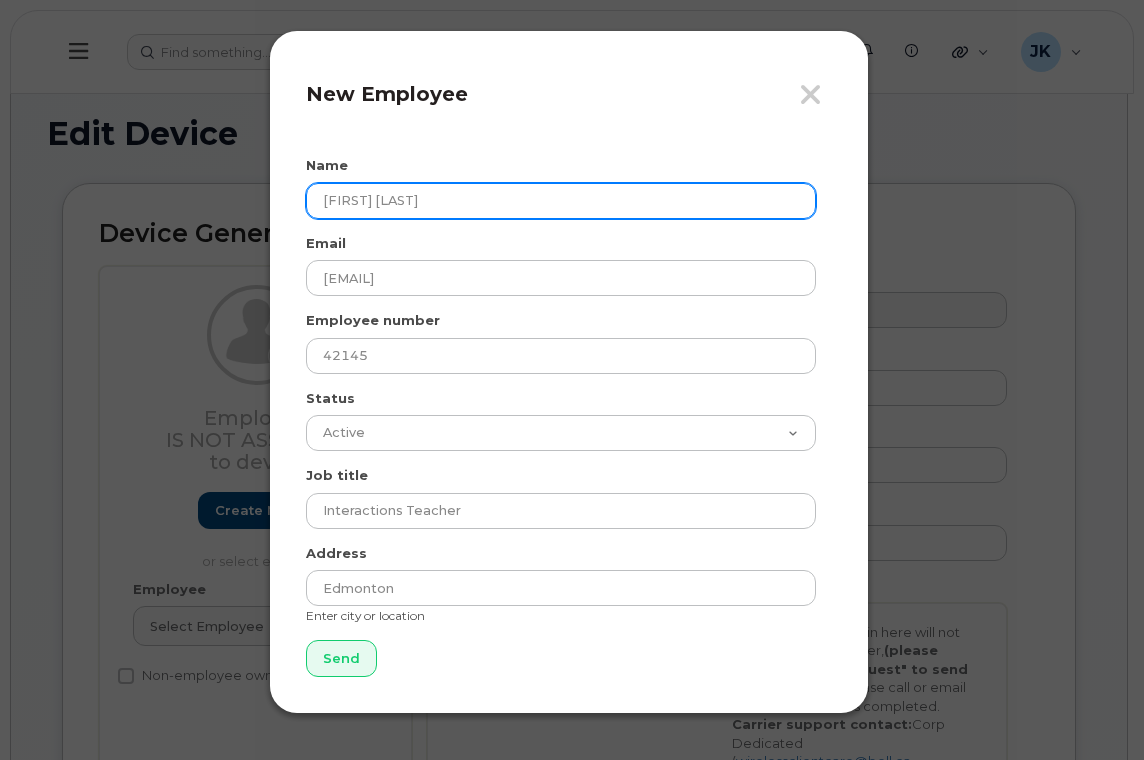 drag, startPoint x: 429, startPoint y: 200, endPoint x: 310, endPoint y: 203, distance: 119.03781 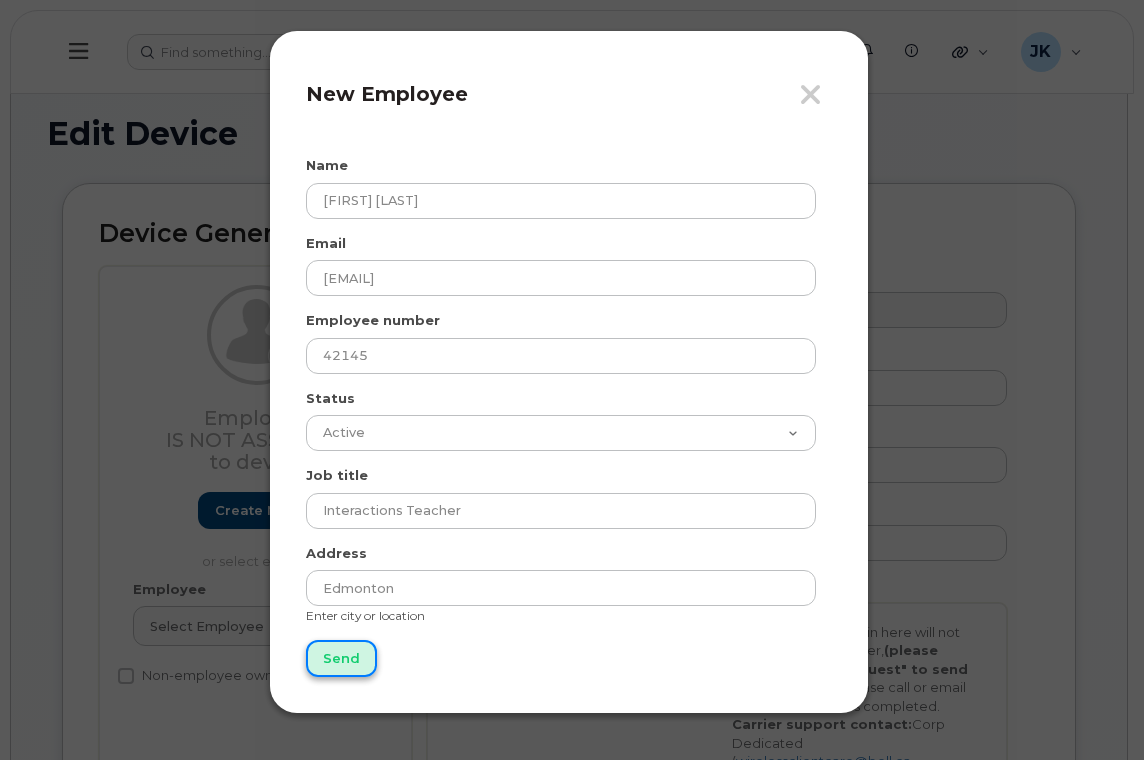 click on "Send" at bounding box center (341, 658) 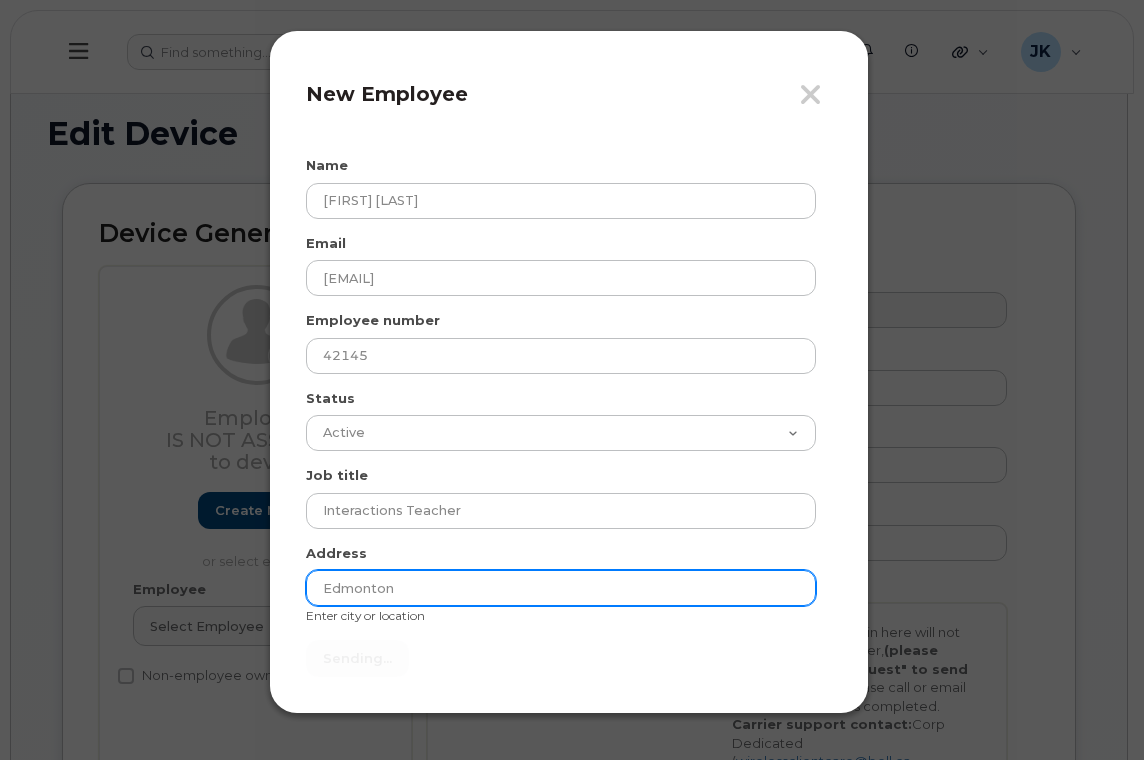 type on "Send" 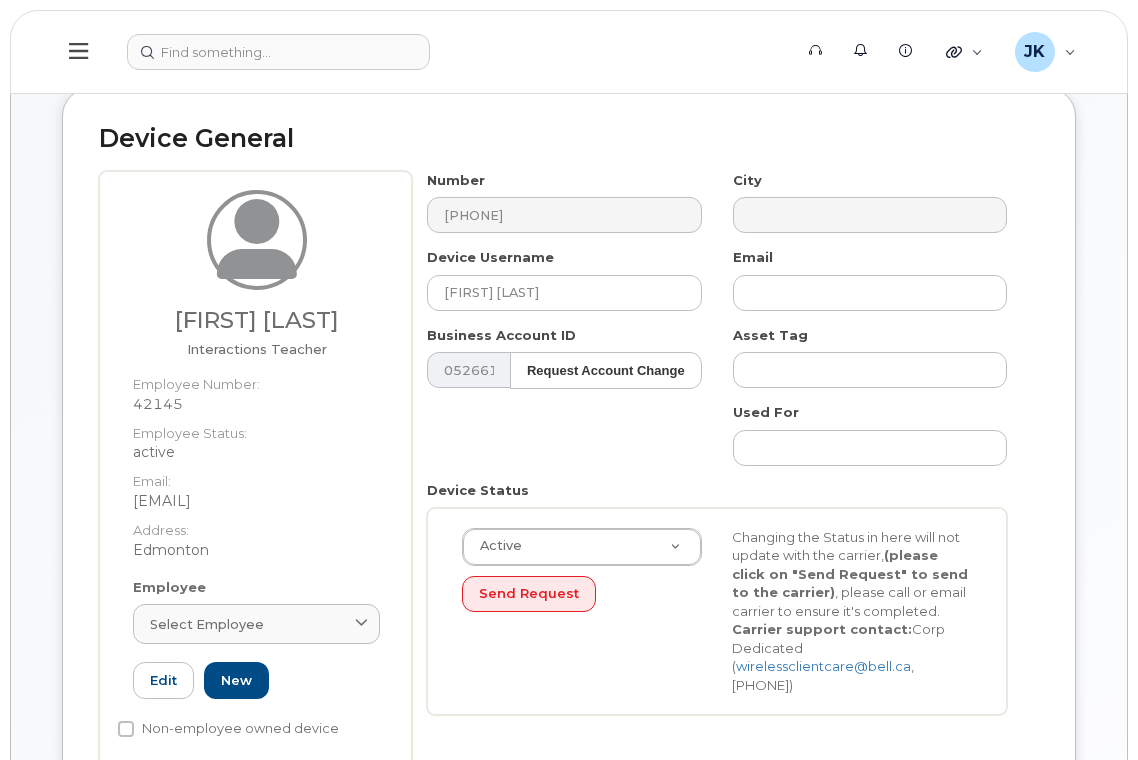scroll, scrollTop: 267, scrollLeft: 0, axis: vertical 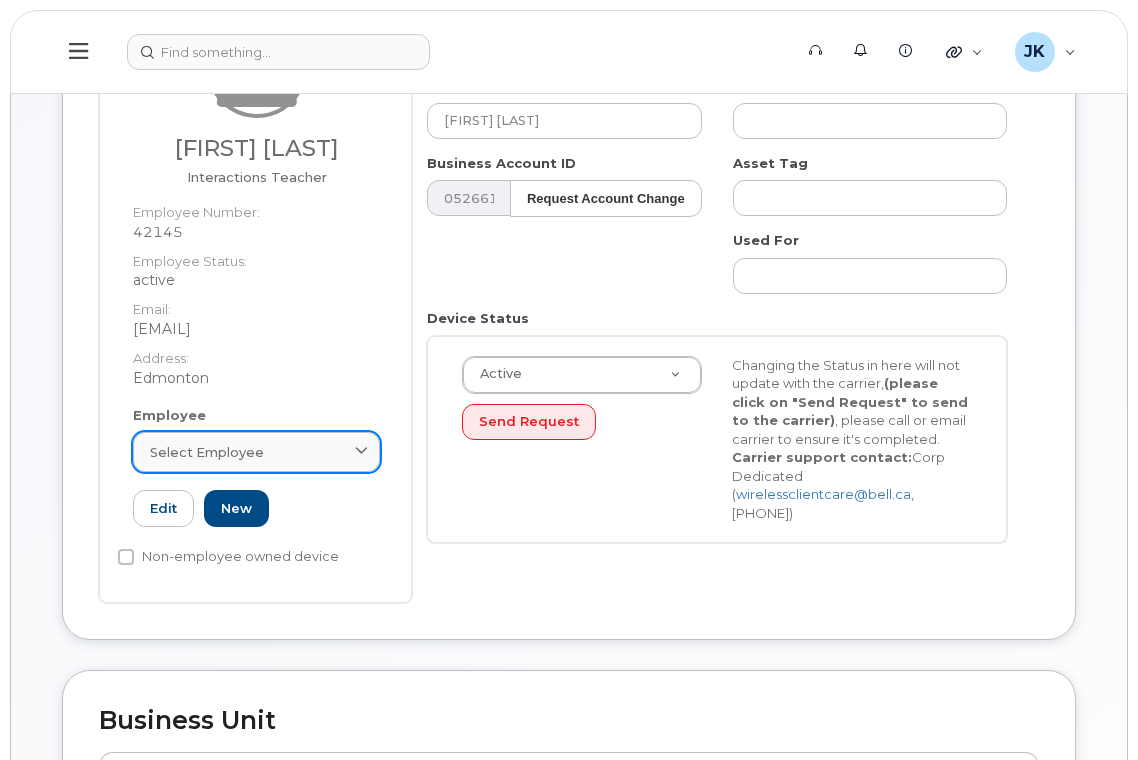 click at bounding box center (361, 452) 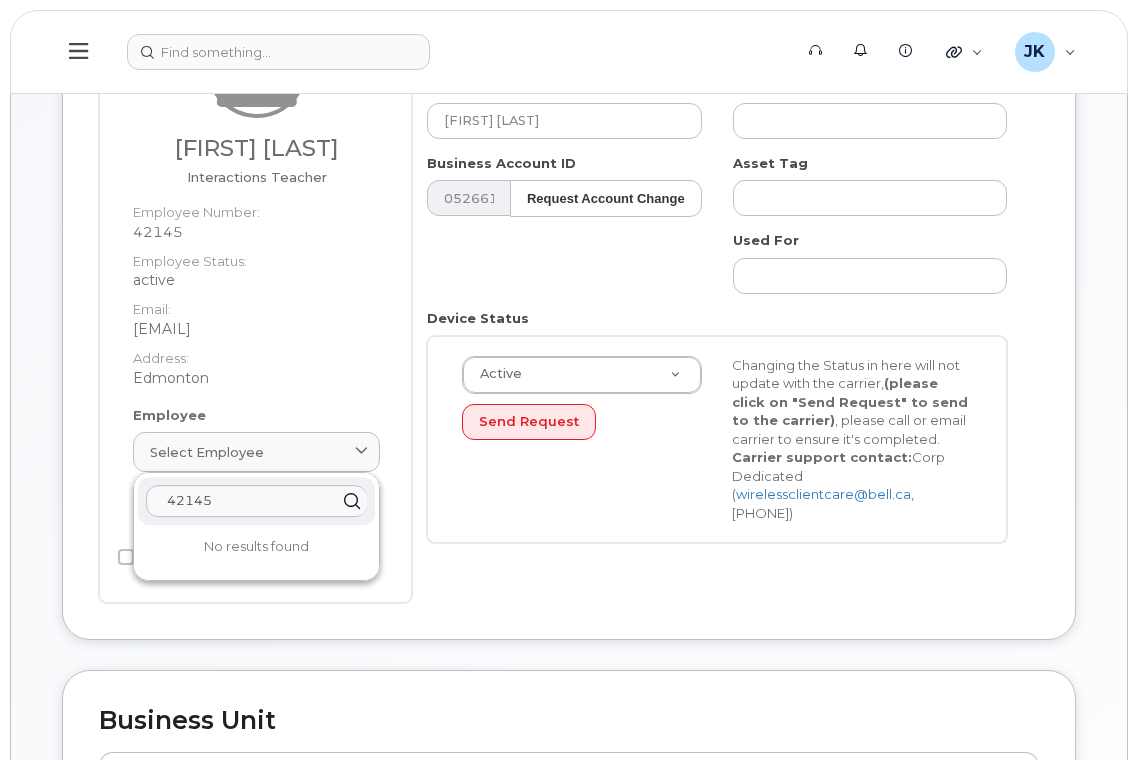 drag, startPoint x: 163, startPoint y: 509, endPoint x: 118, endPoint y: 510, distance: 45.01111 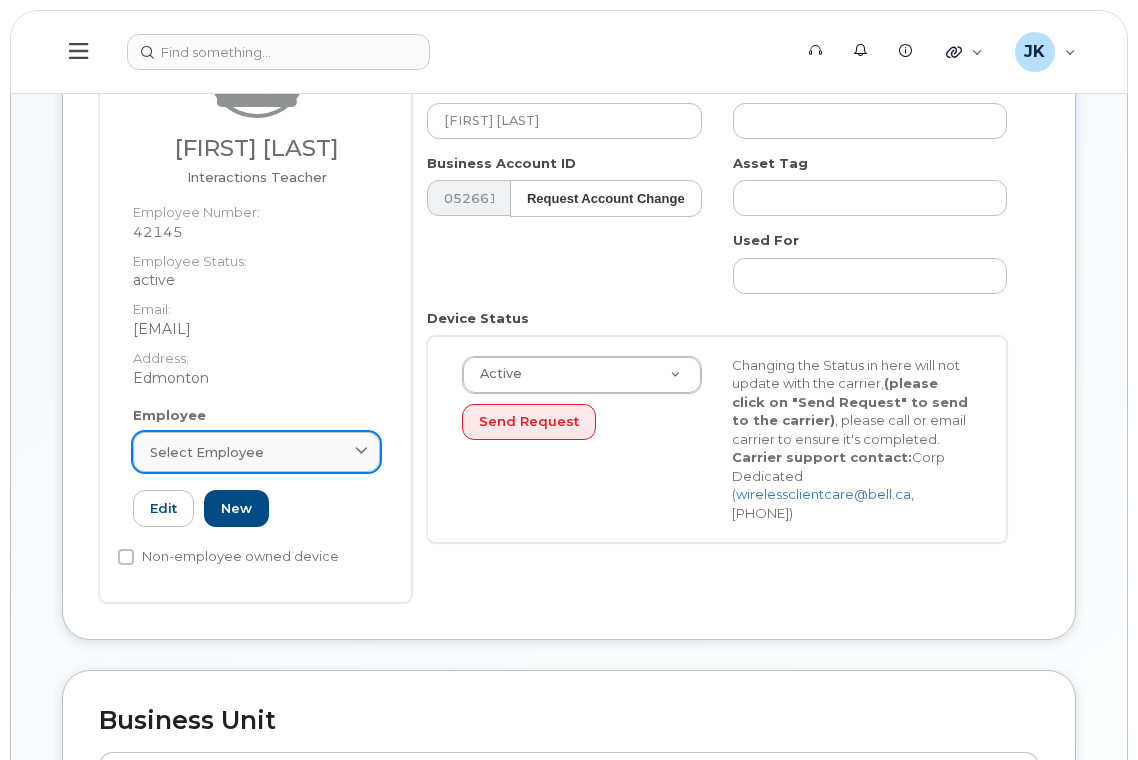 click on "Select employee" at bounding box center (256, 452) 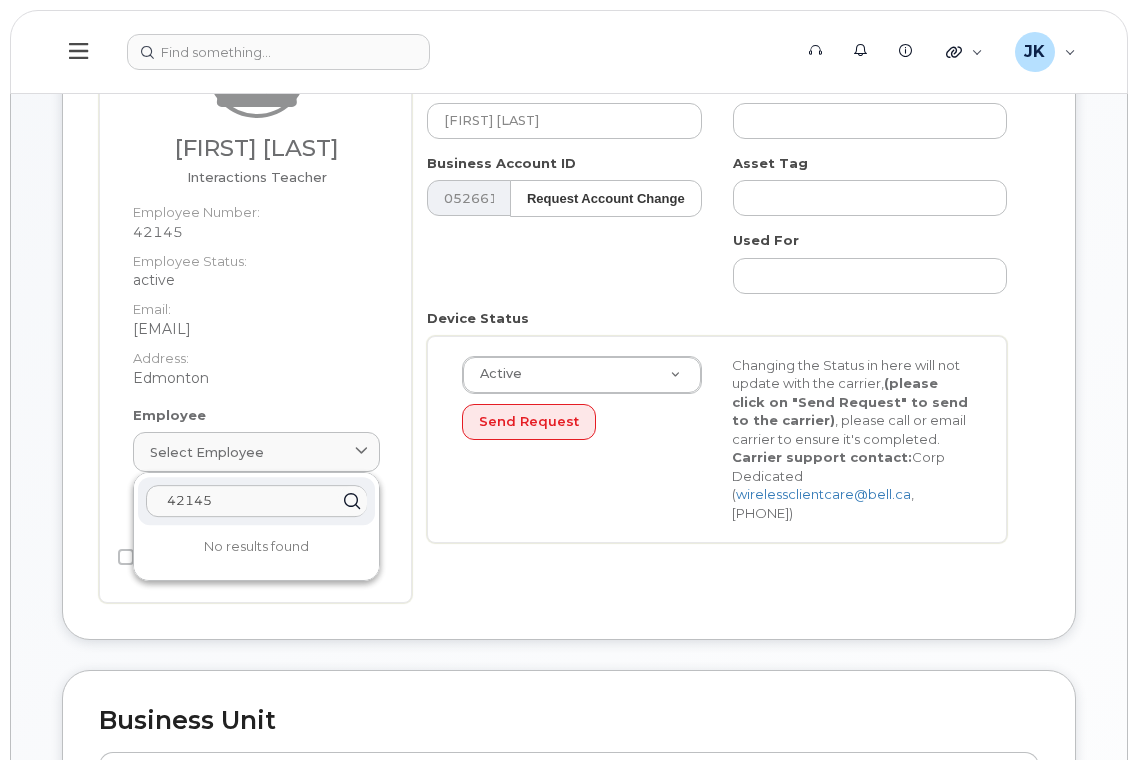 paste on "Marley Kwan" 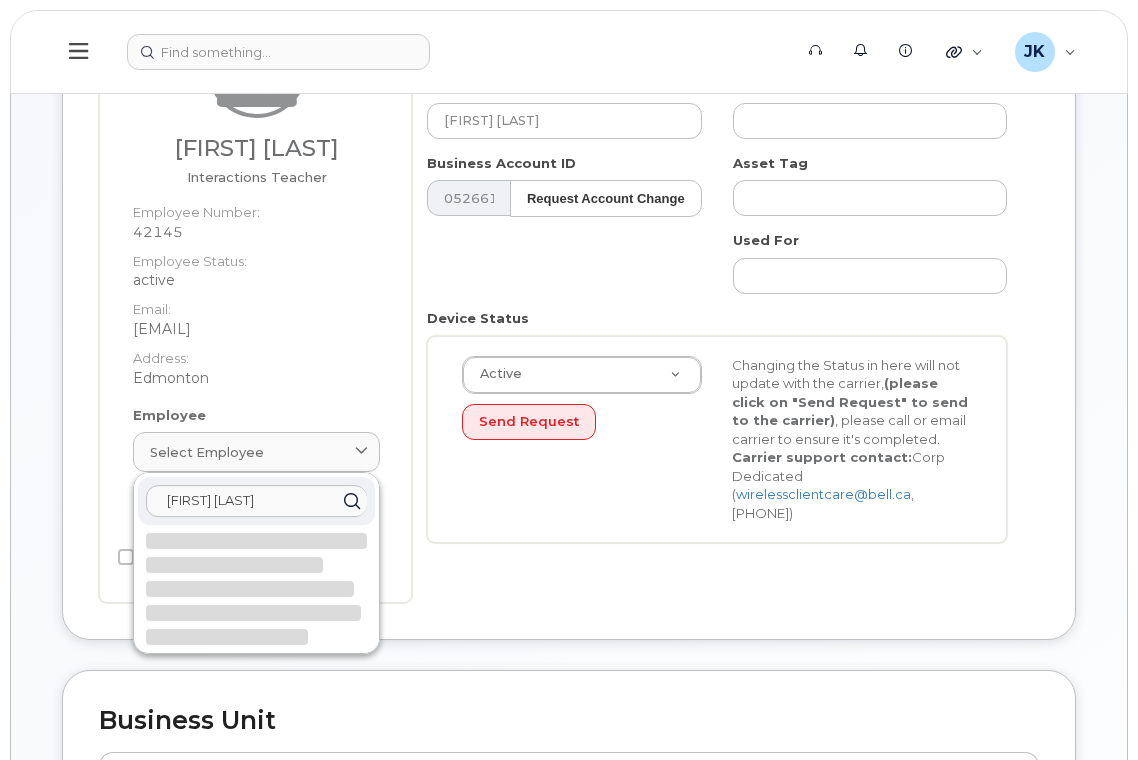 type on "Marley Kwan" 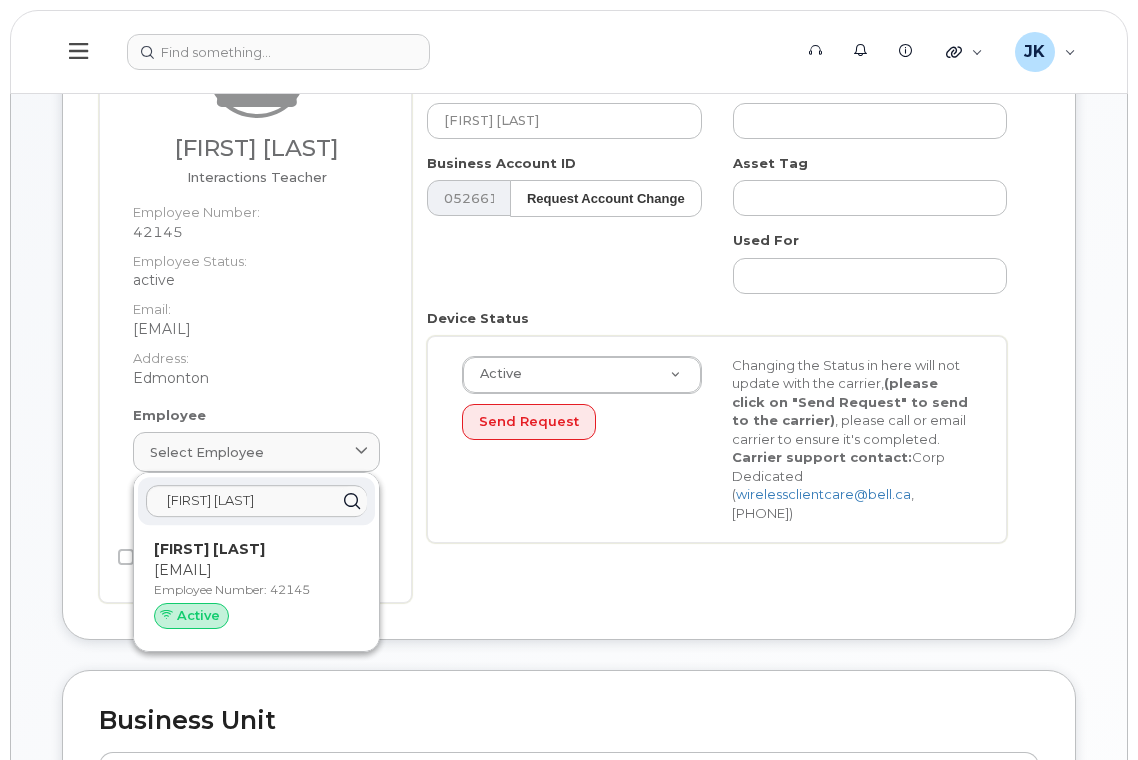 drag, startPoint x: 243, startPoint y: 568, endPoint x: 667, endPoint y: 76, distance: 649.4921 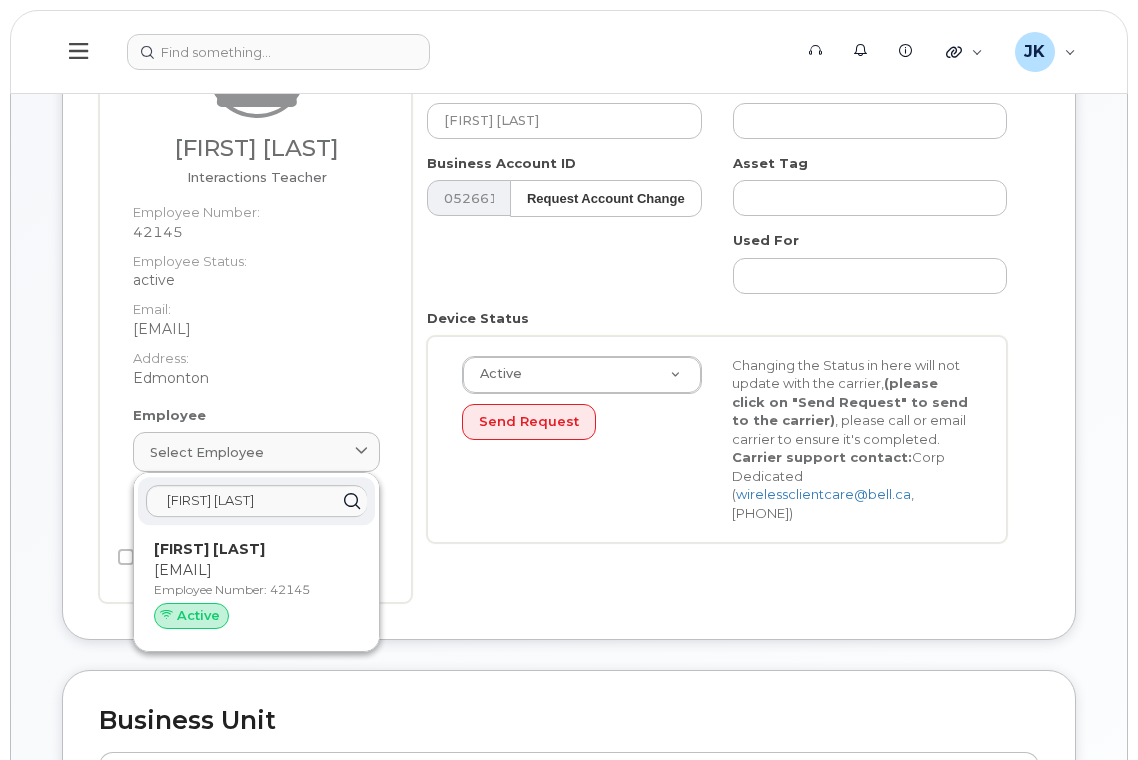 click on "marley.kwan@epsb.ca" at bounding box center [256, 570] 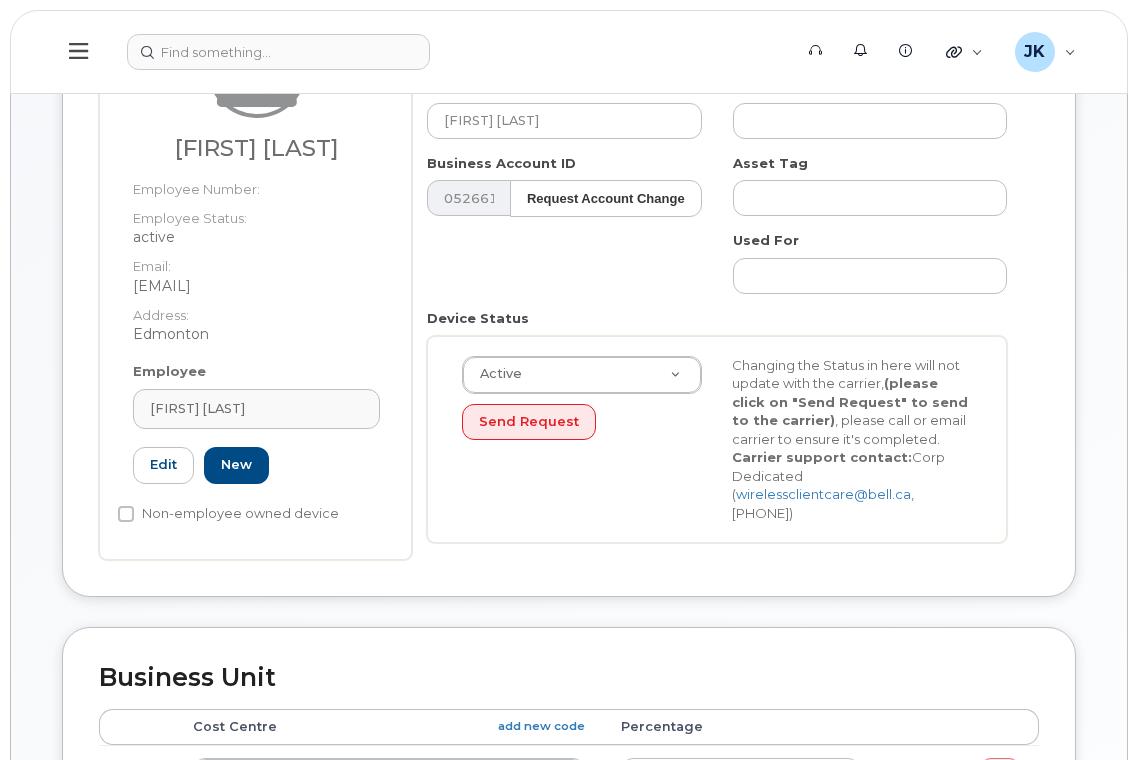 type on "42145" 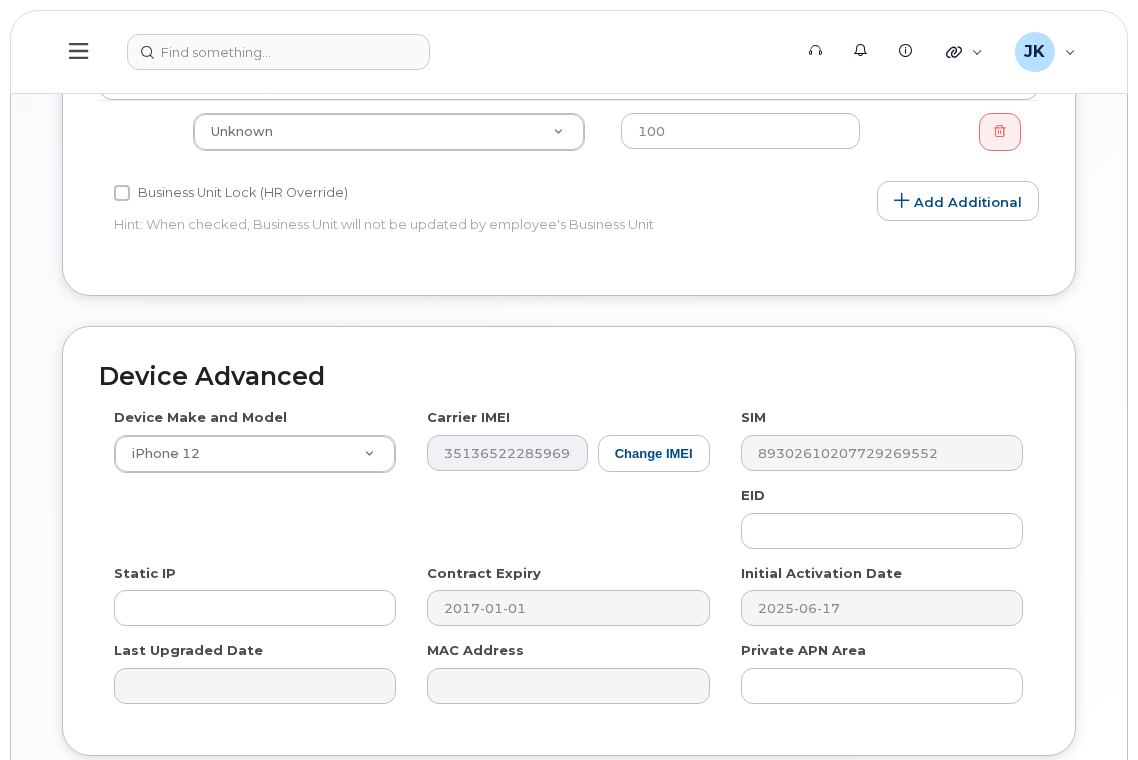 scroll, scrollTop: 675, scrollLeft: 0, axis: vertical 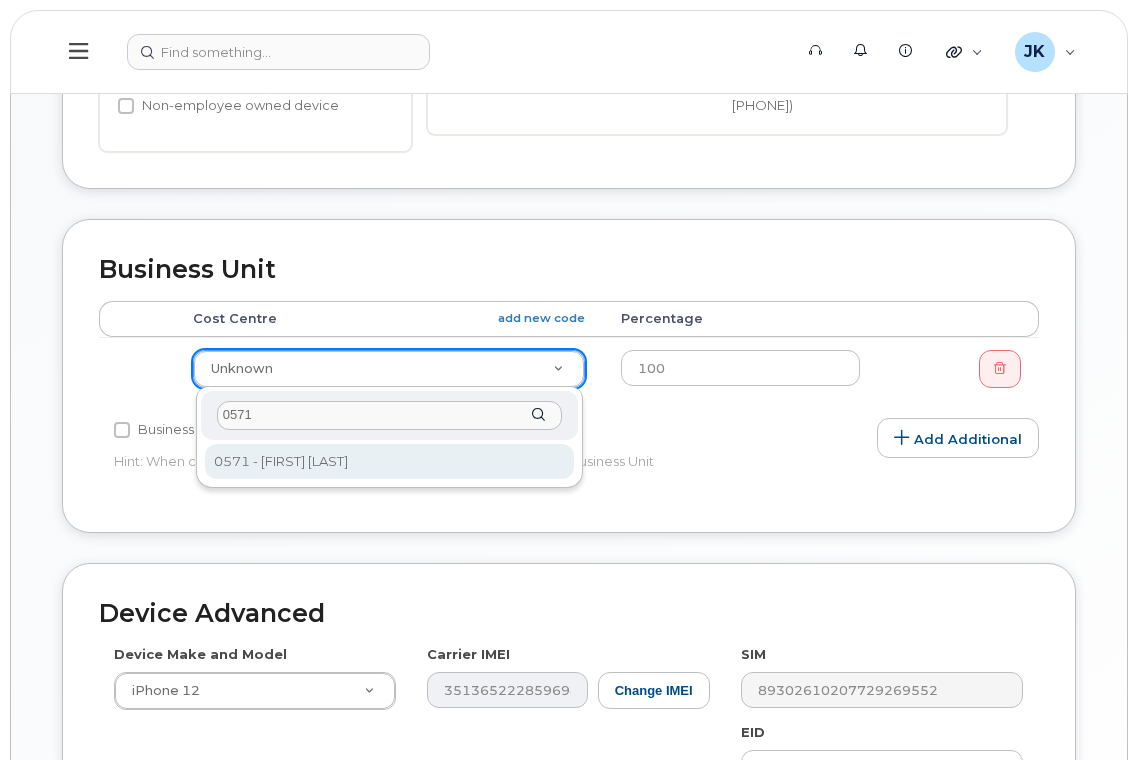 type on "0571" 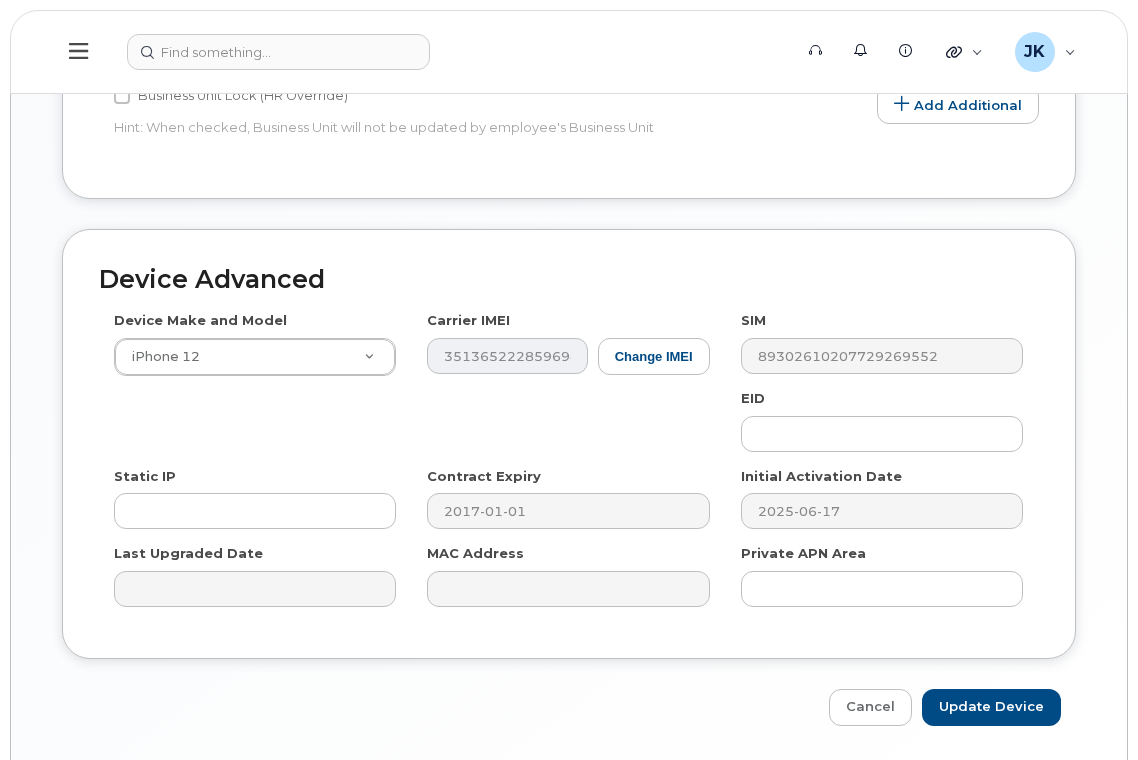 scroll, scrollTop: 1075, scrollLeft: 0, axis: vertical 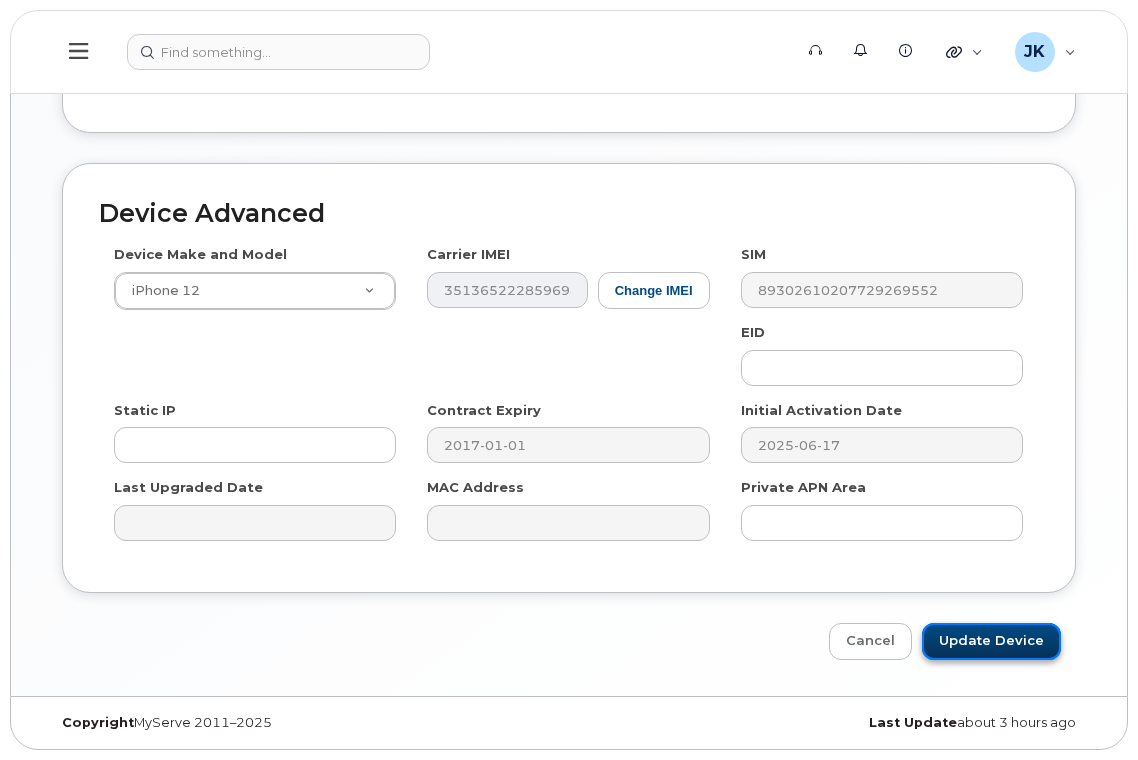 click on "Update Device" at bounding box center [991, 641] 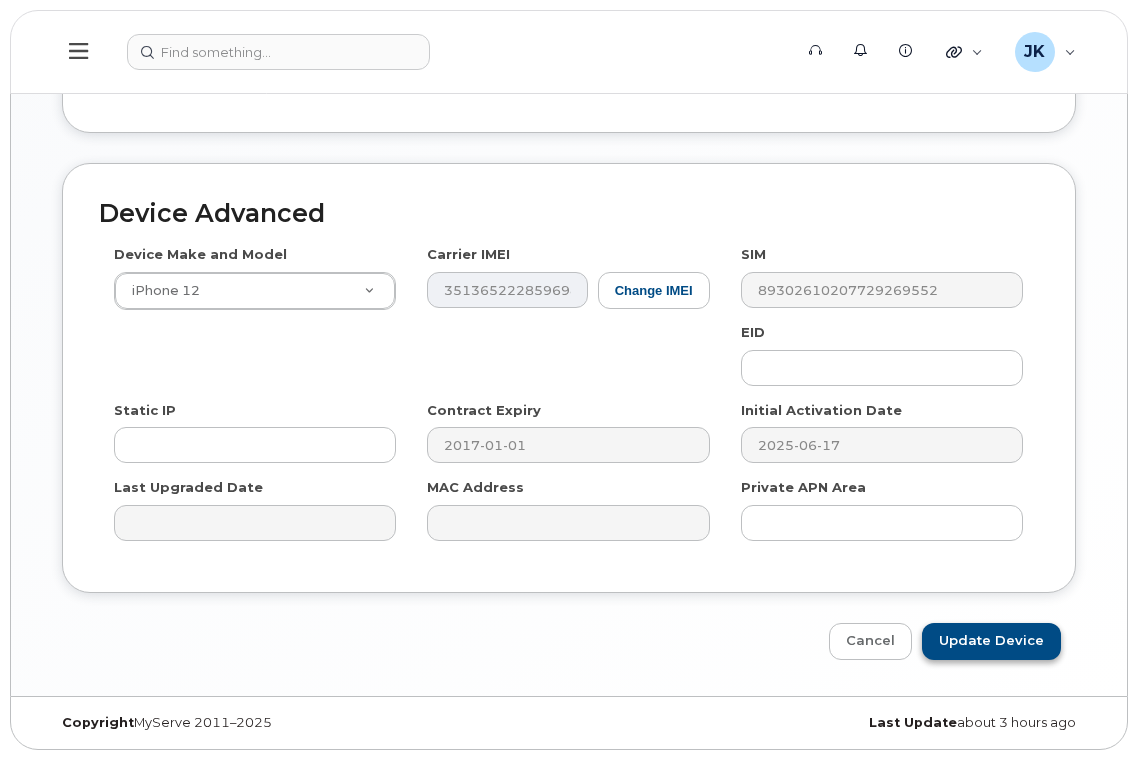 type on "Saving..." 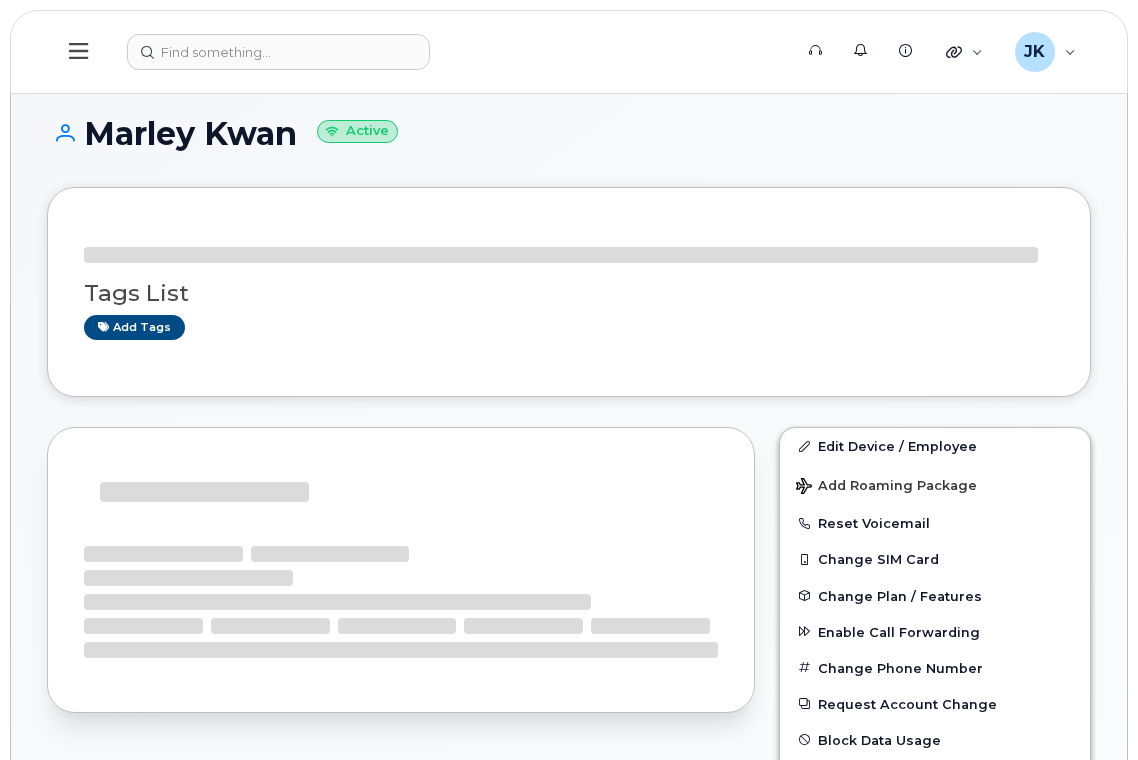 scroll, scrollTop: 0, scrollLeft: 0, axis: both 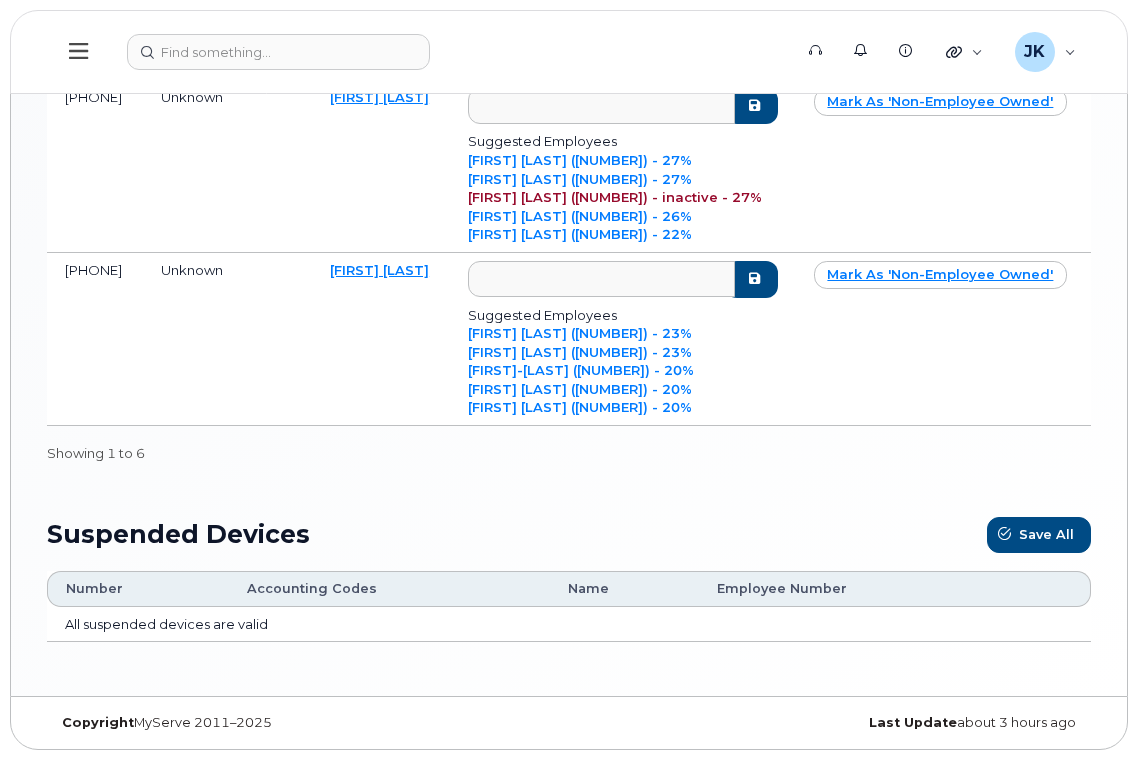 drag, startPoint x: 458, startPoint y: 270, endPoint x: 339, endPoint y: 271, distance: 119.0042 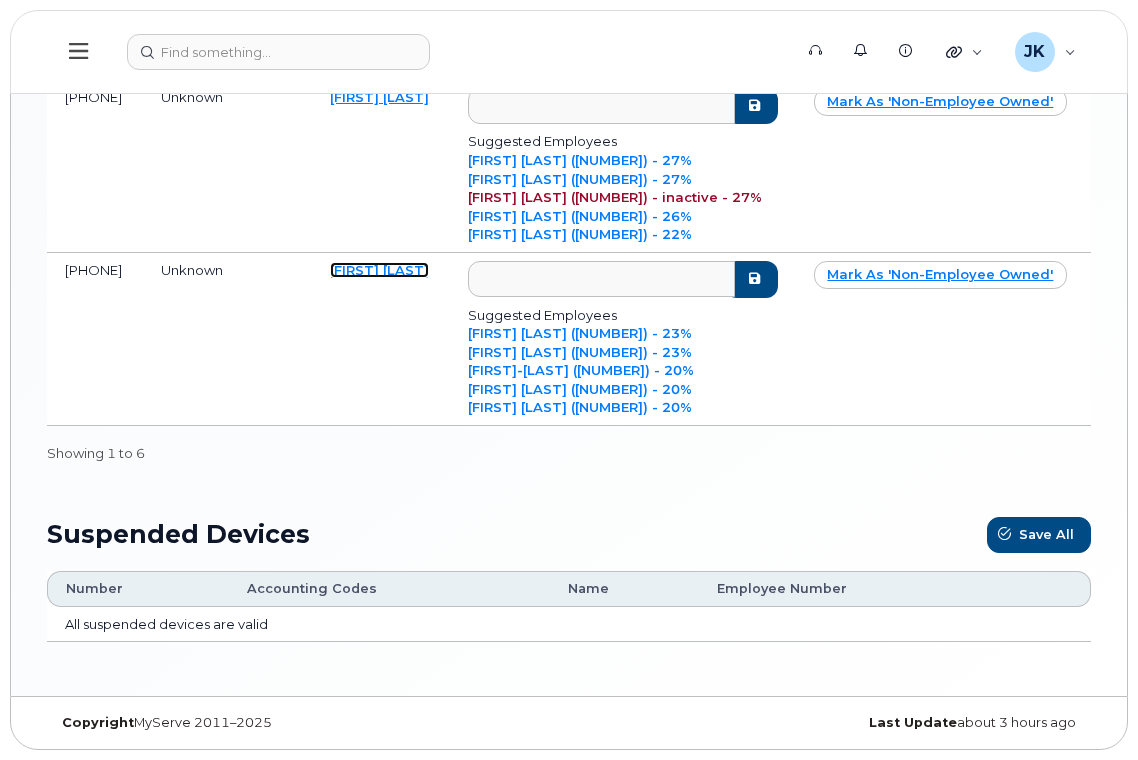 click on "[FIRST] [LAST]" at bounding box center [379, 270] 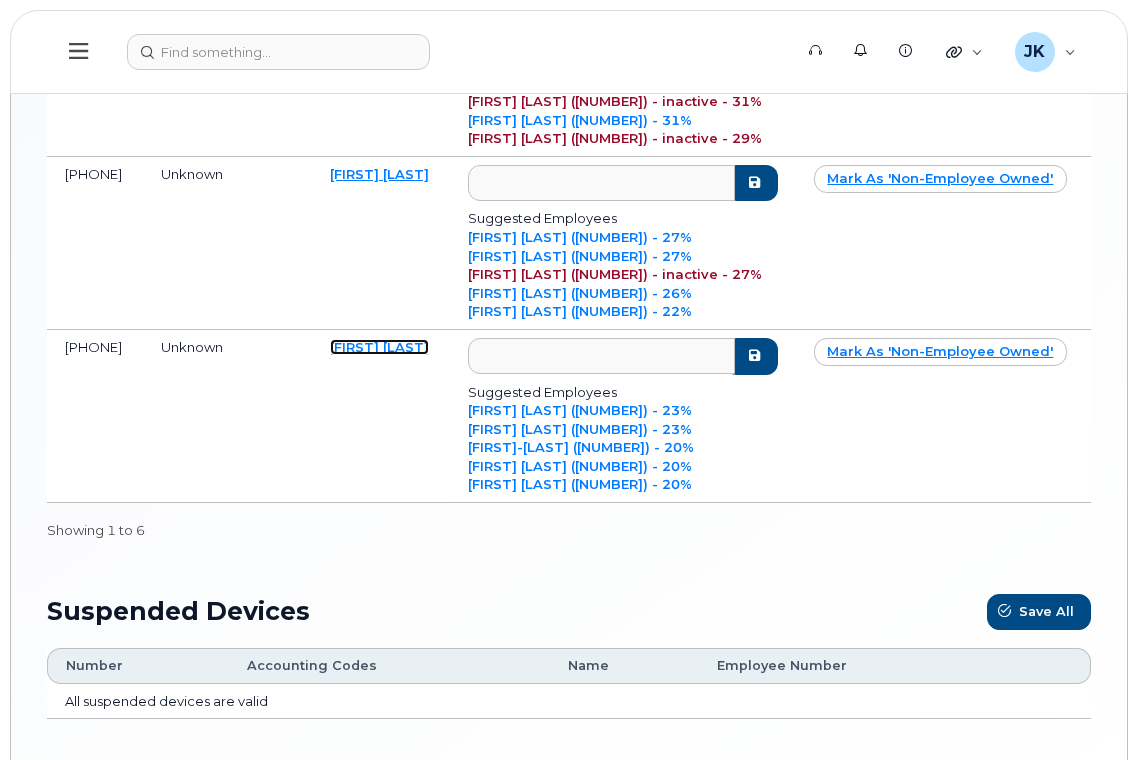 scroll, scrollTop: 806, scrollLeft: 0, axis: vertical 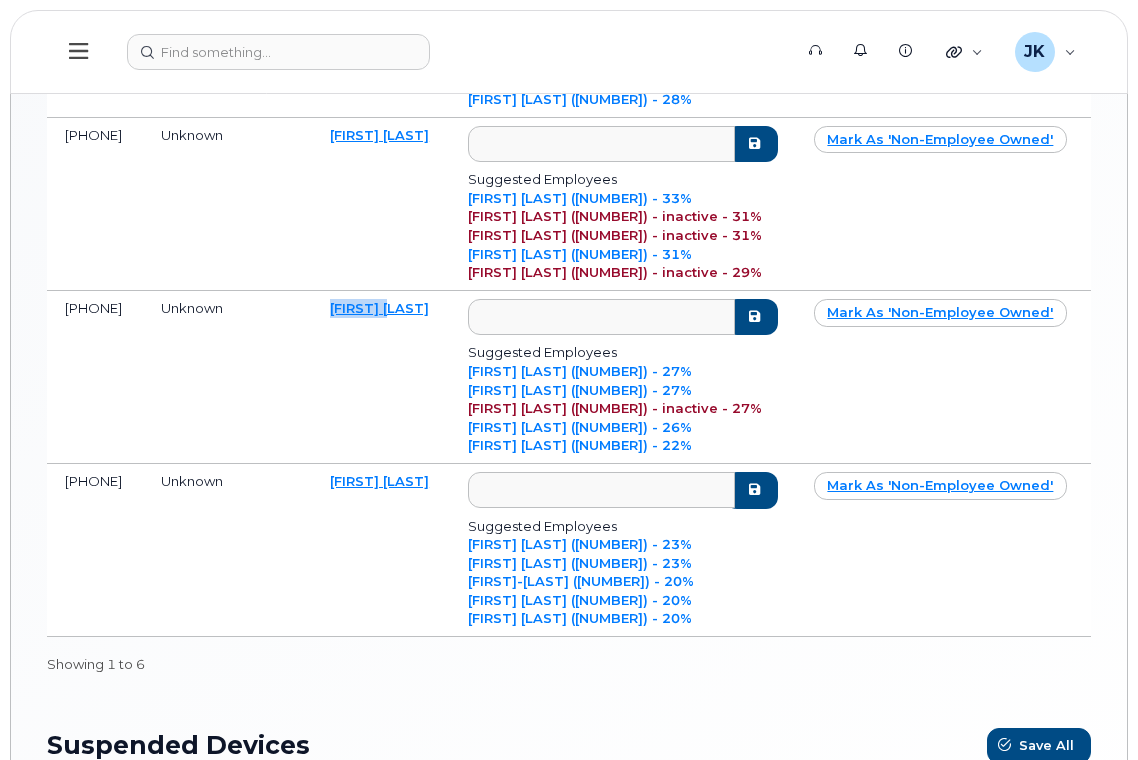 drag, startPoint x: 418, startPoint y: 365, endPoint x: 334, endPoint y: 370, distance: 84.14868 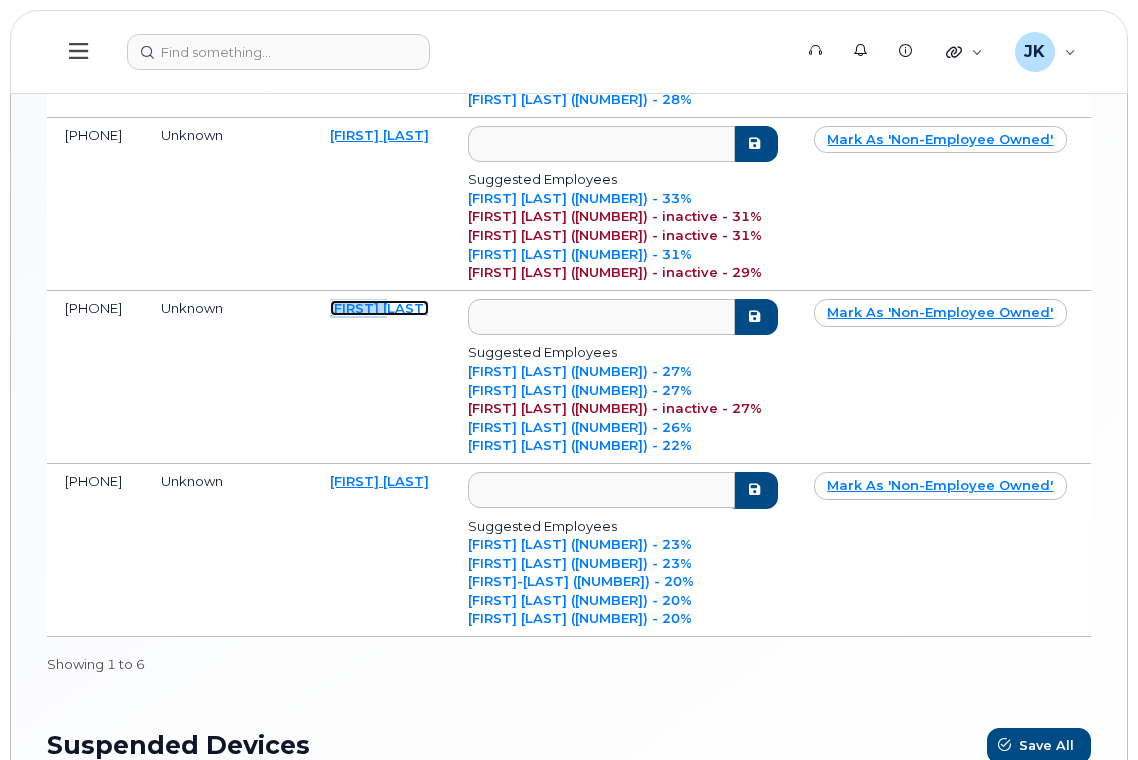 click on "[FIRST] [LAST]" at bounding box center [379, 308] 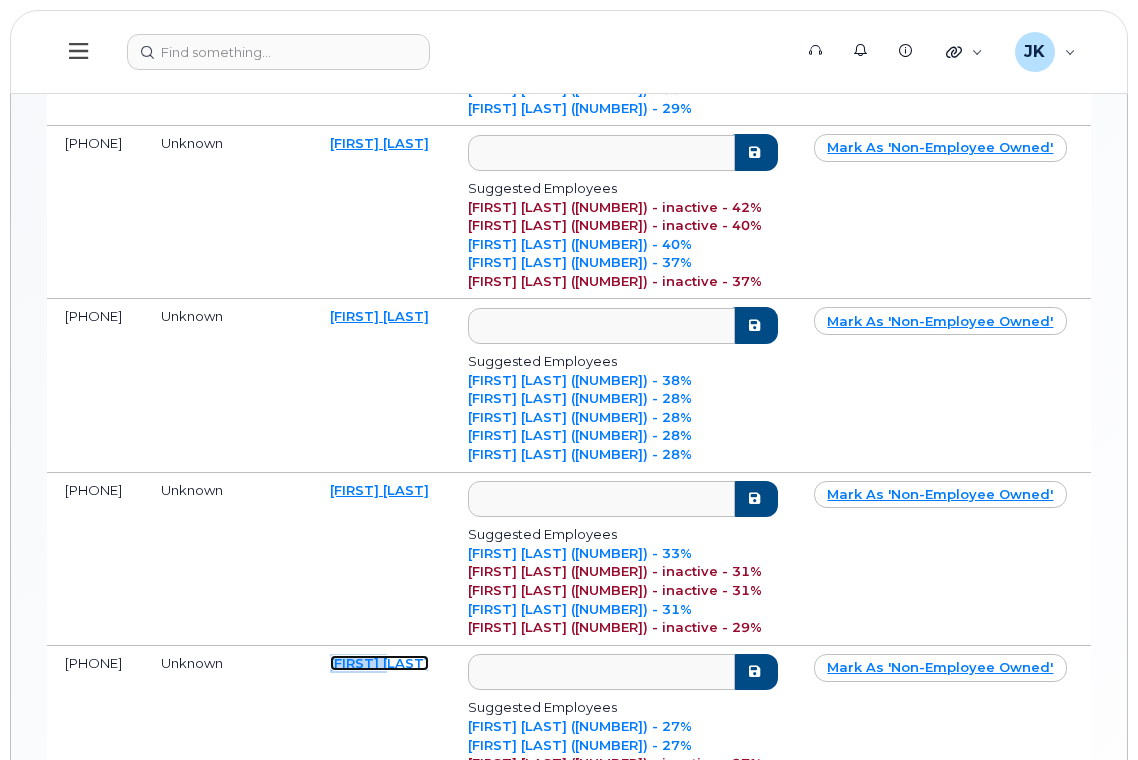 scroll, scrollTop: 406, scrollLeft: 0, axis: vertical 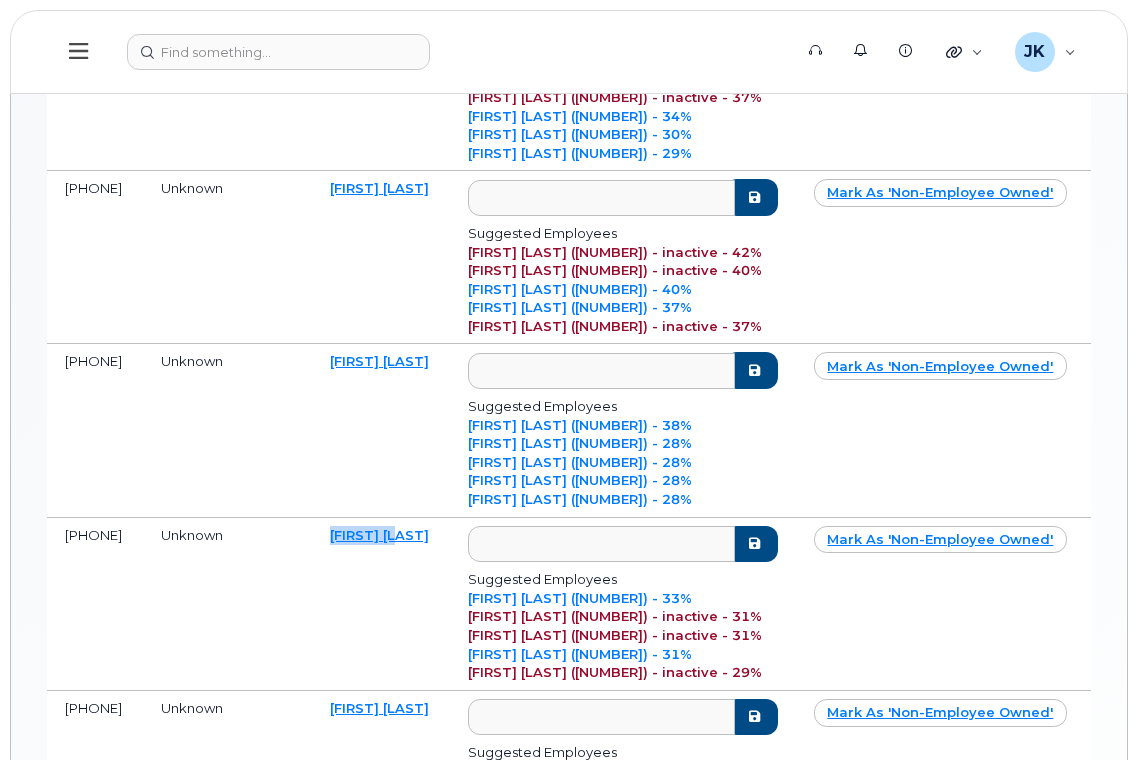 drag, startPoint x: 420, startPoint y: 589, endPoint x: 341, endPoint y: 590, distance: 79.00633 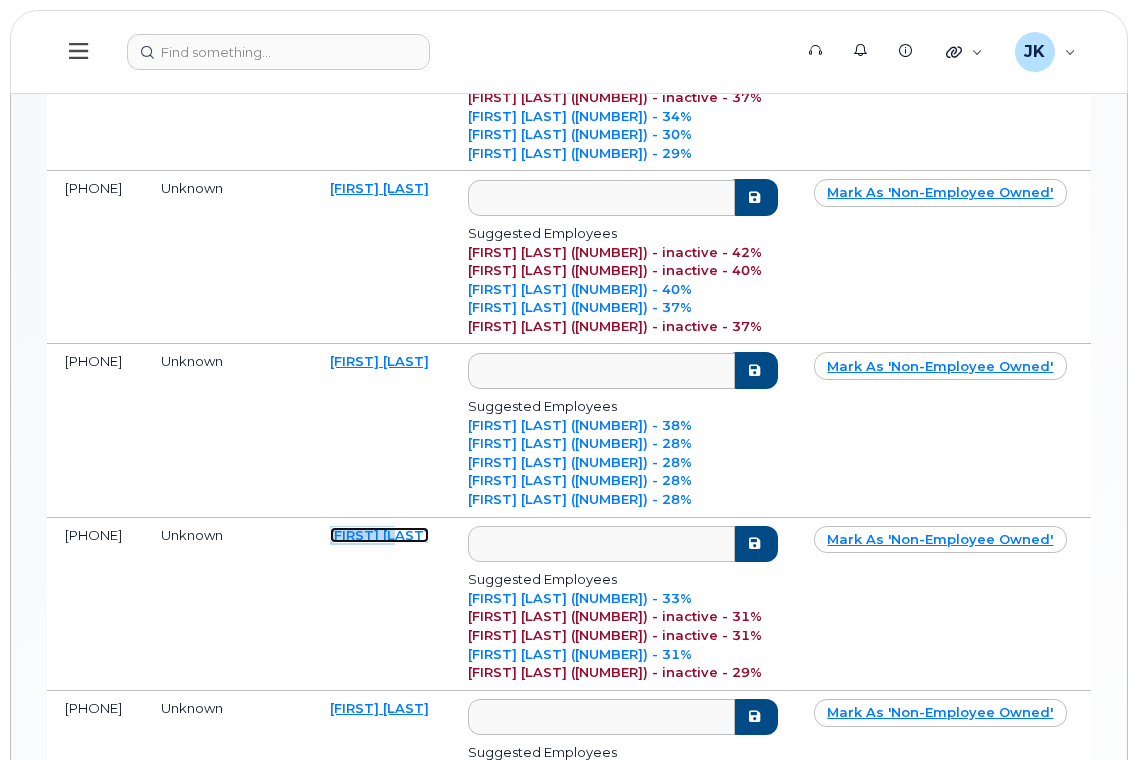 click on "[FIRST] [LAST]" at bounding box center (379, 535) 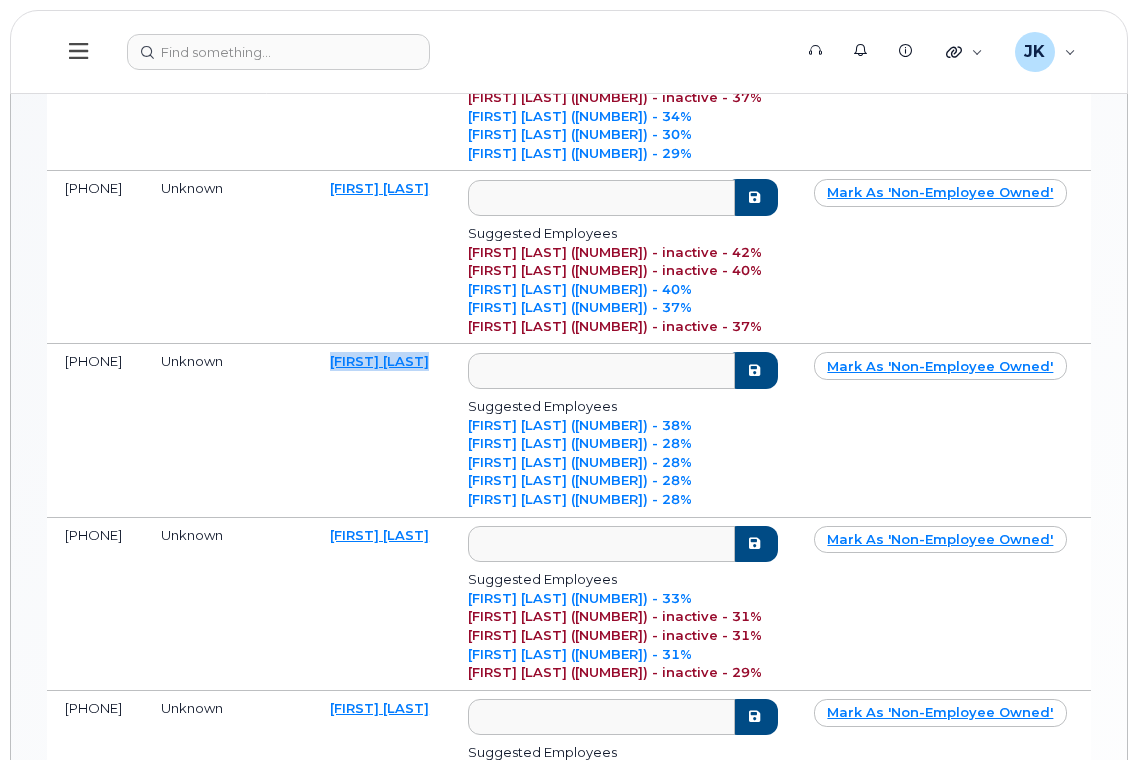 drag, startPoint x: 441, startPoint y: 419, endPoint x: 340, endPoint y: 417, distance: 101.0198 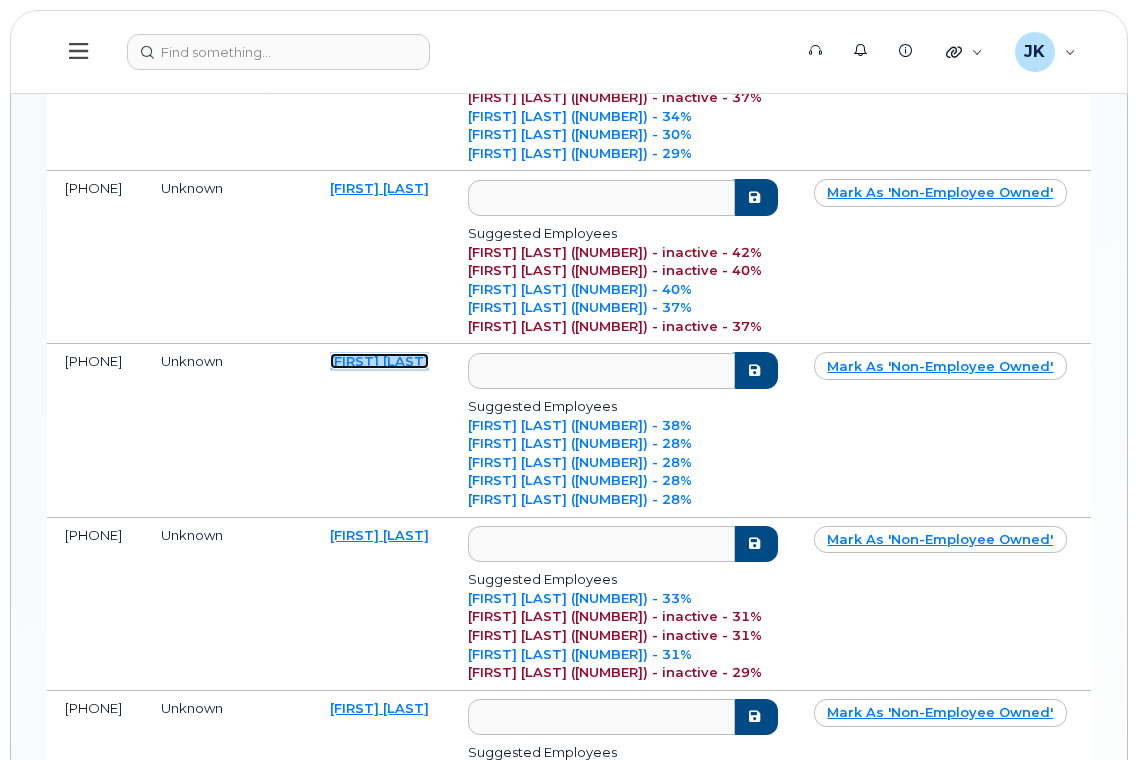 click on "[FIRST] [LAST]" at bounding box center (379, 361) 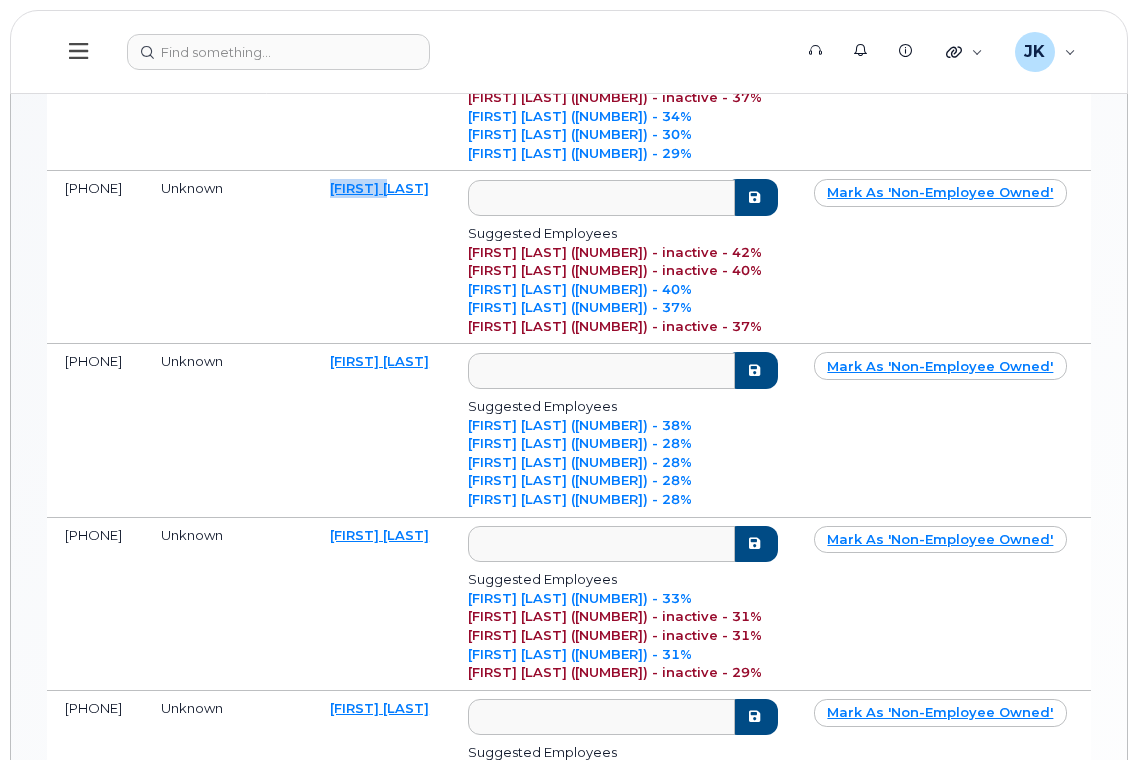 drag, startPoint x: 413, startPoint y: 246, endPoint x: 339, endPoint y: 246, distance: 74 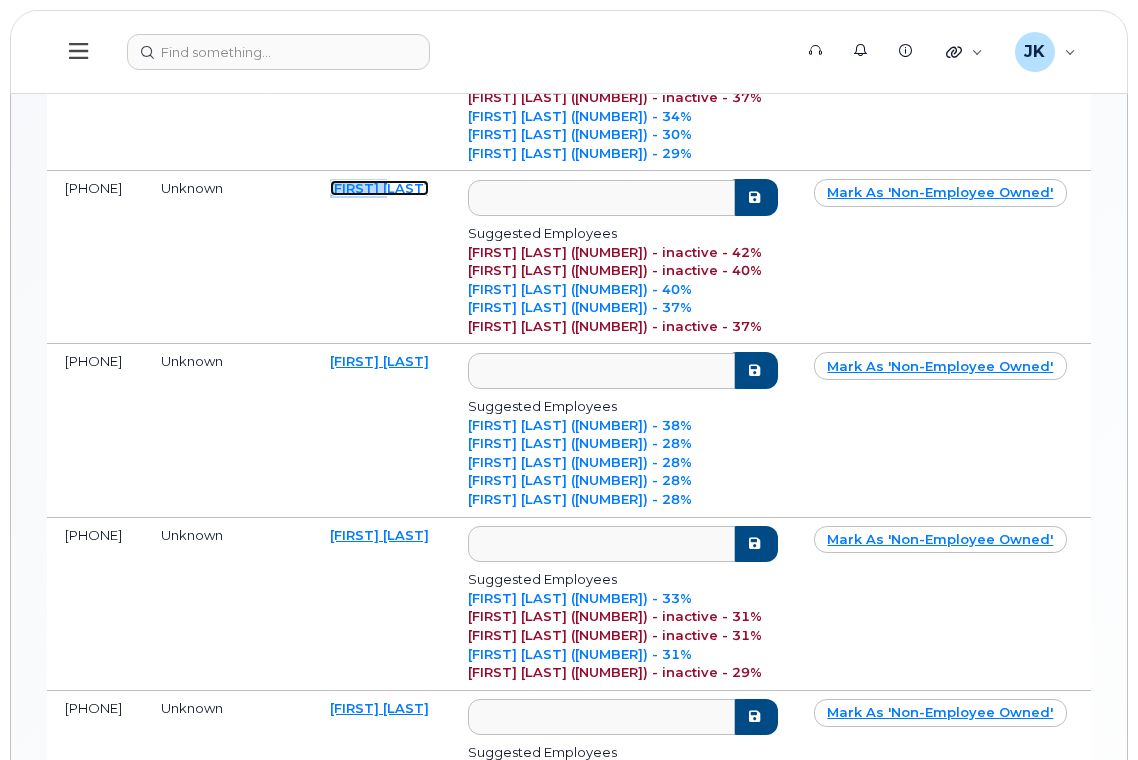 click on "[FIRST] [LAST]" at bounding box center [379, 188] 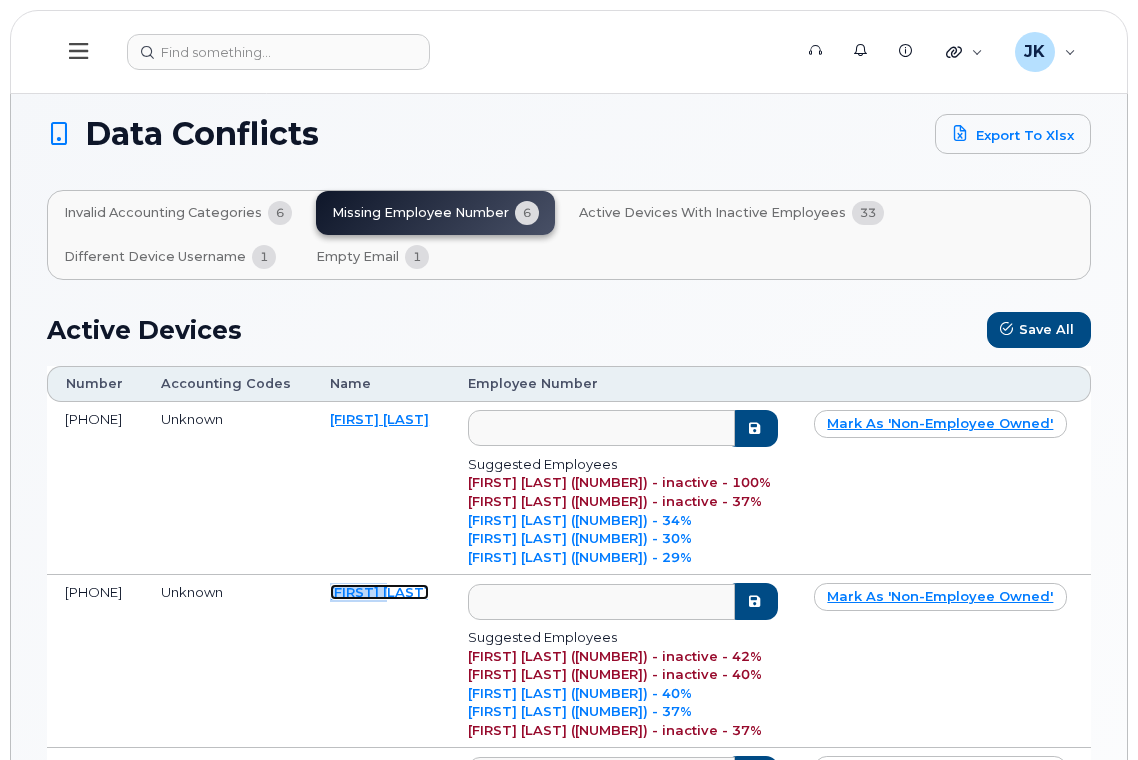 scroll, scrollTop: 0, scrollLeft: 0, axis: both 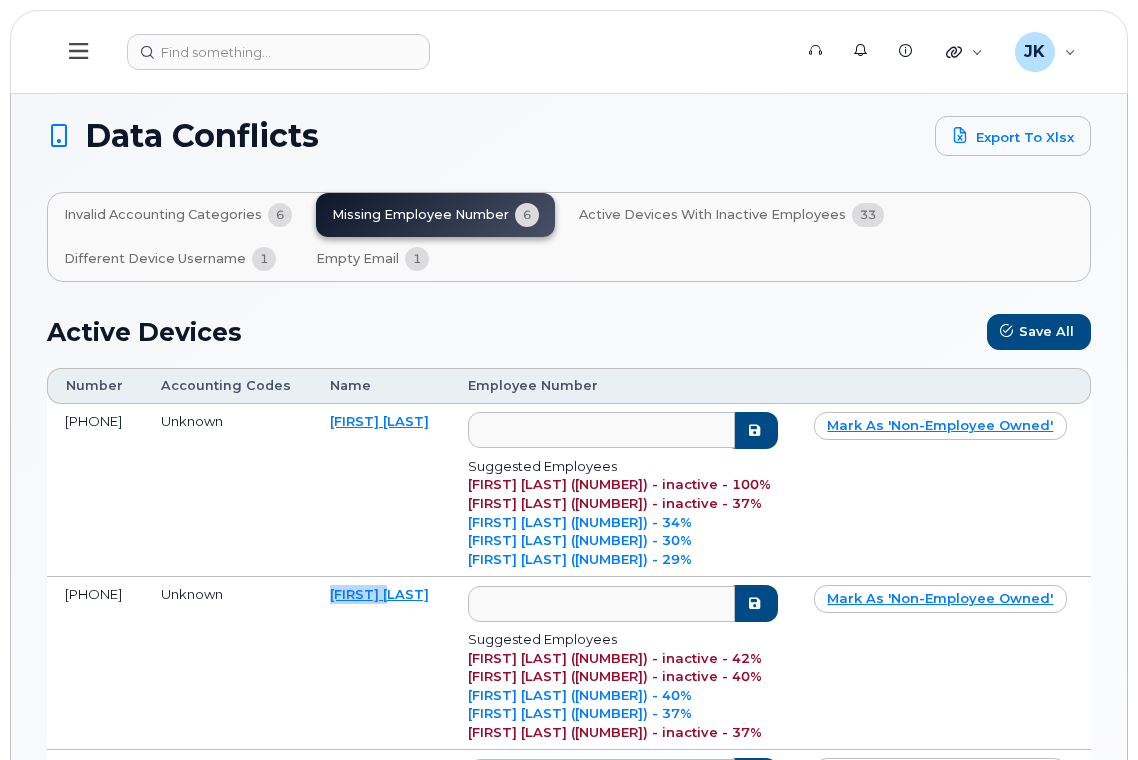 drag, startPoint x: 393, startPoint y: 454, endPoint x: 336, endPoint y: 442, distance: 58.249462 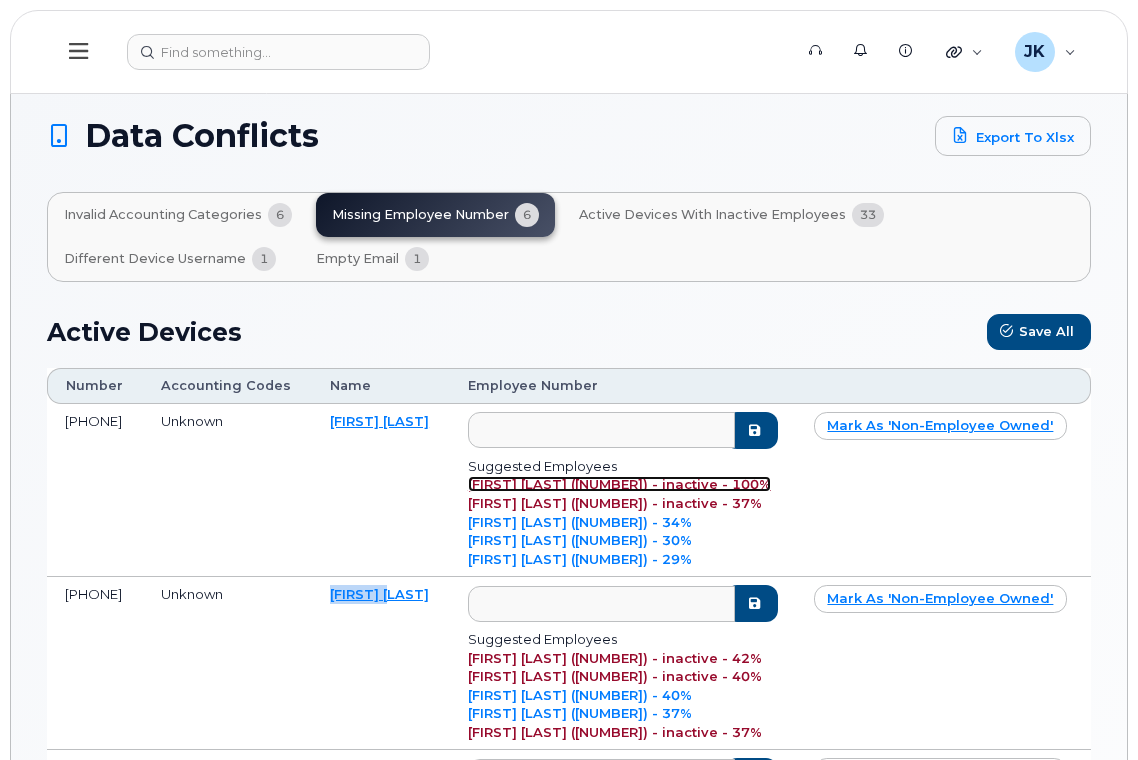 click on "[FIRST] [LAST] ([NUMBER]) - inactive - 100%" at bounding box center [619, 484] 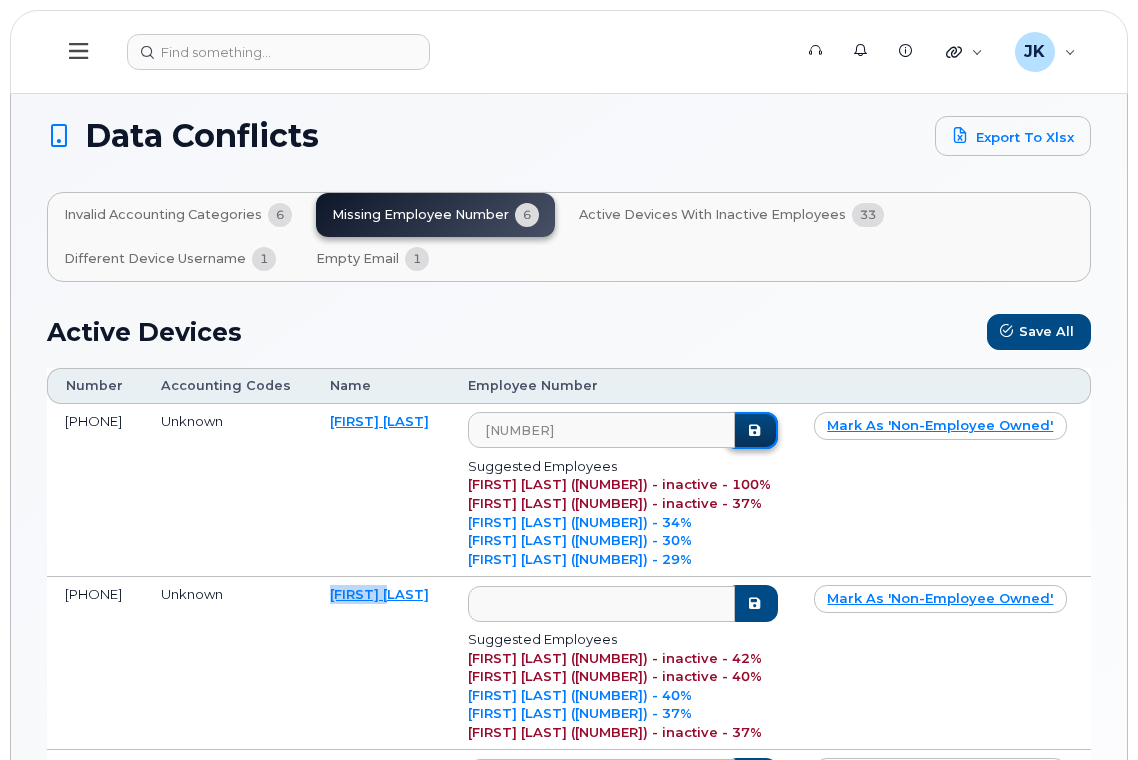 click at bounding box center (754, 430) 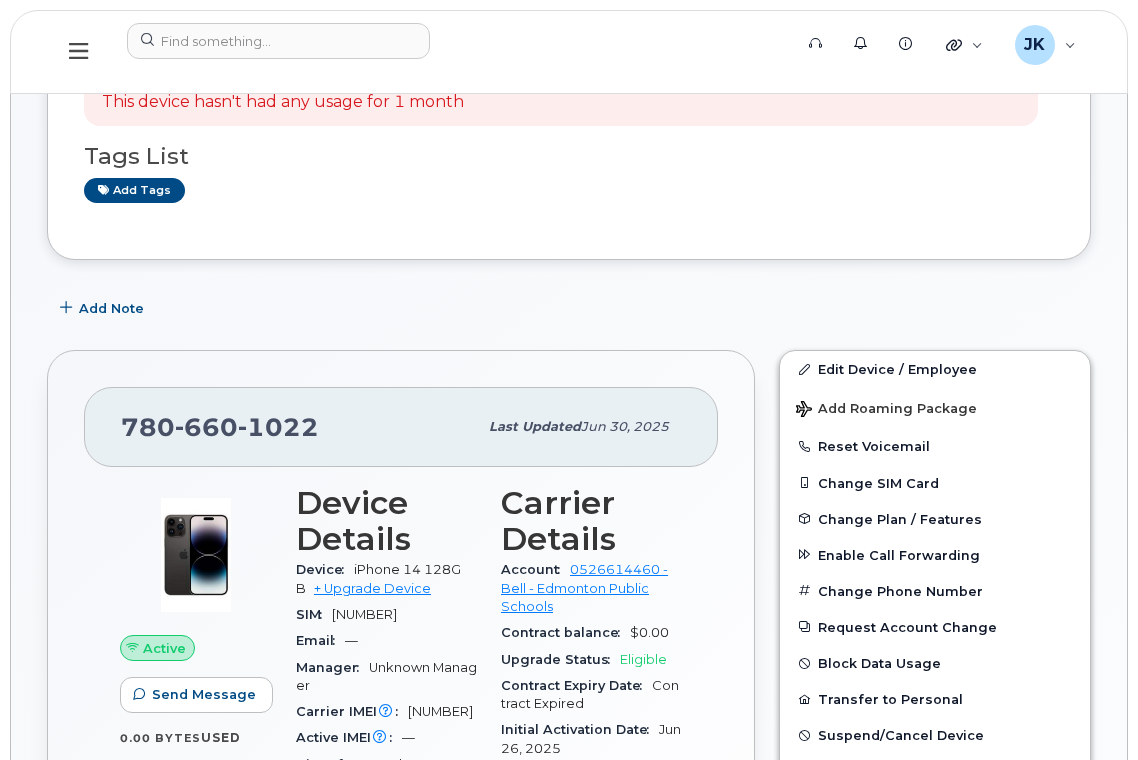 scroll, scrollTop: 0, scrollLeft: 0, axis: both 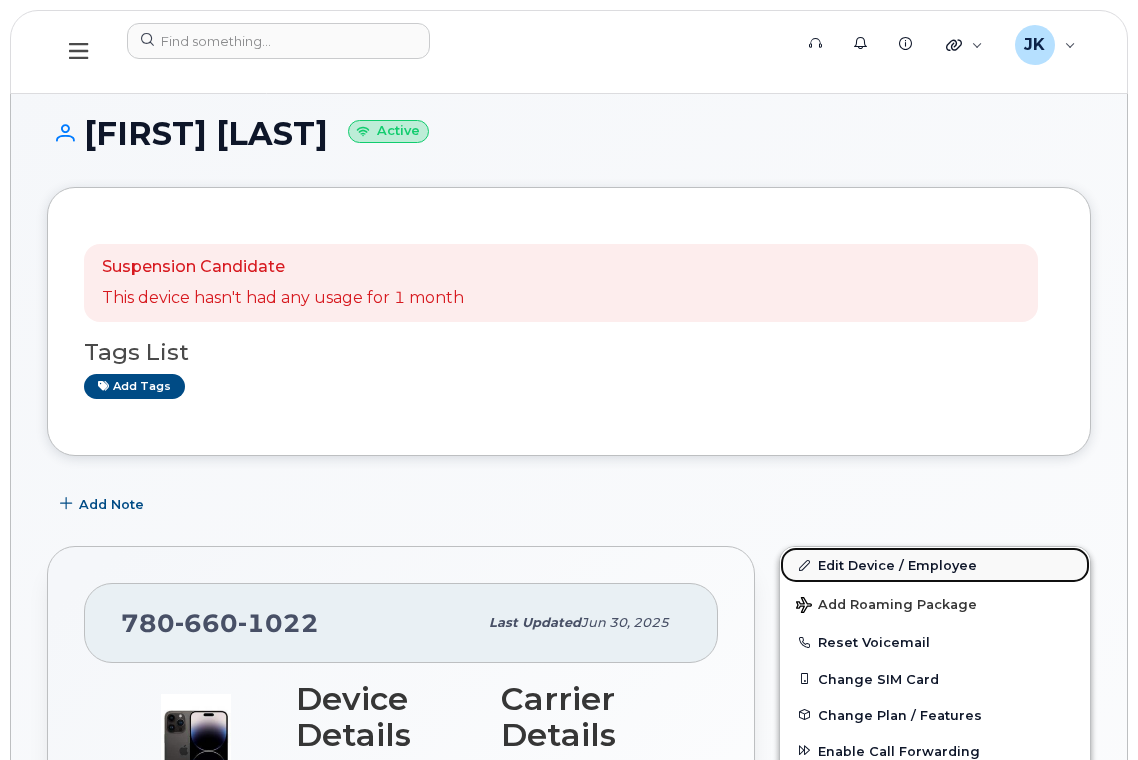 click on "Edit Device / Employee" at bounding box center (935, 565) 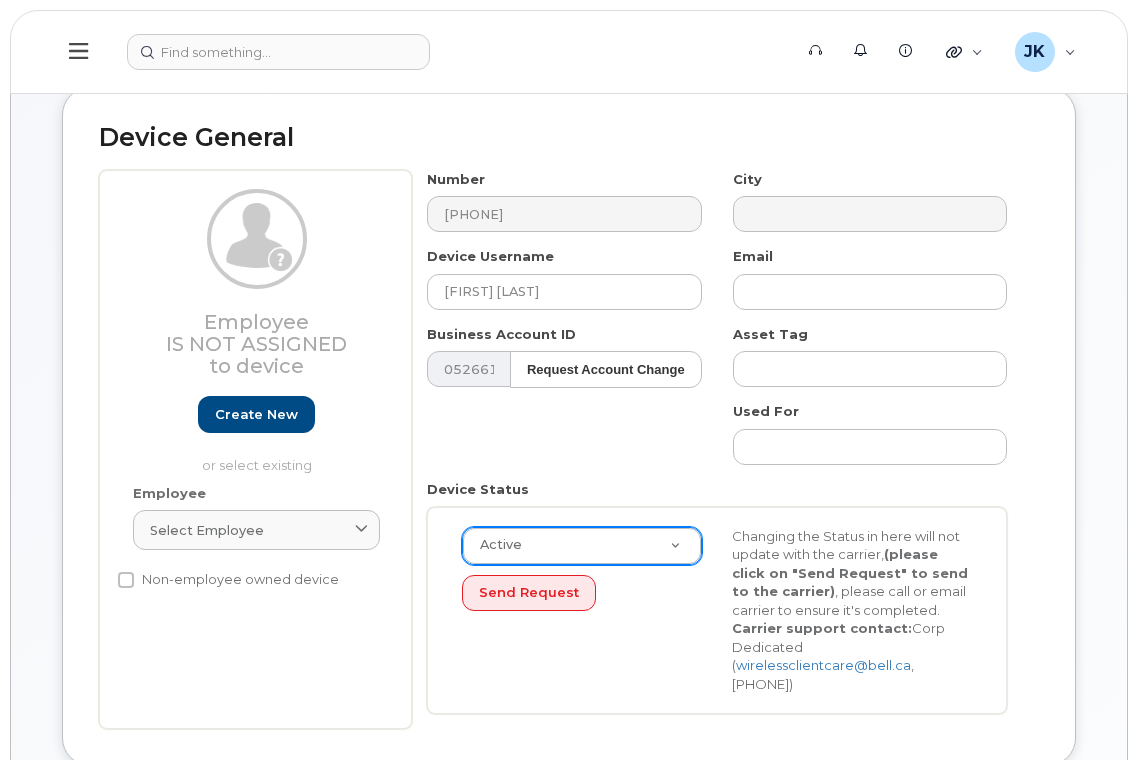 scroll, scrollTop: 133, scrollLeft: 0, axis: vertical 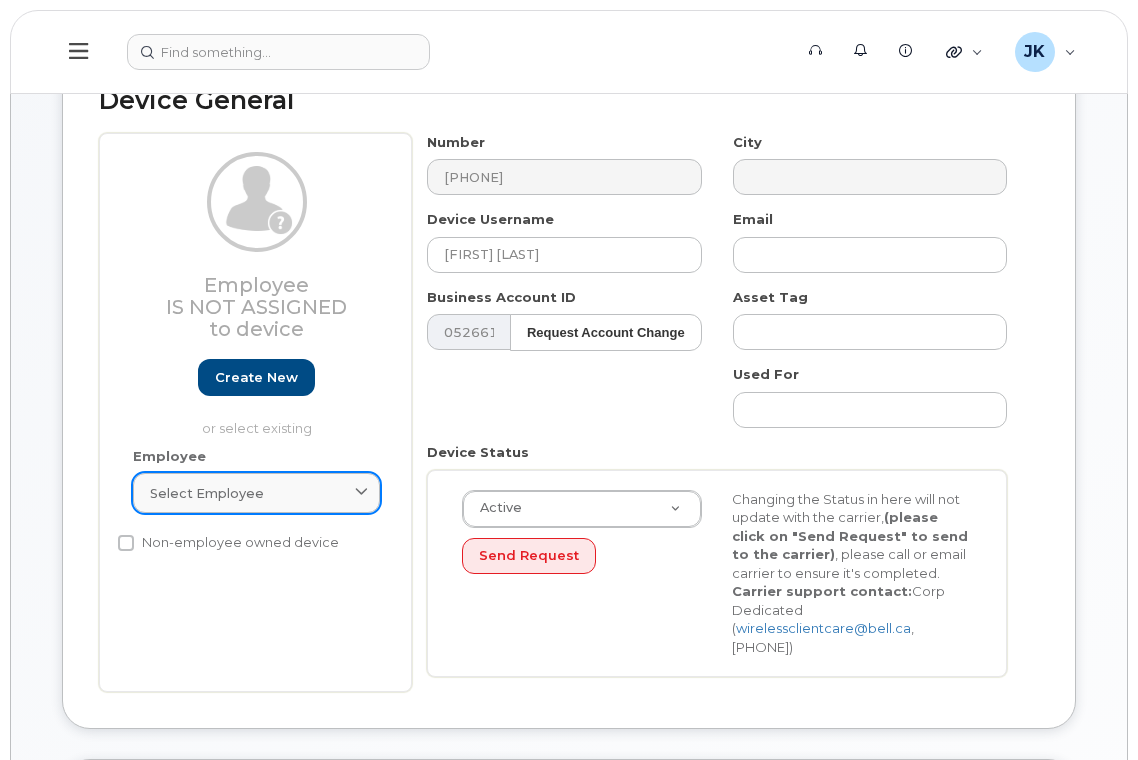 click on "Select employee" 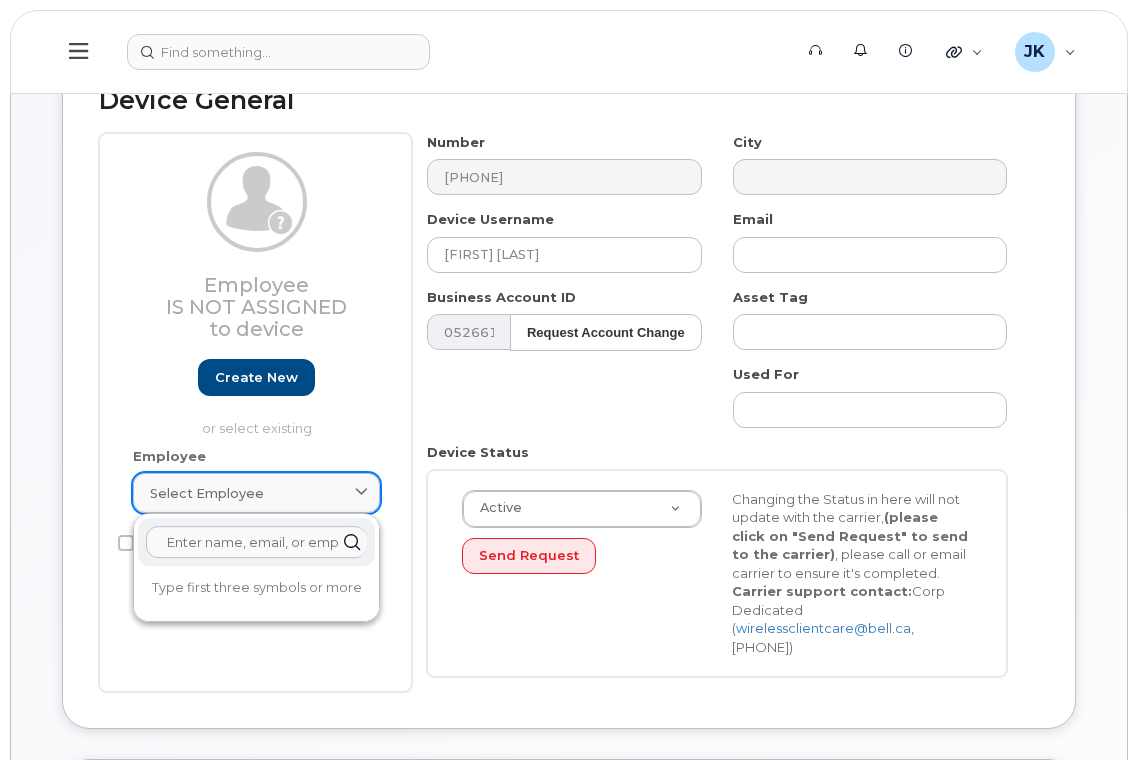 paste on "[FIRST] [LAST]" 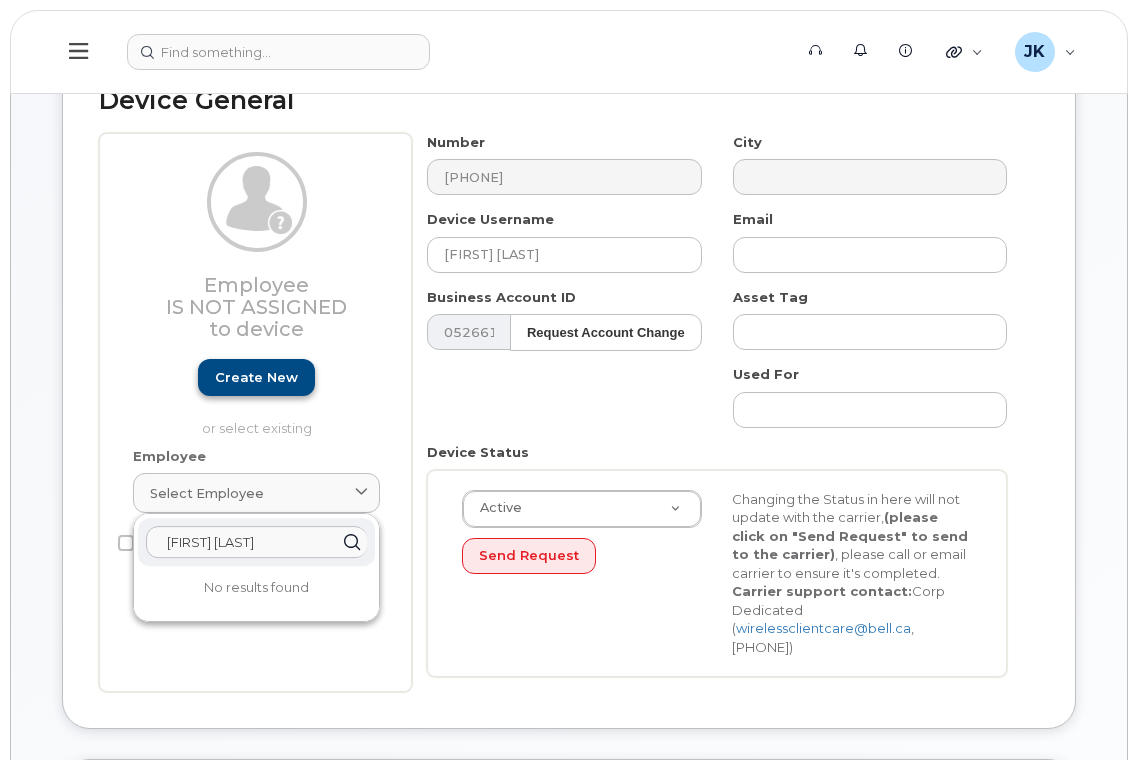 type on "[FIRST] [LAST]" 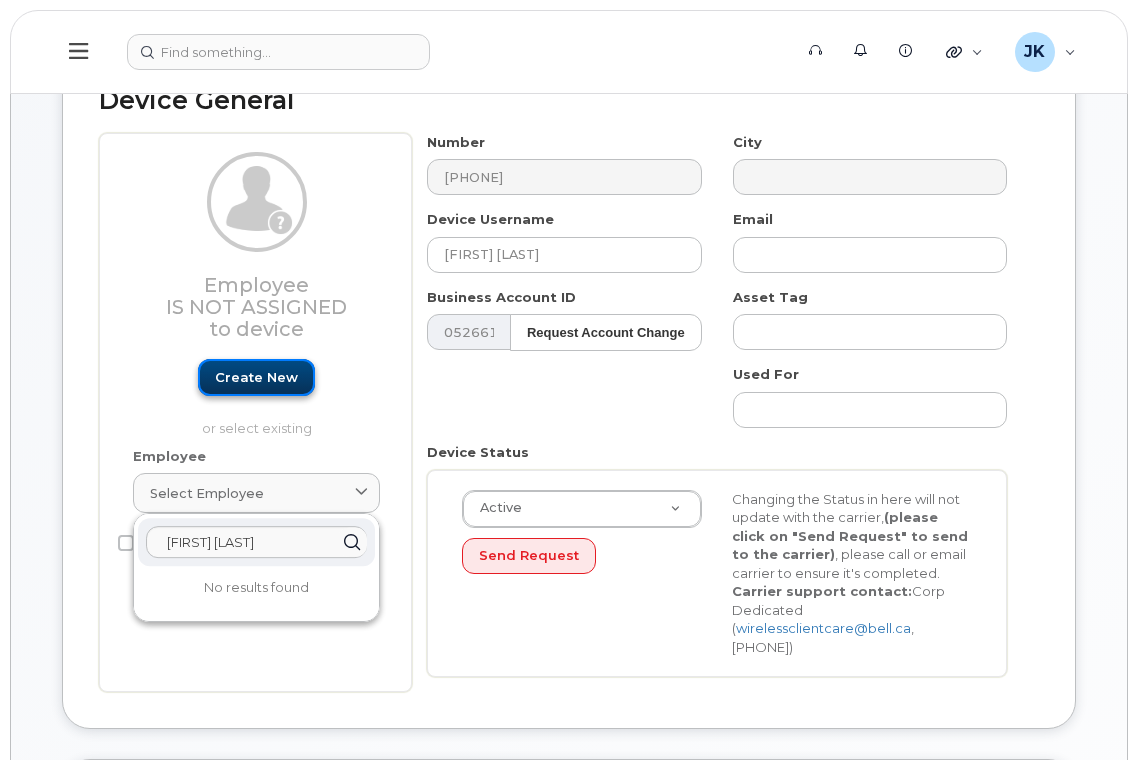 click on "Create new" at bounding box center (256, 377) 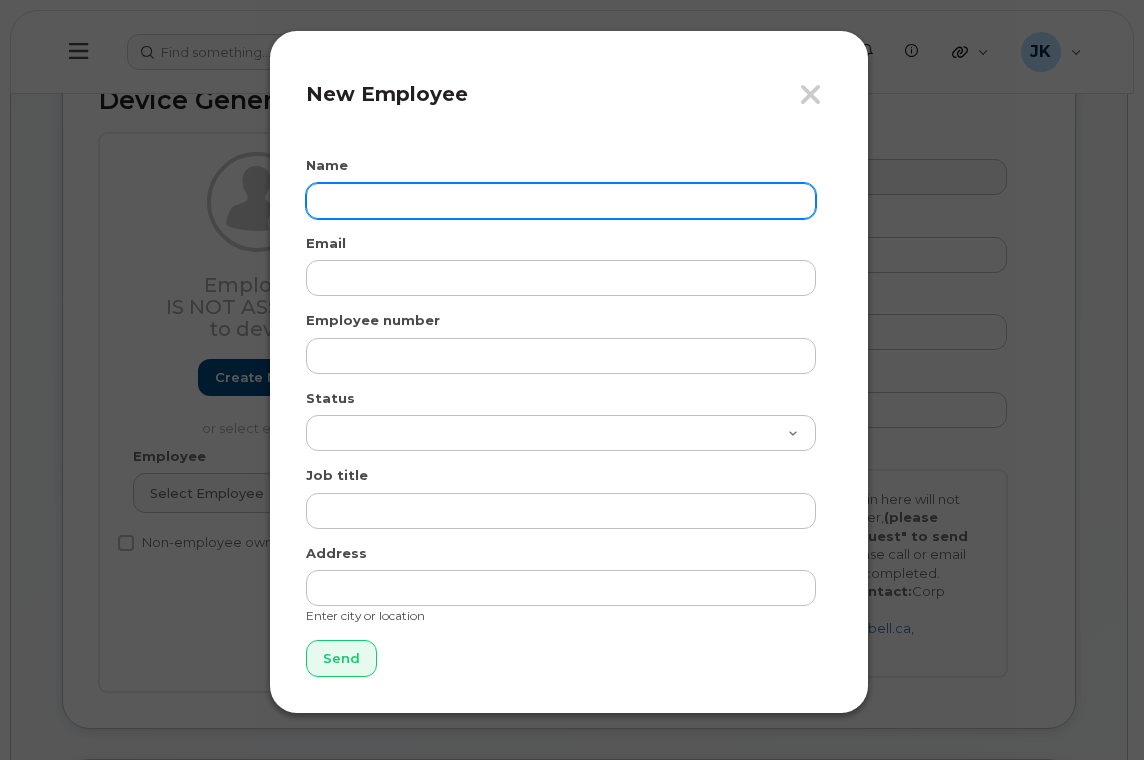 click at bounding box center [561, 201] 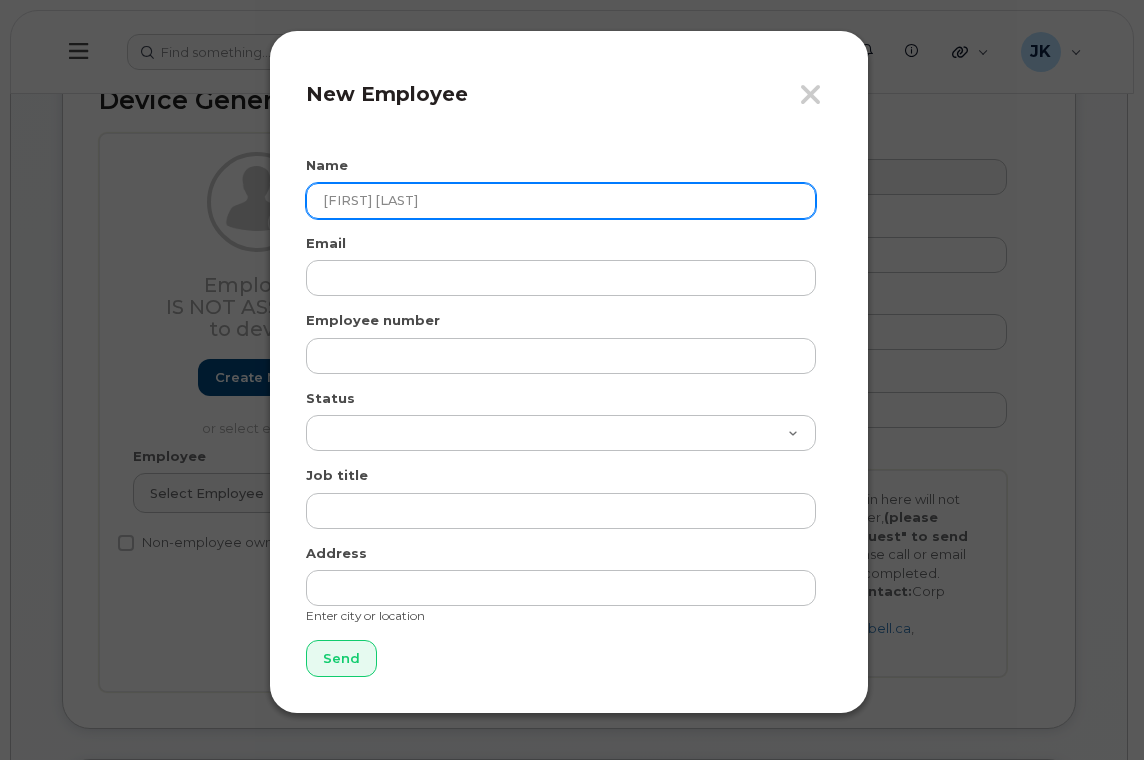 type on "[FIRST] [LAST]" 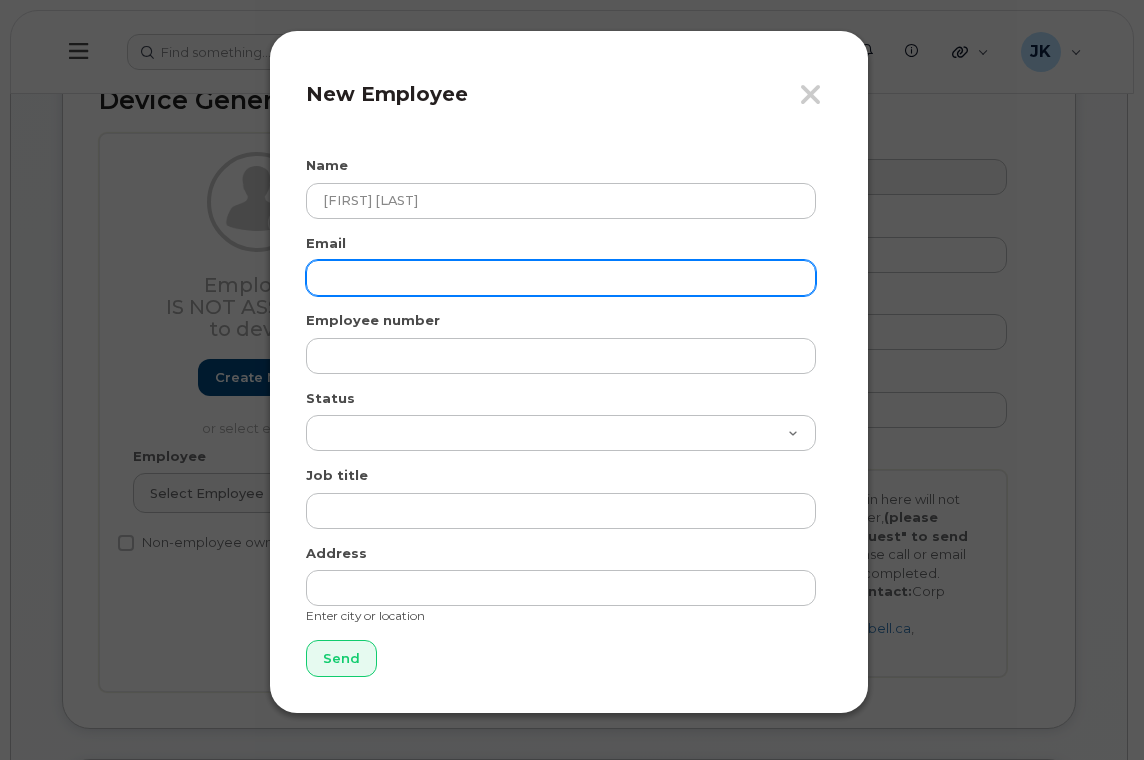 click at bounding box center (561, 278) 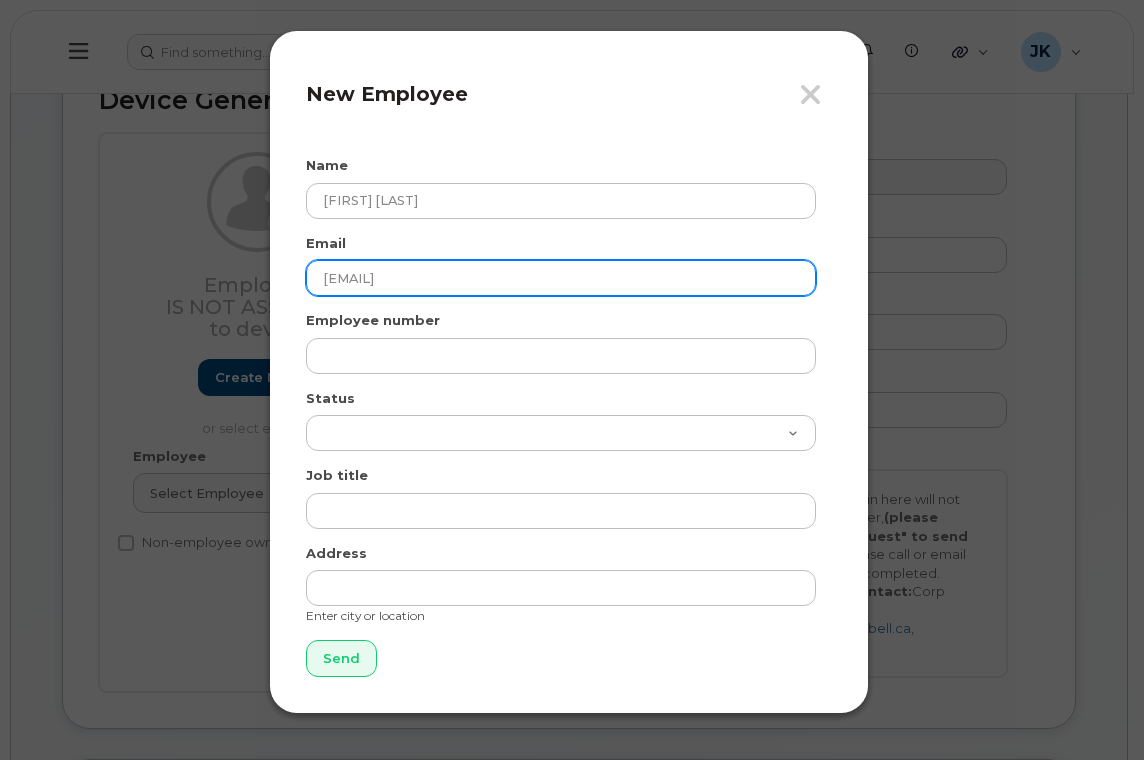 type on "[EMAIL]" 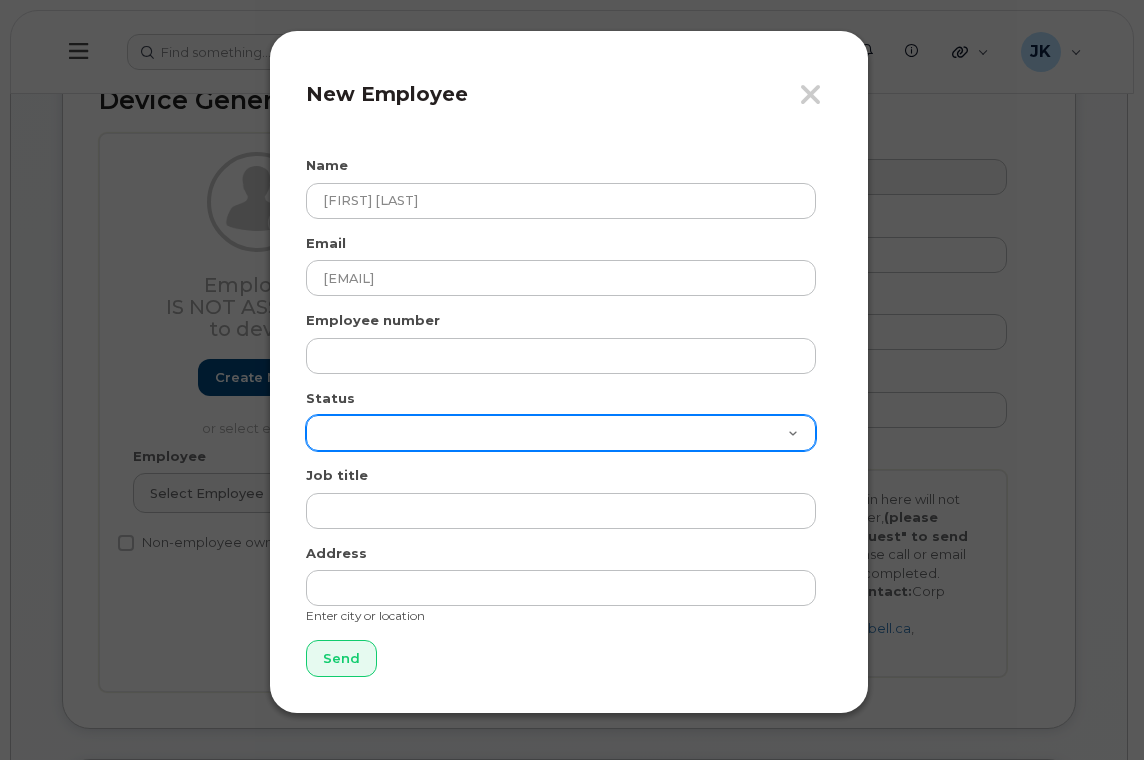 click on "Active
On-Leave
Long Term
Short Term
Maternity Leave
Temp Layoff
Inactive" at bounding box center [561, 433] 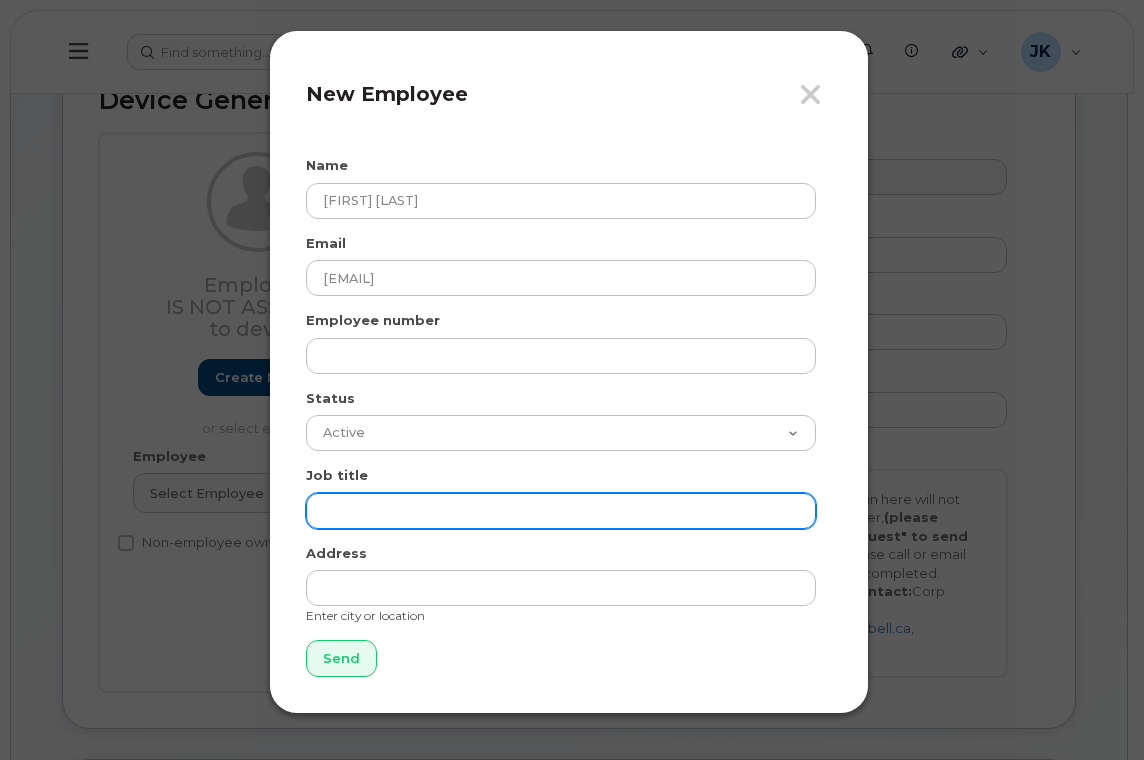 click at bounding box center (561, 511) 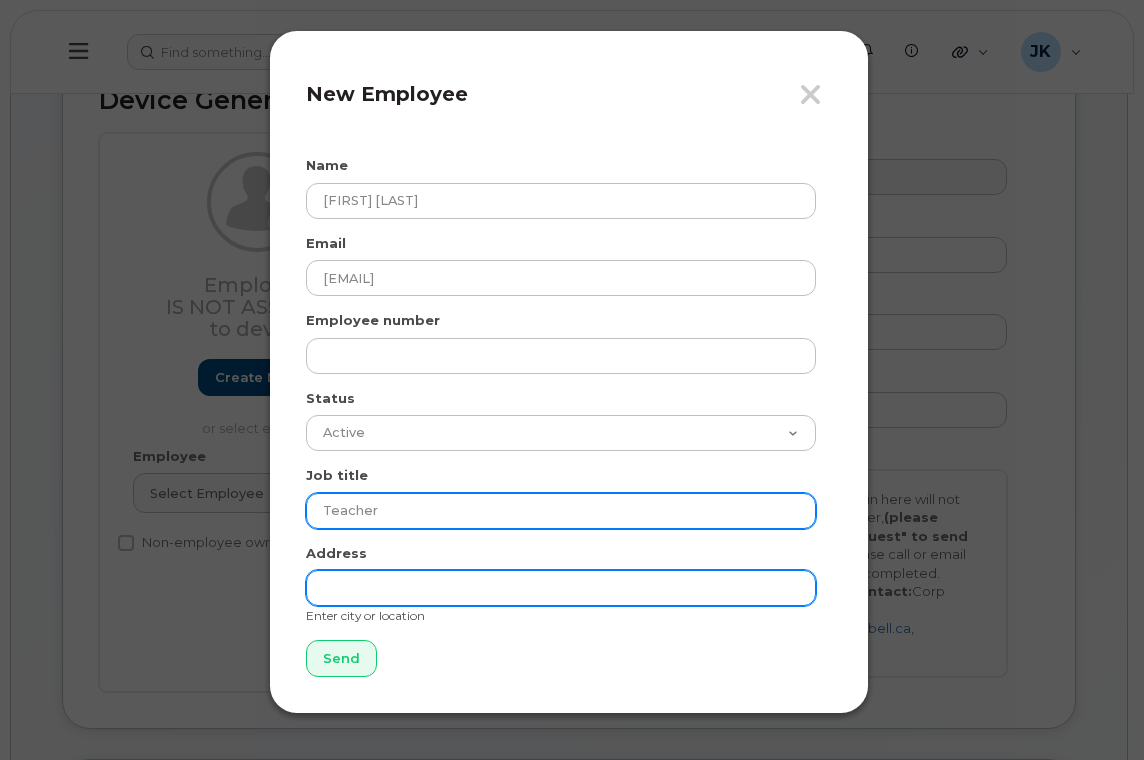 type on "Teacher" 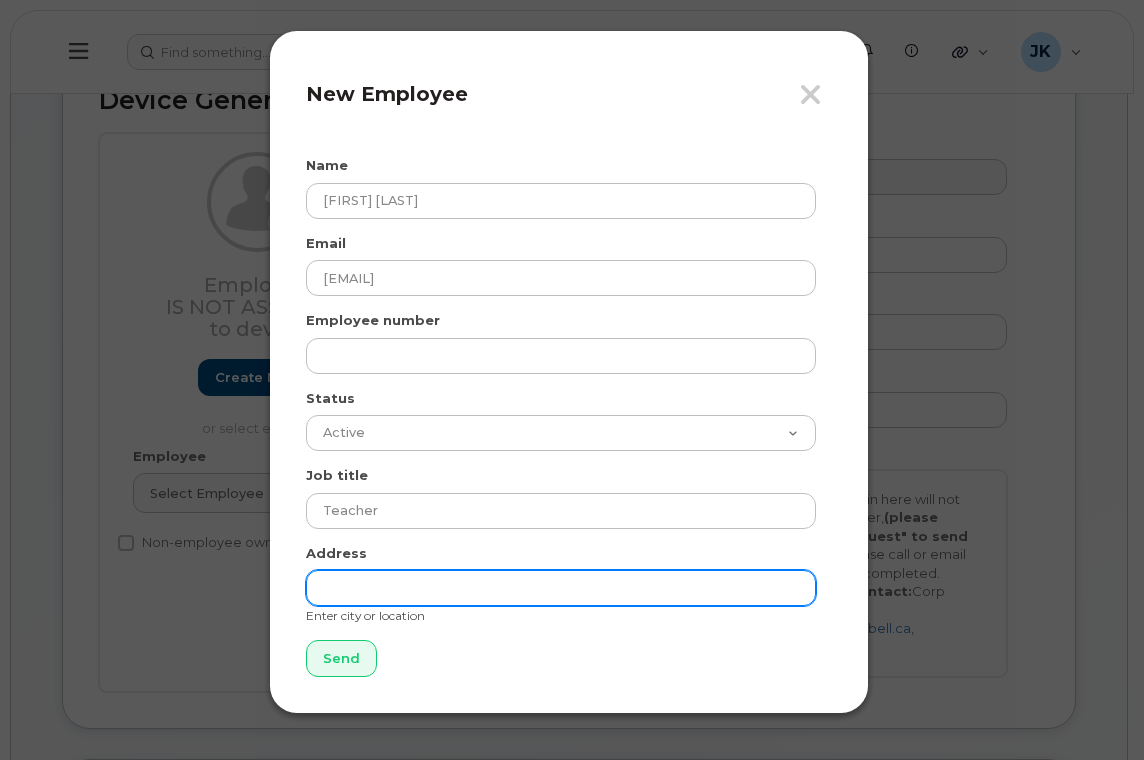 click at bounding box center (561, 588) 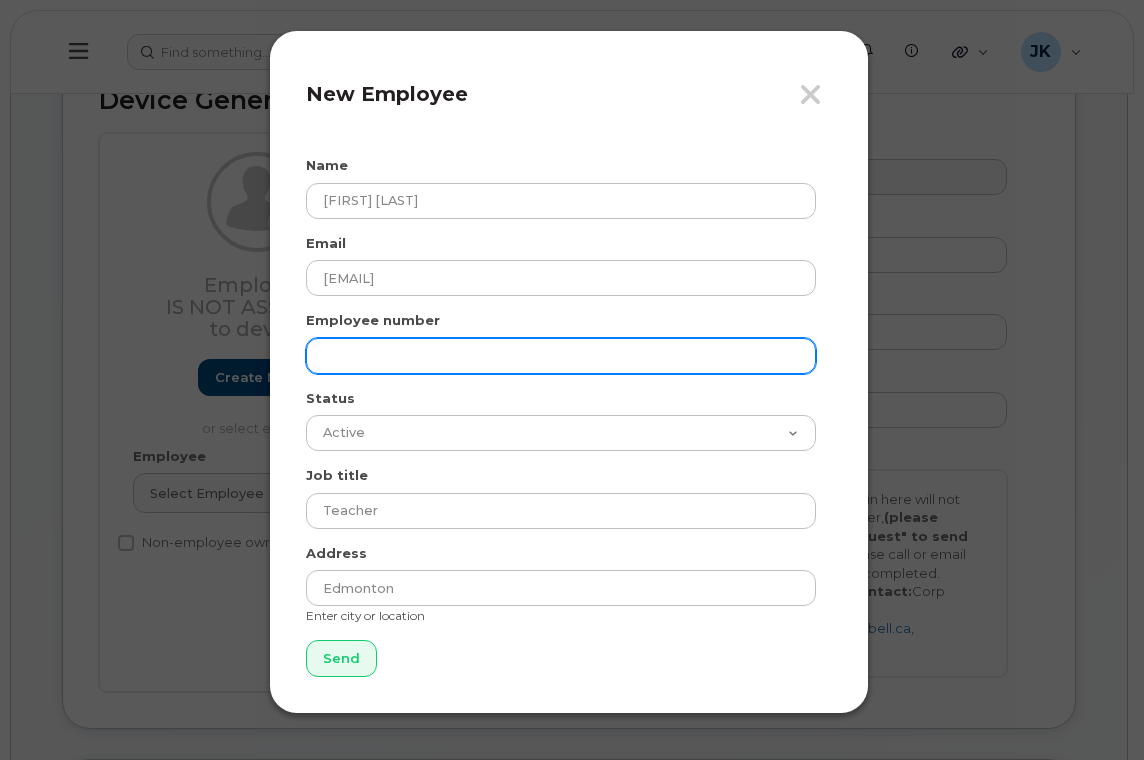 click at bounding box center (561, 356) 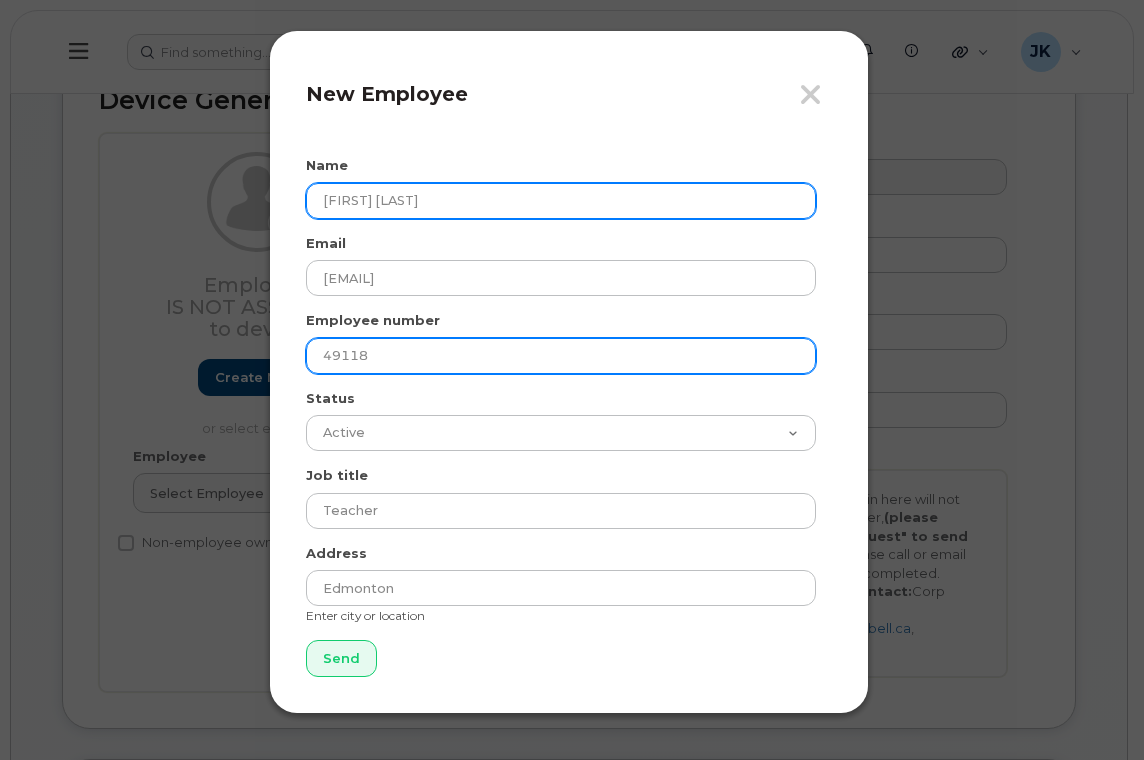 type on "49118" 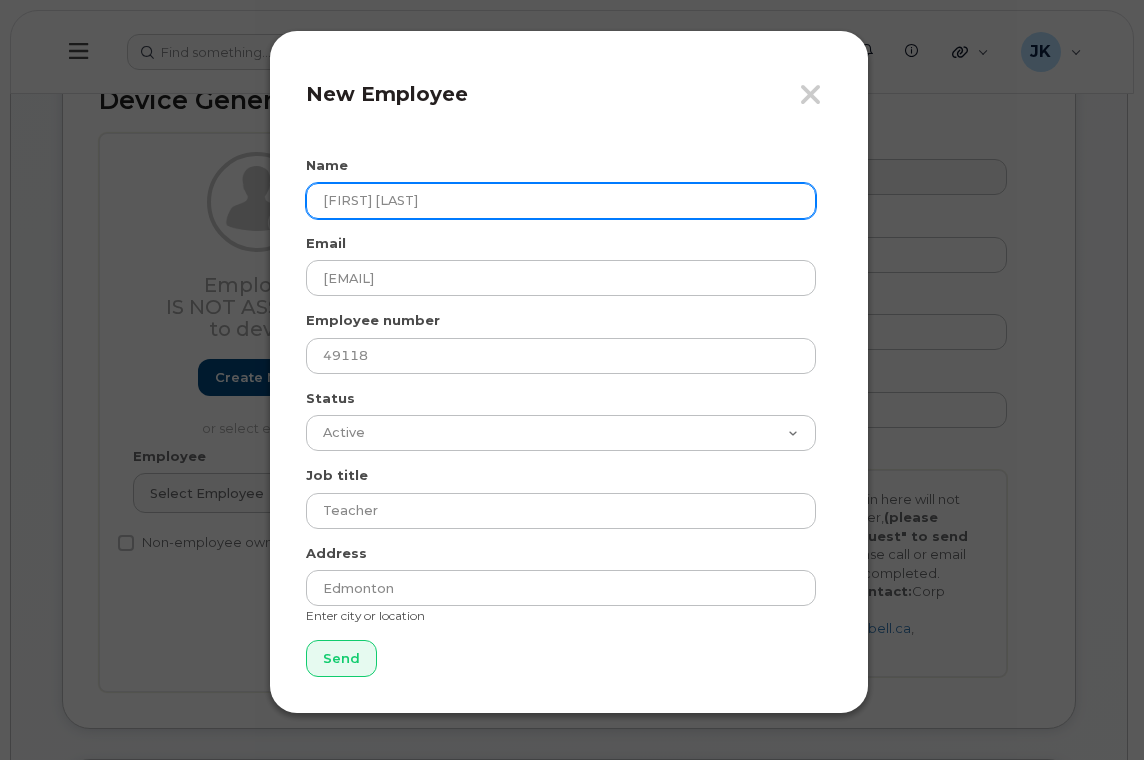 drag, startPoint x: 385, startPoint y: 206, endPoint x: 295, endPoint y: 208, distance: 90.02222 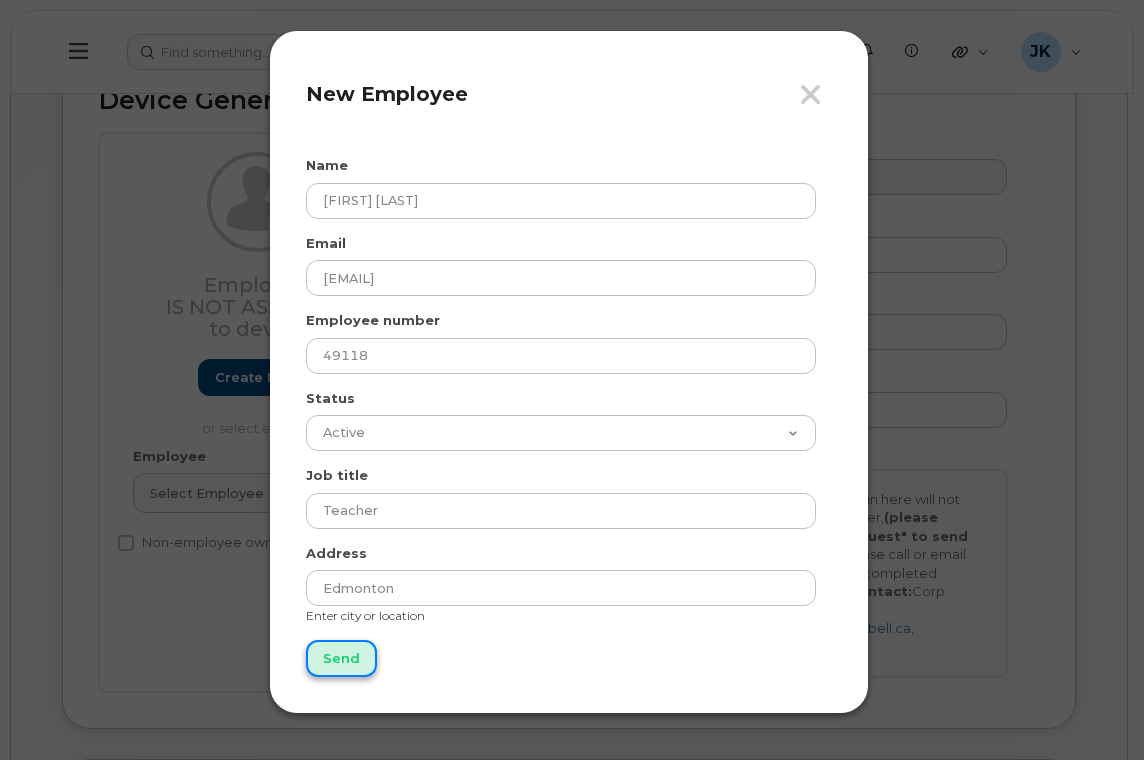 click on "Send" at bounding box center (341, 658) 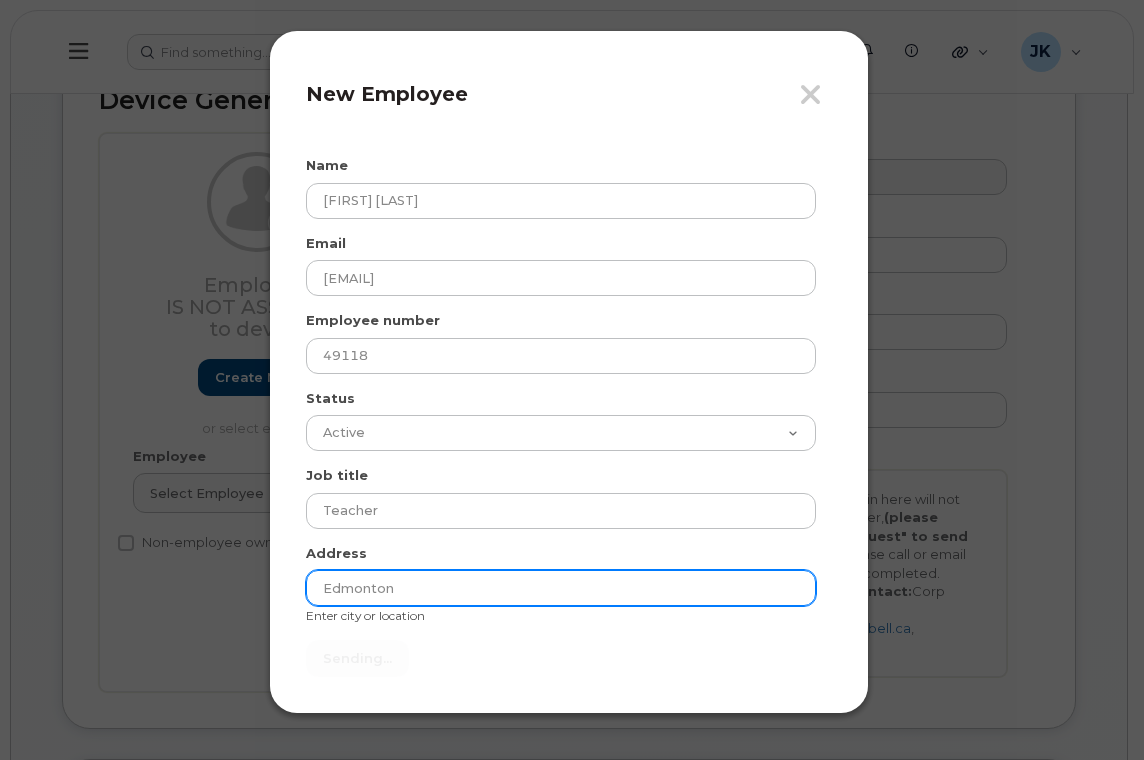 type on "Send" 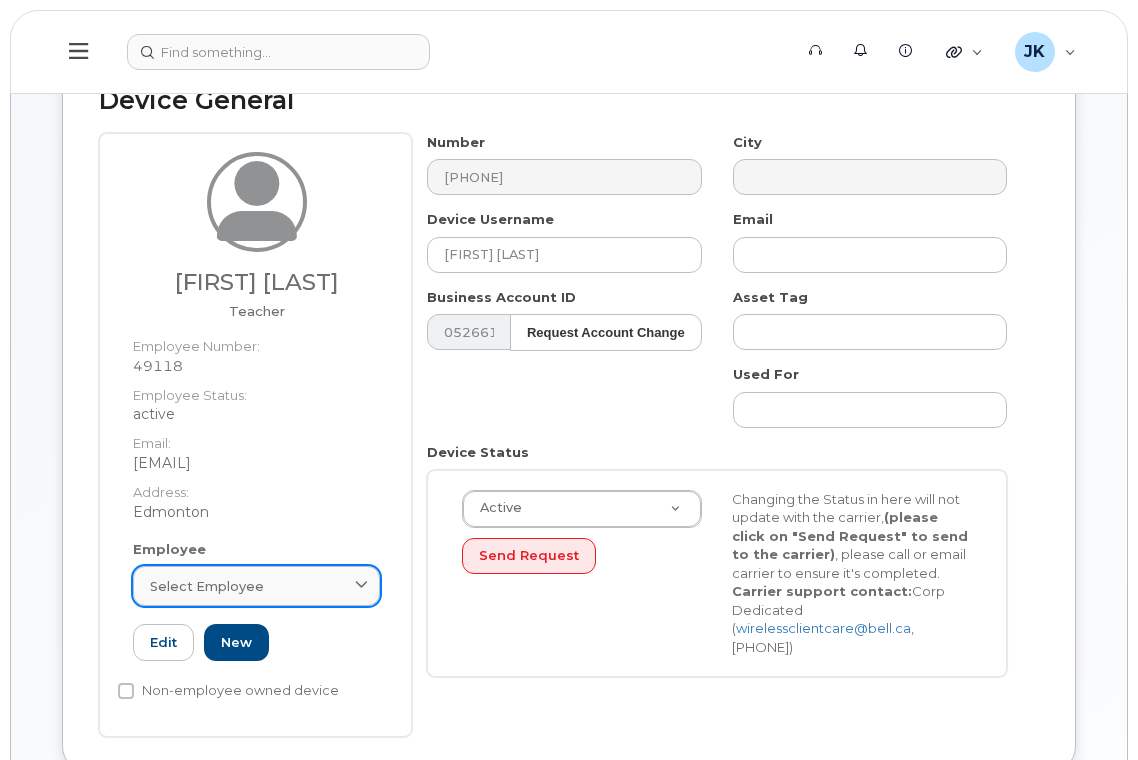 click on "Select employee" 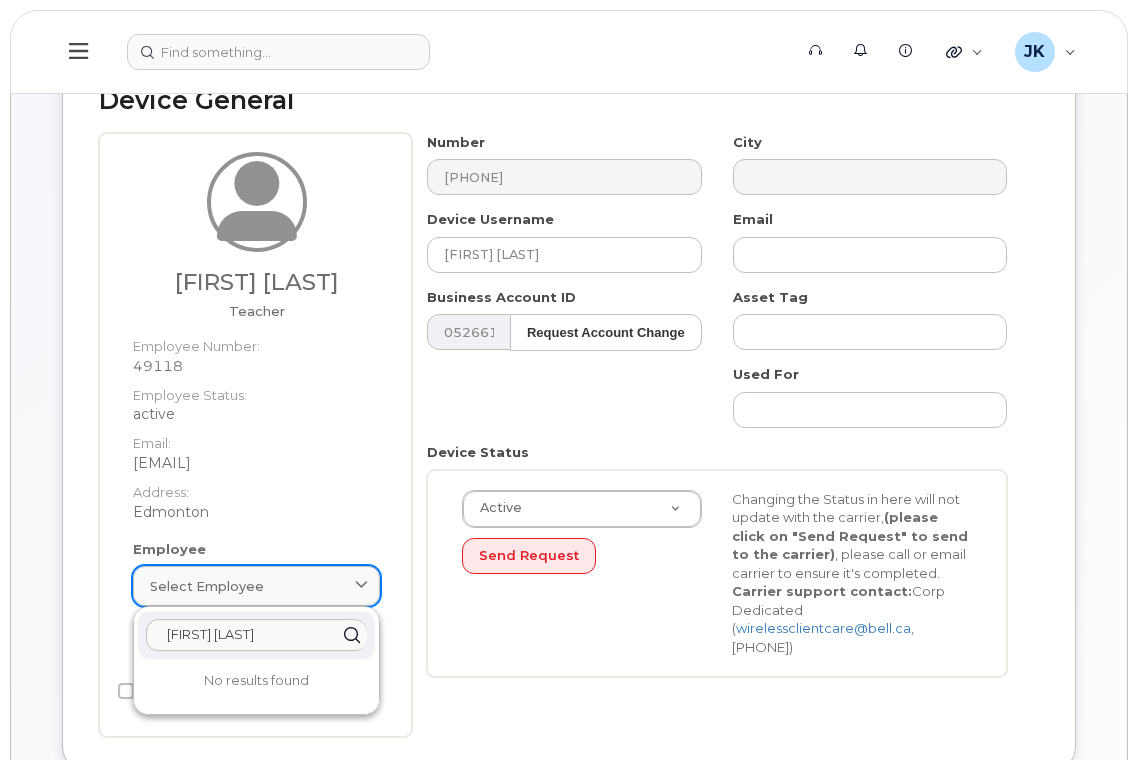 paste on "Chrissie Dowdell" 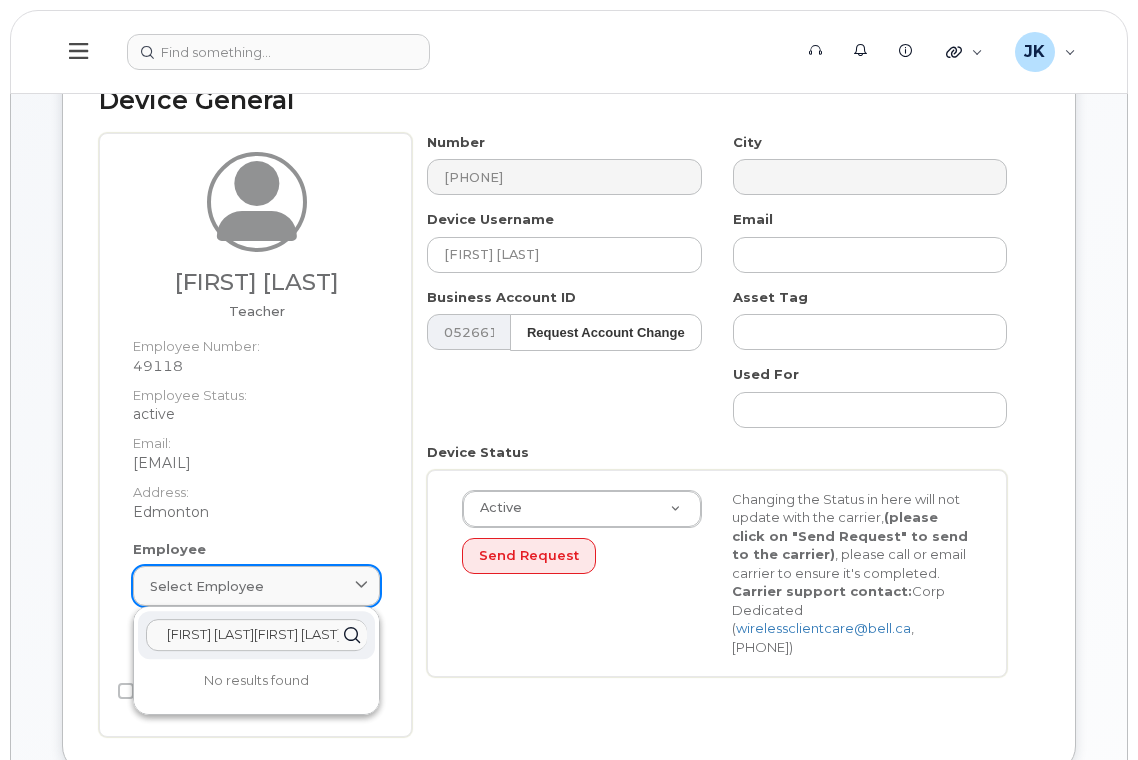 scroll, scrollTop: 0, scrollLeft: 33, axis: horizontal 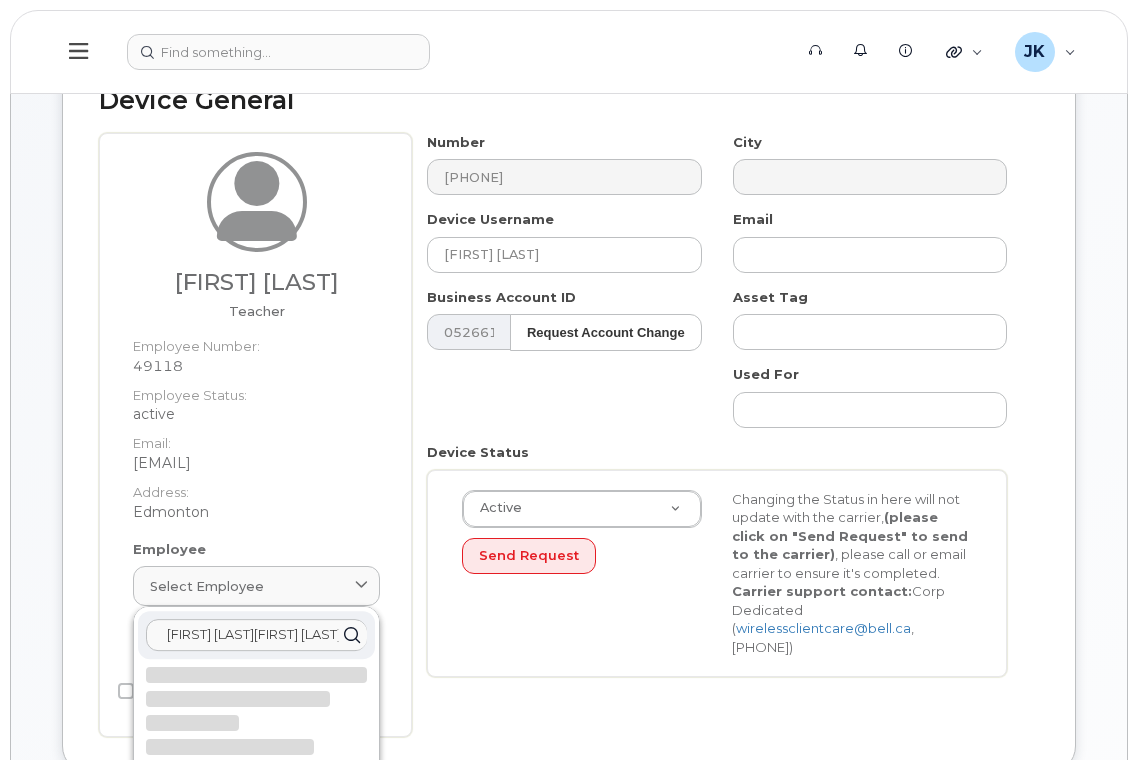 click on "Chrissie DowdellChrissie Dowdell" at bounding box center (256, 635) 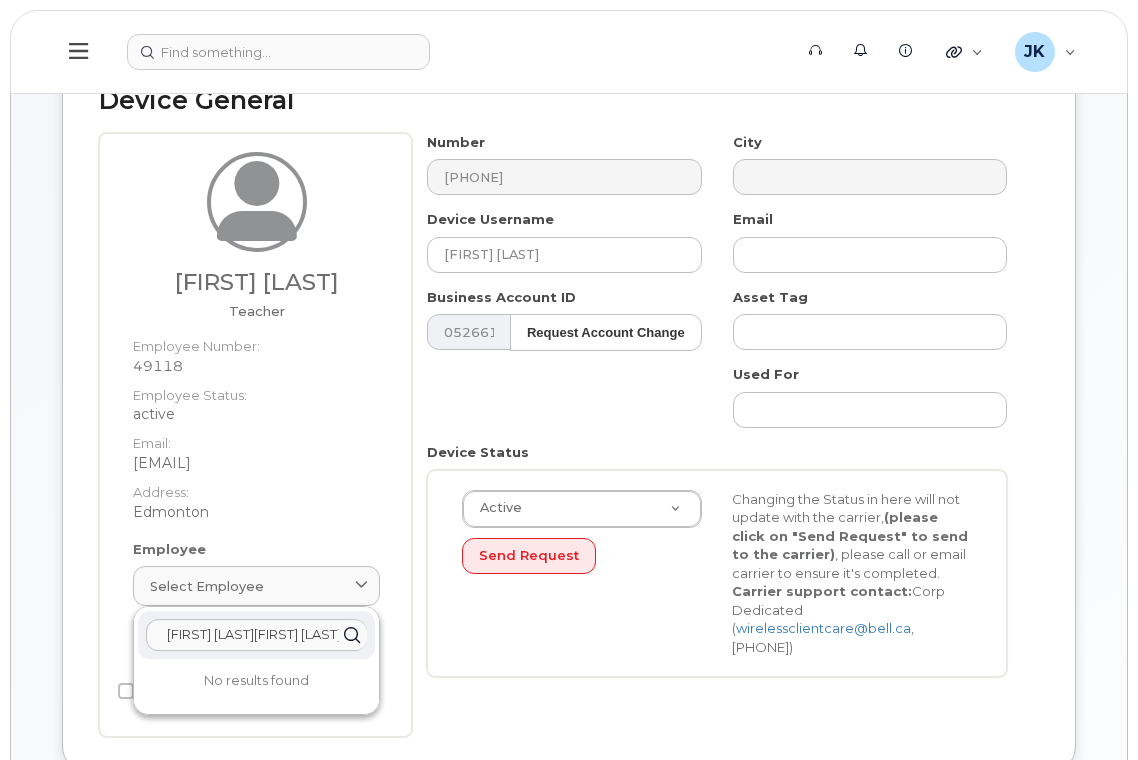 click on "Chrissie DowdellChrissie Dowdell" at bounding box center (256, 635) 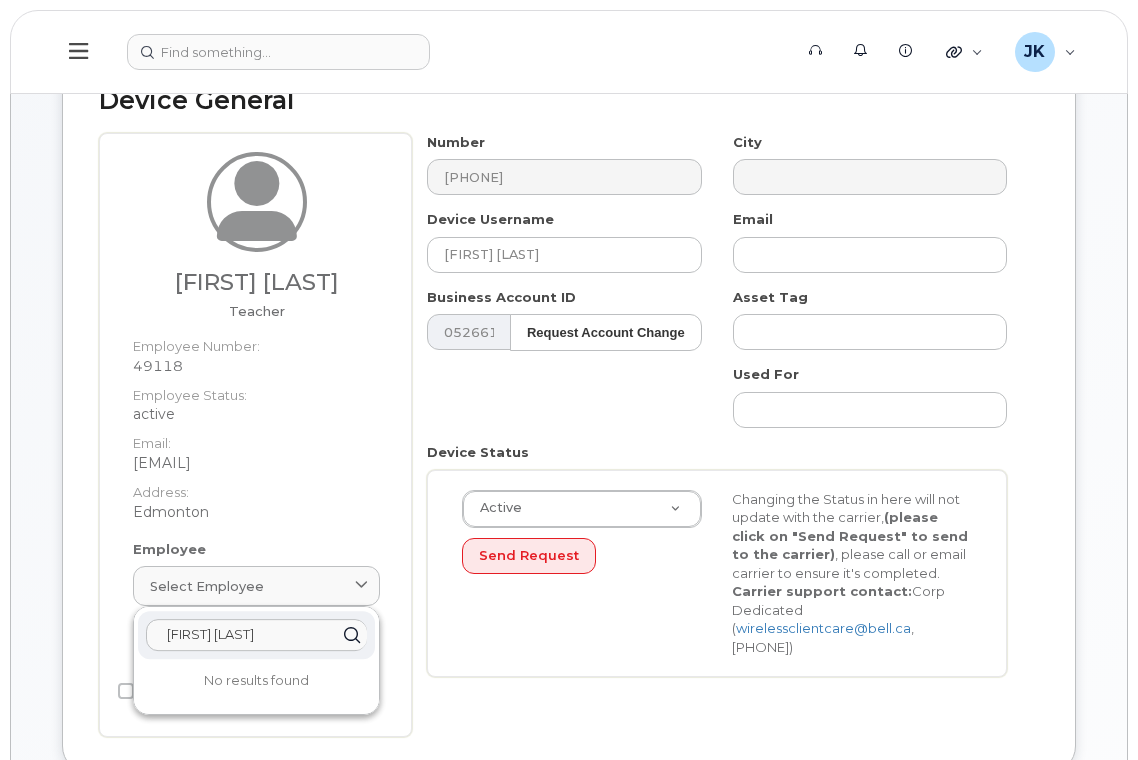 scroll, scrollTop: 0, scrollLeft: 0, axis: both 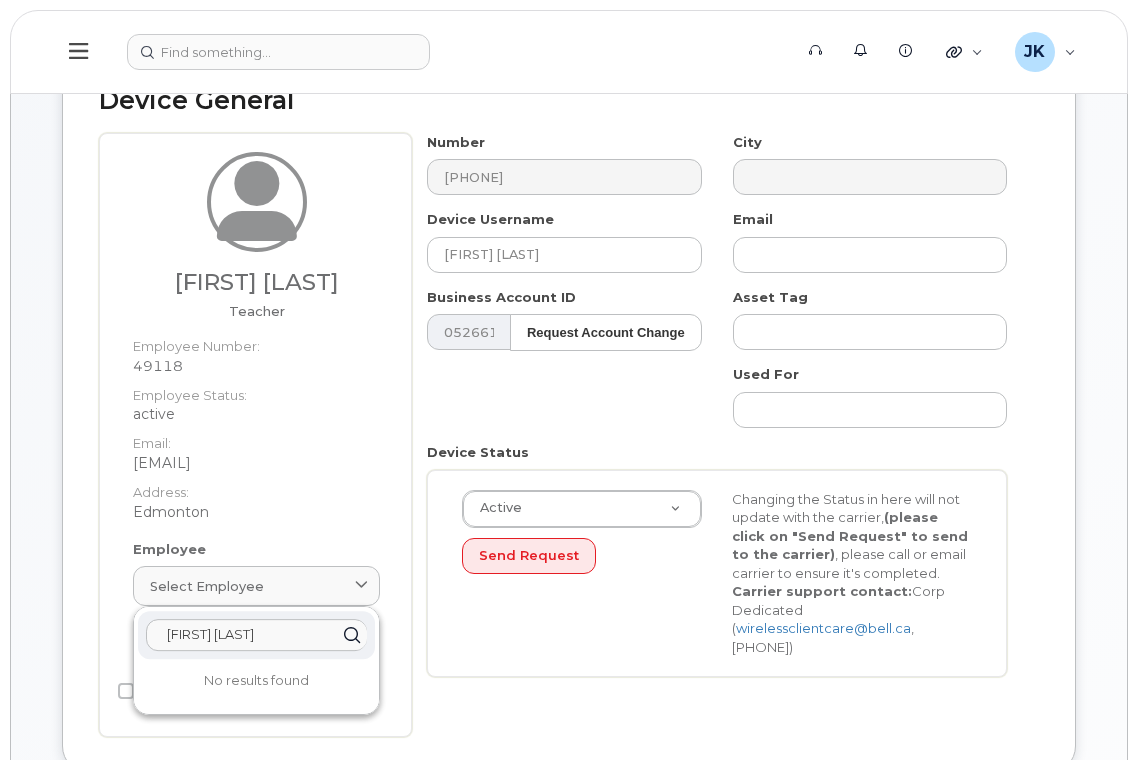 click on "Chrissie Dowdell" at bounding box center [256, 635] 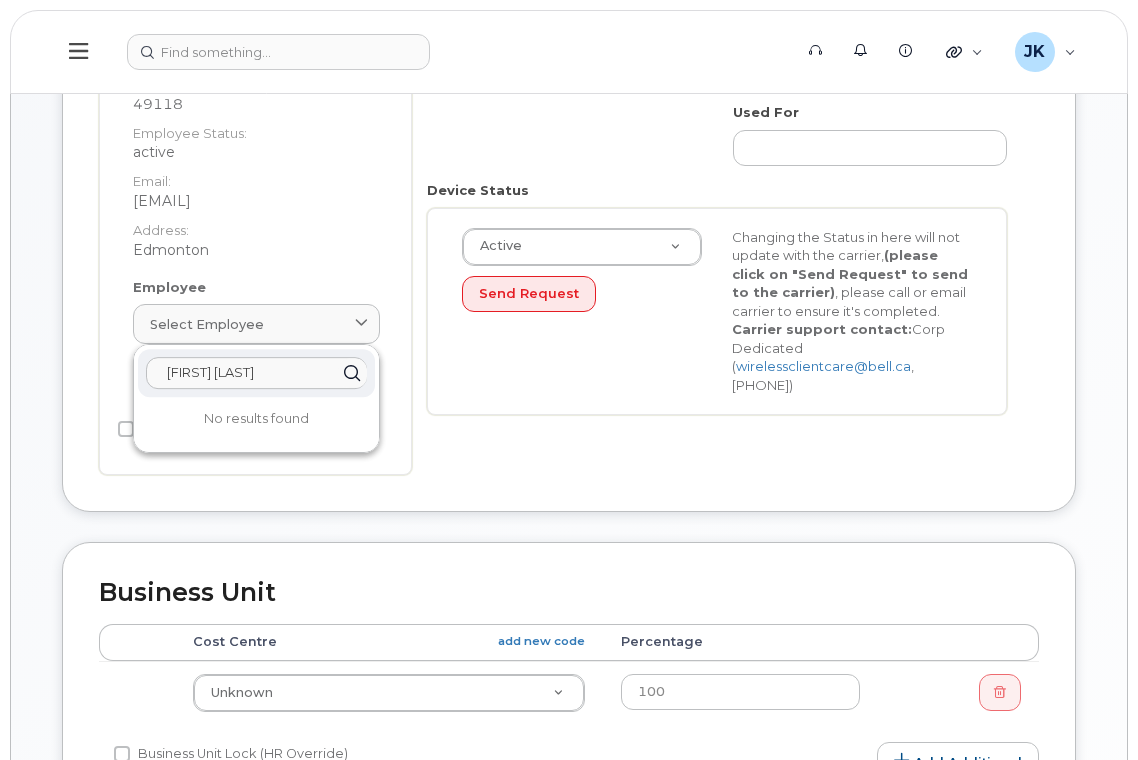 scroll, scrollTop: 400, scrollLeft: 0, axis: vertical 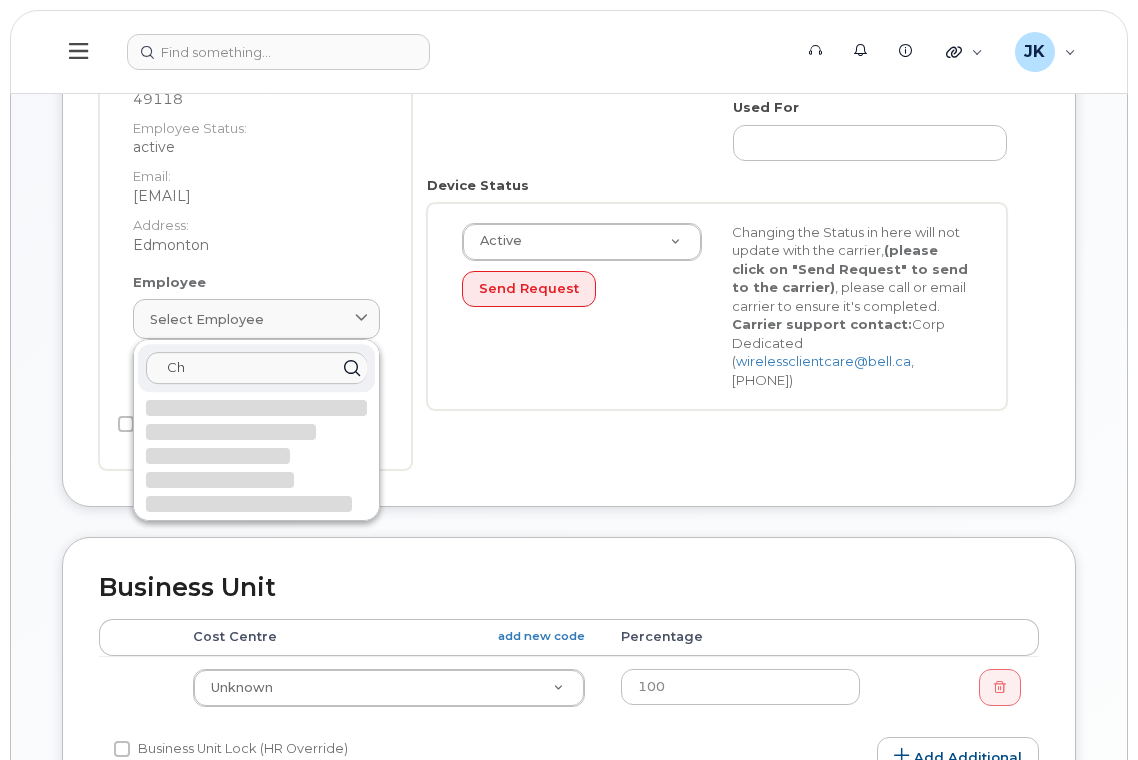 type on "C" 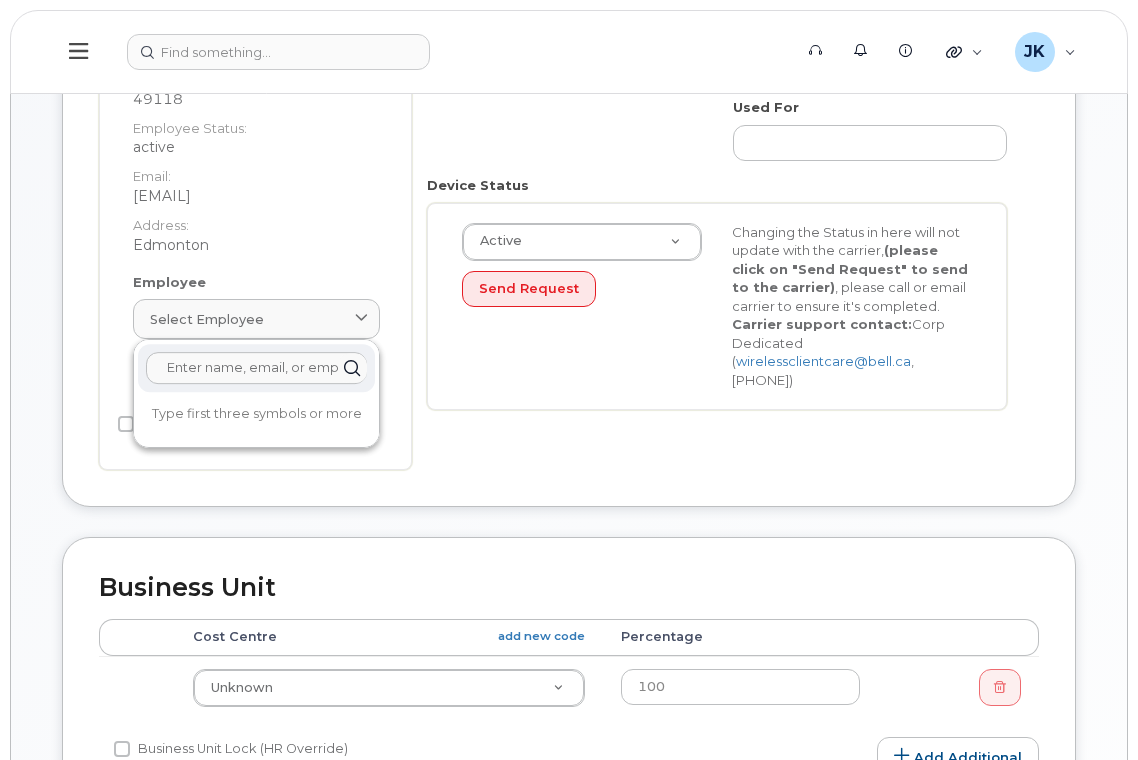 paste on "Chrissie Dowdell" 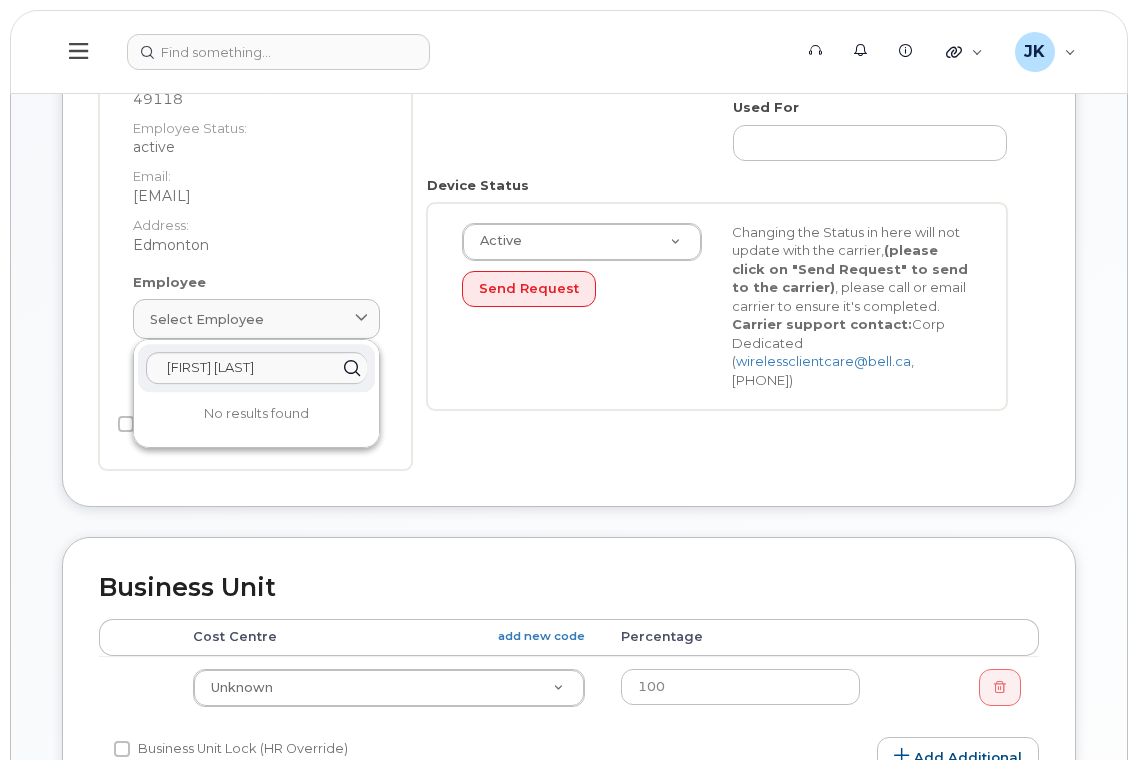 click on "Number
7806601022
City
Device Username
Chrissie Dowdell
Email
Business Account ID
0526614460 (Bell) Request Account Change 1566
Asset Tag
Used For
Device Status
Active                                     Active
Suspended
Cancelled
Send Request
Changing the Status in here will not update with the carrier,   (please click on "Send Request" to send to the carrier)  , please call or email carrier to ensure it's completed.
Carrier support contact:
Corp Dedicated
( wirelessclientcare@bell.ca , 1-604-678-3165)" at bounding box center (725, 168) 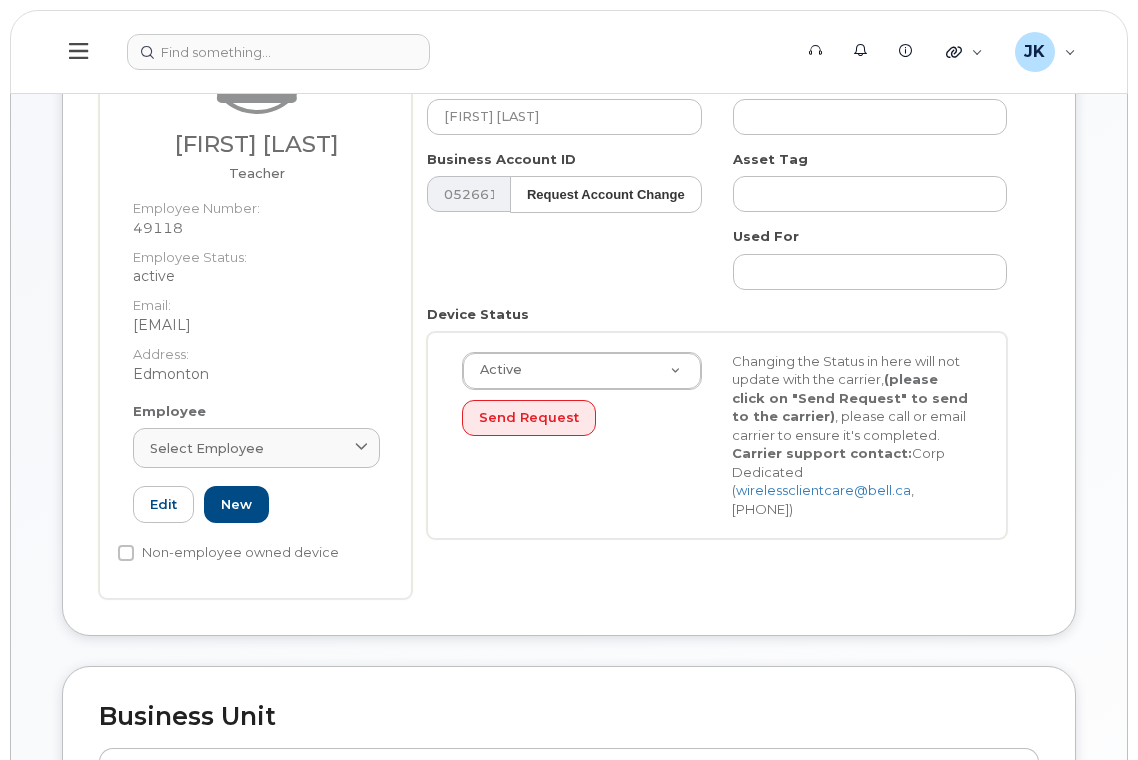 scroll, scrollTop: 400, scrollLeft: 0, axis: vertical 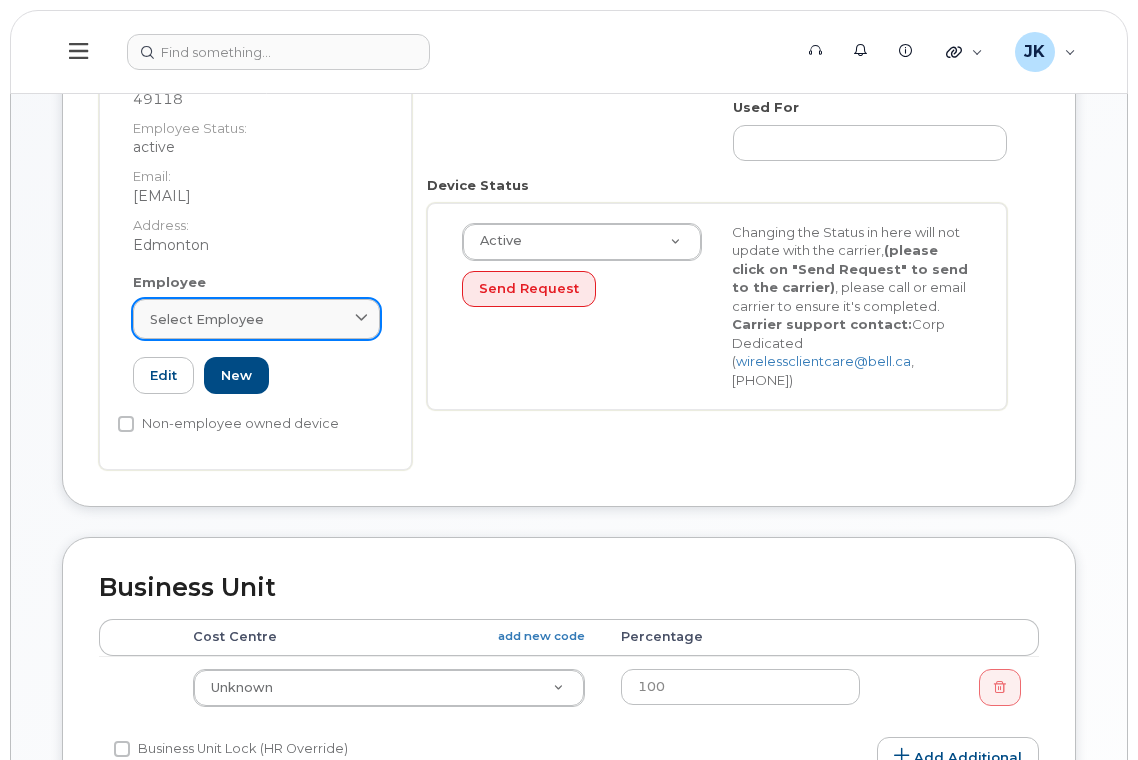 click on "Select employee" 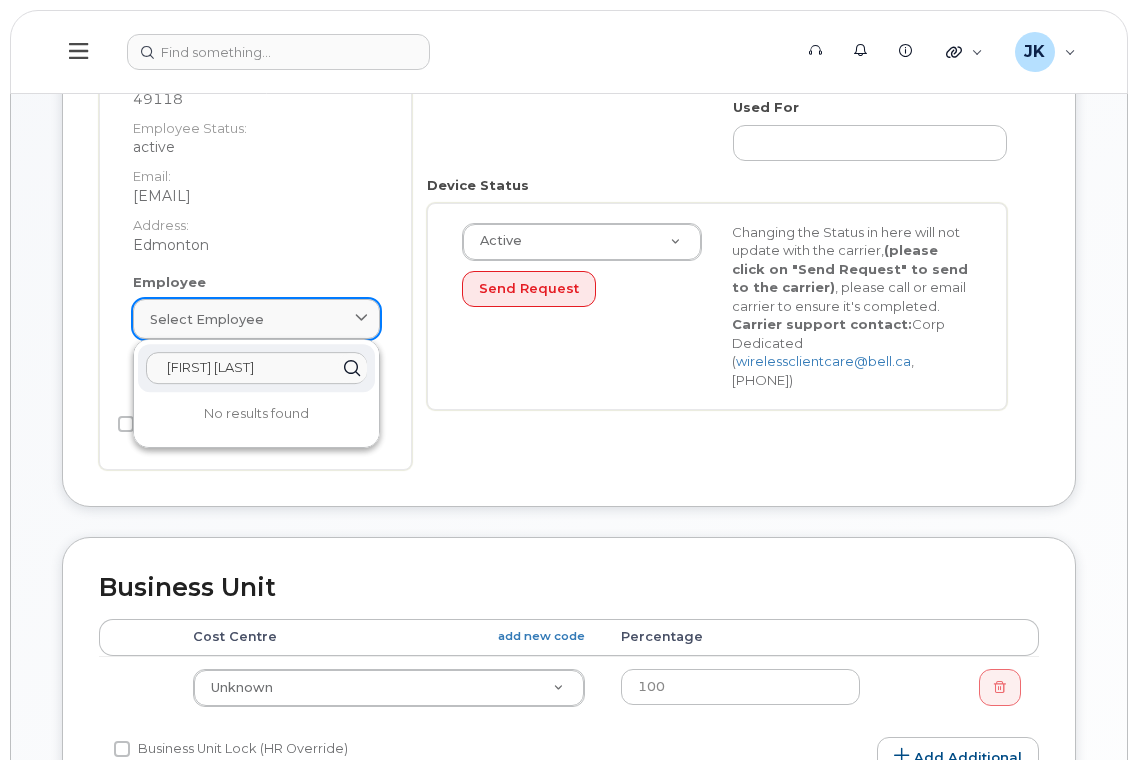 paste on "Chrissie Dowdell" 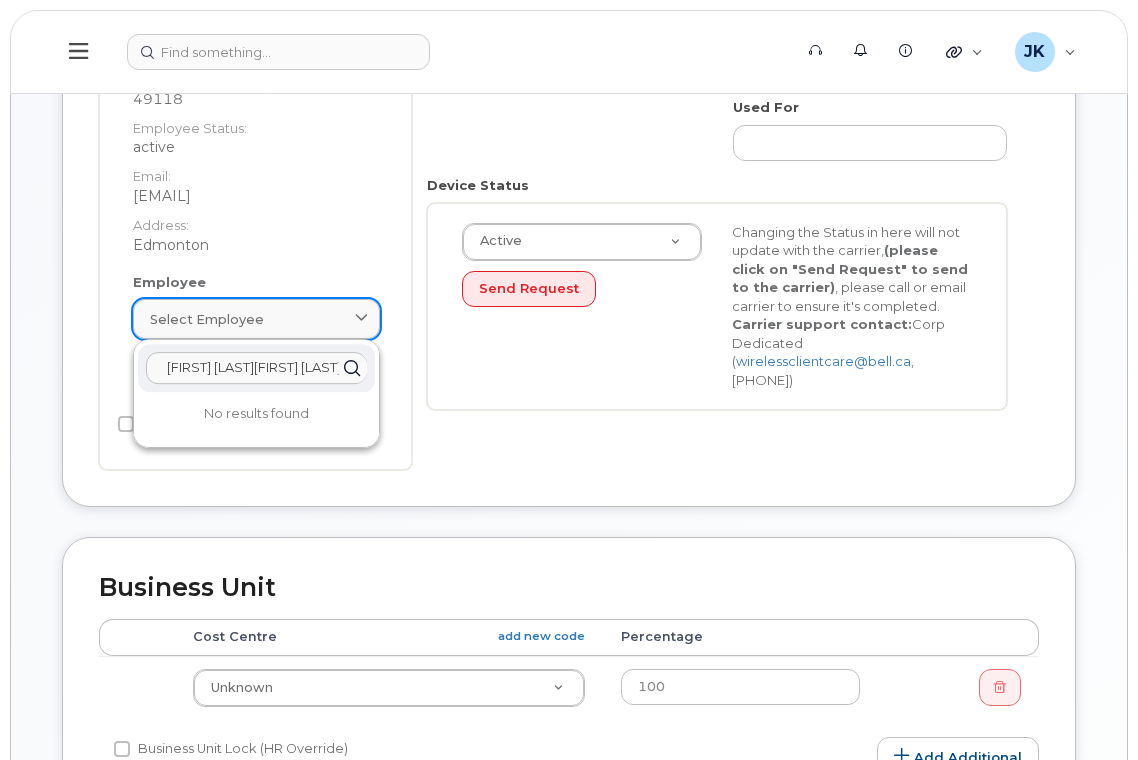 scroll, scrollTop: 0, scrollLeft: 33, axis: horizontal 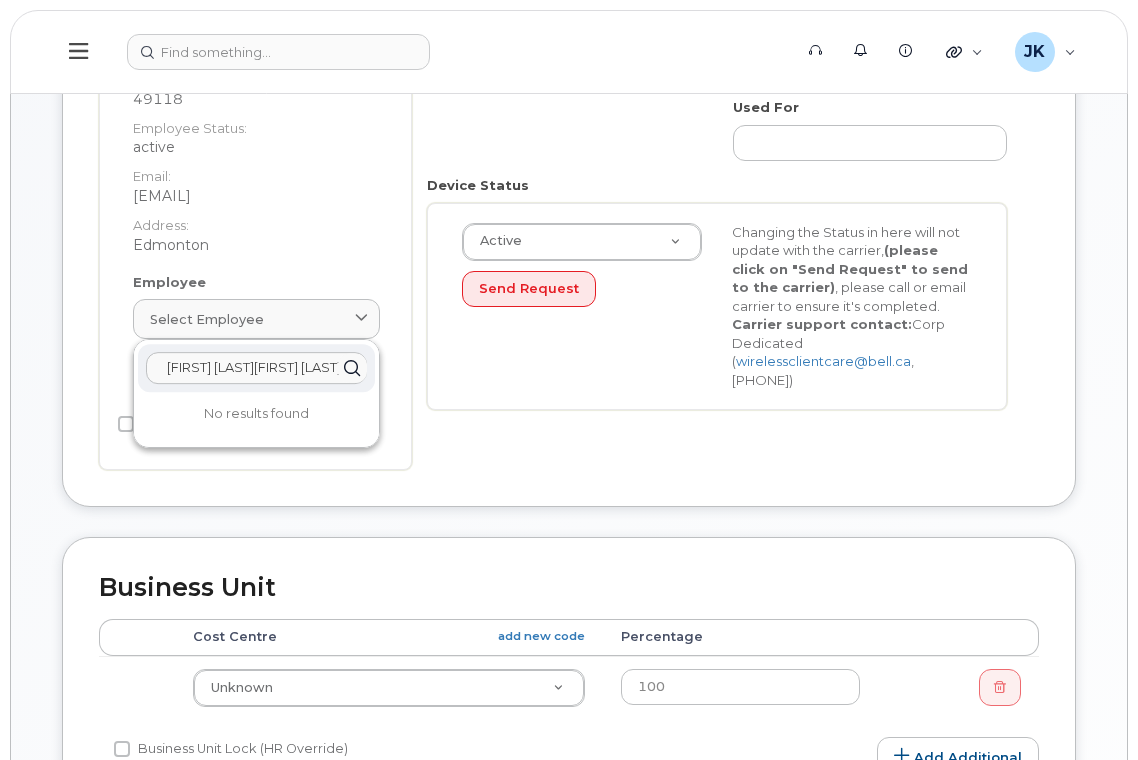 click on "Chrissie DowdellChrissie Dowdell" at bounding box center (256, 368) 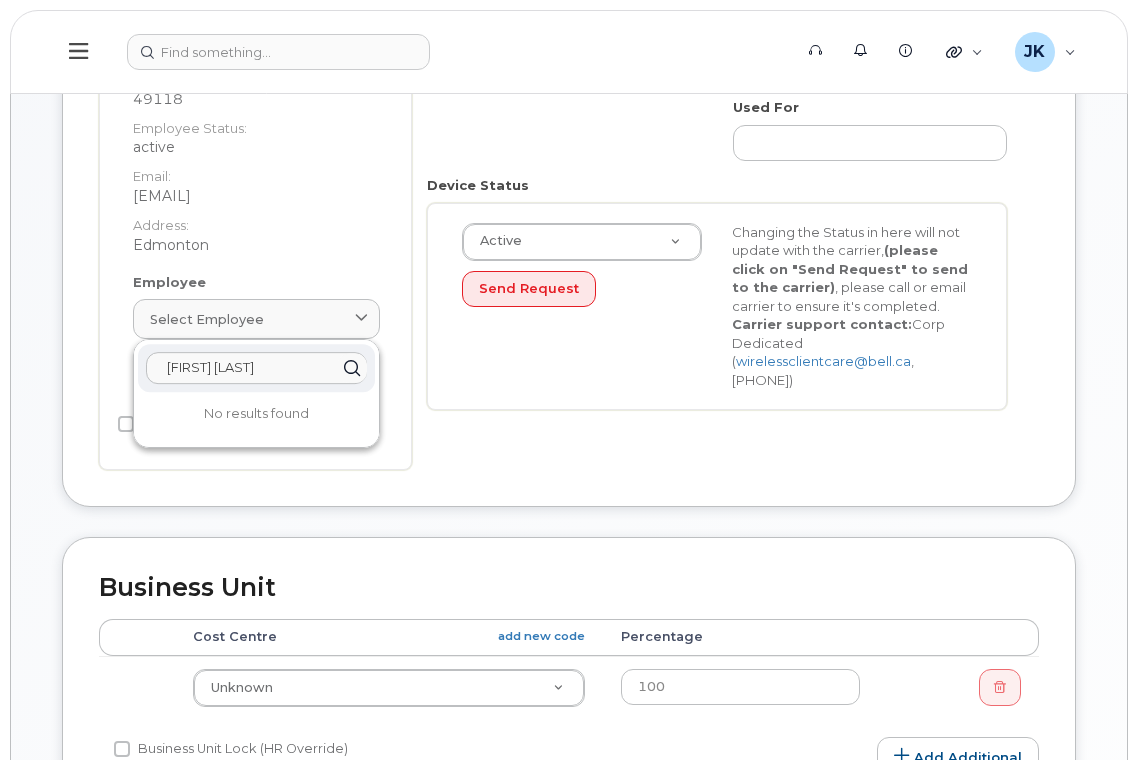 scroll, scrollTop: 0, scrollLeft: 0, axis: both 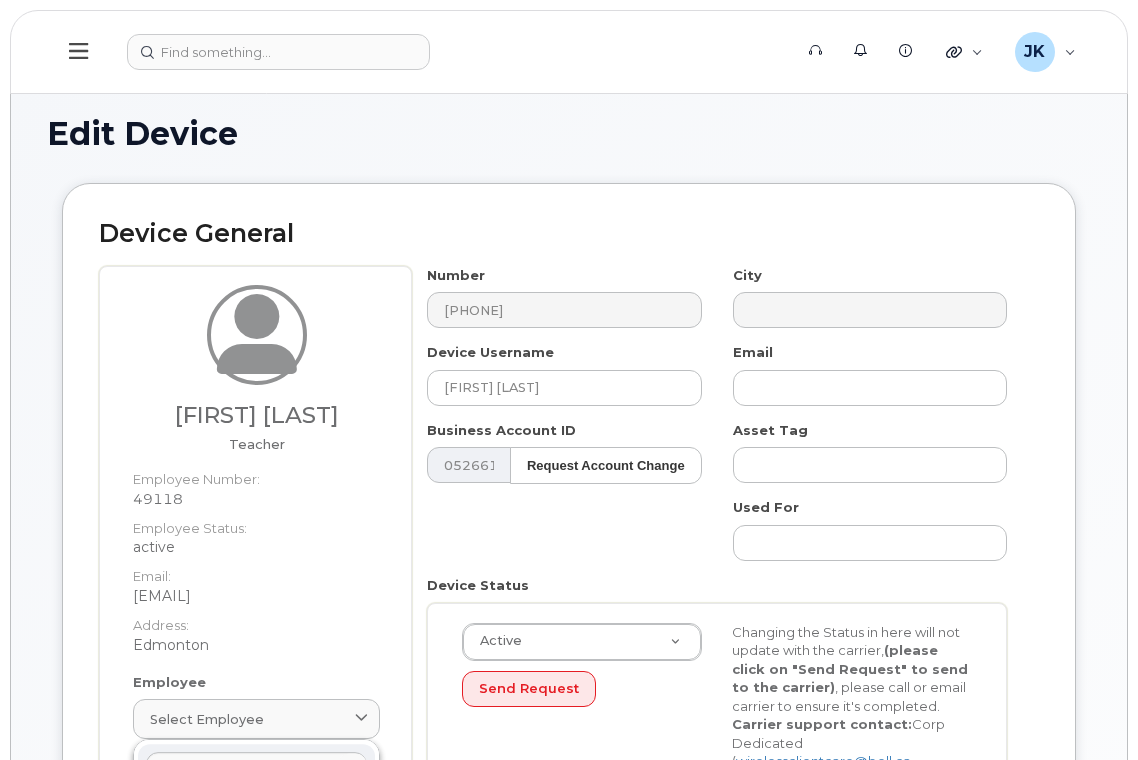 click on "49118" at bounding box center (256, 499) 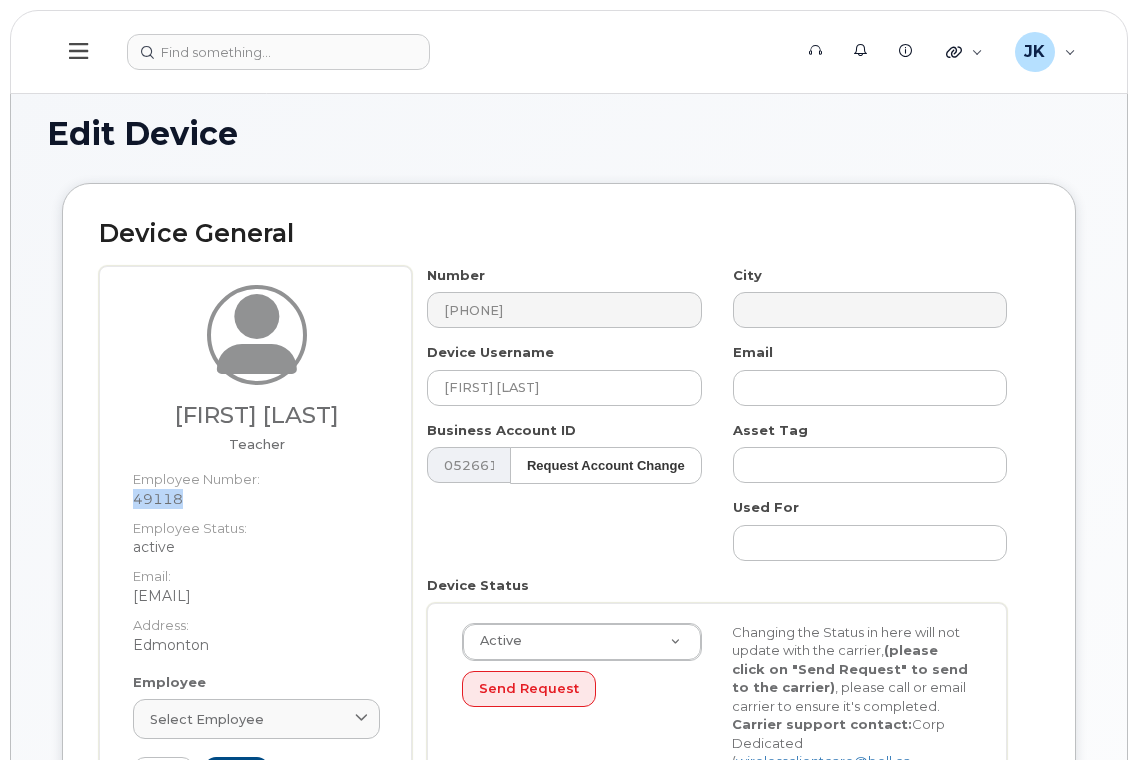 click on "49118" at bounding box center [256, 499] 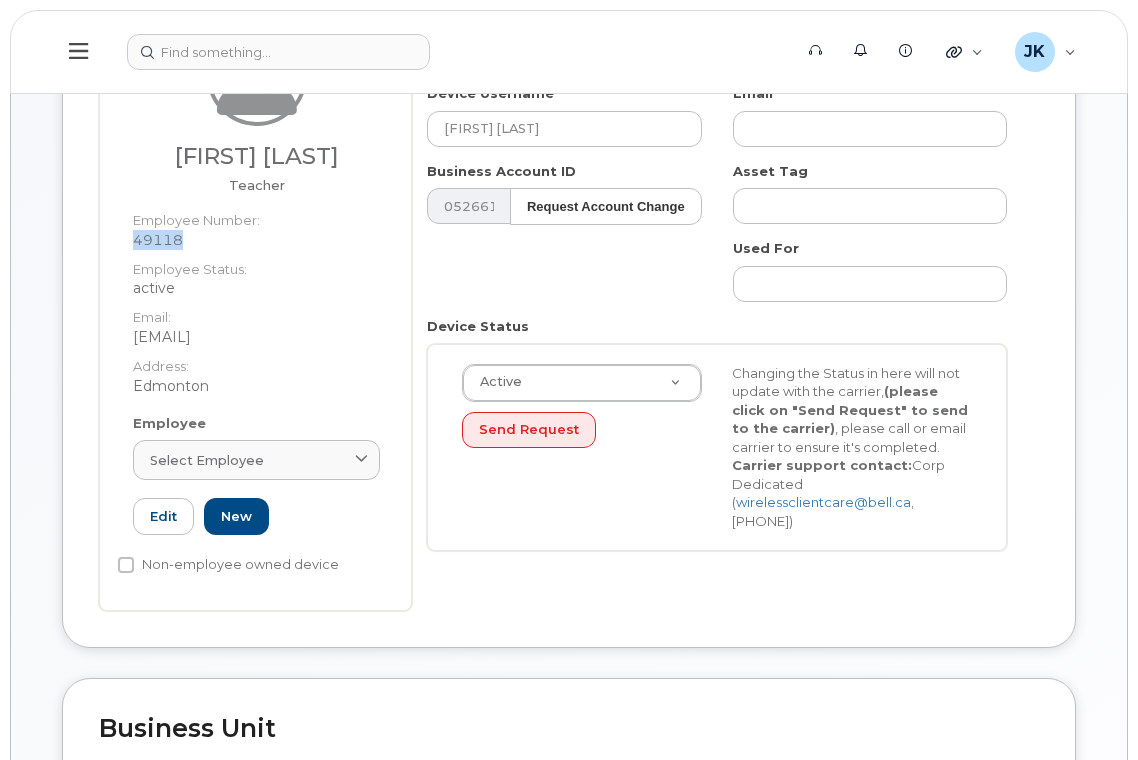 scroll, scrollTop: 400, scrollLeft: 0, axis: vertical 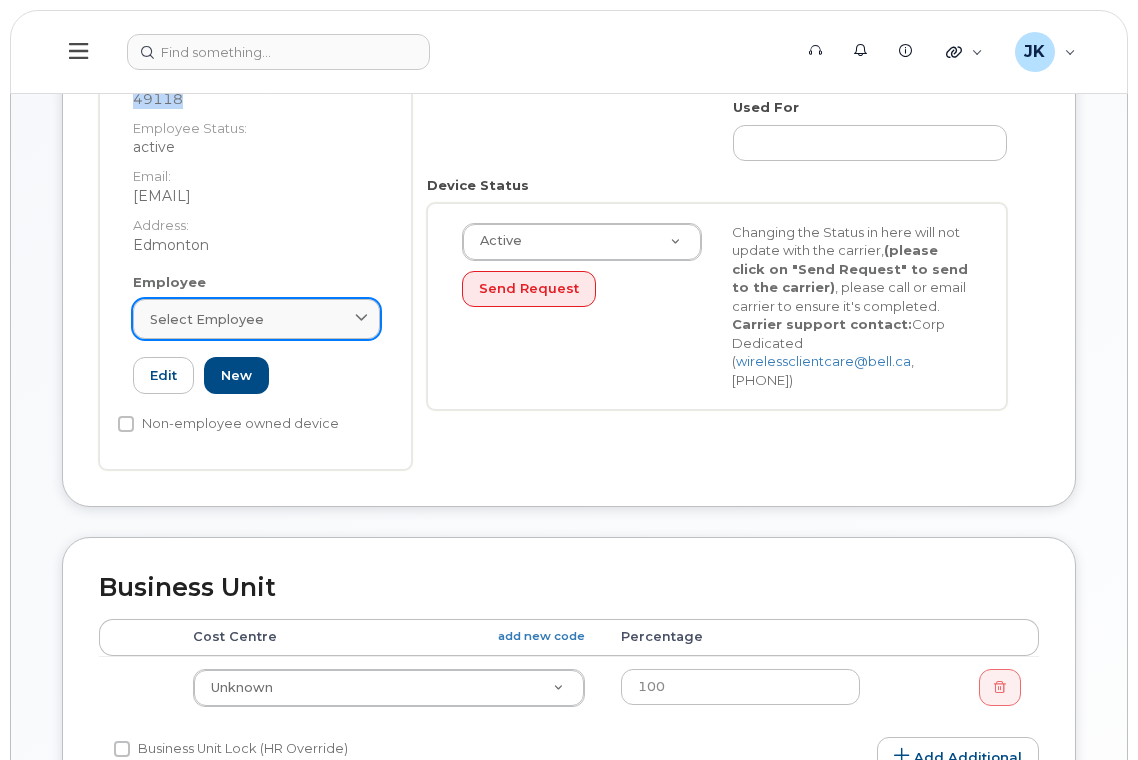 click on "Select employee" 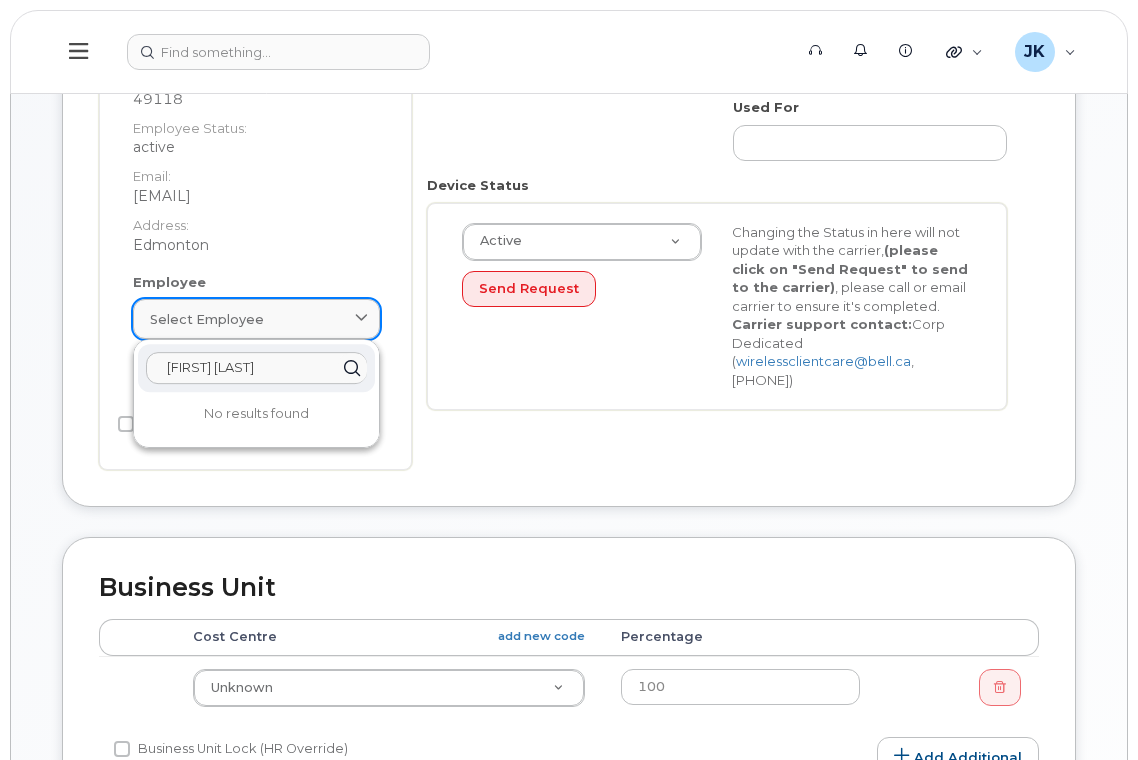 paste on "49118" 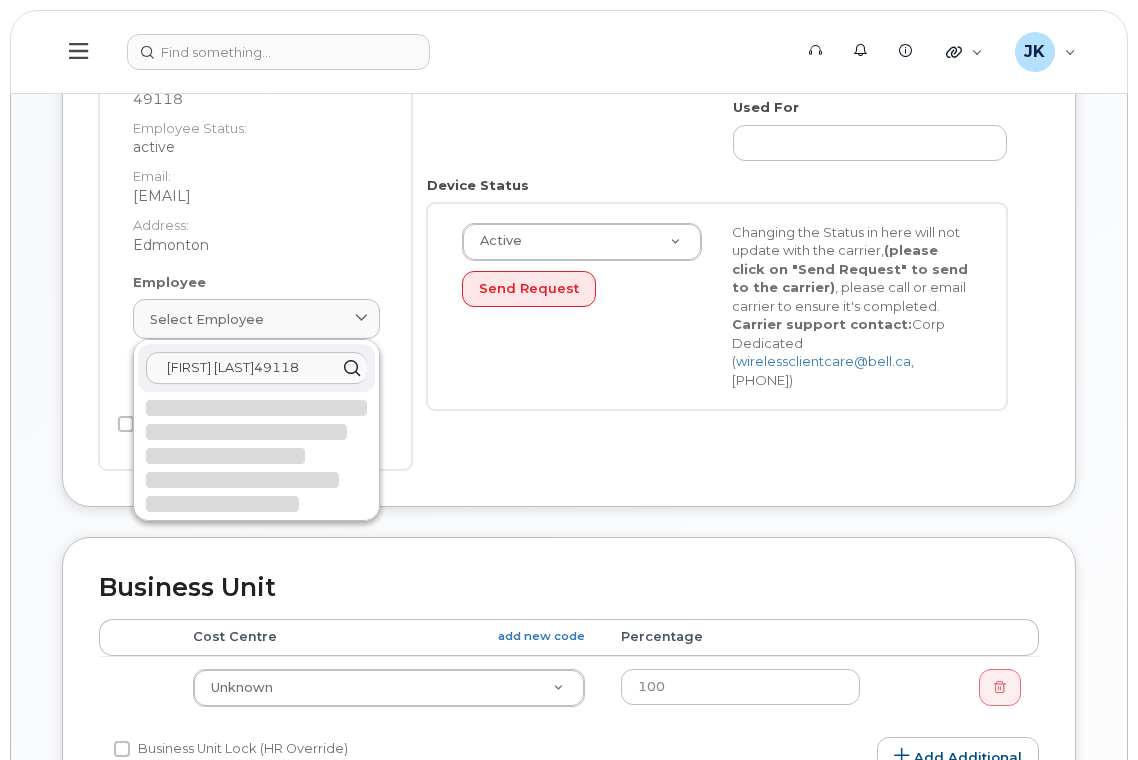 click on "Chrissie Dowdell49118" at bounding box center (256, 368) 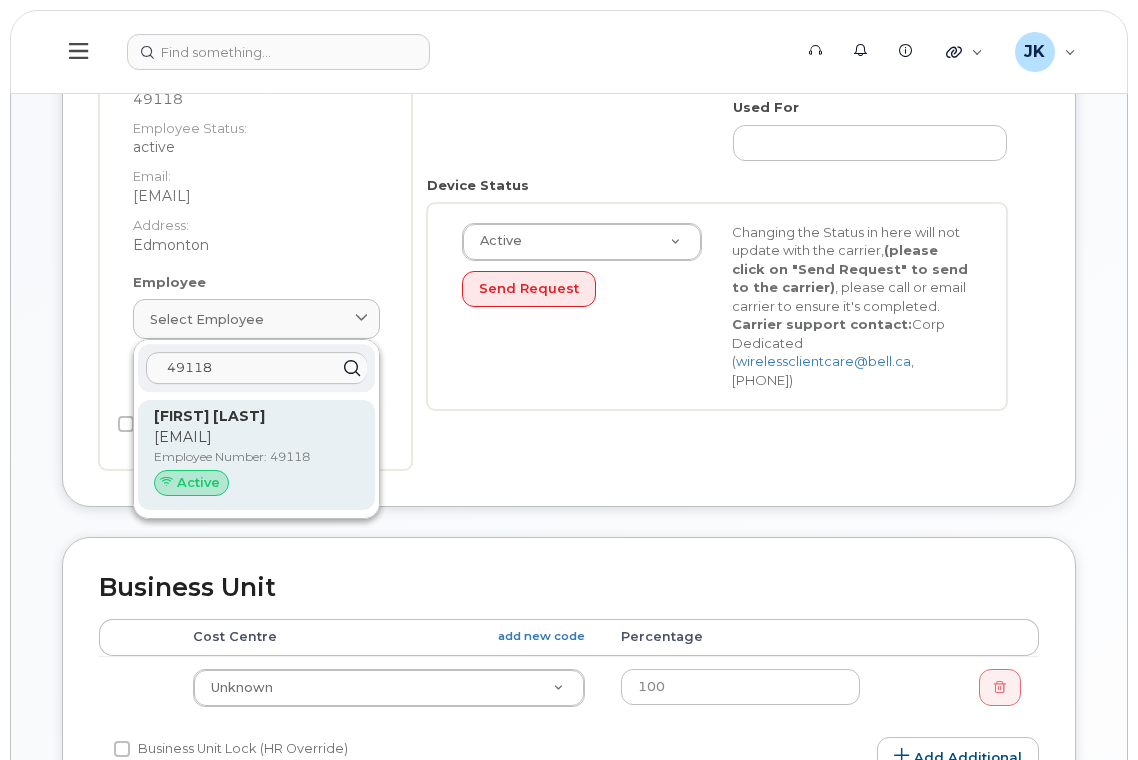 type on "49118" 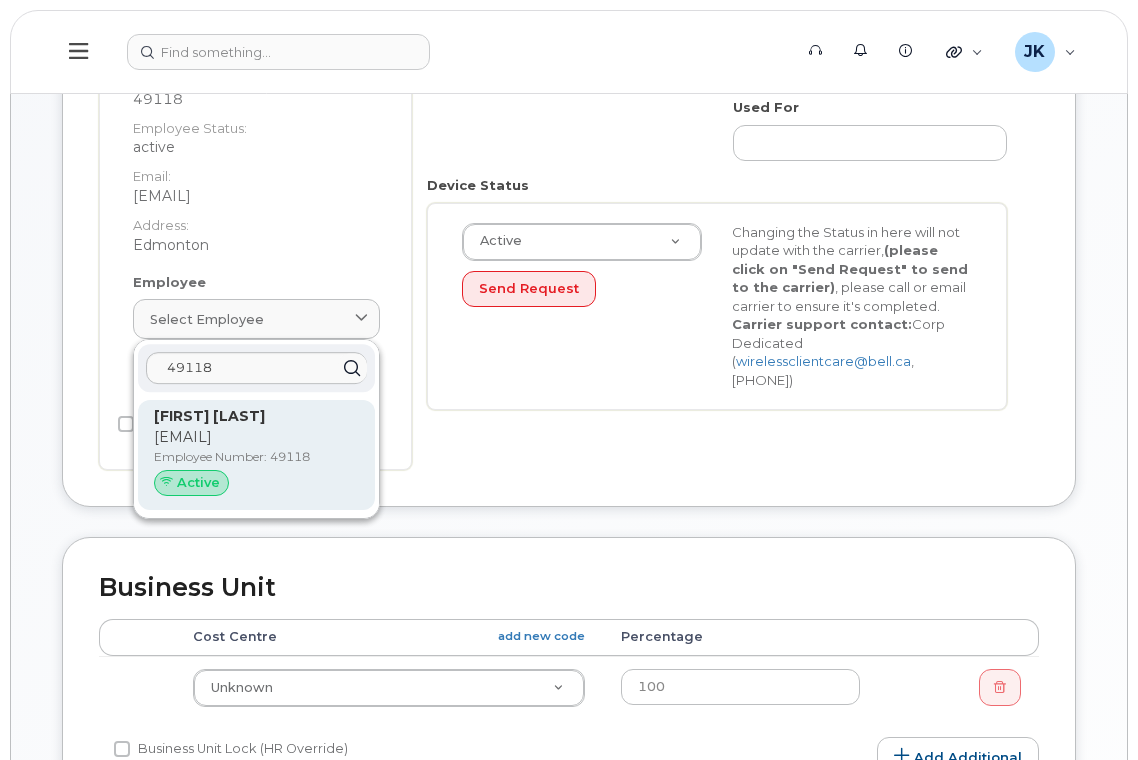 click on "chrissie.dowdell@epsb.ca" at bounding box center (256, 437) 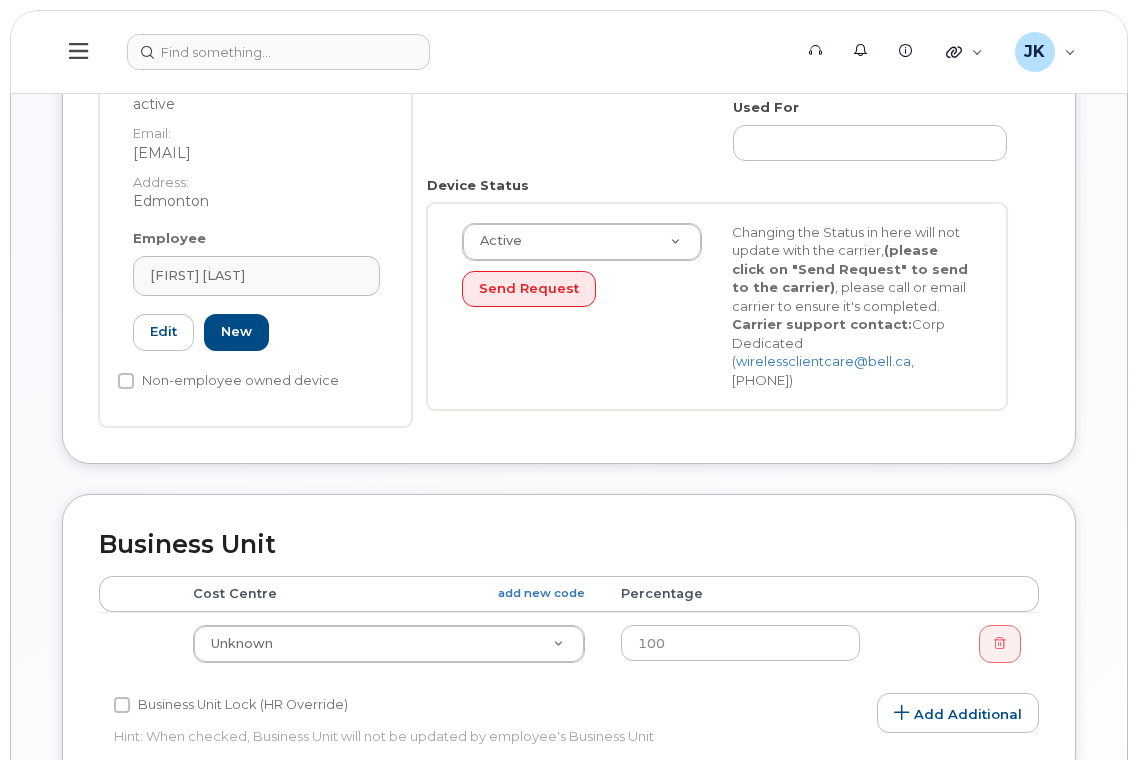 type on "49118" 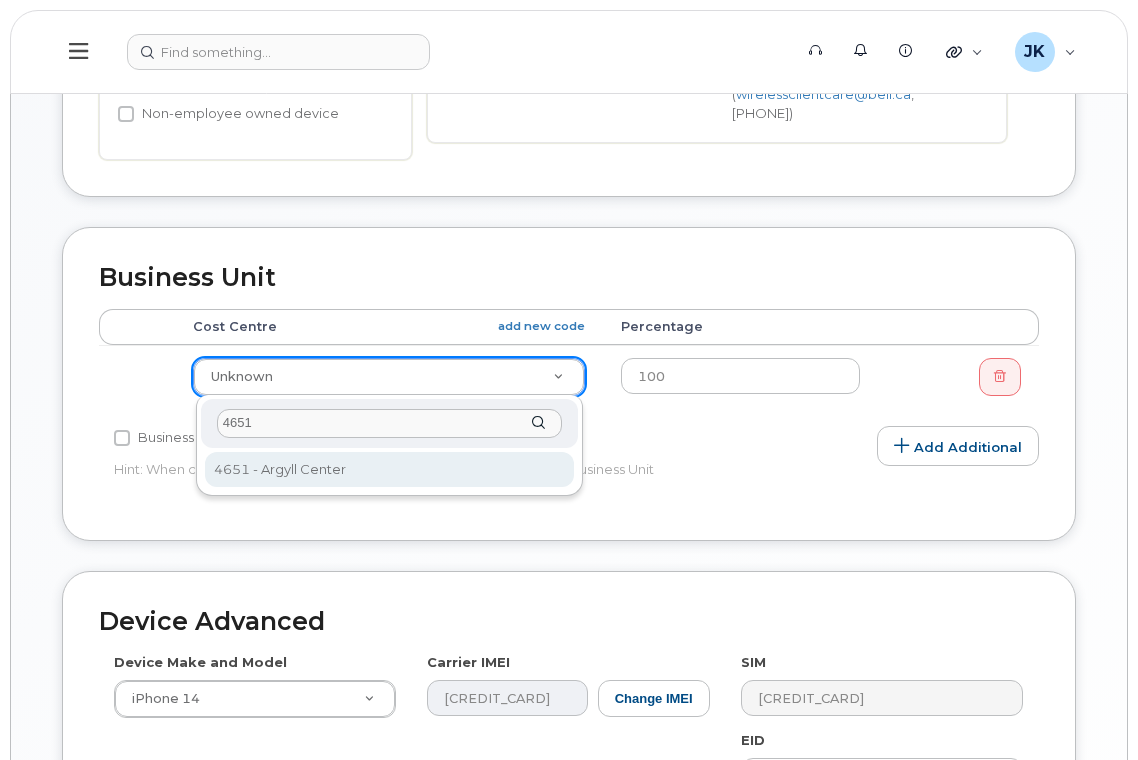 type on "4651" 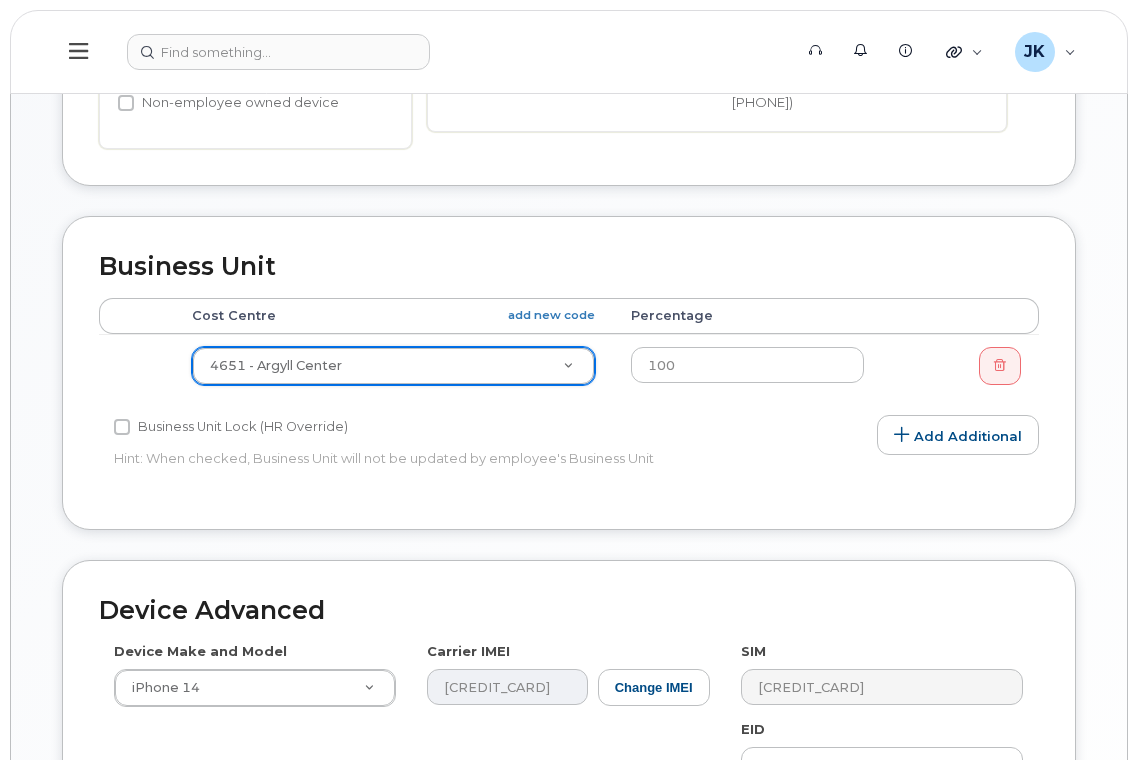 scroll, scrollTop: 1075, scrollLeft: 0, axis: vertical 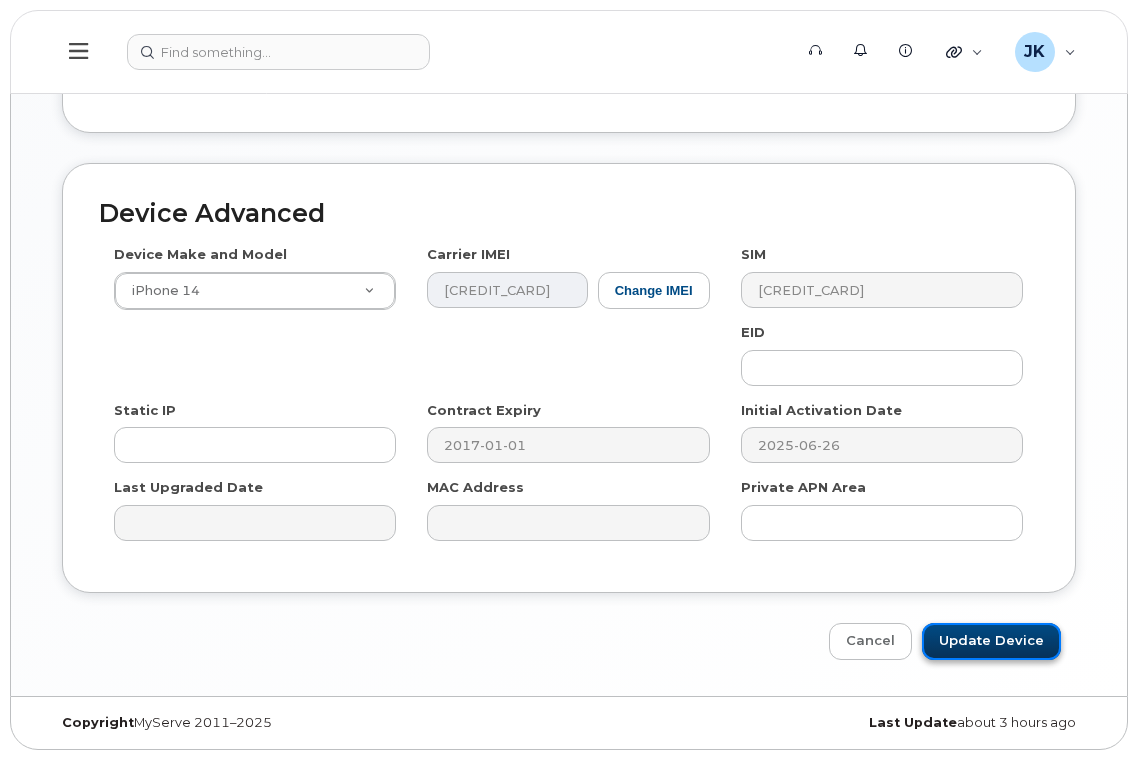 click on "Update Device" at bounding box center (991, 641) 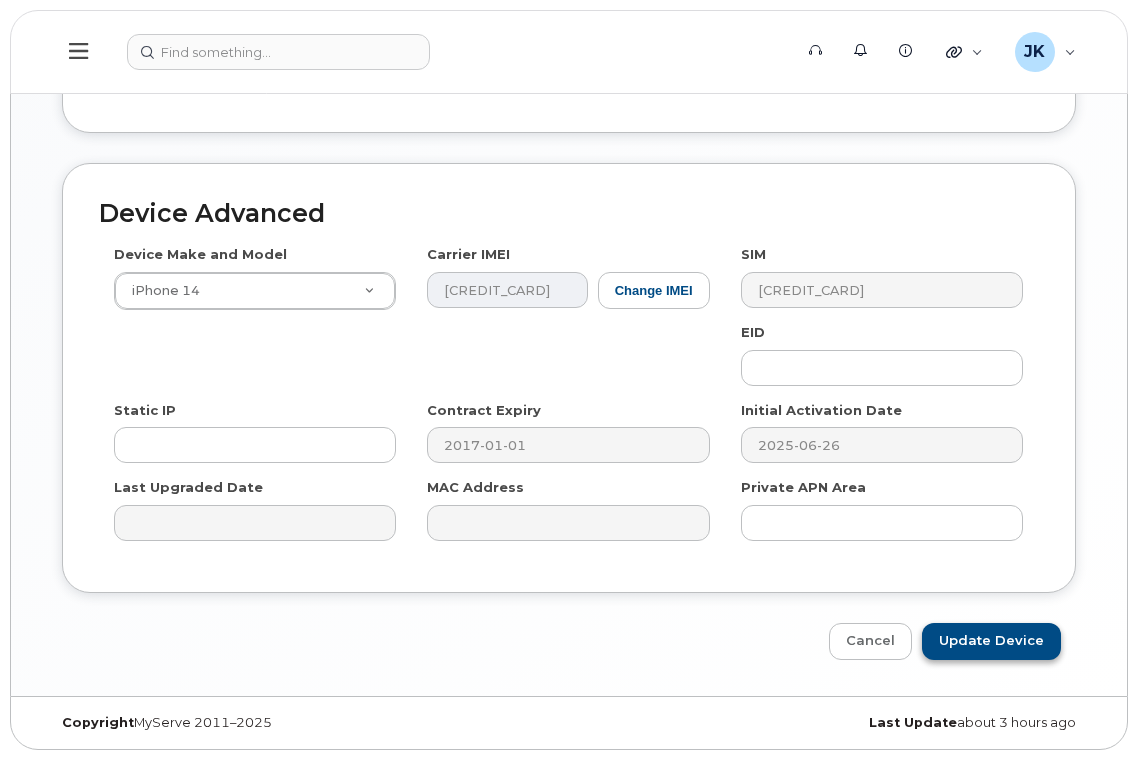 type on "Saving..." 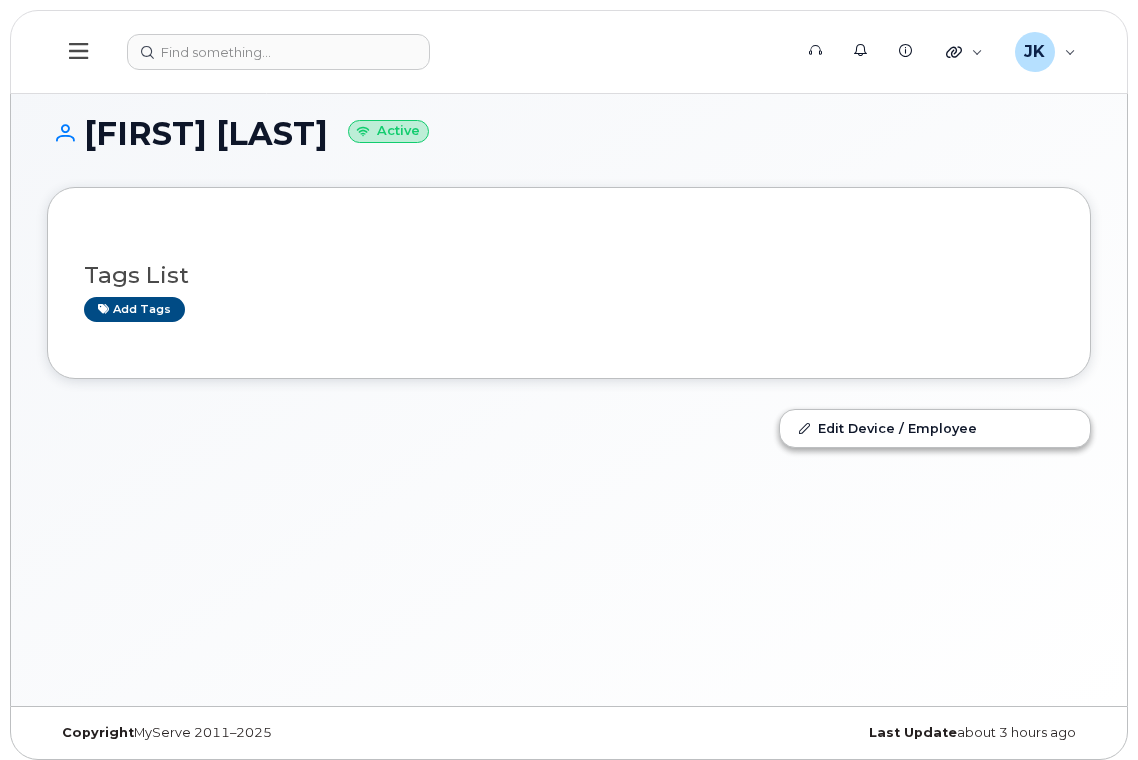 scroll, scrollTop: 0, scrollLeft: 0, axis: both 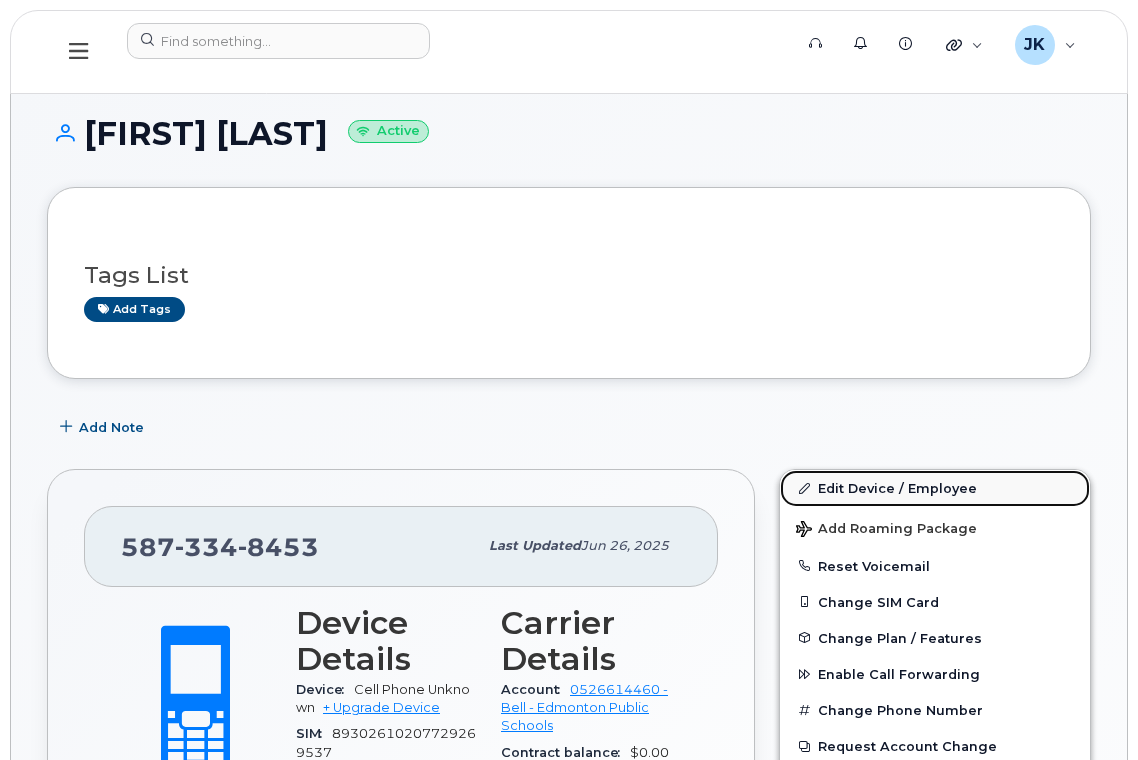 click on "Edit Device / Employee" at bounding box center [935, 488] 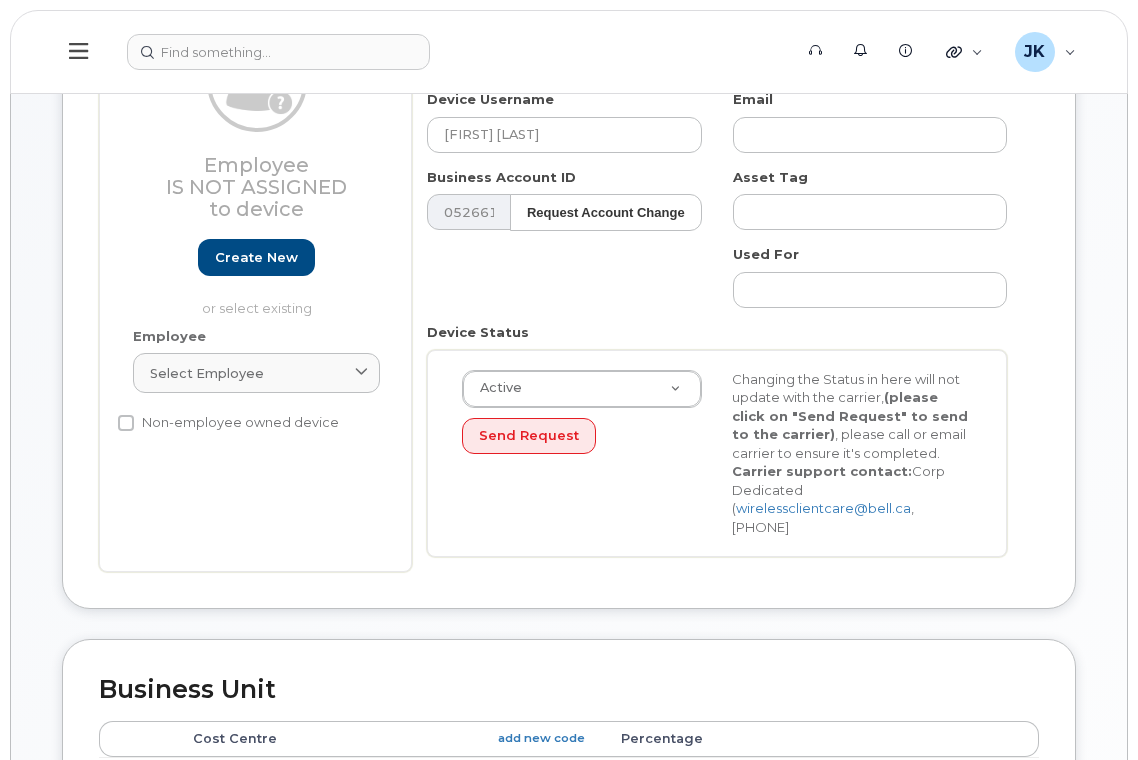 scroll, scrollTop: 133, scrollLeft: 0, axis: vertical 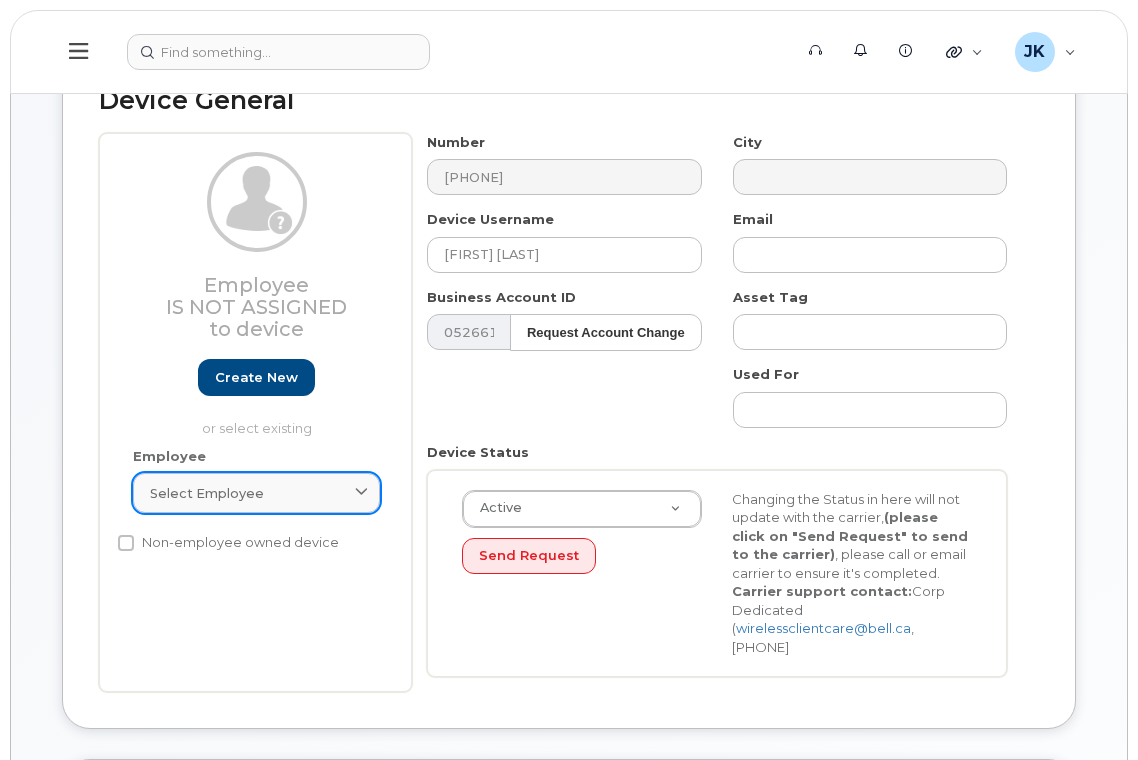 click on "Select employee" 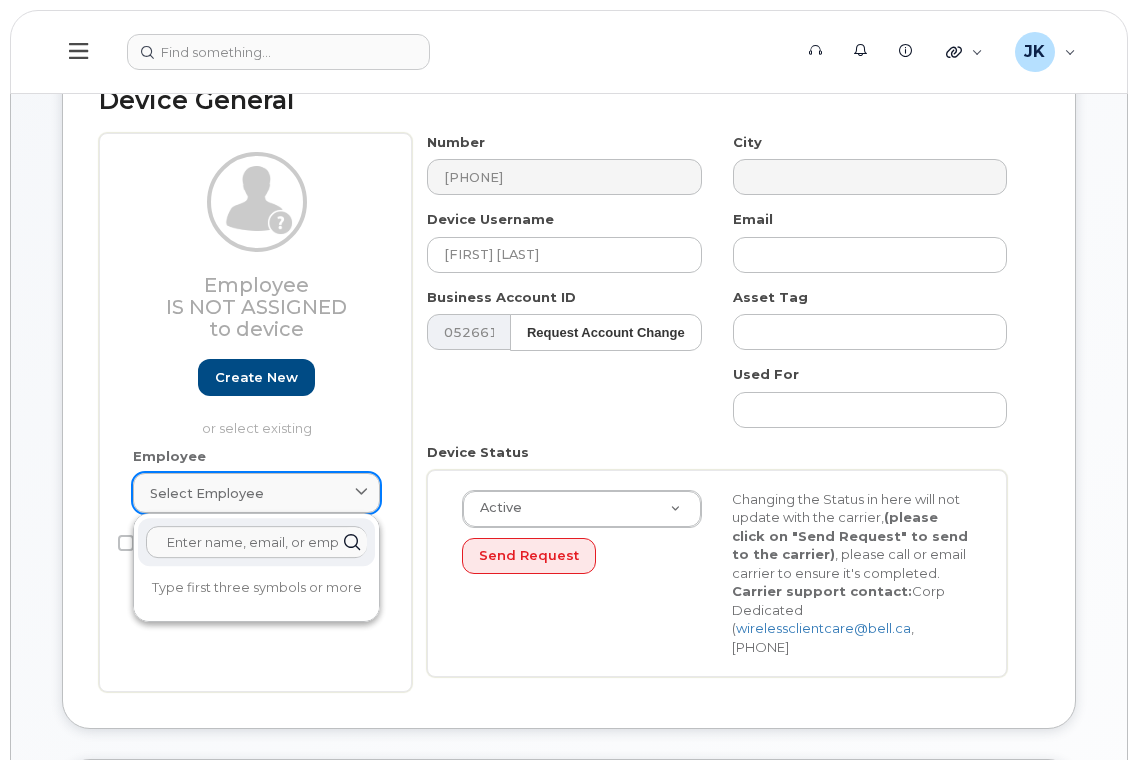paste on "[FIRST] [LAST]" 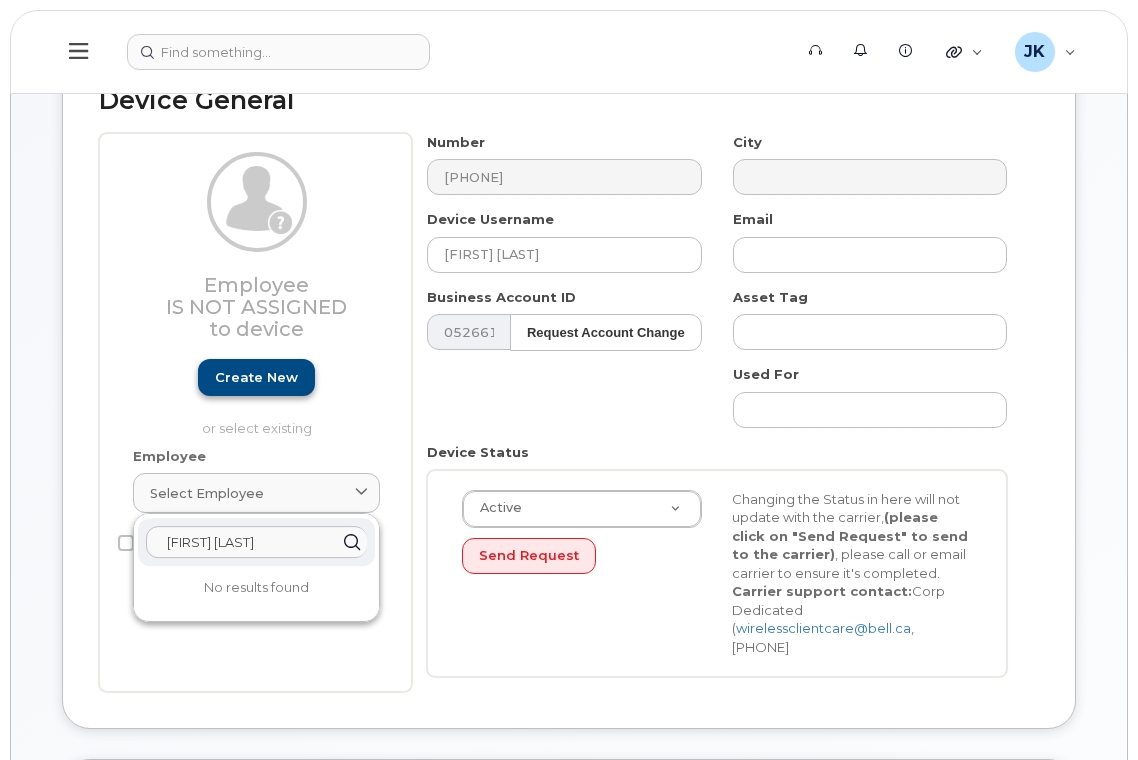type on "[FIRST] [LAST]" 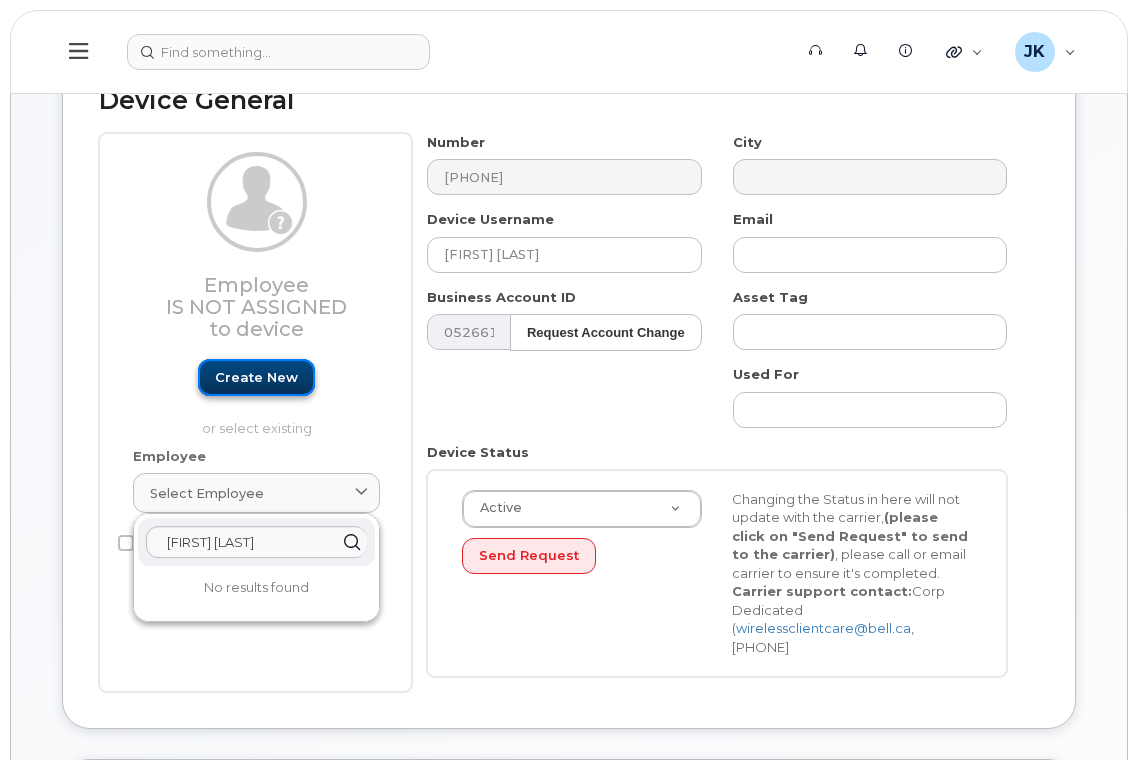 click on "Create new" at bounding box center [256, 377] 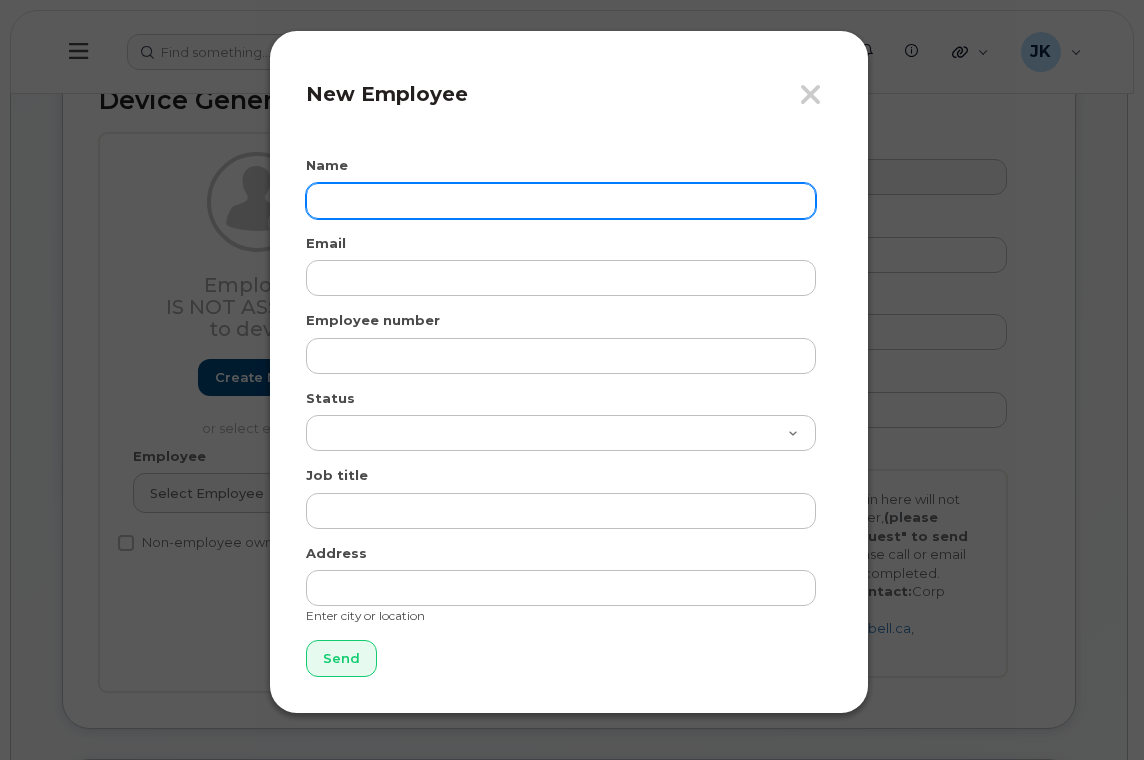 click at bounding box center [561, 201] 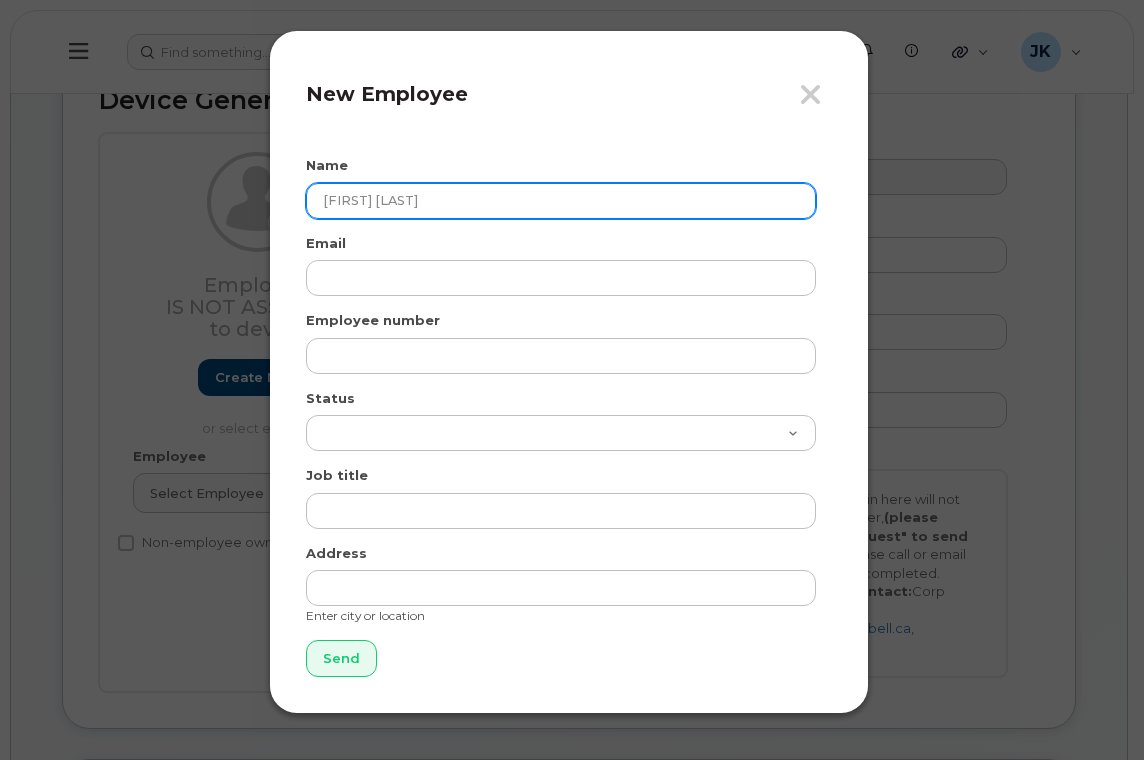 type on "[FIRST] [LAST]" 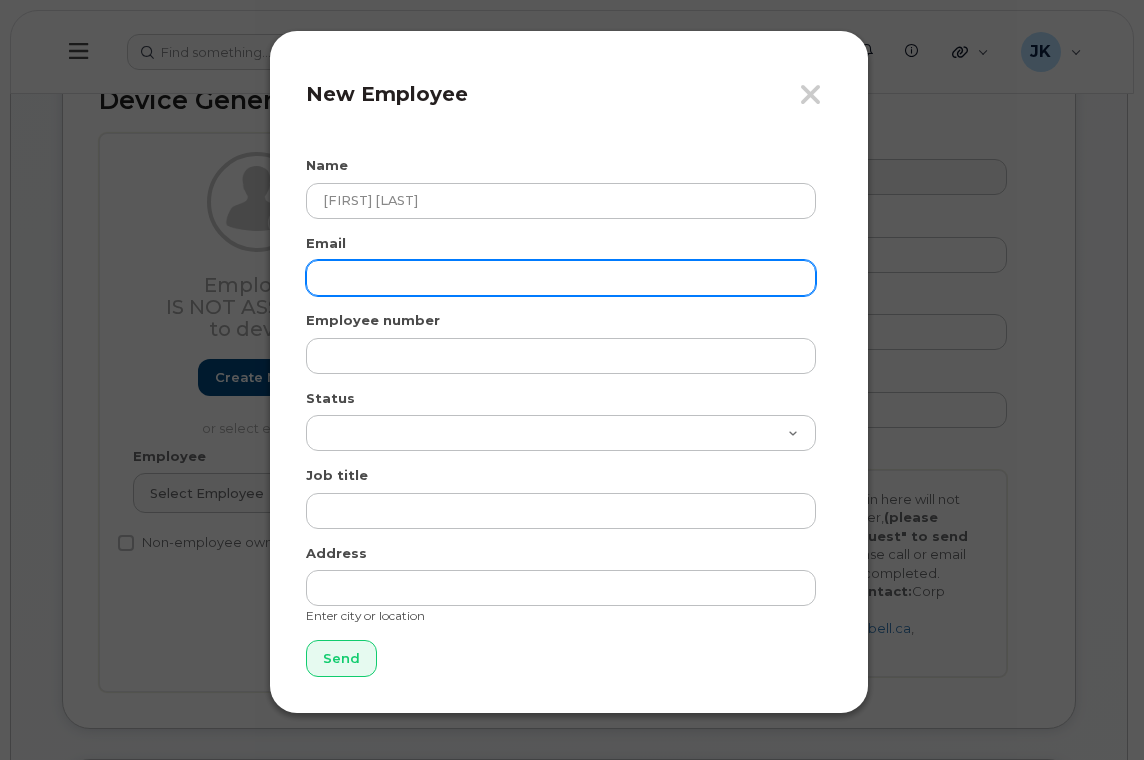 click at bounding box center (561, 278) 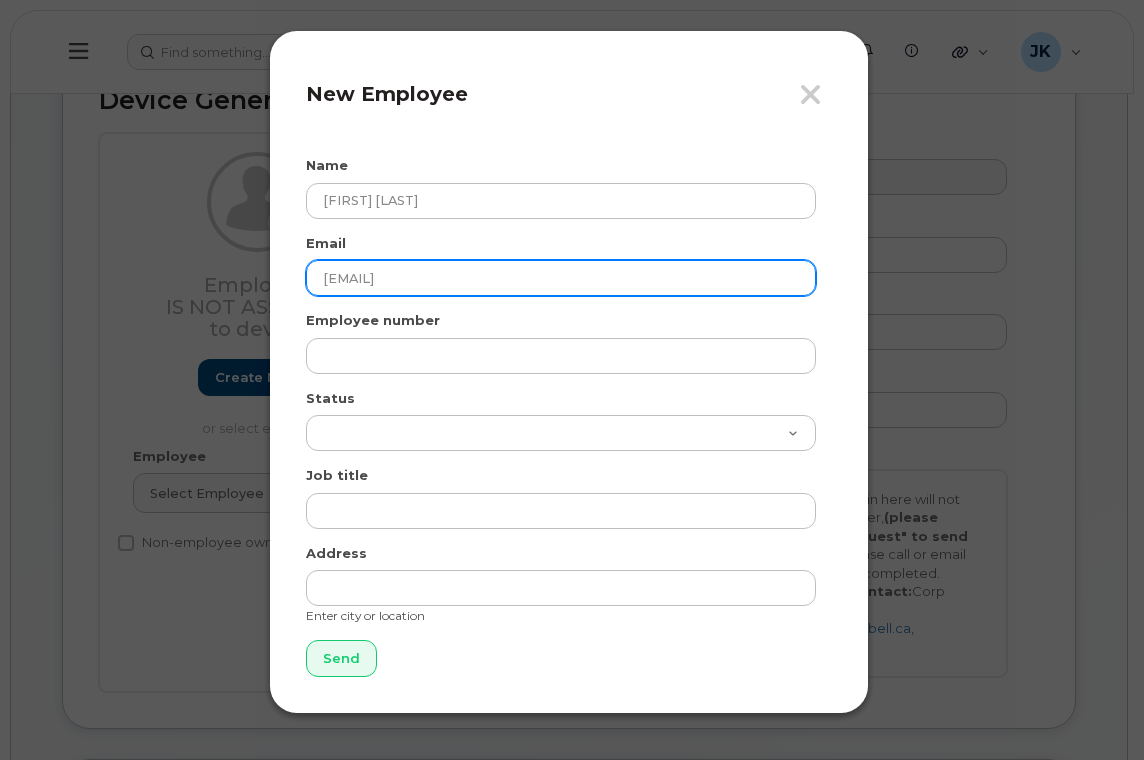 type on "[EMAIL]" 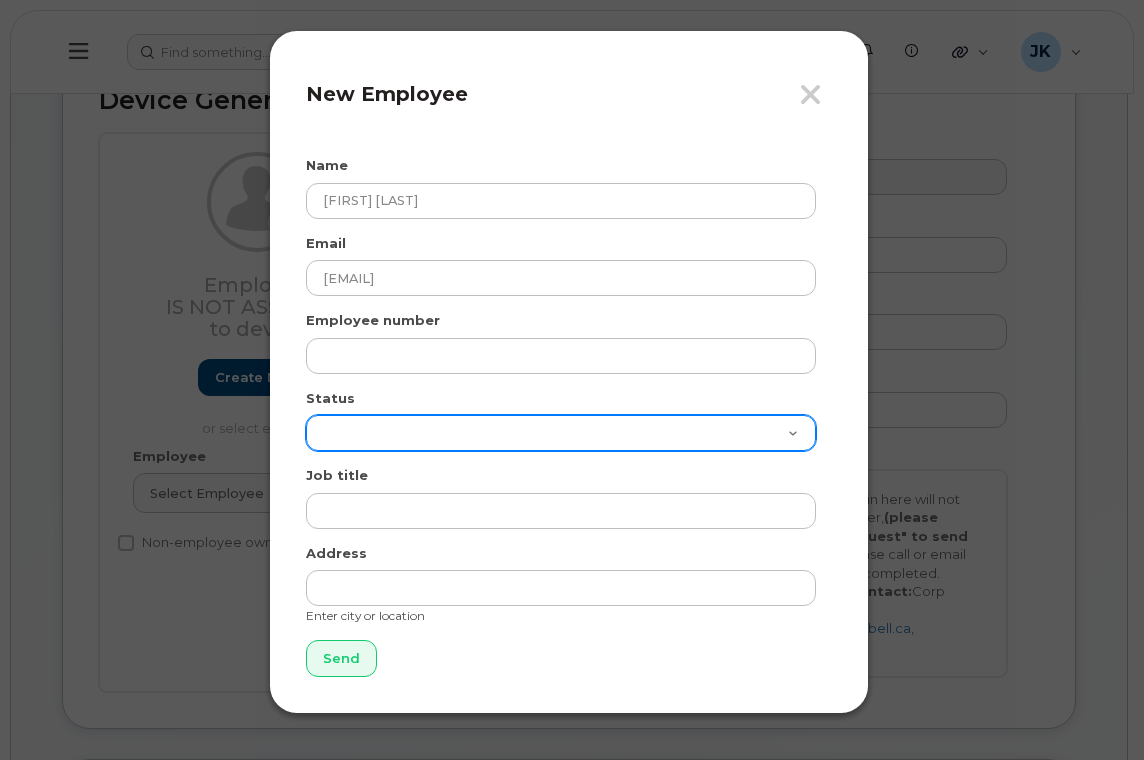 click on "Active
On-Leave
Long Term
Short Term
Maternity Leave
Temp Layoff
Inactive" at bounding box center [561, 433] 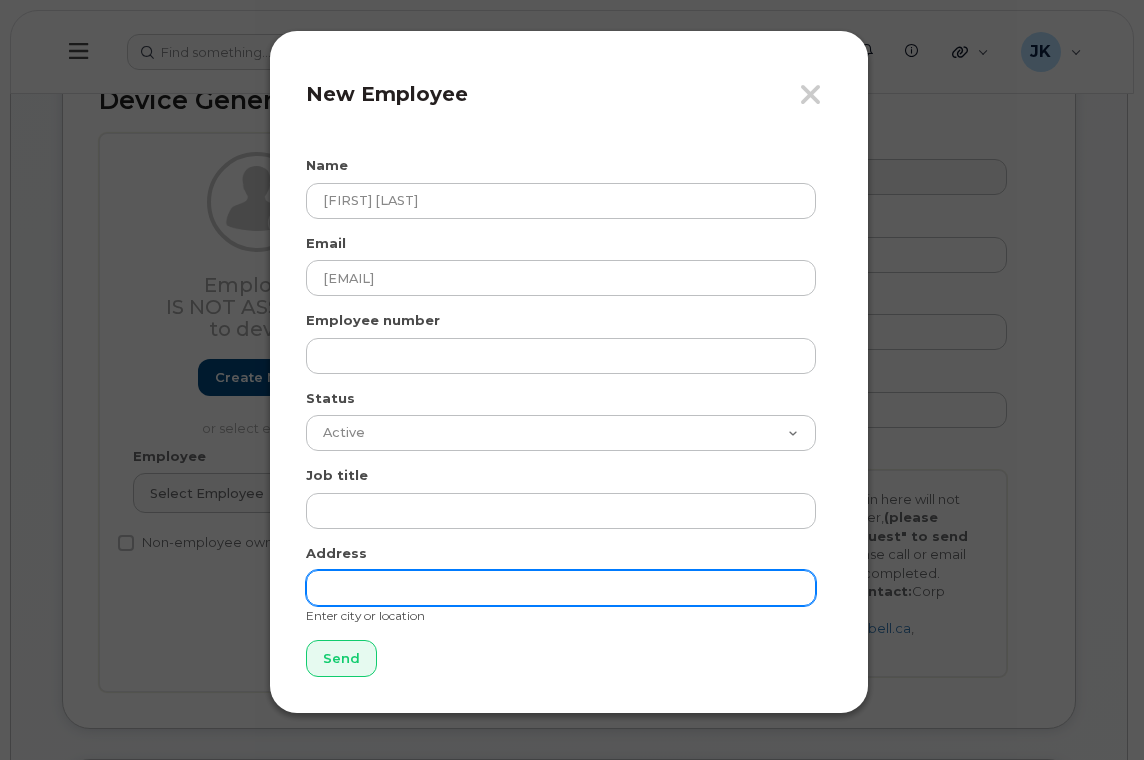 drag, startPoint x: 369, startPoint y: 589, endPoint x: 378, endPoint y: 594, distance: 10.29563 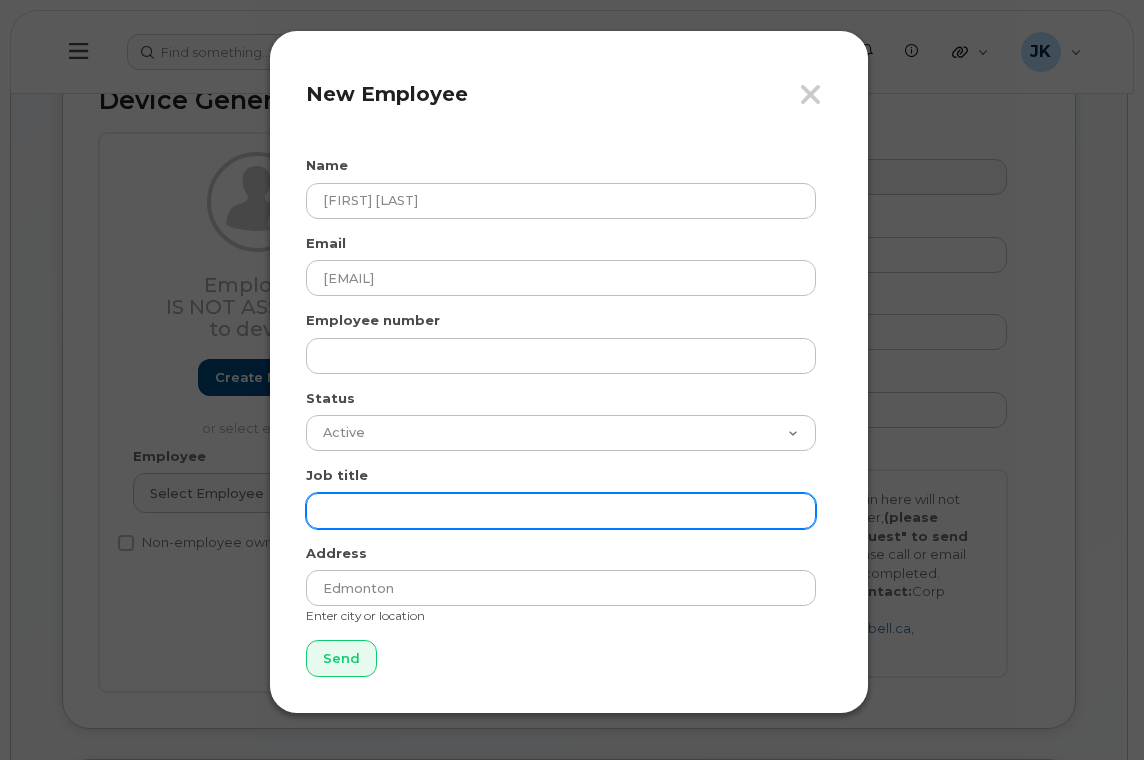 drag, startPoint x: 362, startPoint y: 510, endPoint x: 384, endPoint y: 501, distance: 23.769728 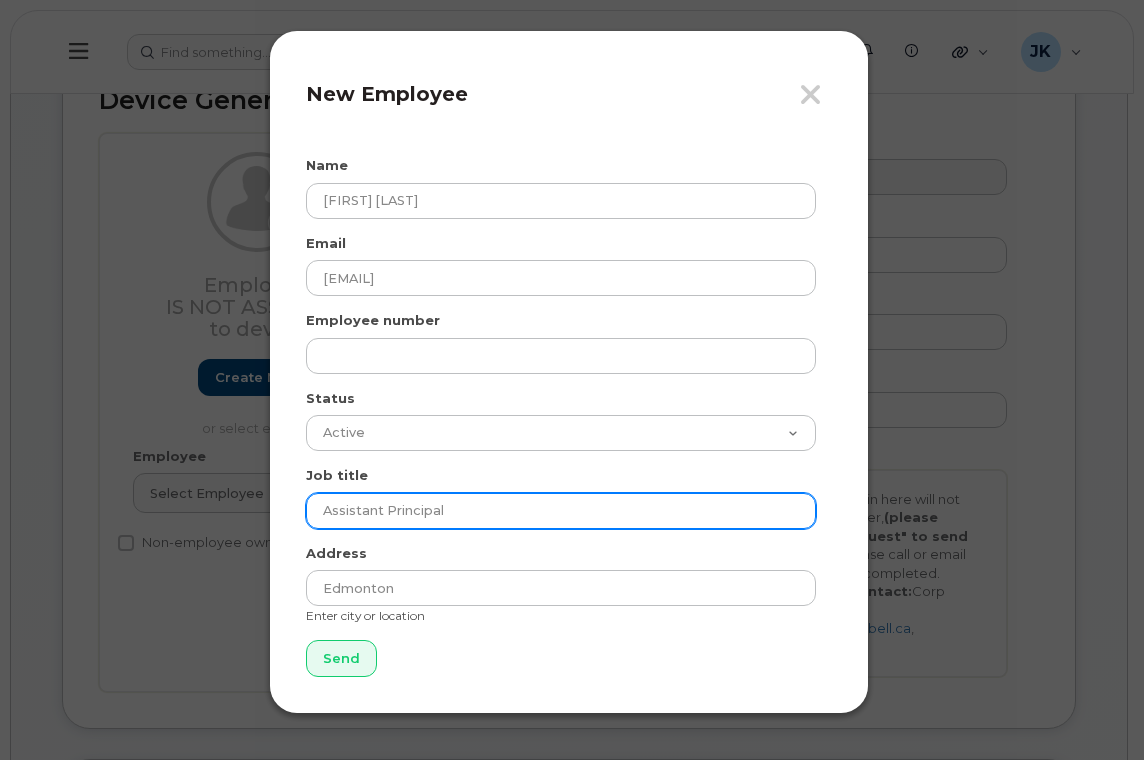 type on "Assistant Principal" 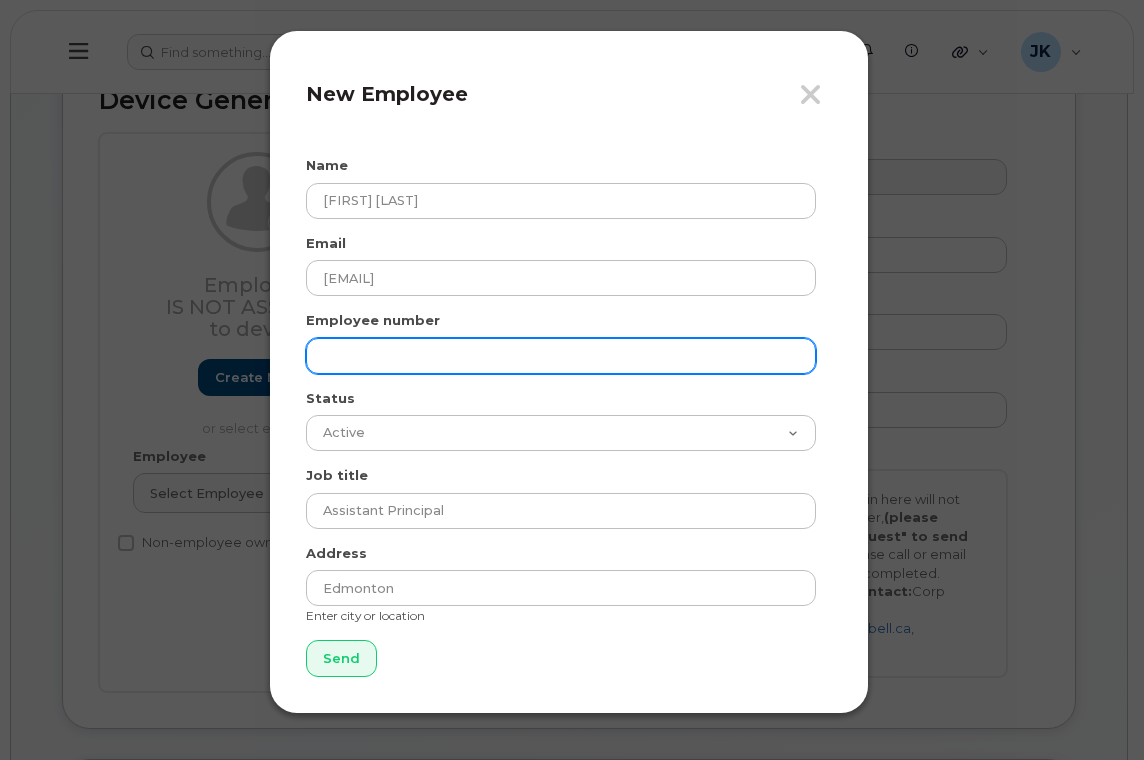 click at bounding box center (561, 356) 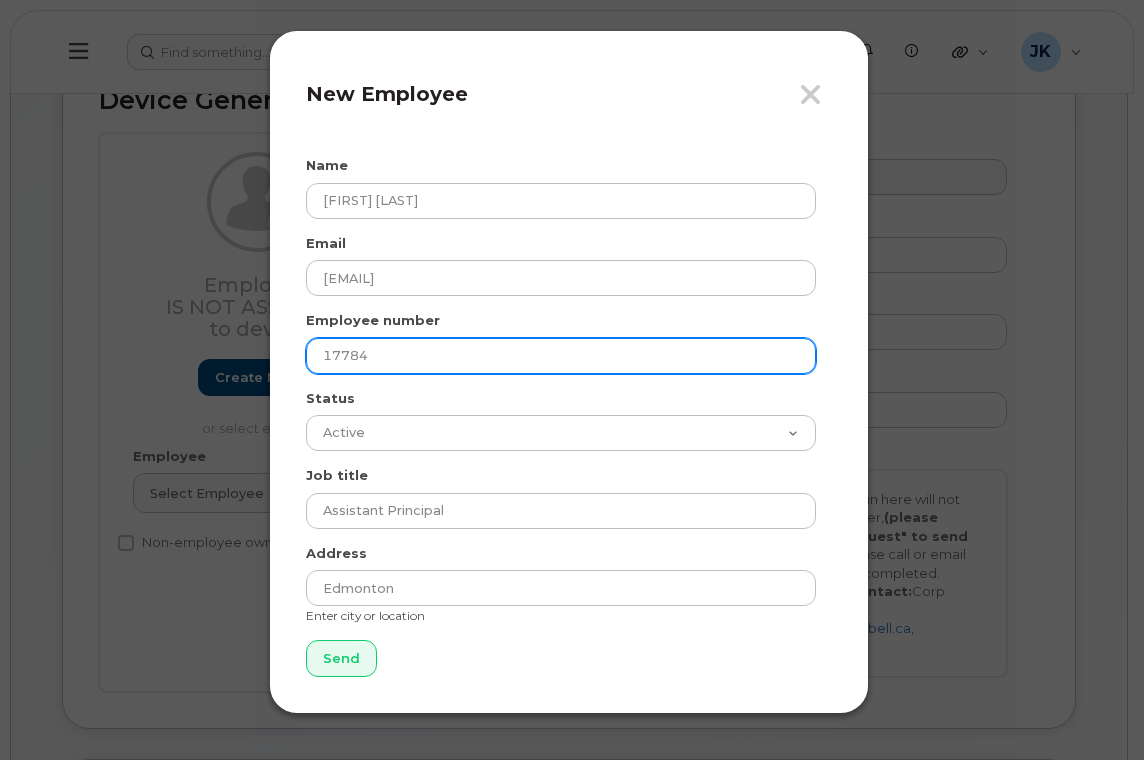 type on "17784" 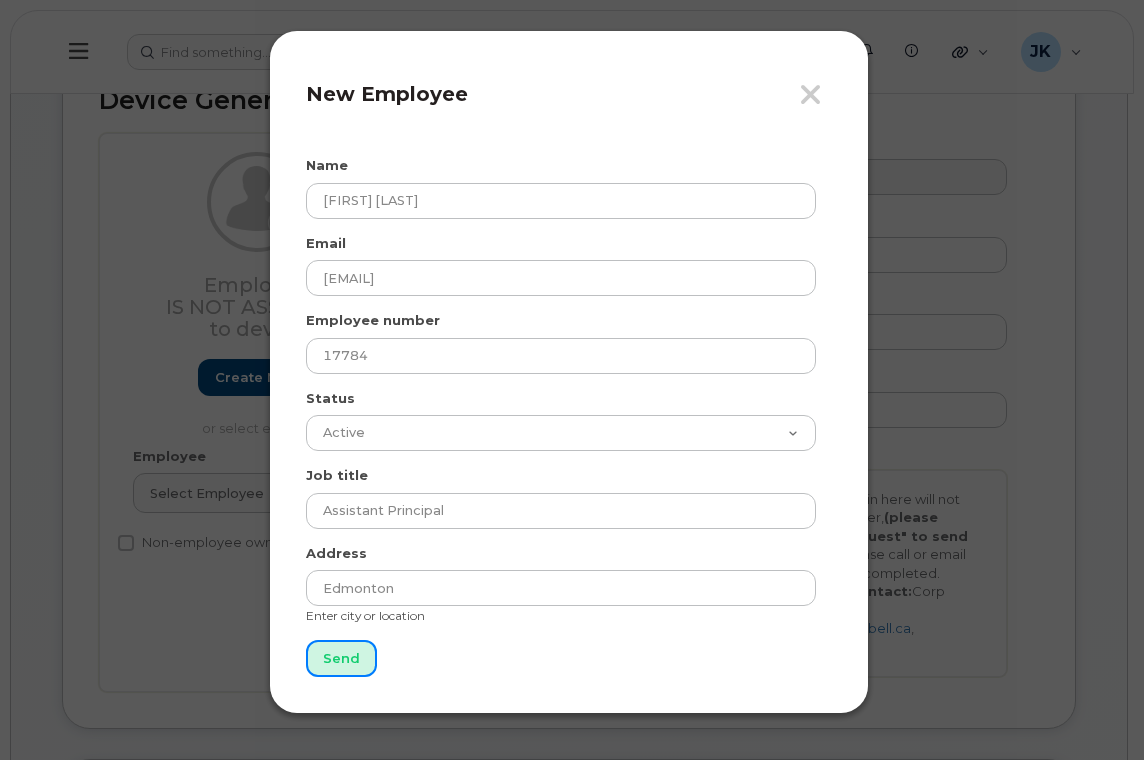 click on "Send" at bounding box center [341, 658] 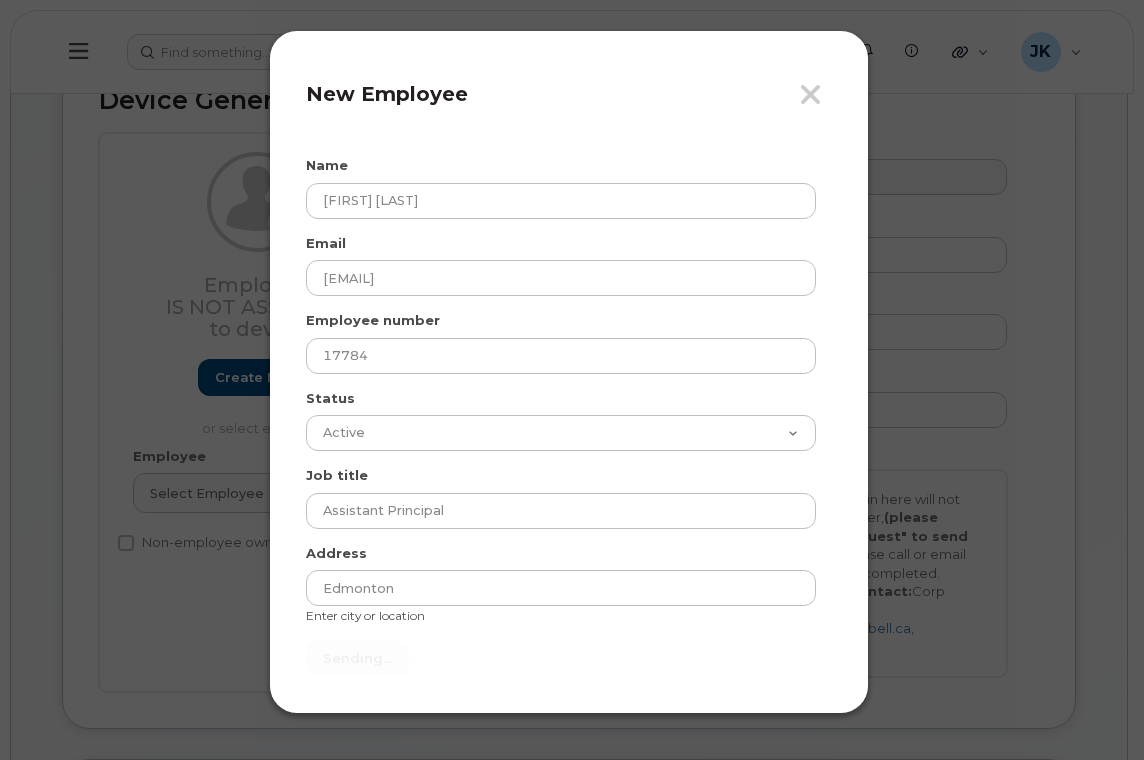 type on "Send" 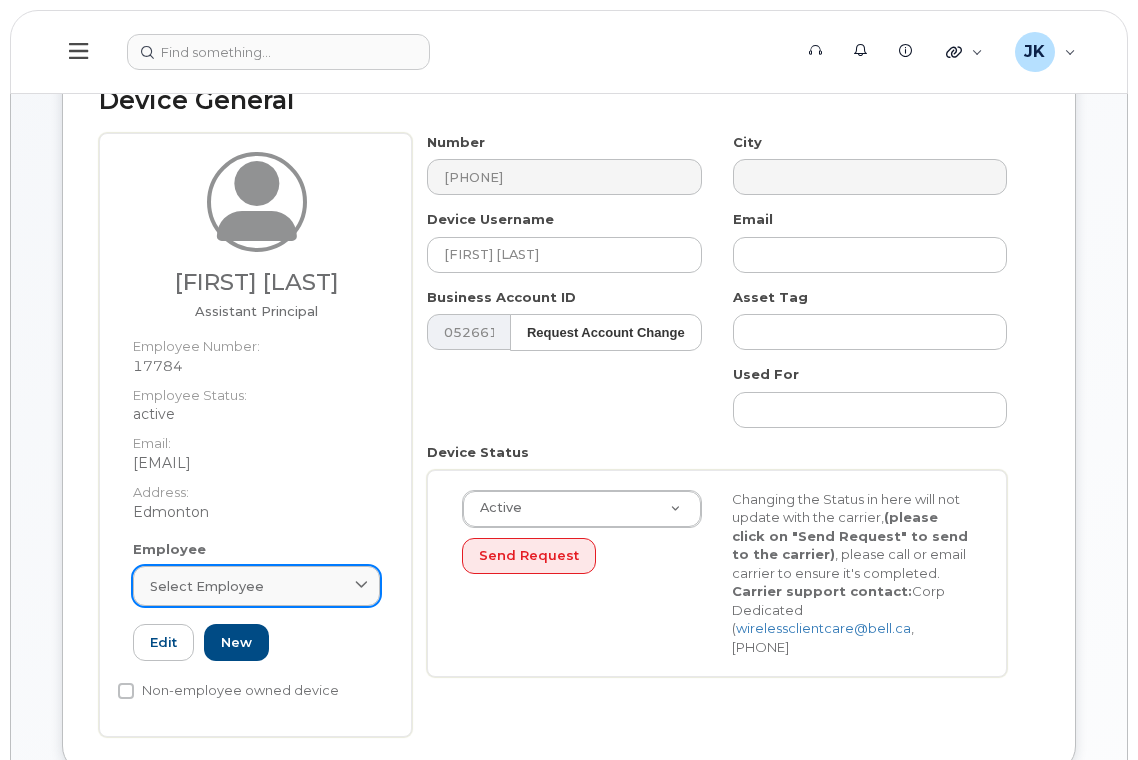 click on "Select employee" 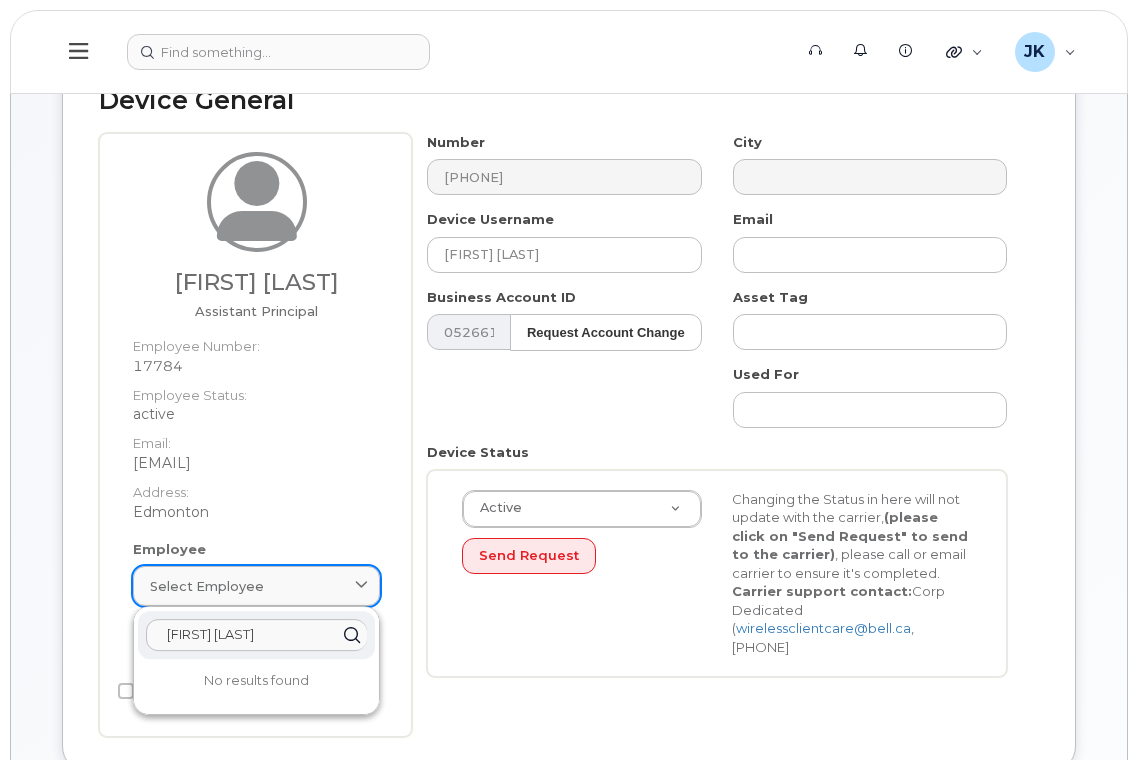 paste on "17784" 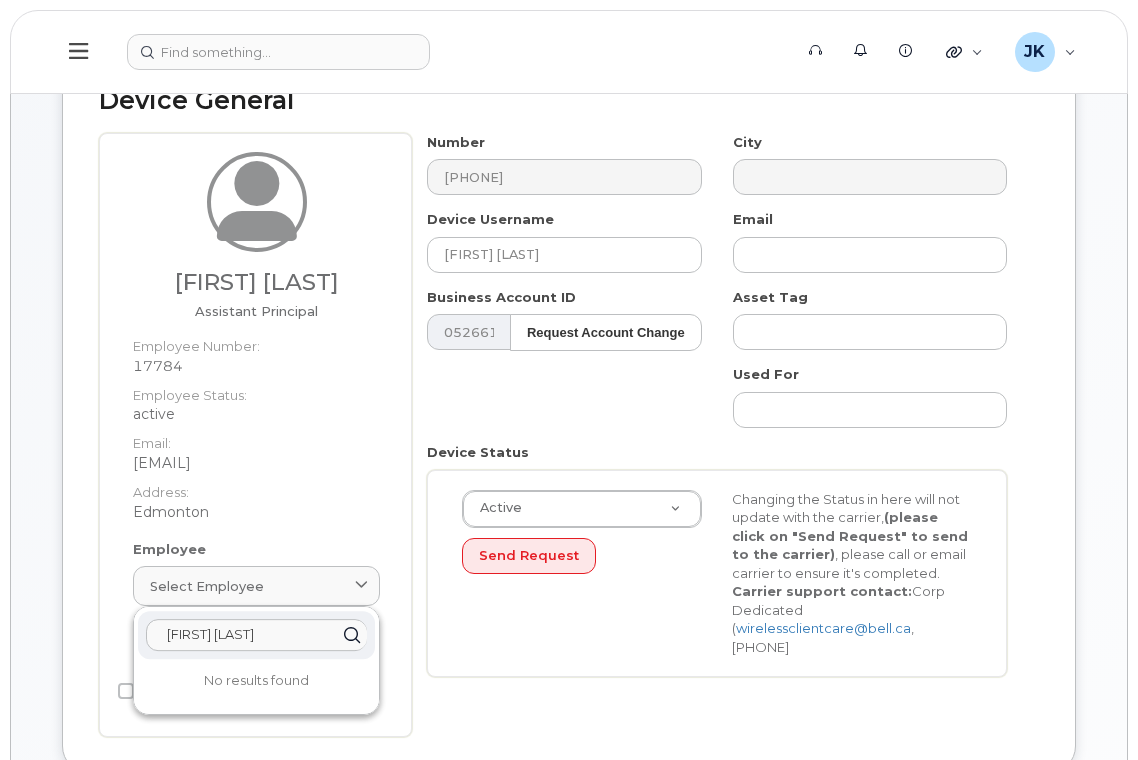 drag, startPoint x: 287, startPoint y: 641, endPoint x: 79, endPoint y: 650, distance: 208.19463 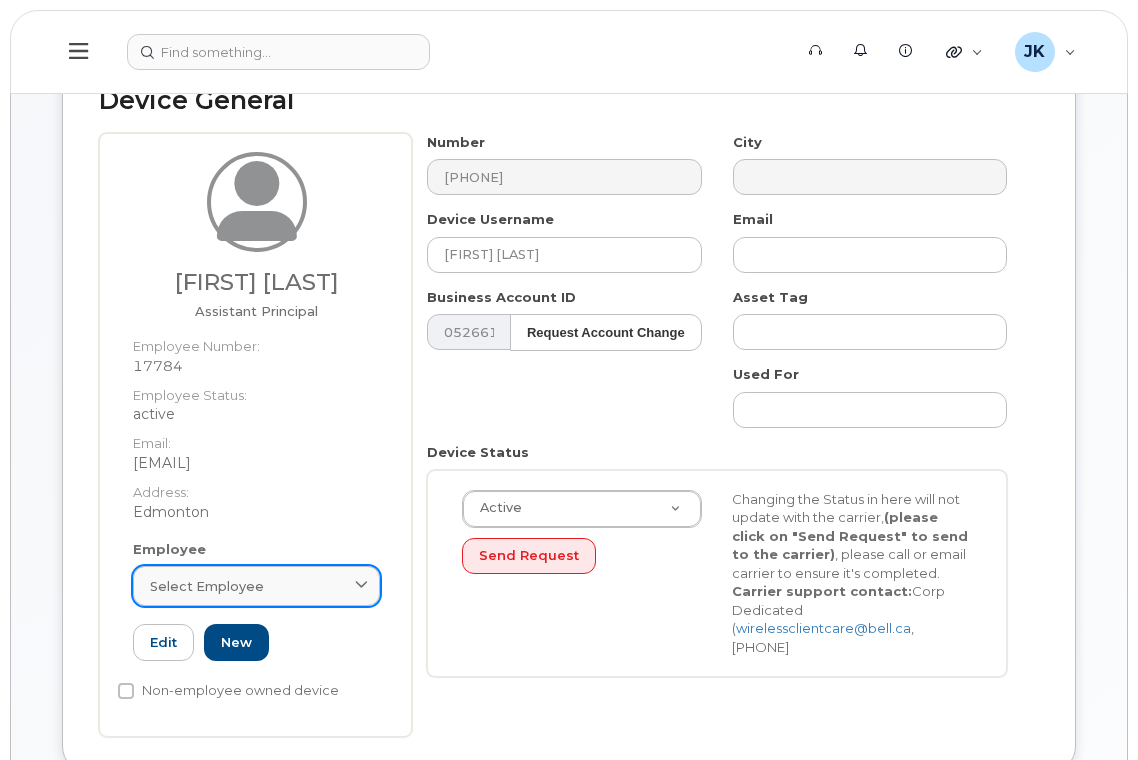 click on "Select employee" at bounding box center (256, 586) 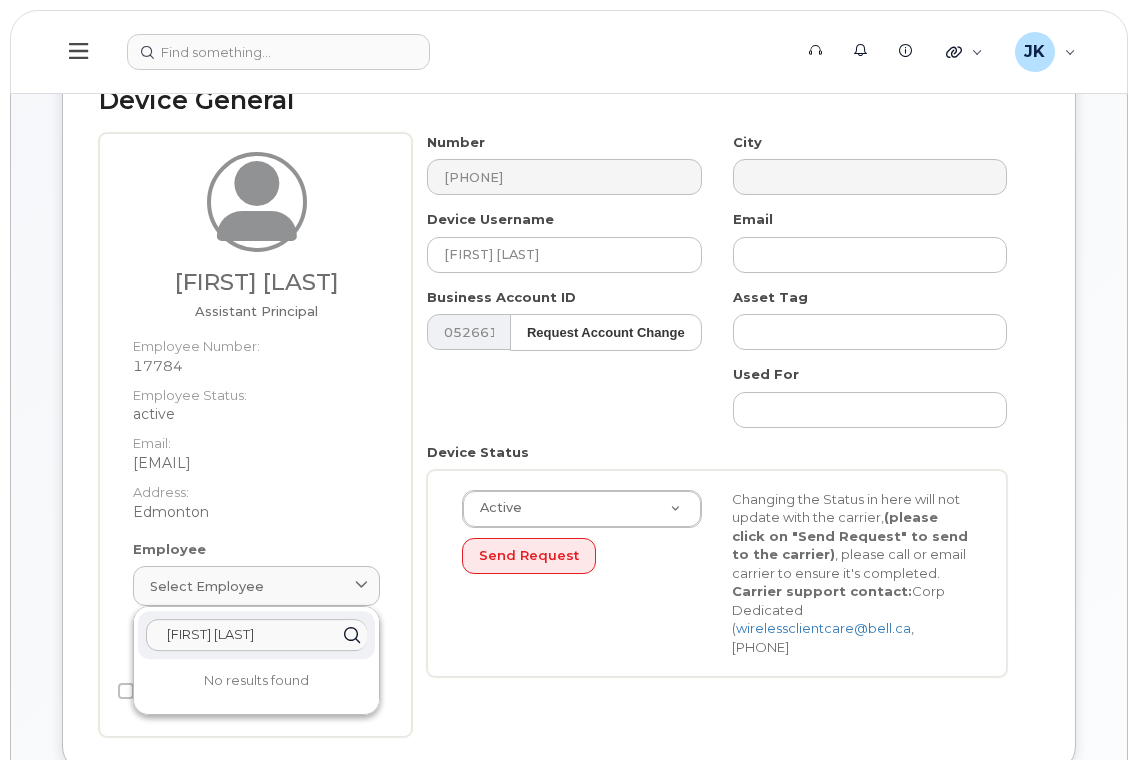 paste 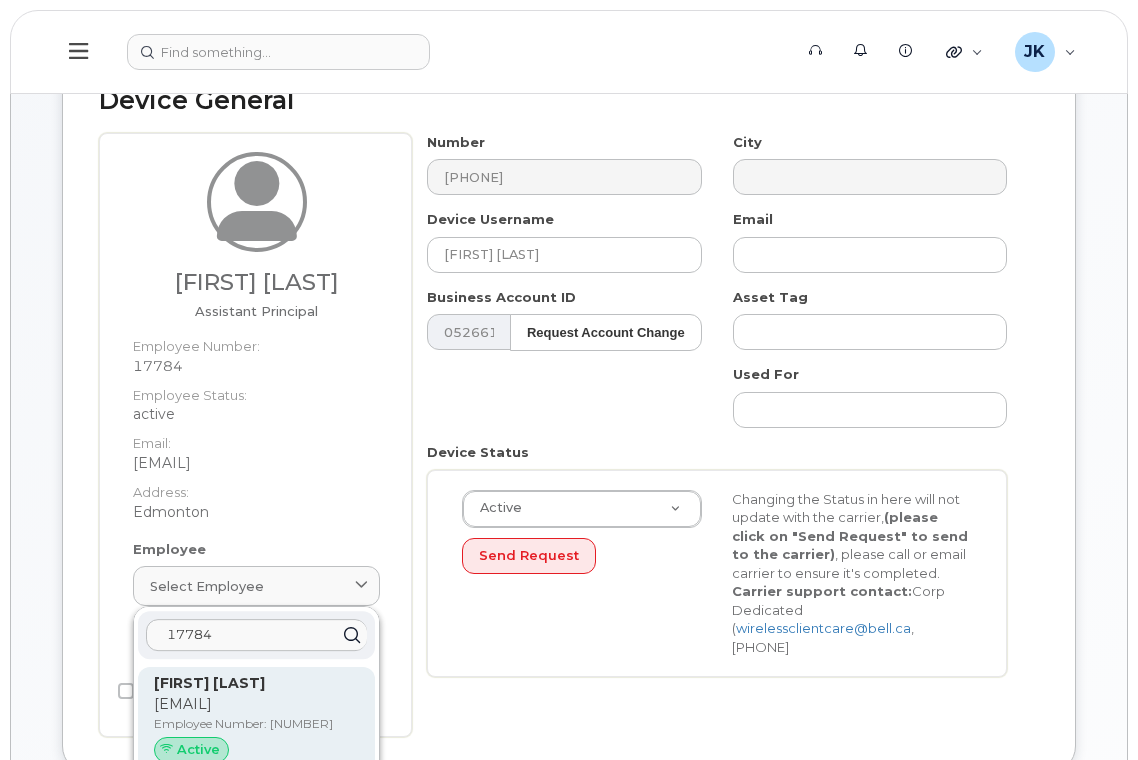 type on "17784" 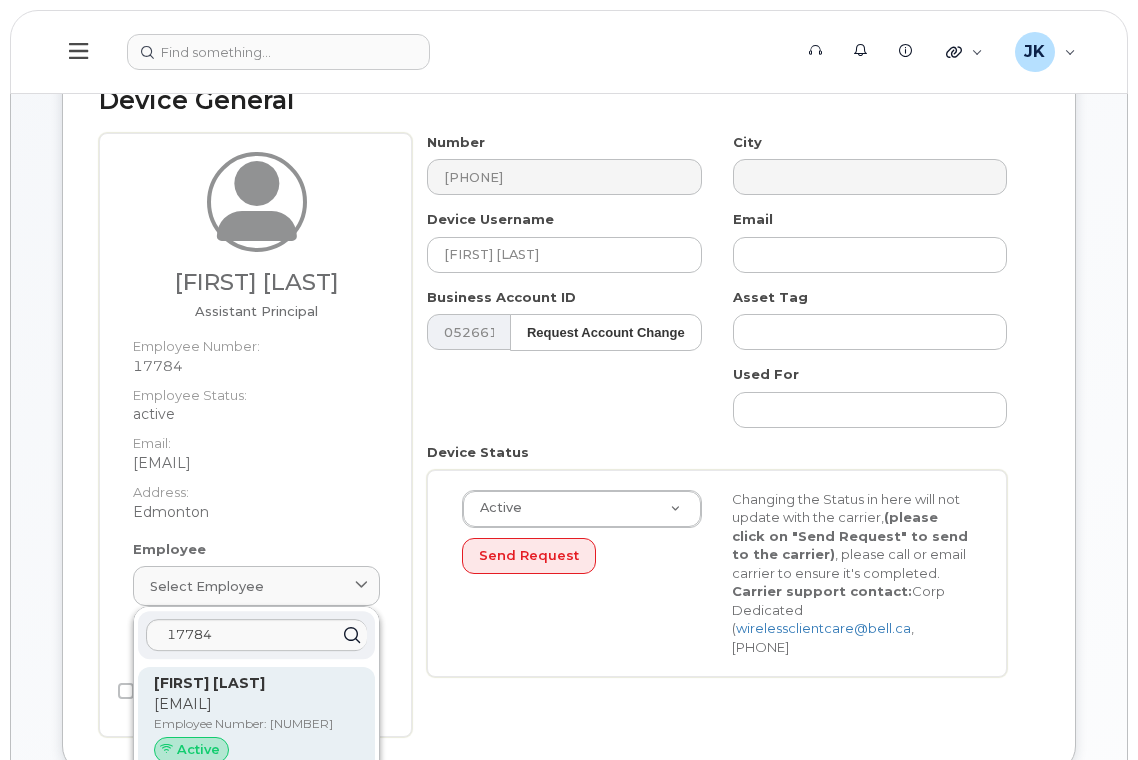 click on "[EMAIL]" at bounding box center (256, 704) 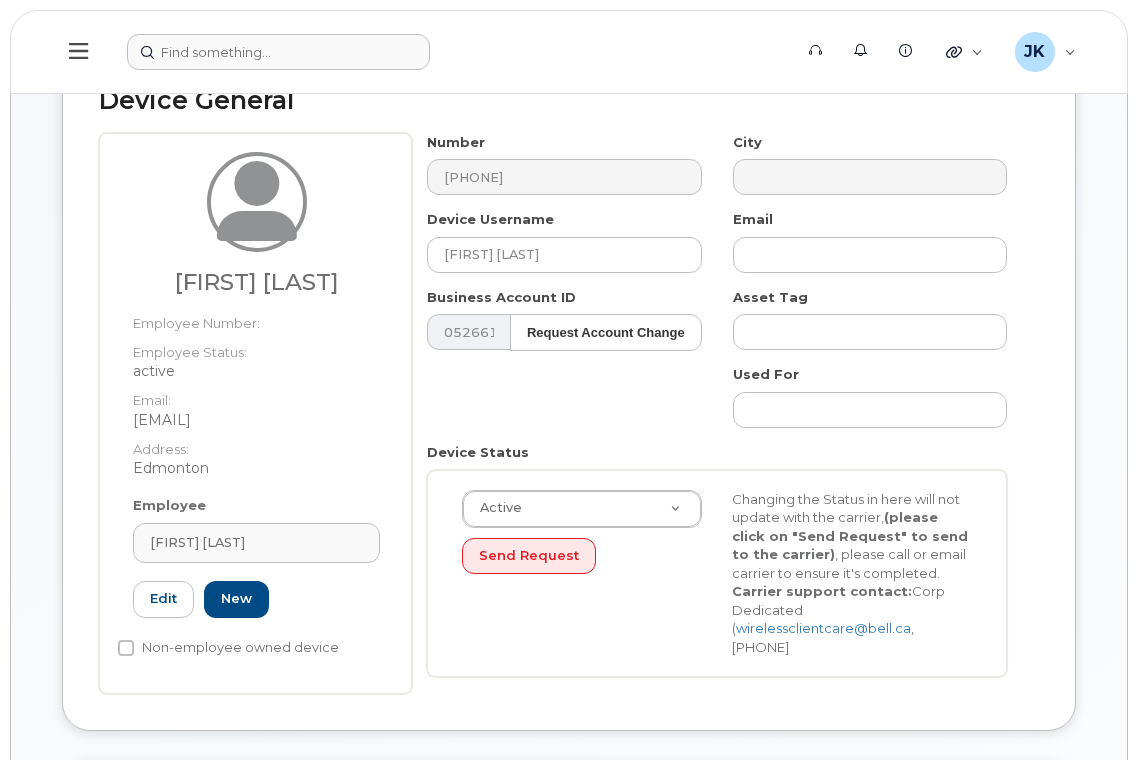 type on "17784" 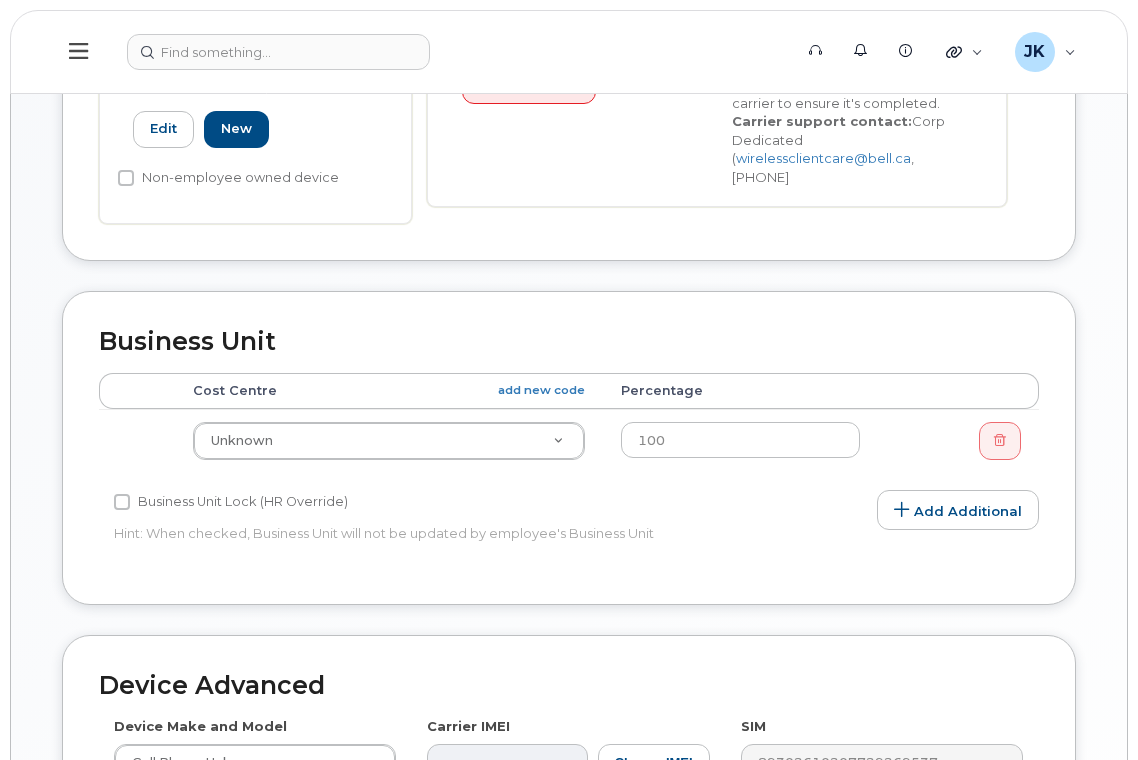 scroll, scrollTop: 800, scrollLeft: 0, axis: vertical 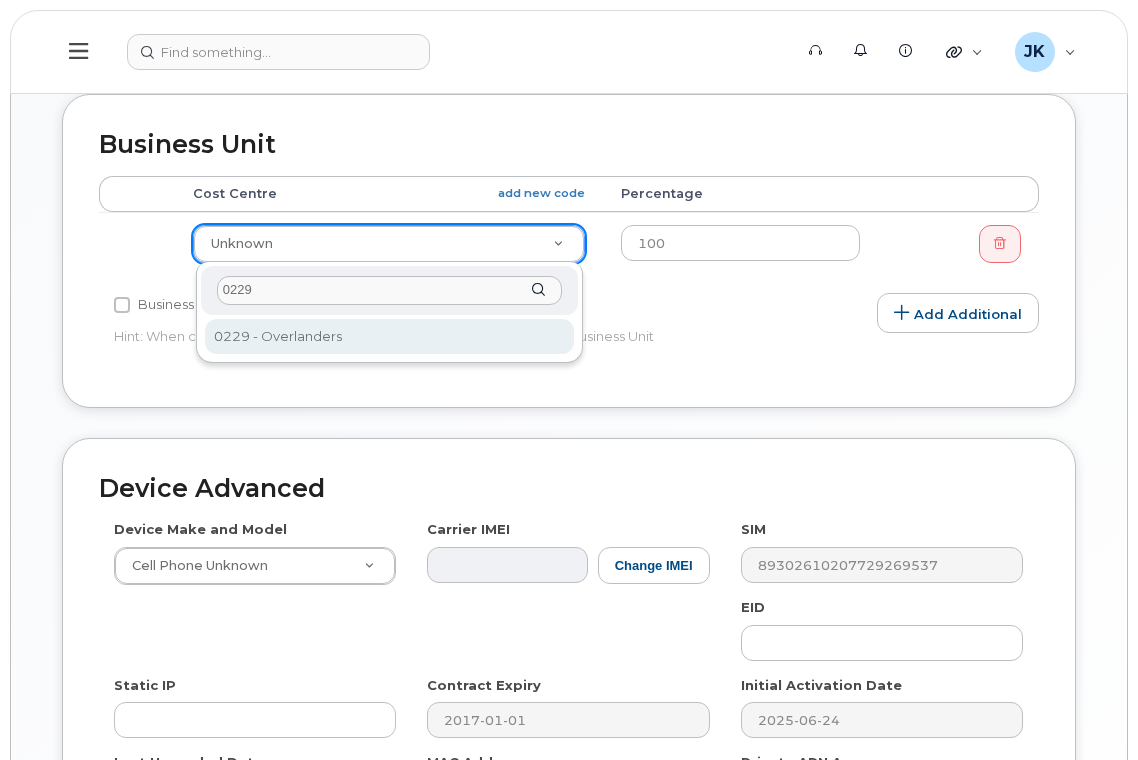type on "0229" 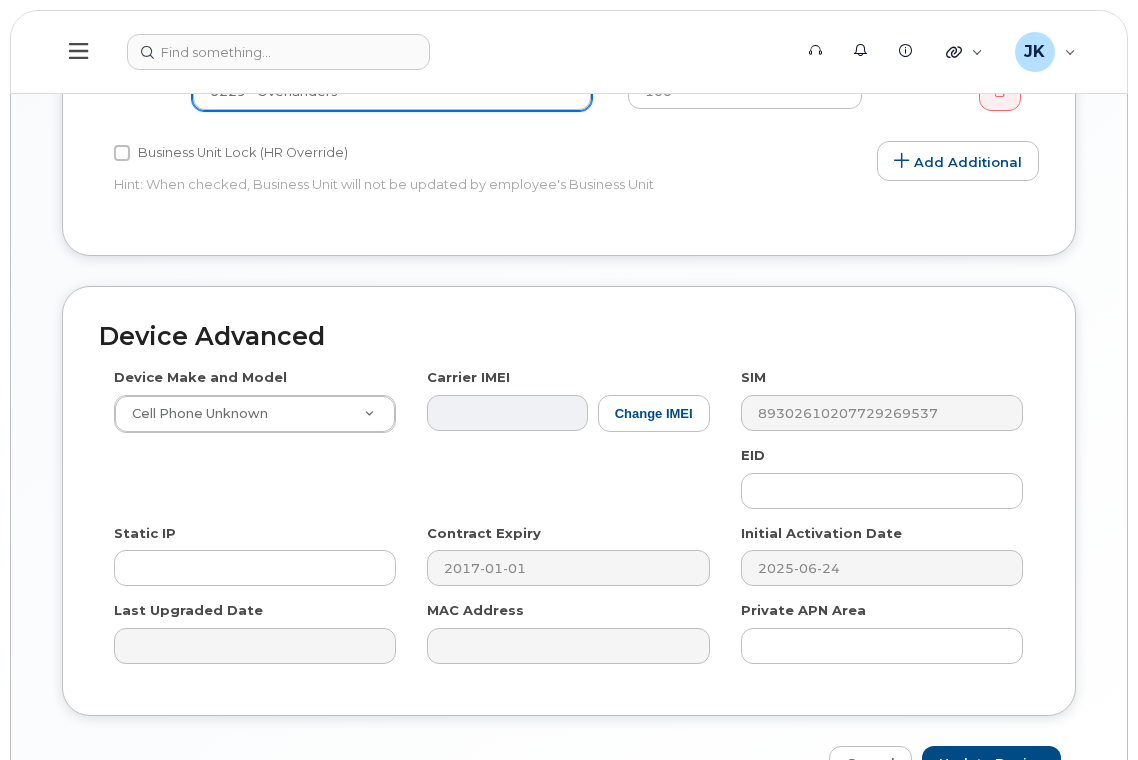 scroll, scrollTop: 1075, scrollLeft: 0, axis: vertical 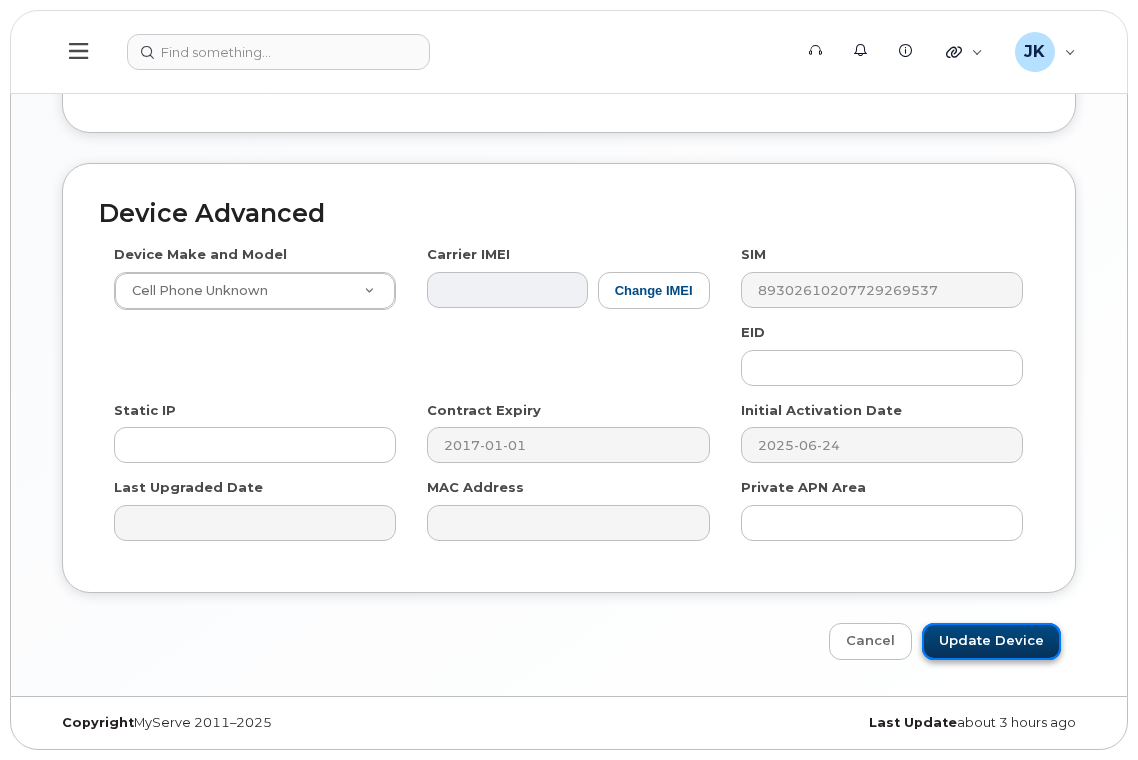 click on "Update Device" at bounding box center (991, 641) 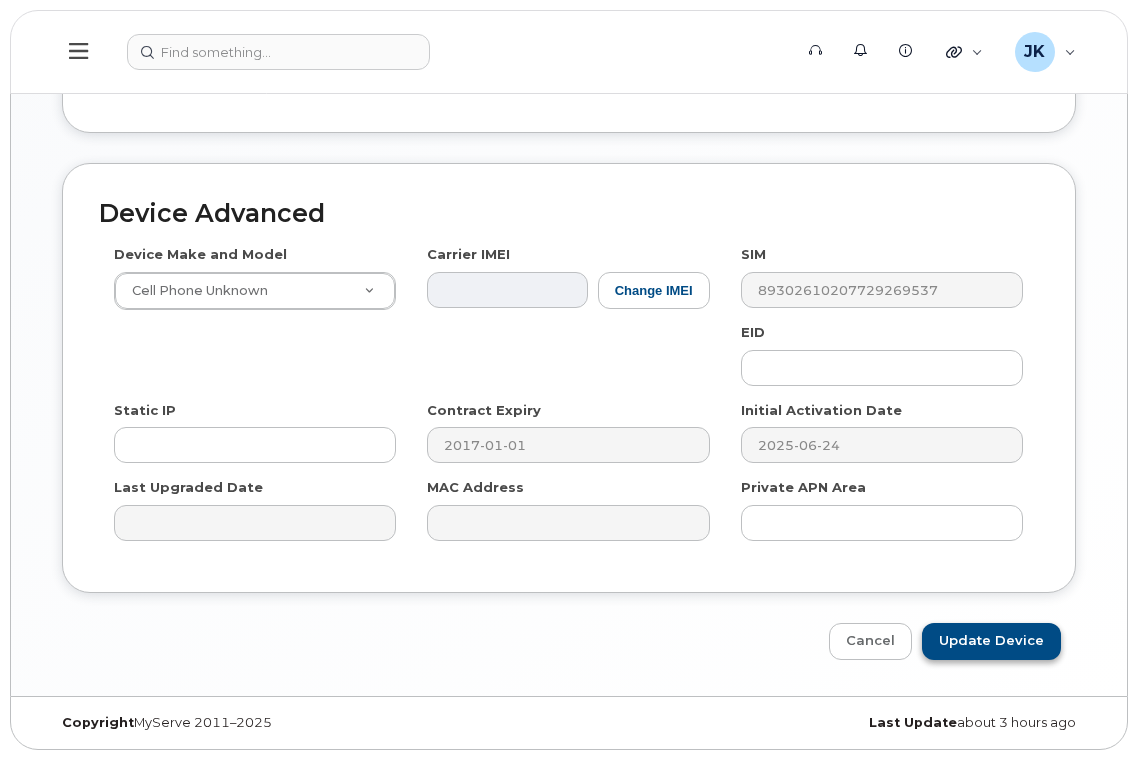 type on "Saving..." 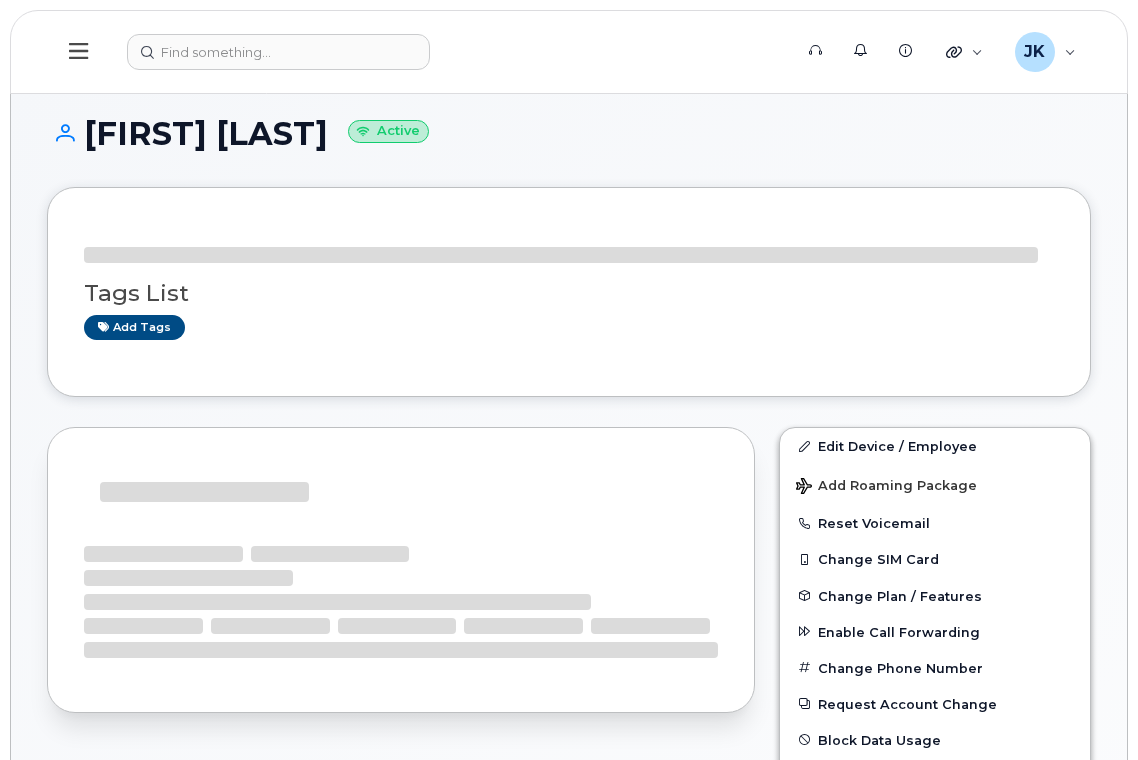 scroll, scrollTop: 0, scrollLeft: 0, axis: both 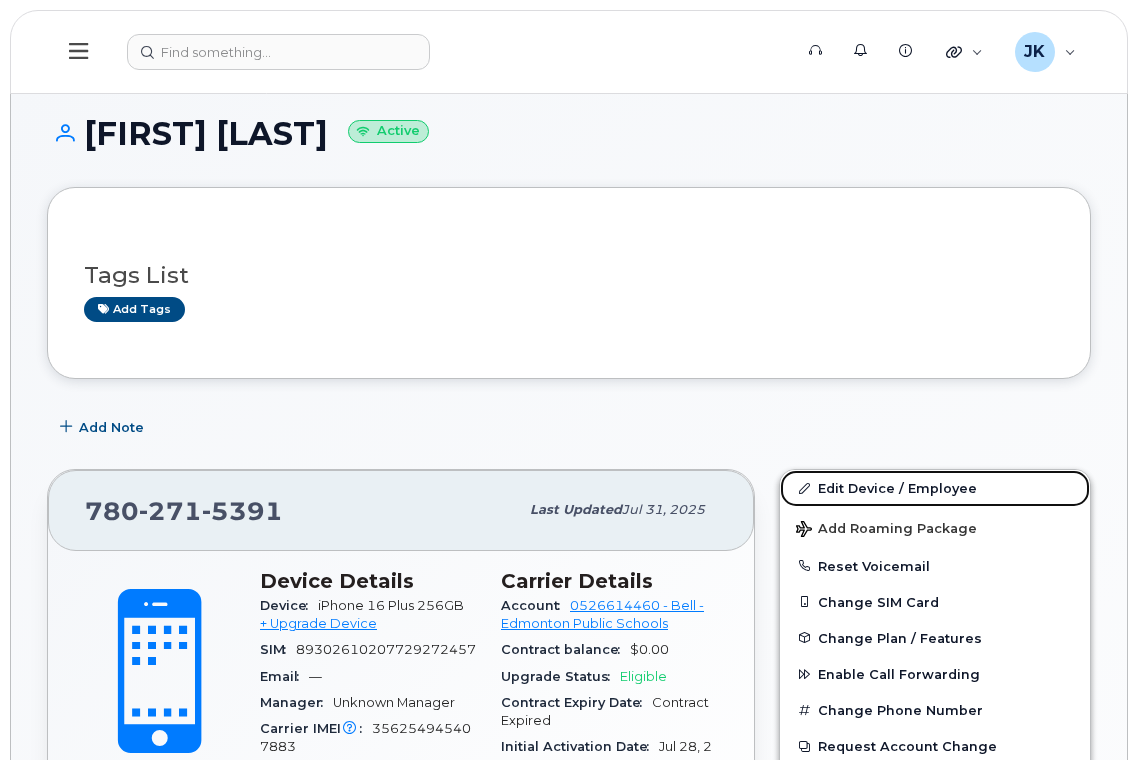 click on "Edit Device / Employee" at bounding box center (935, 488) 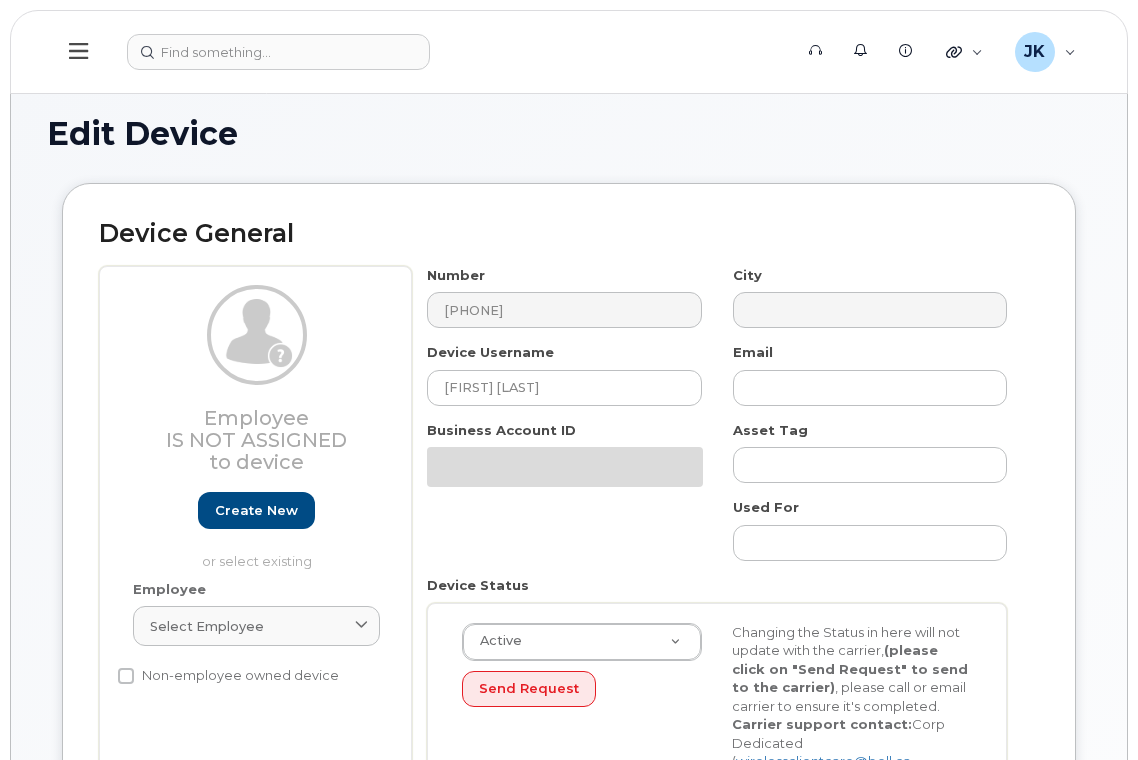 scroll, scrollTop: 0, scrollLeft: 0, axis: both 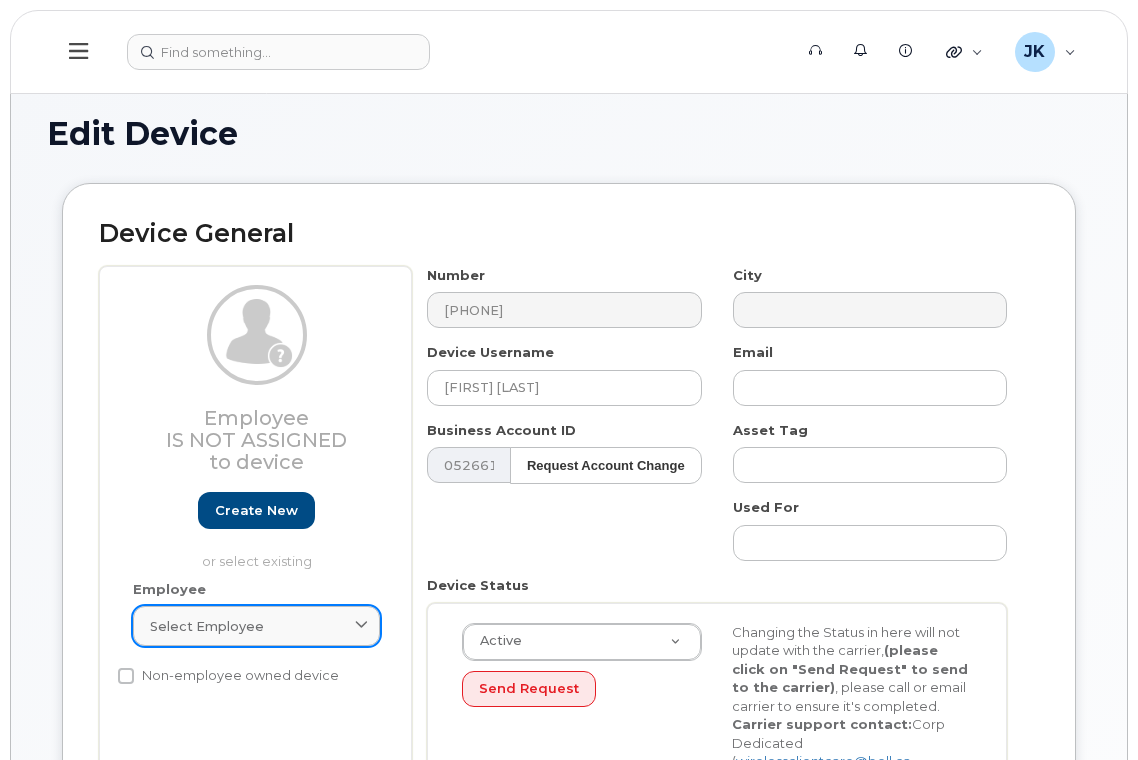 click on "Select employee" 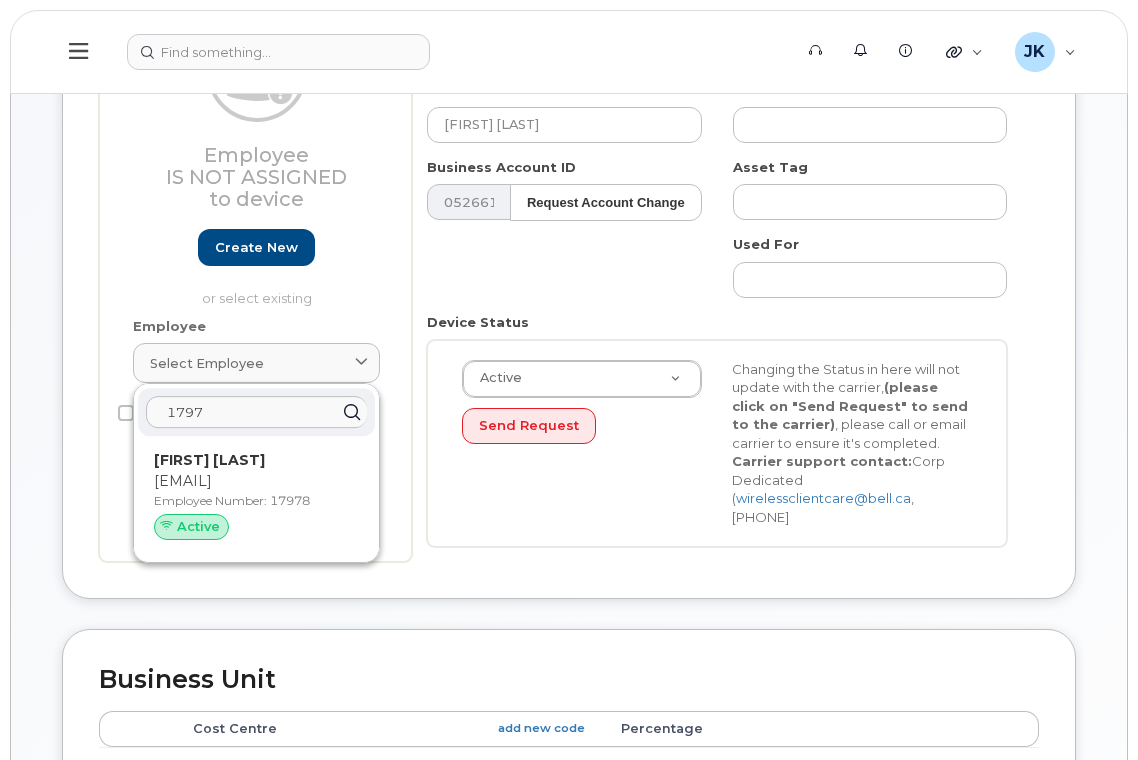 scroll, scrollTop: 267, scrollLeft: 0, axis: vertical 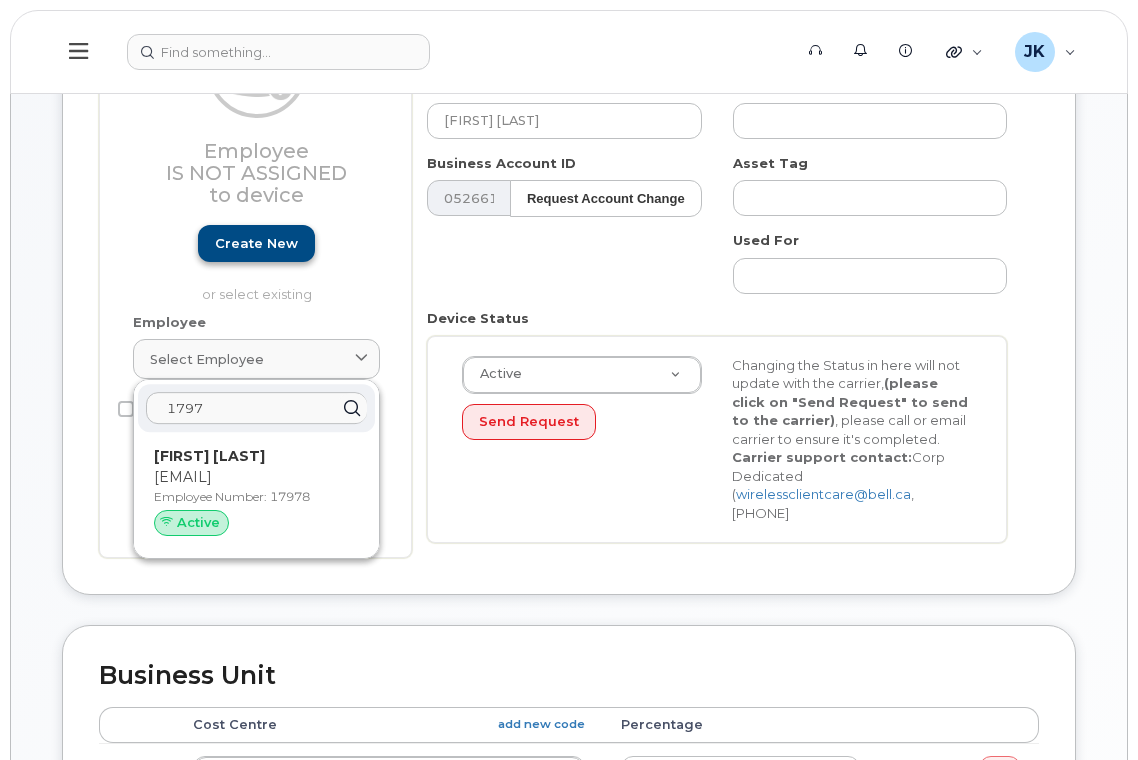 type on "1797" 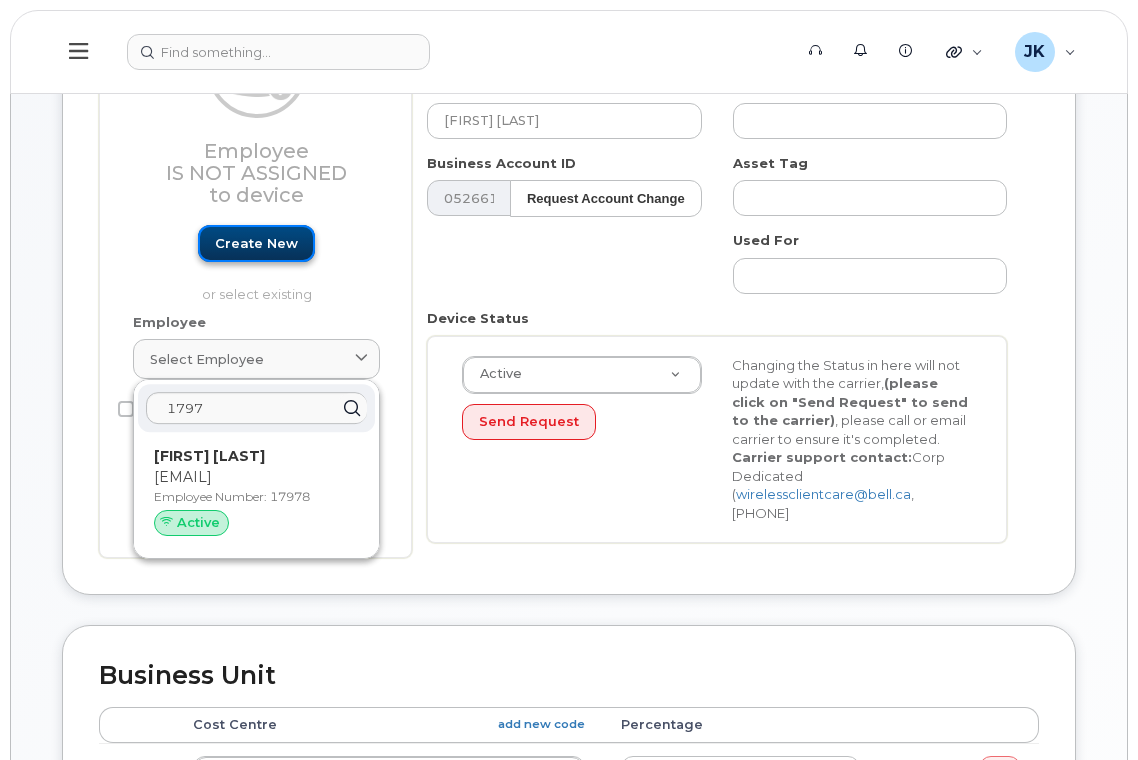 click on "Create new" at bounding box center (256, 243) 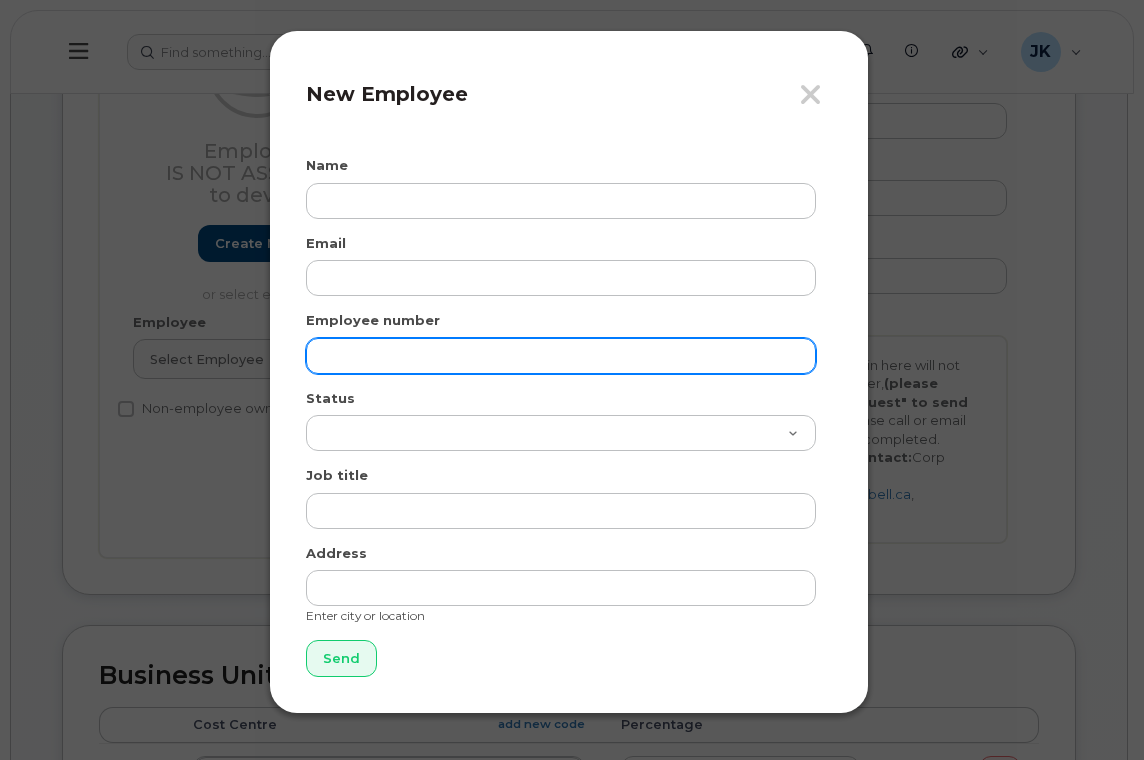 click at bounding box center [561, 356] 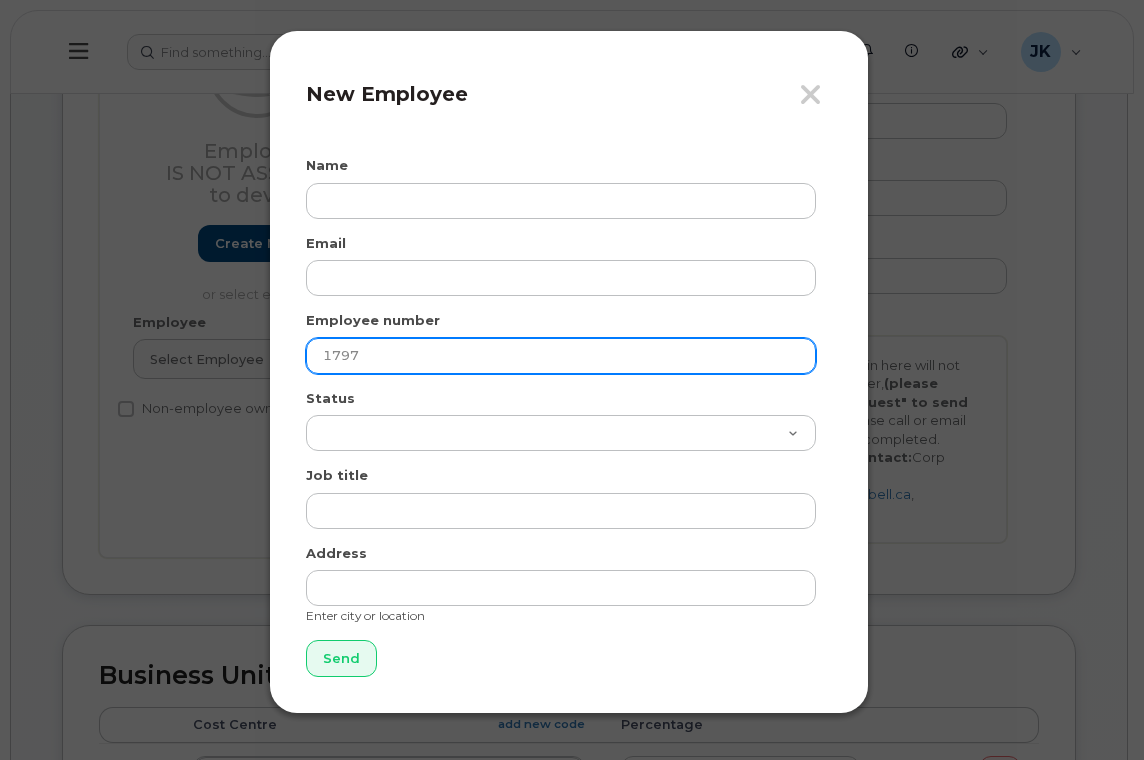 type on "1797" 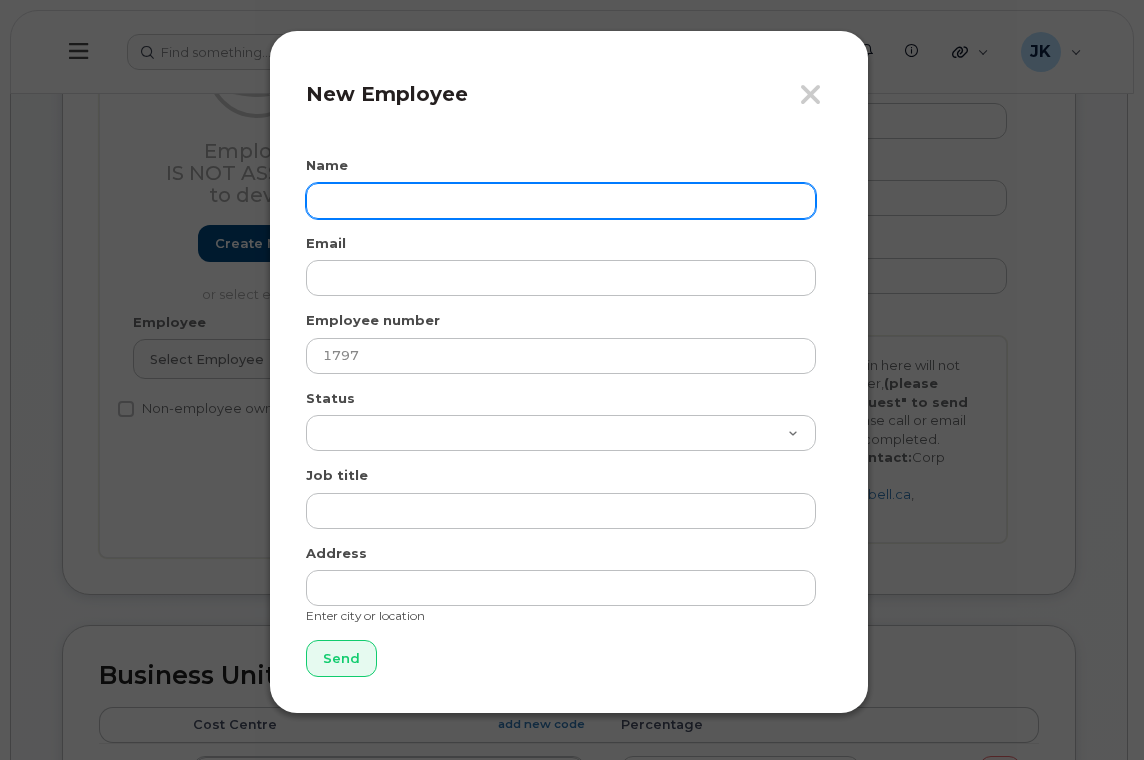 click at bounding box center (561, 201) 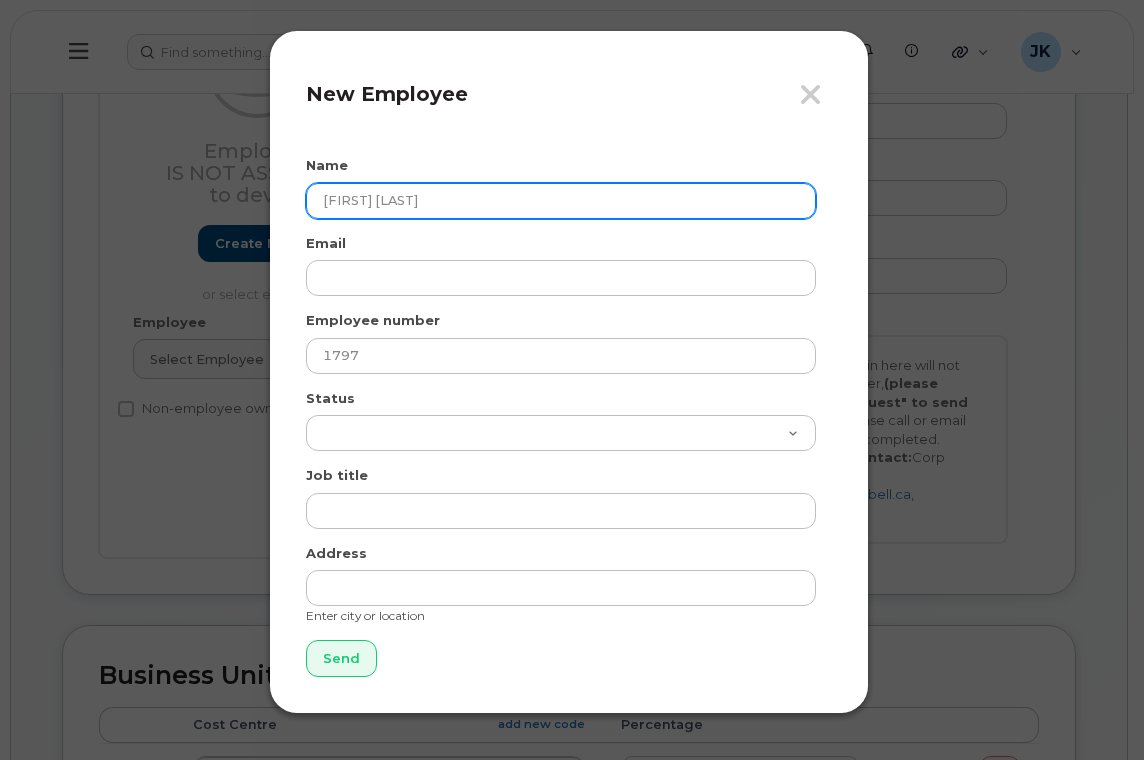 type on "John Fedor" 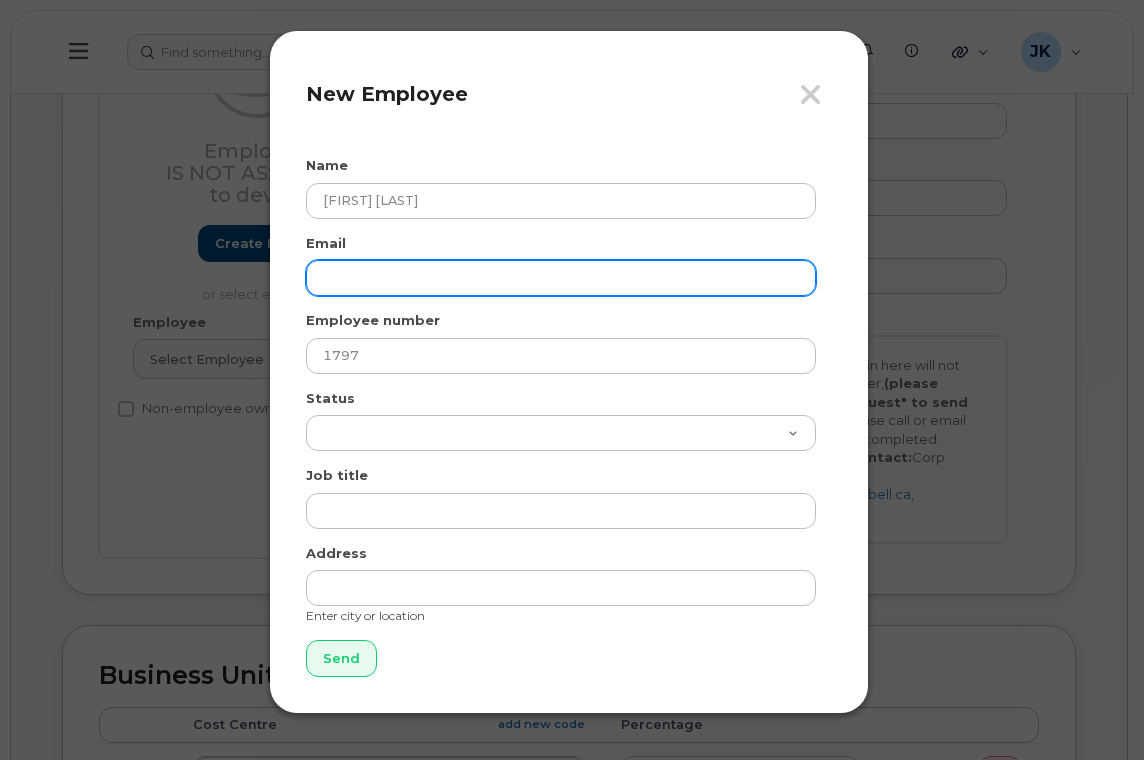 click at bounding box center [561, 278] 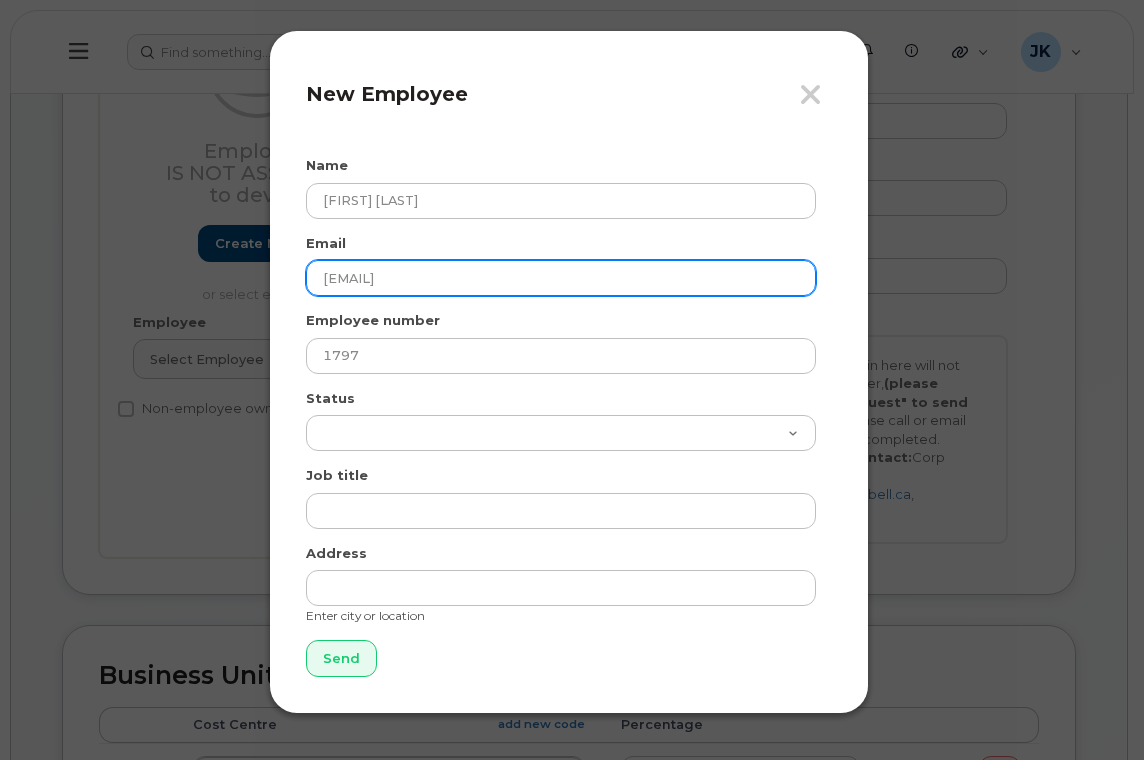 type on "john.fedor@epsb.ca" 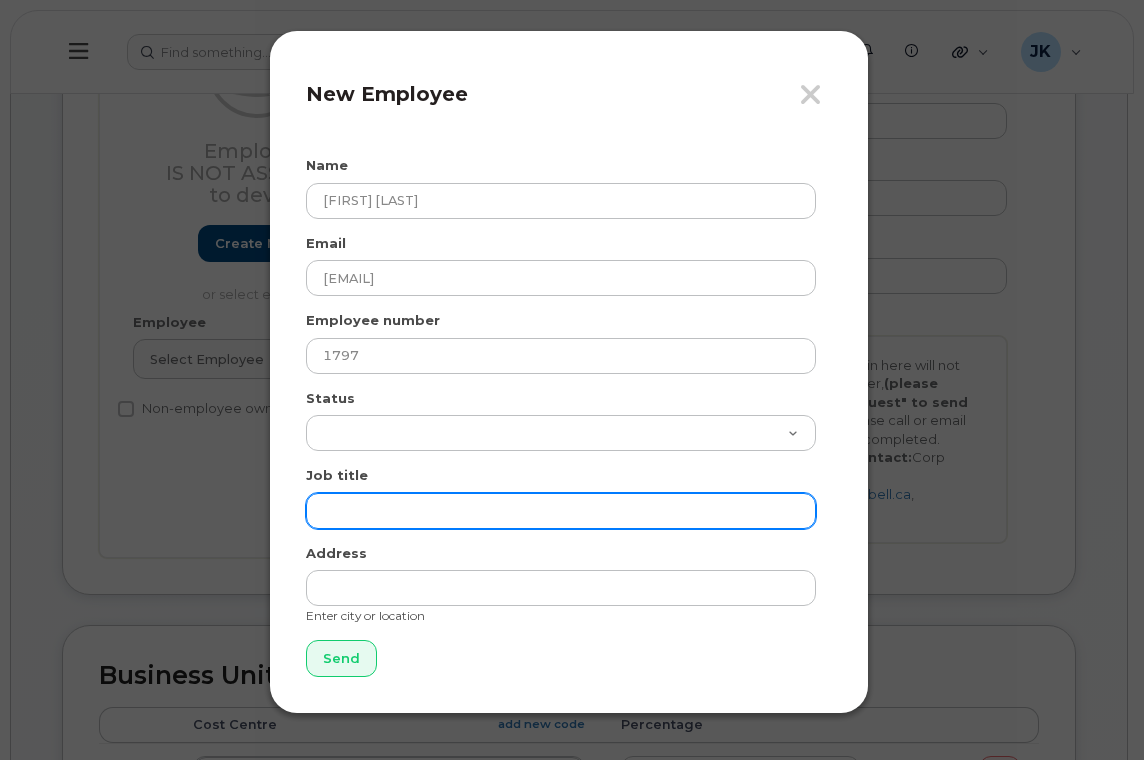 click at bounding box center [561, 511] 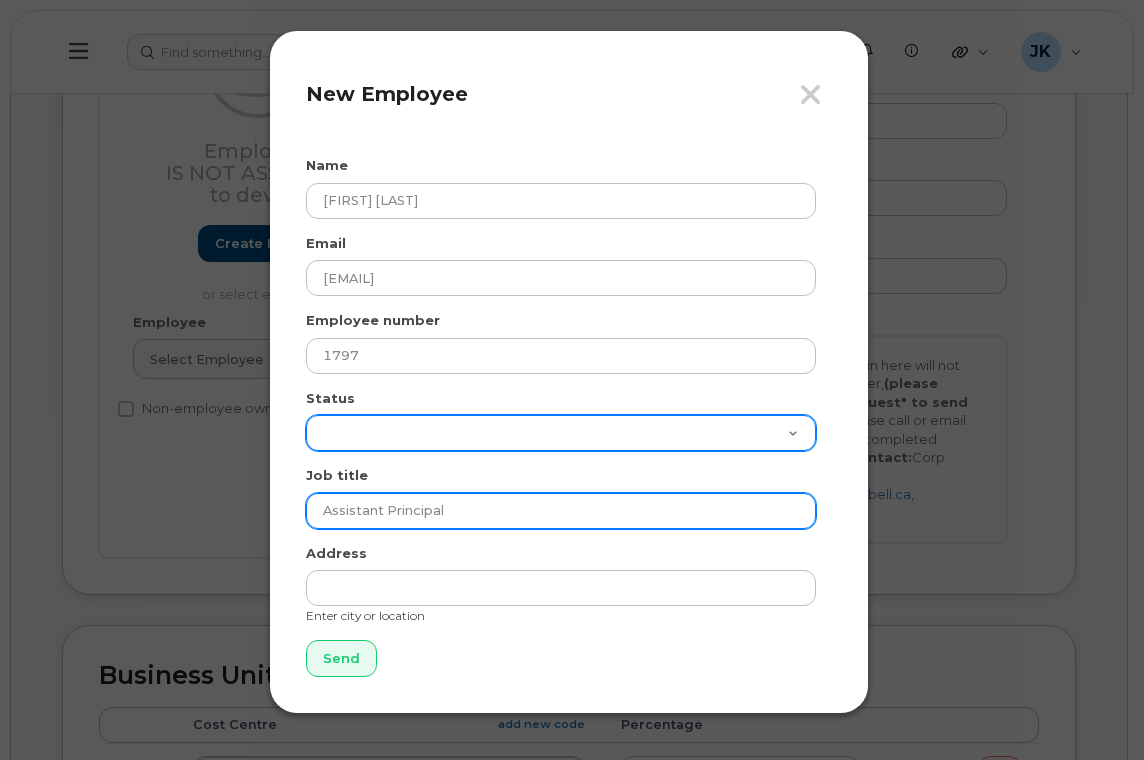 type on "Assistant Principal" 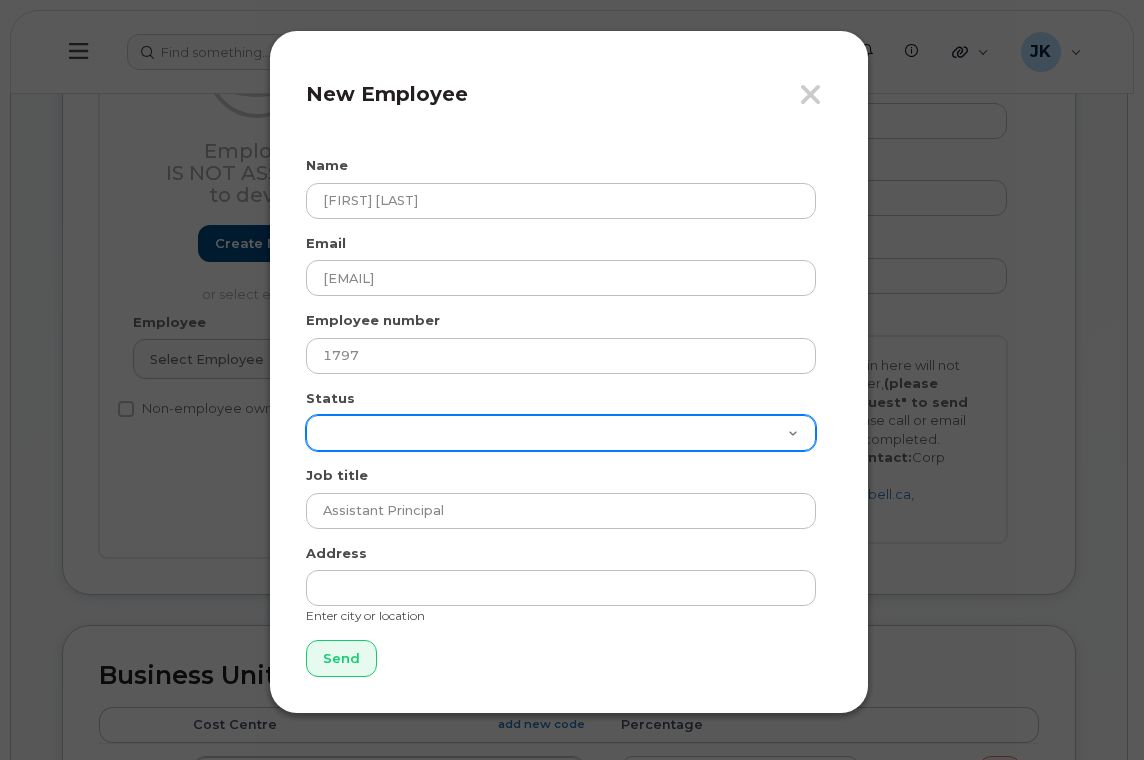 click on "Active
On-Leave
Long Term
Short Term
Maternity Leave
Temp Layoff
Inactive" at bounding box center (561, 433) 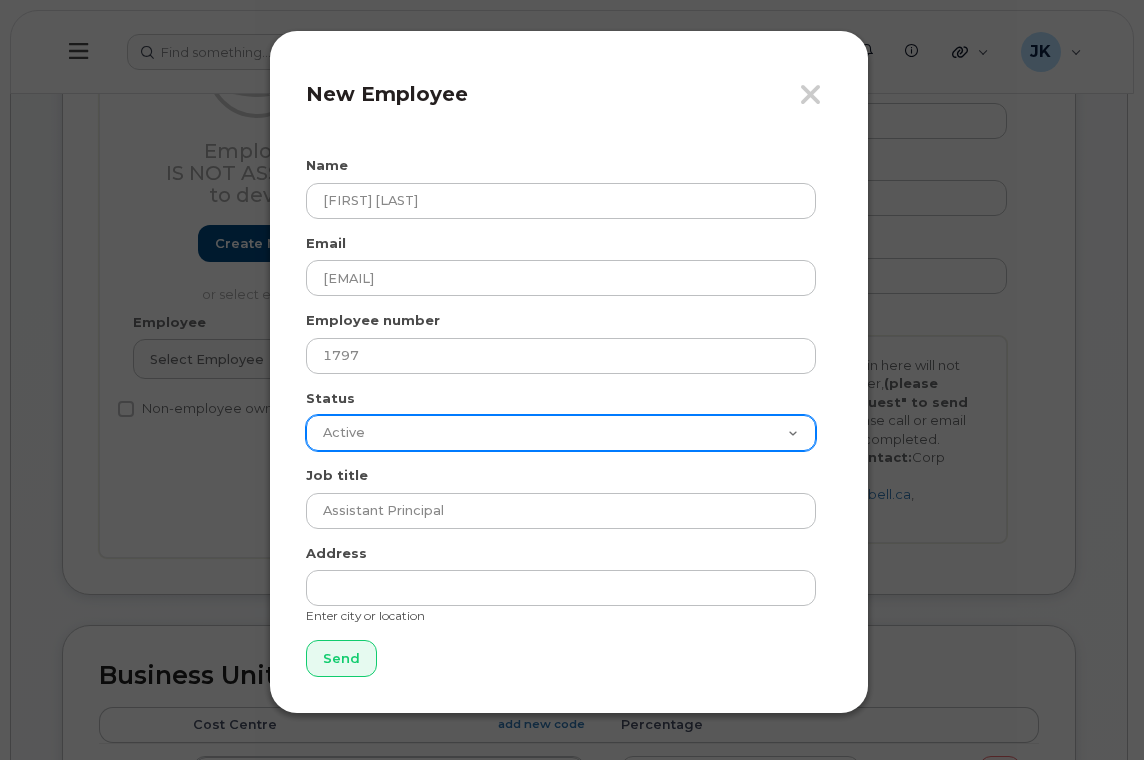 click on "Active
On-Leave
Long Term
Short Term
Maternity Leave
Temp Layoff
Inactive" at bounding box center (561, 433) 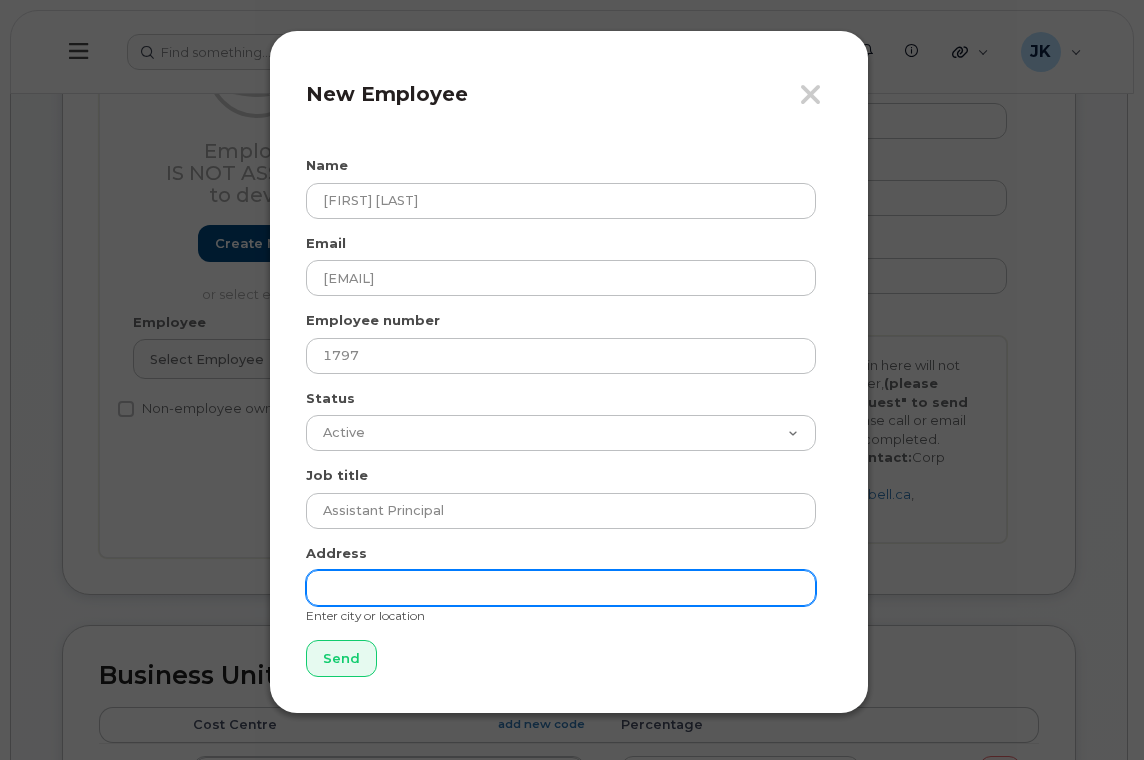 click at bounding box center (561, 588) 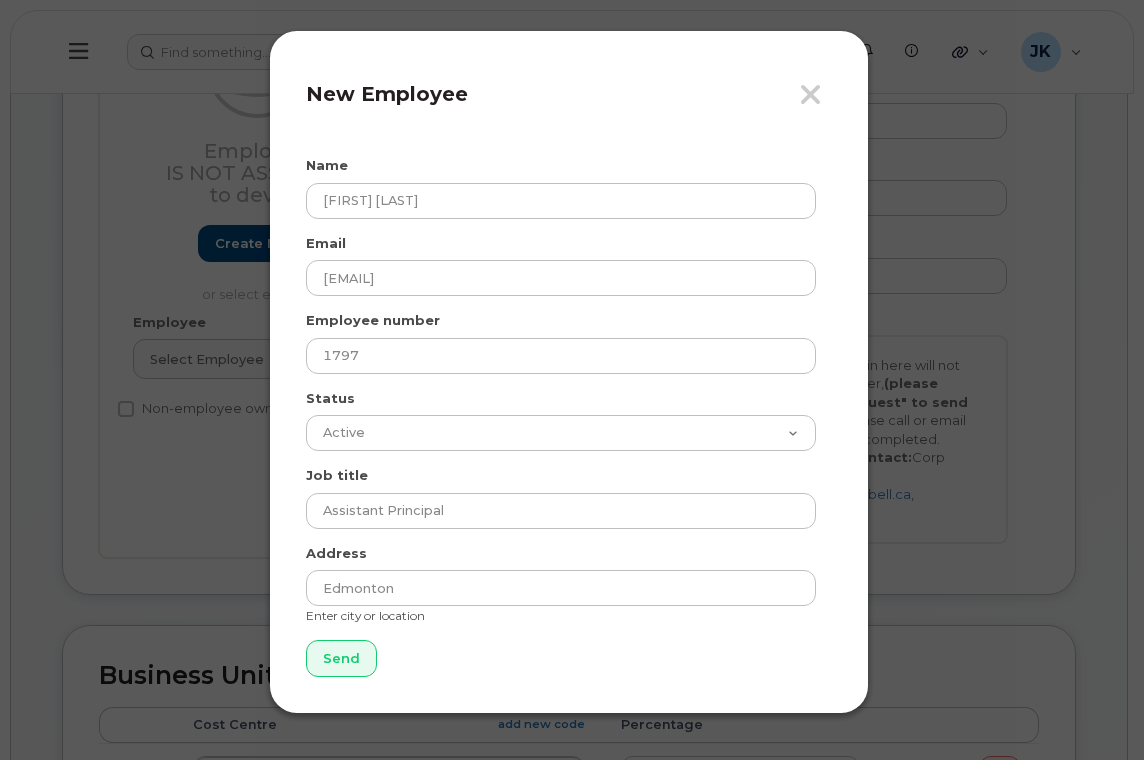 click on "Name
John Fedor
Email
john.fedor@epsb.ca
Employee number
1797
Status
Active
On-Leave
Long Term
Short Term
Maternity Leave
Temp Layoff
Inactive
Job title
Assistant Principal
Address
Edmonton
Enter city or location
Send" at bounding box center (569, 416) 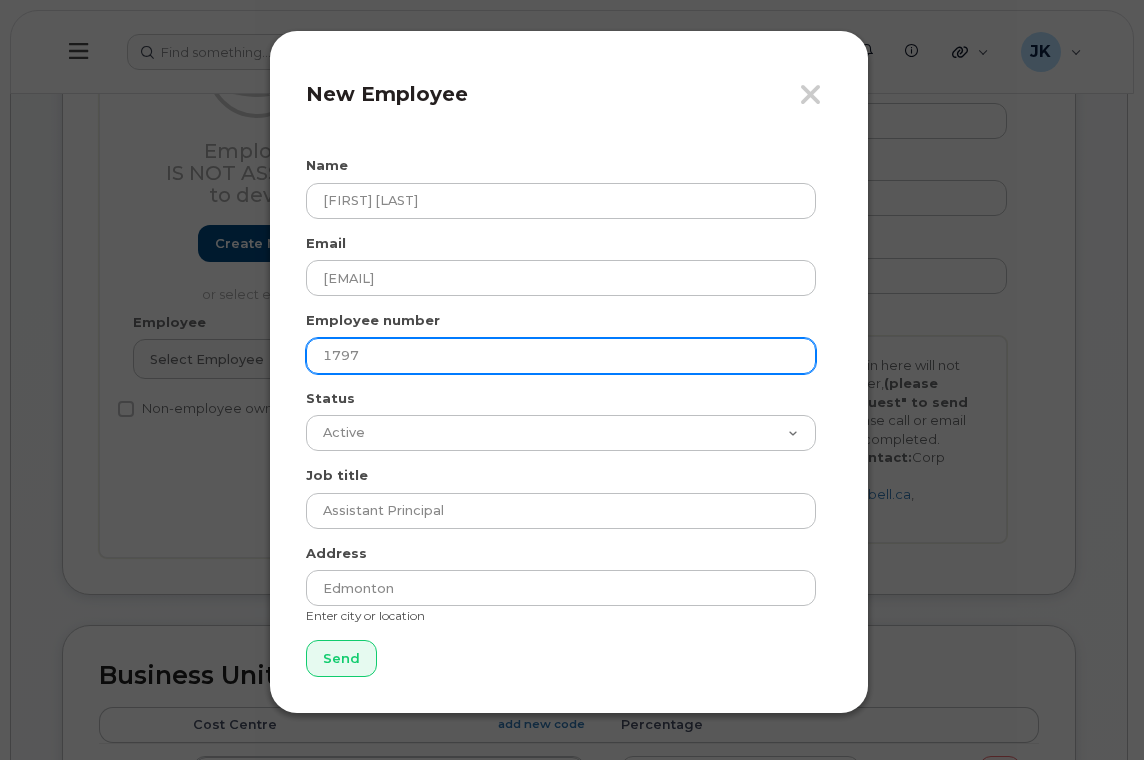 click on "1797" at bounding box center (561, 356) 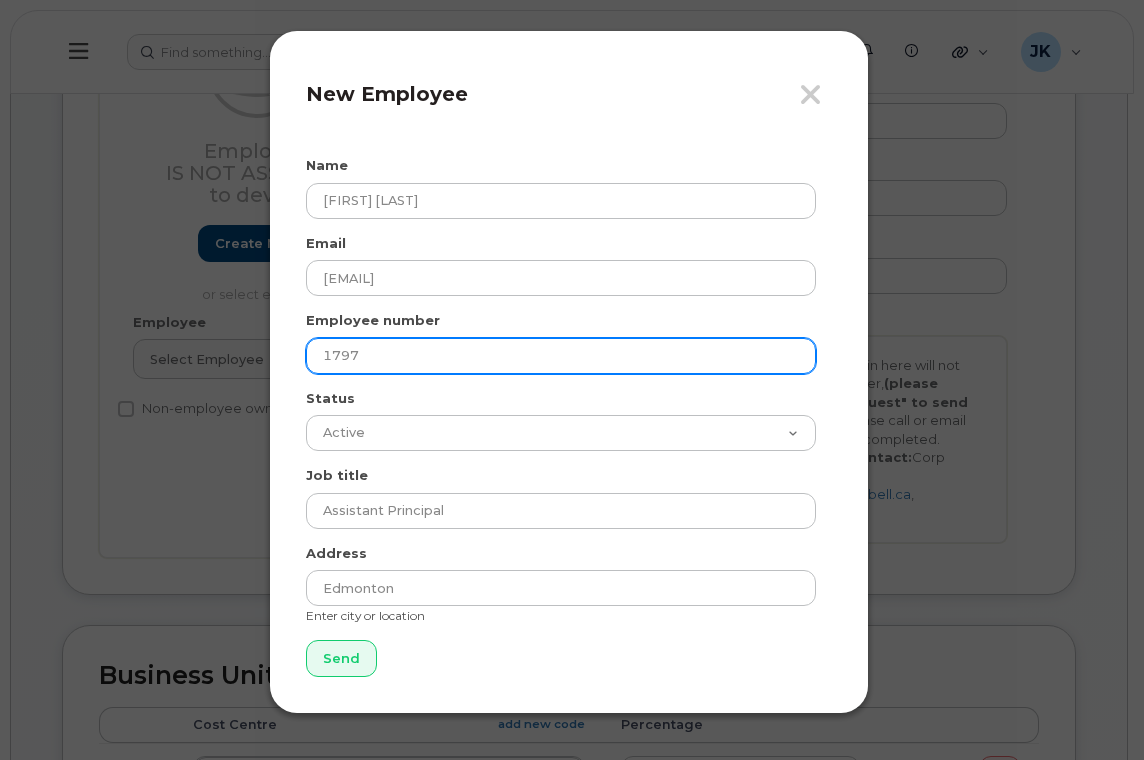 click on "1797" at bounding box center [561, 356] 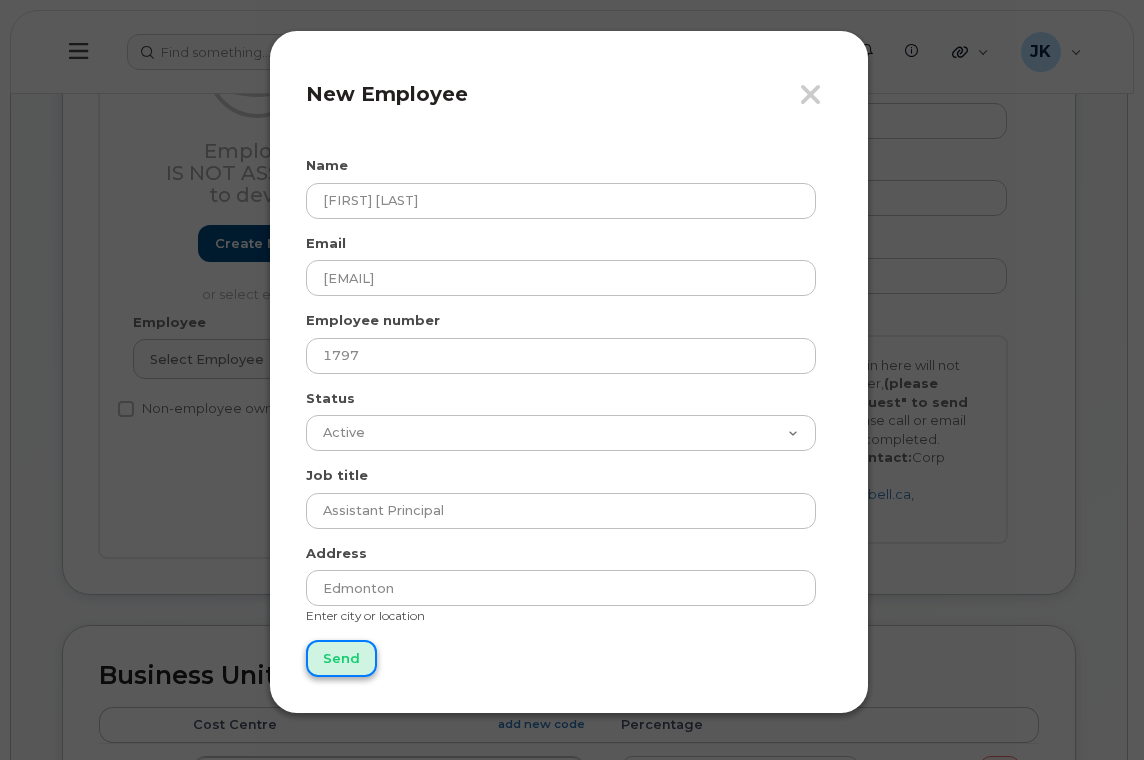 click on "Send" at bounding box center [341, 658] 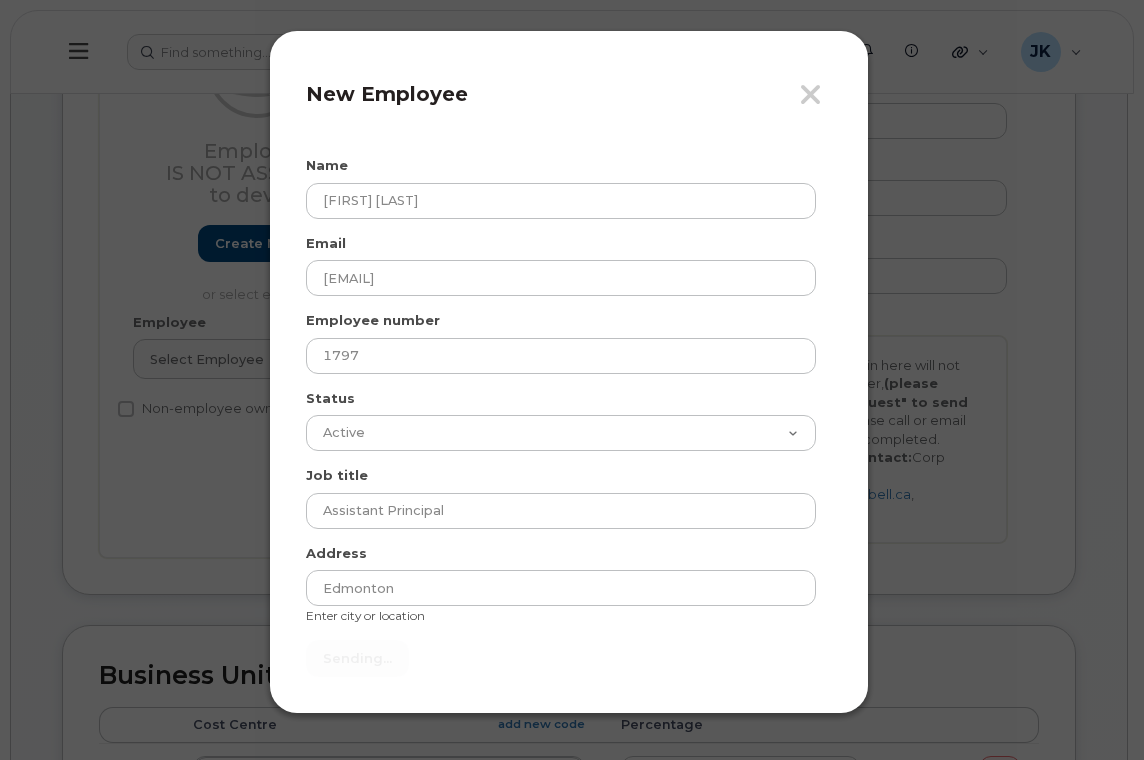 type on "Send" 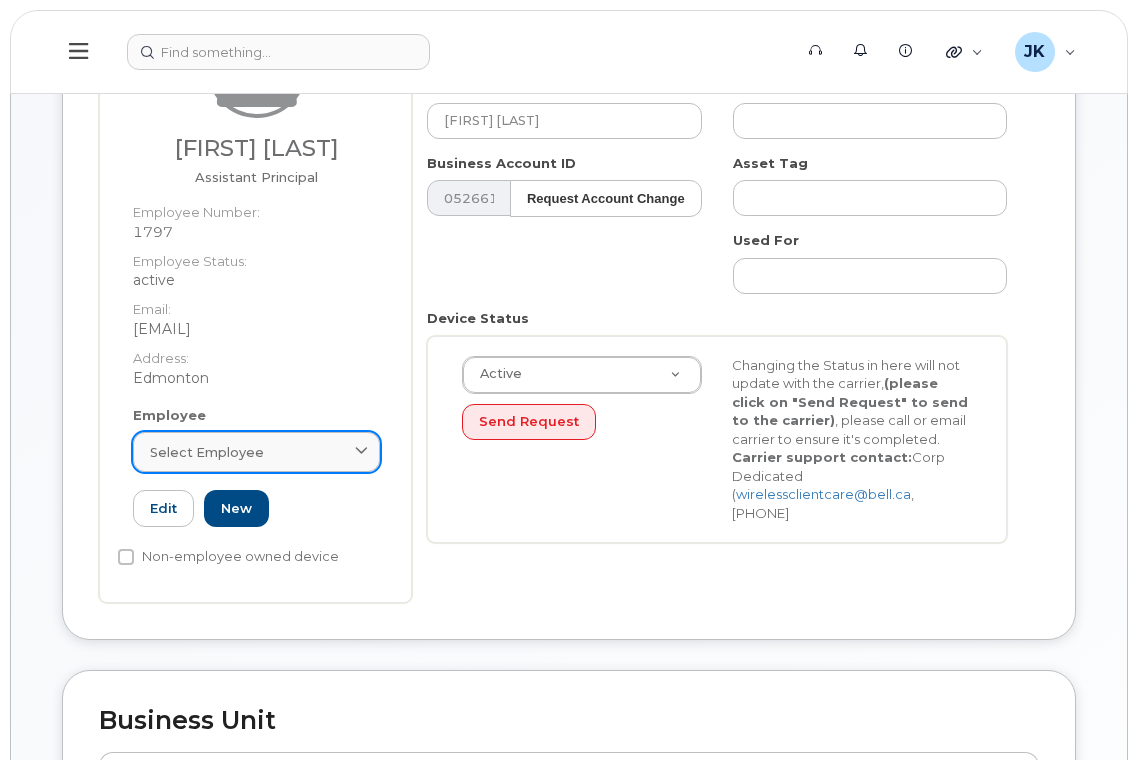 click on "Select employee" 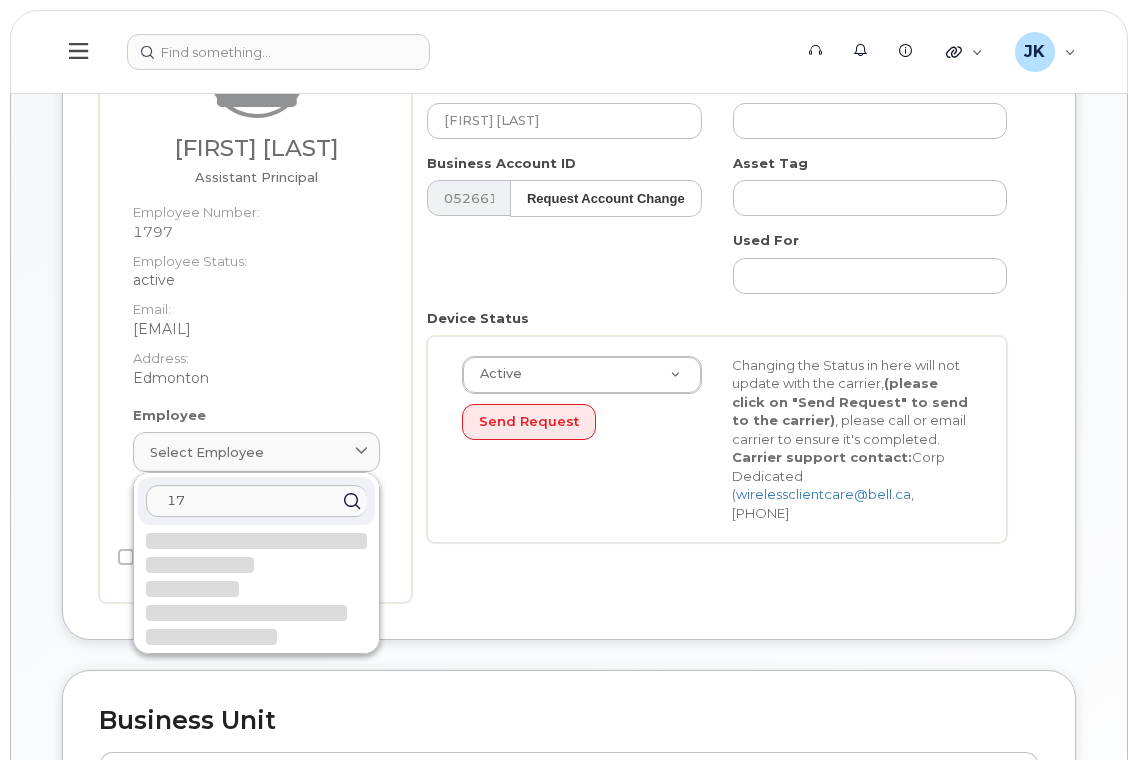 type on "1" 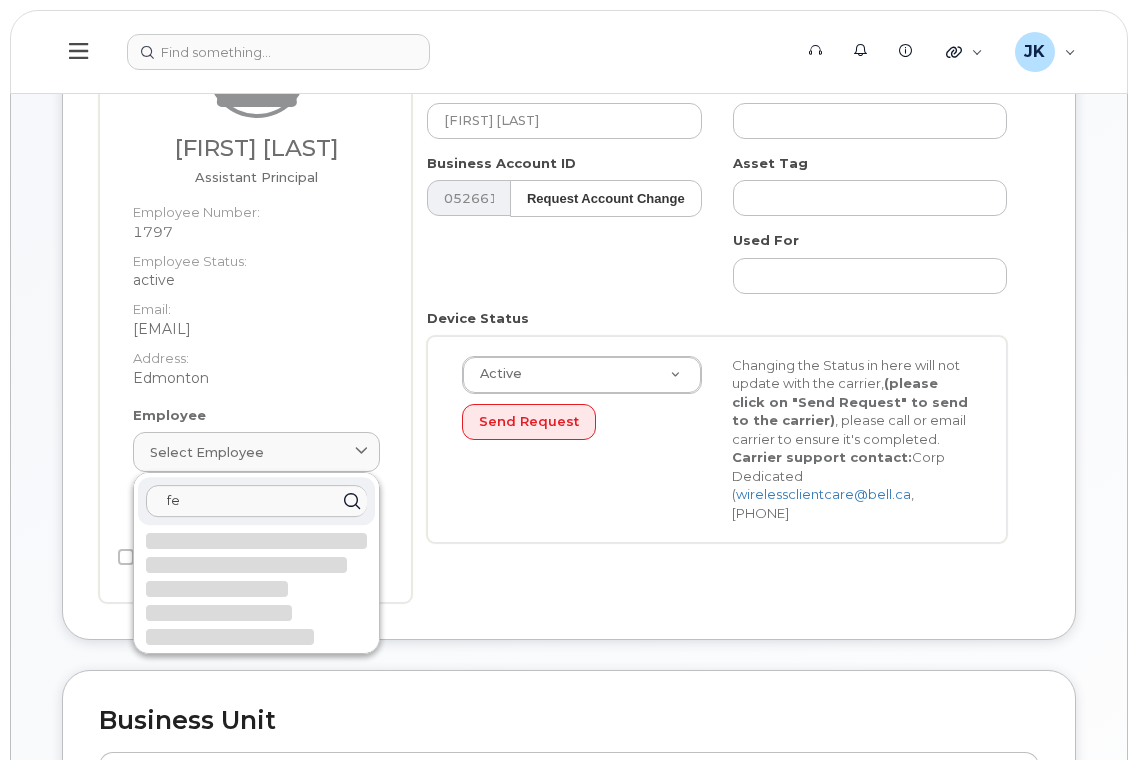 type on "f" 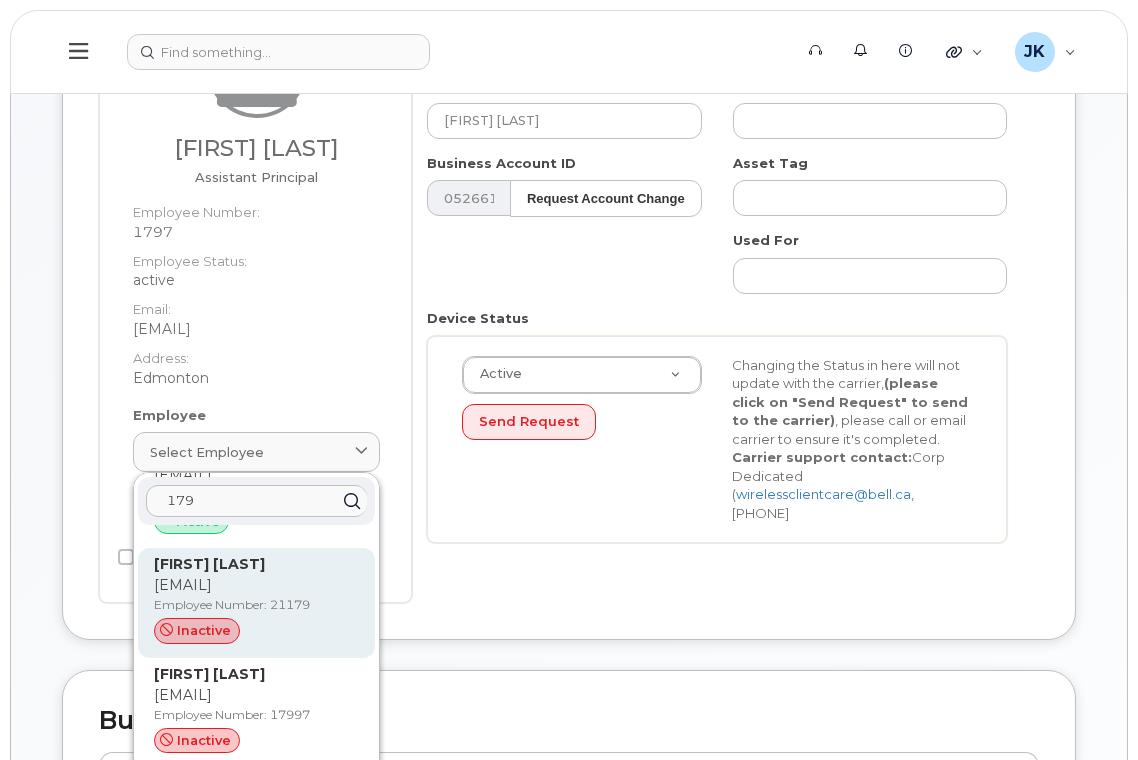 scroll, scrollTop: 400, scrollLeft: 0, axis: vertical 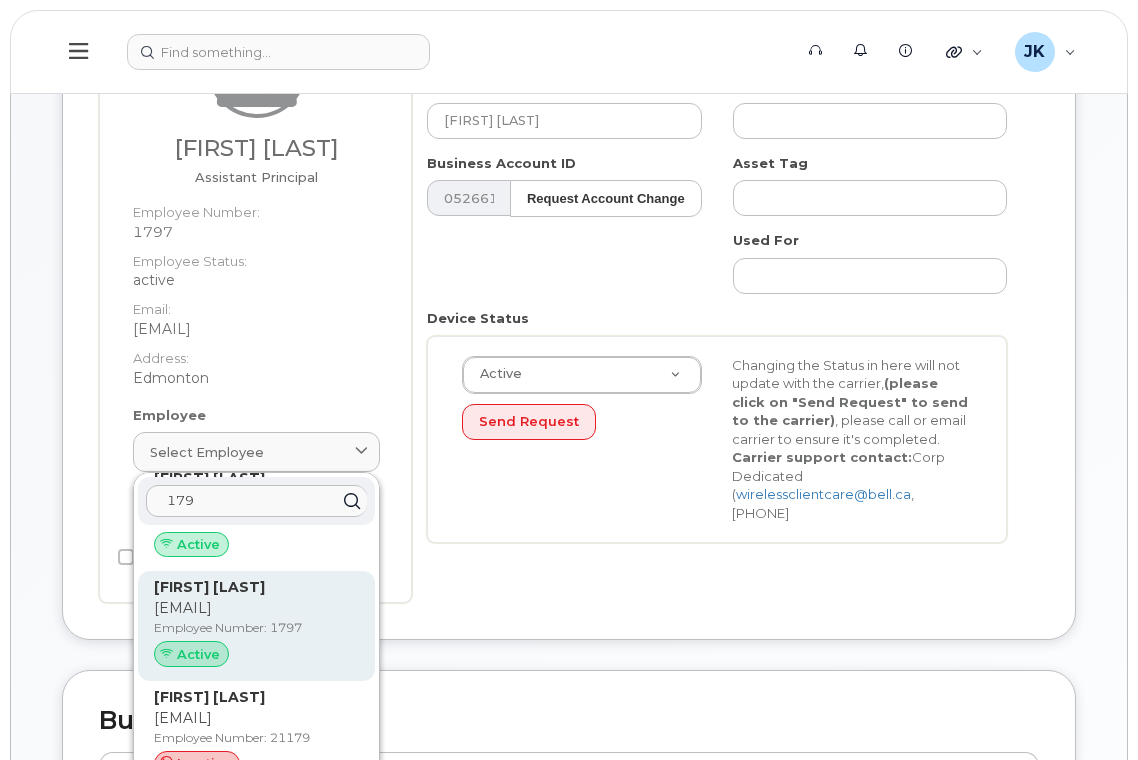 type on "179" 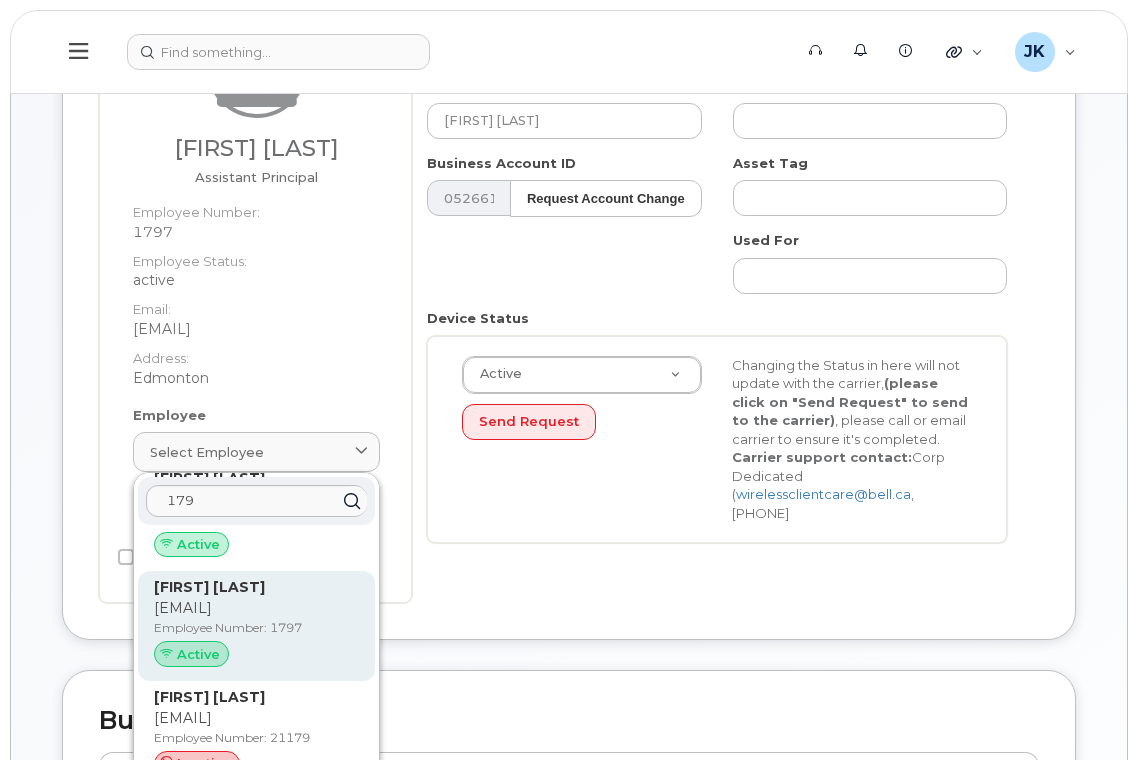 click on "john.fedor@epsb.ca" at bounding box center (256, 608) 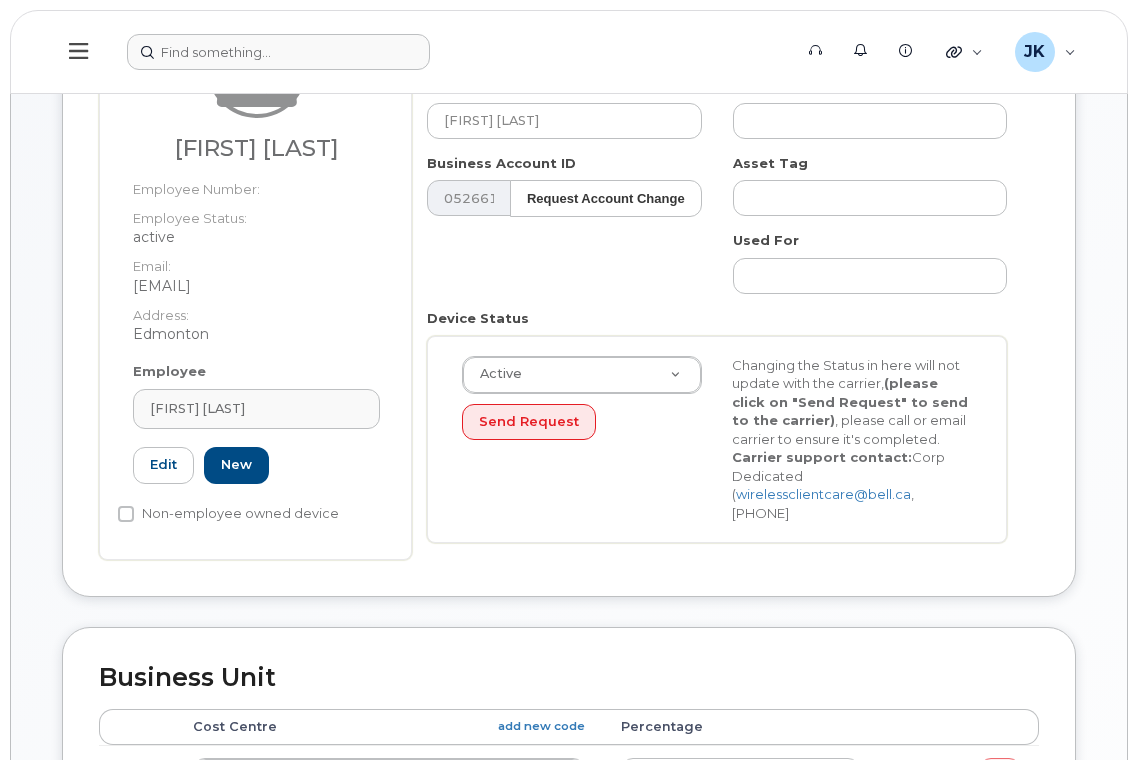 type on "1797" 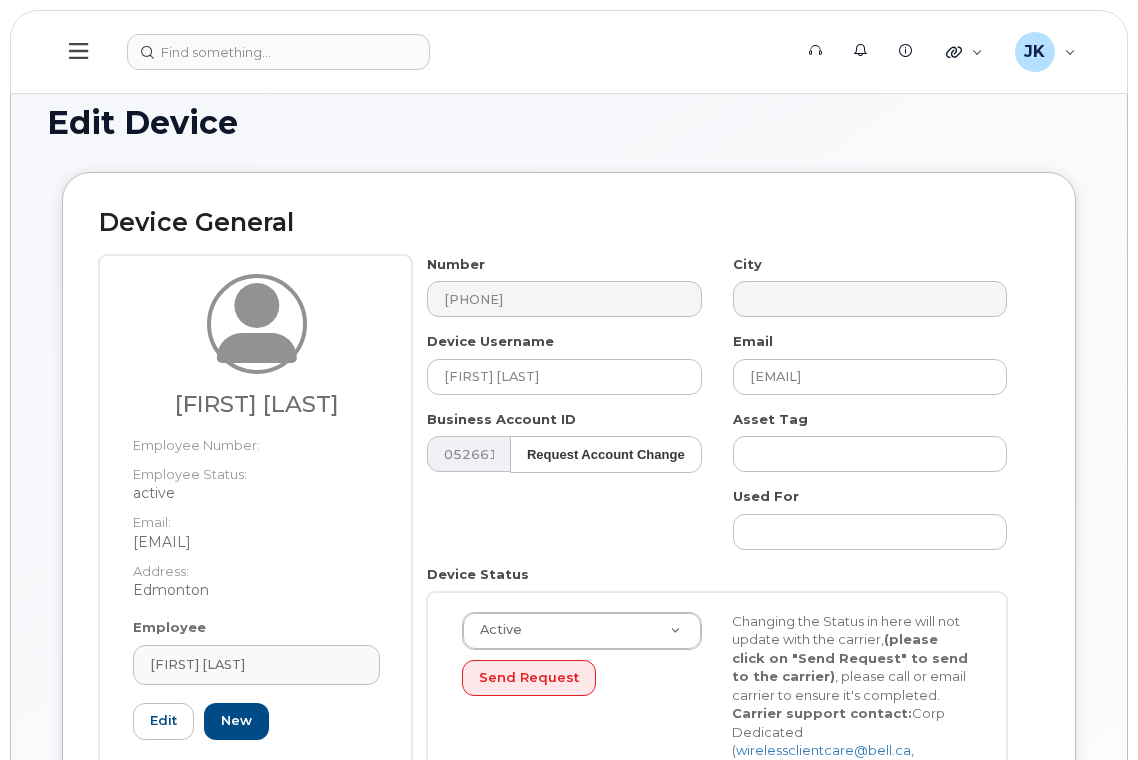 scroll, scrollTop: 533, scrollLeft: 0, axis: vertical 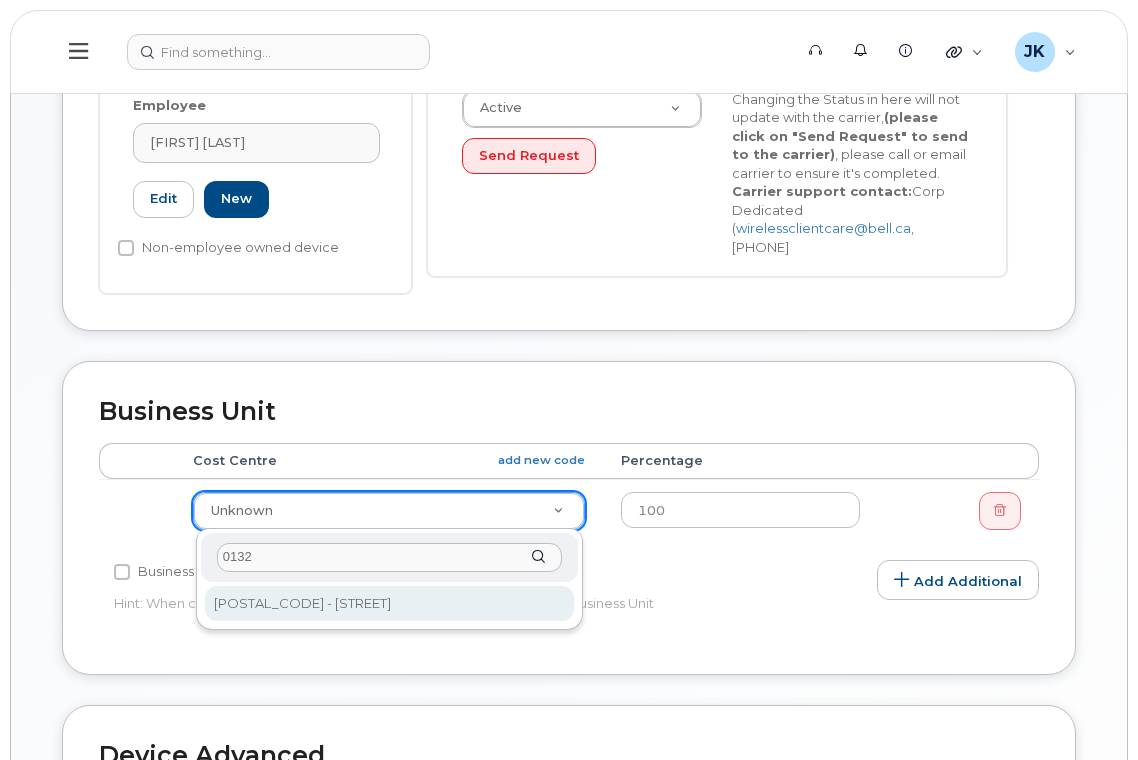 type on "0132" 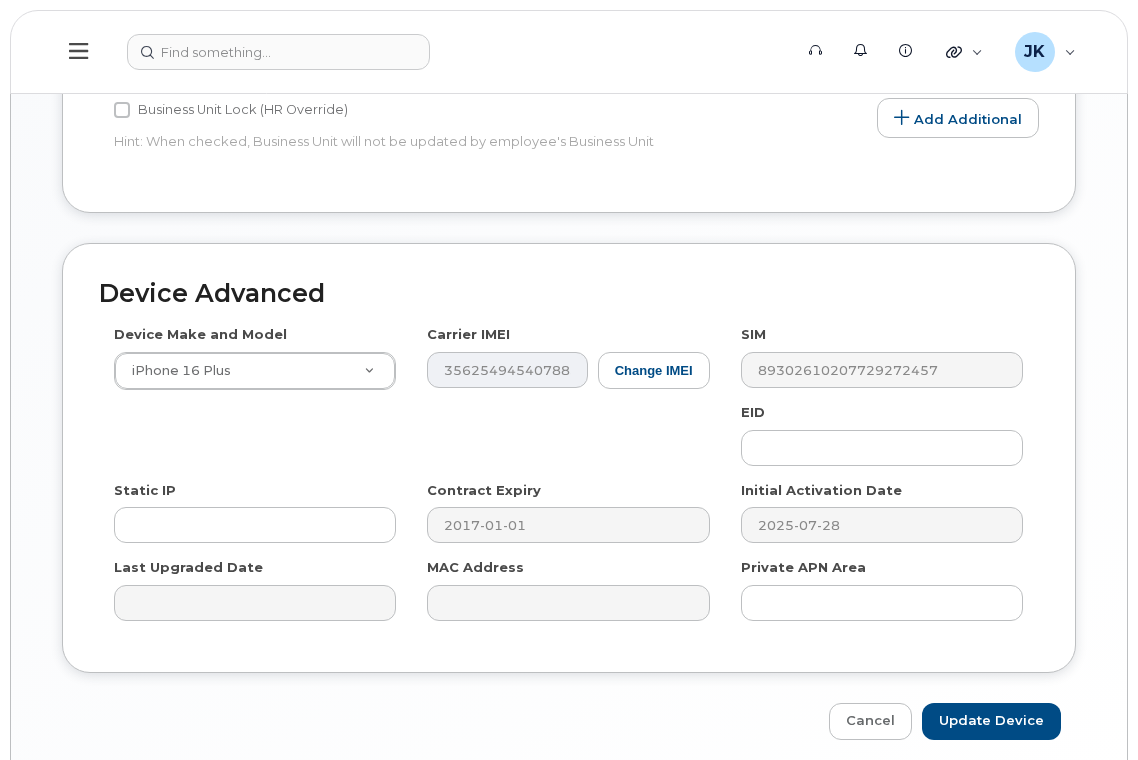 scroll, scrollTop: 1075, scrollLeft: 0, axis: vertical 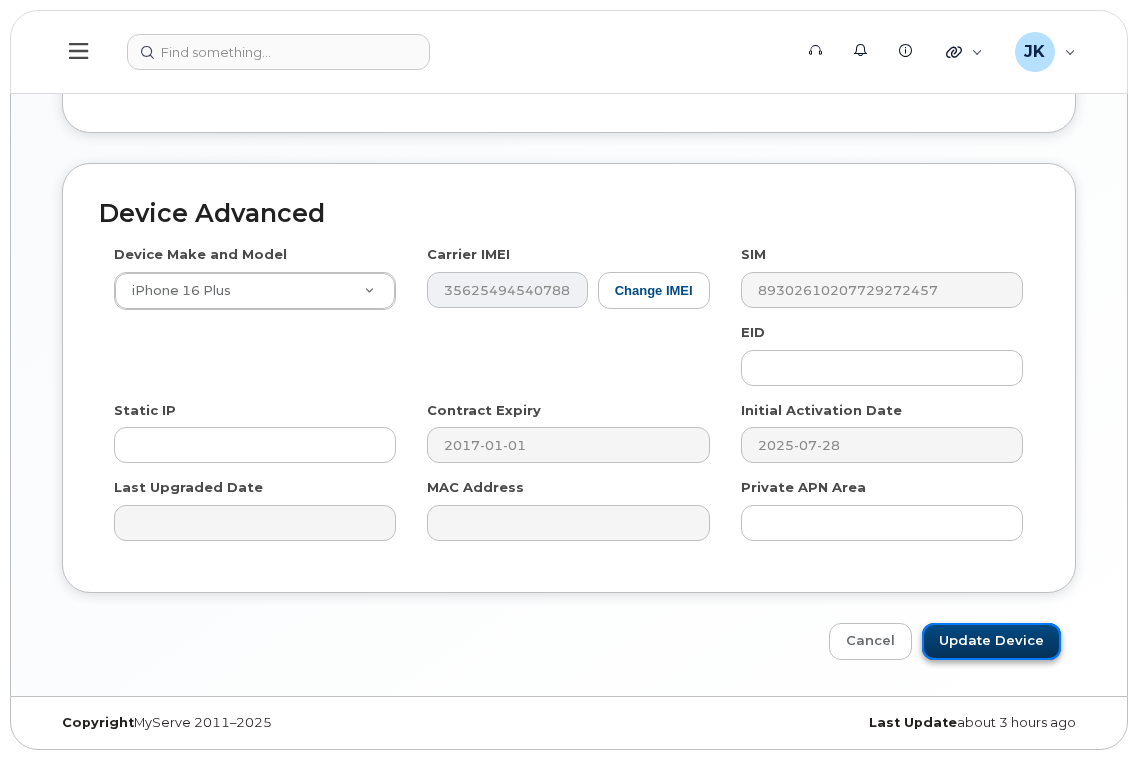click on "Update Device" at bounding box center [991, 641] 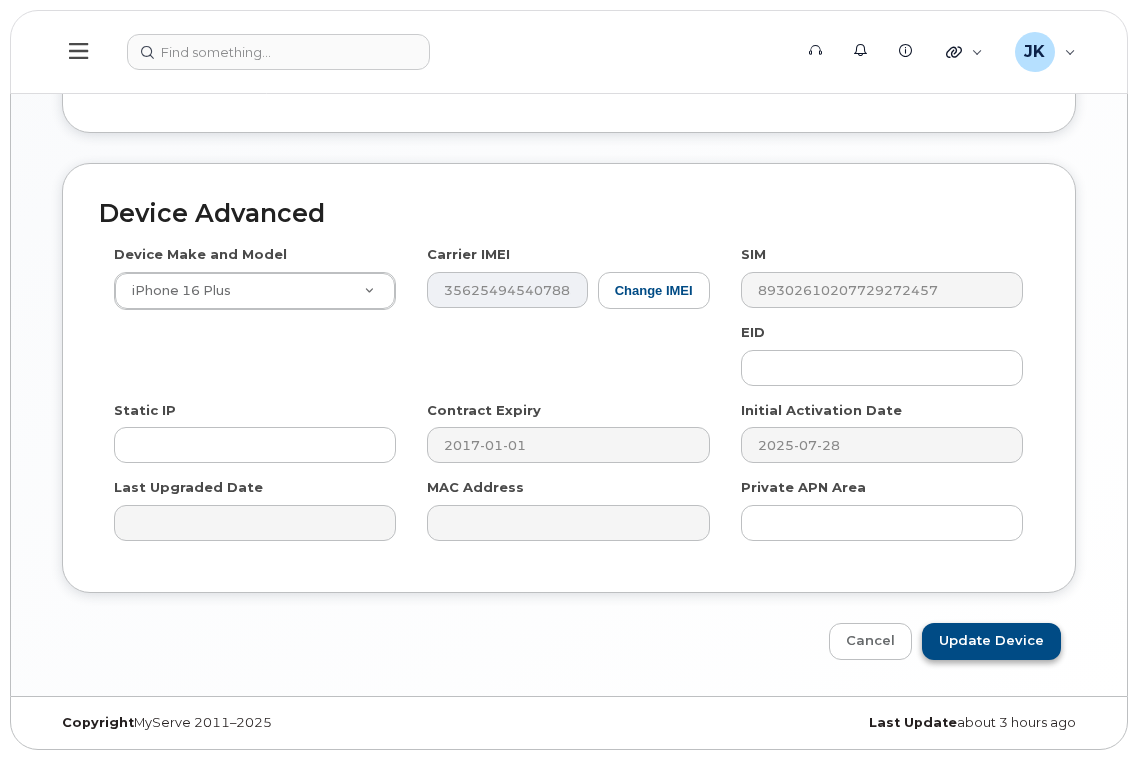 type on "Saving..." 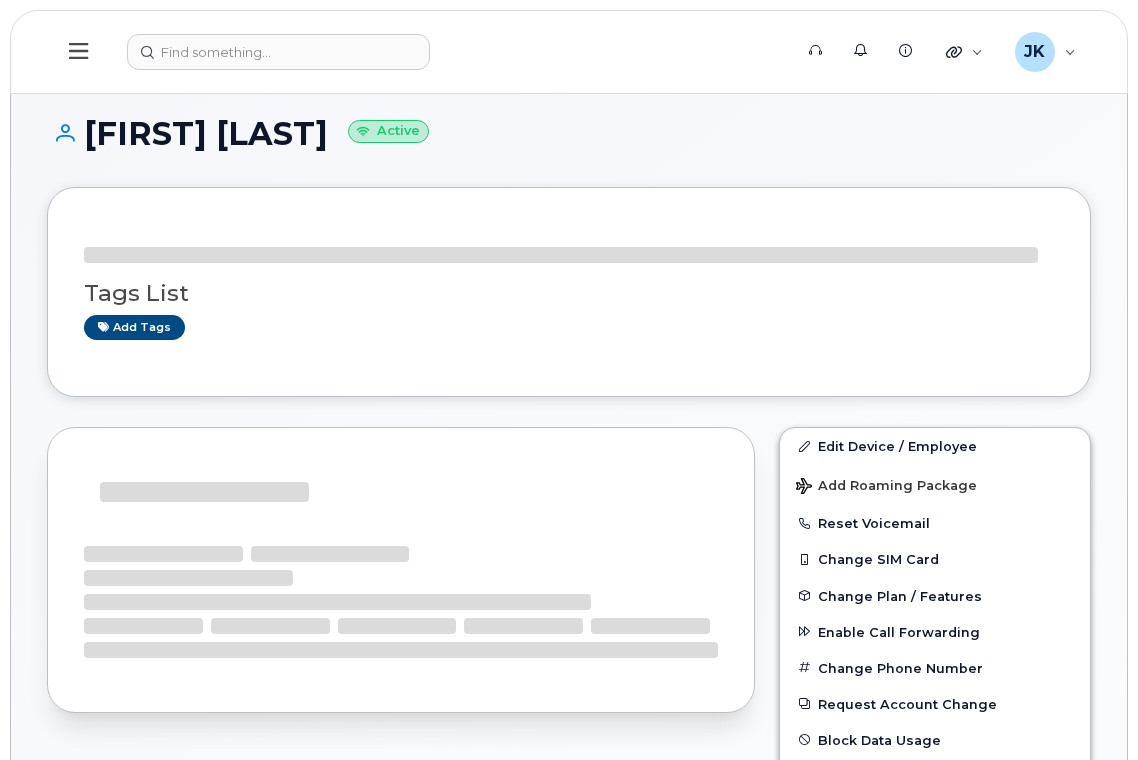 scroll, scrollTop: 0, scrollLeft: 0, axis: both 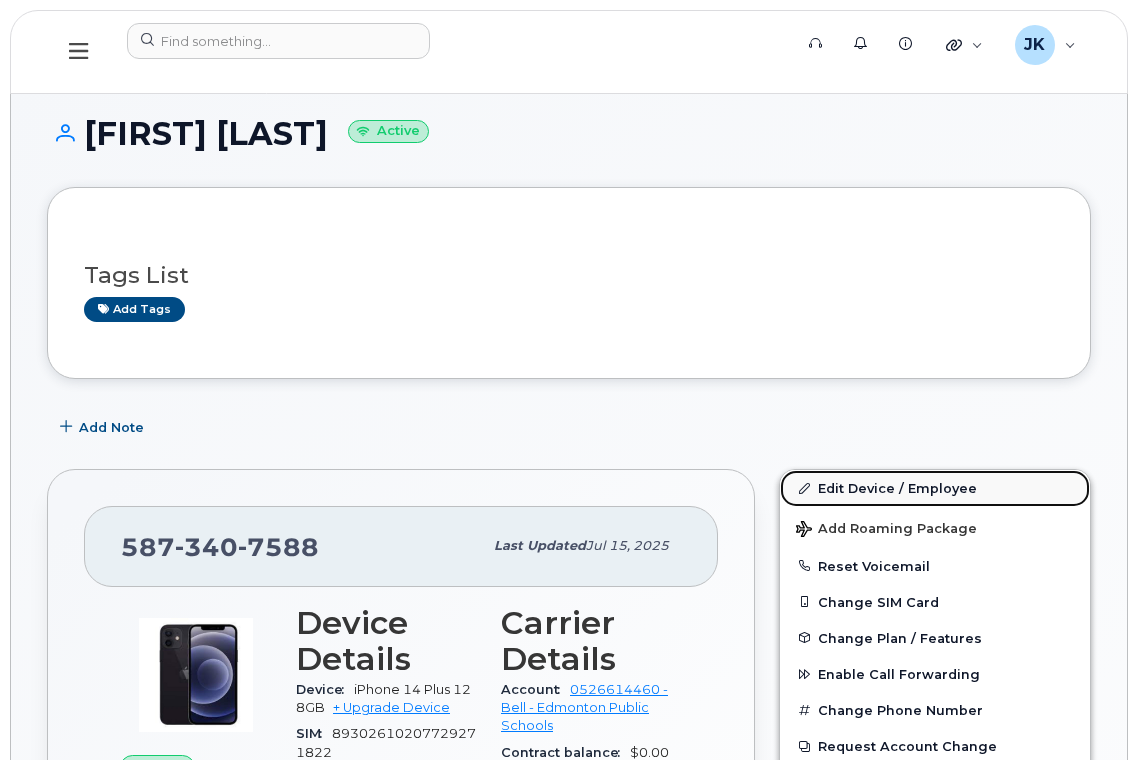 click on "Edit Device / Employee" at bounding box center (935, 488) 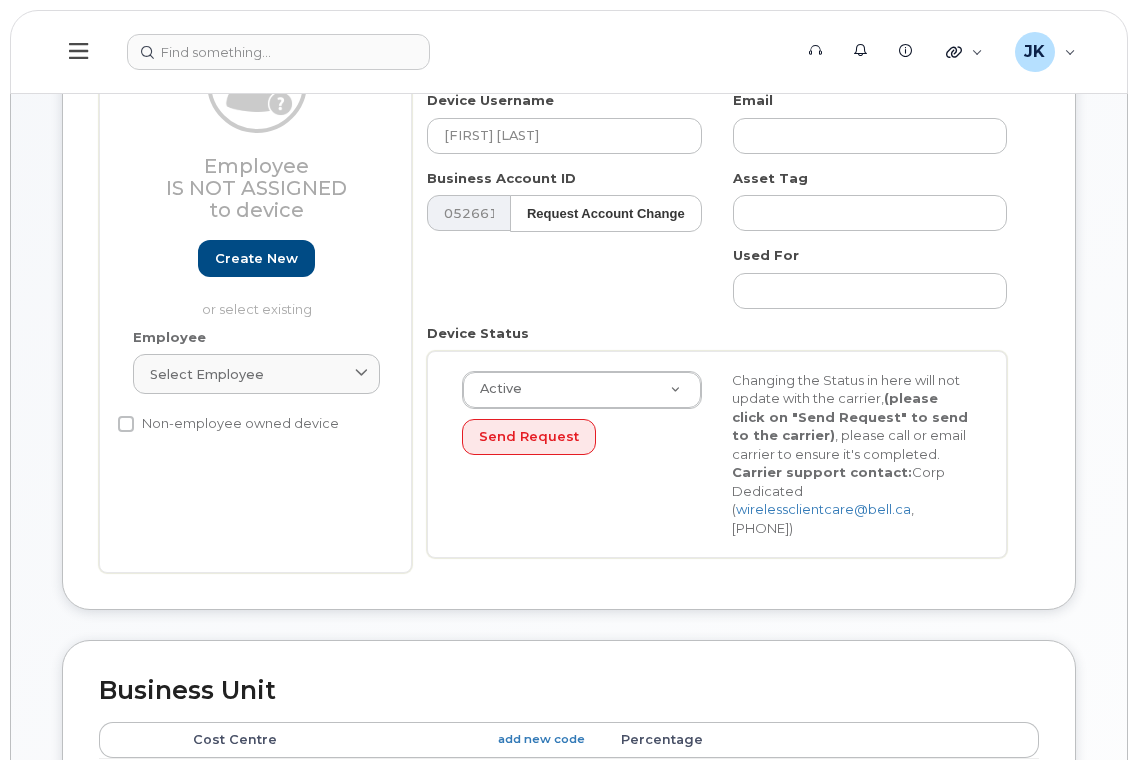 scroll, scrollTop: 133, scrollLeft: 0, axis: vertical 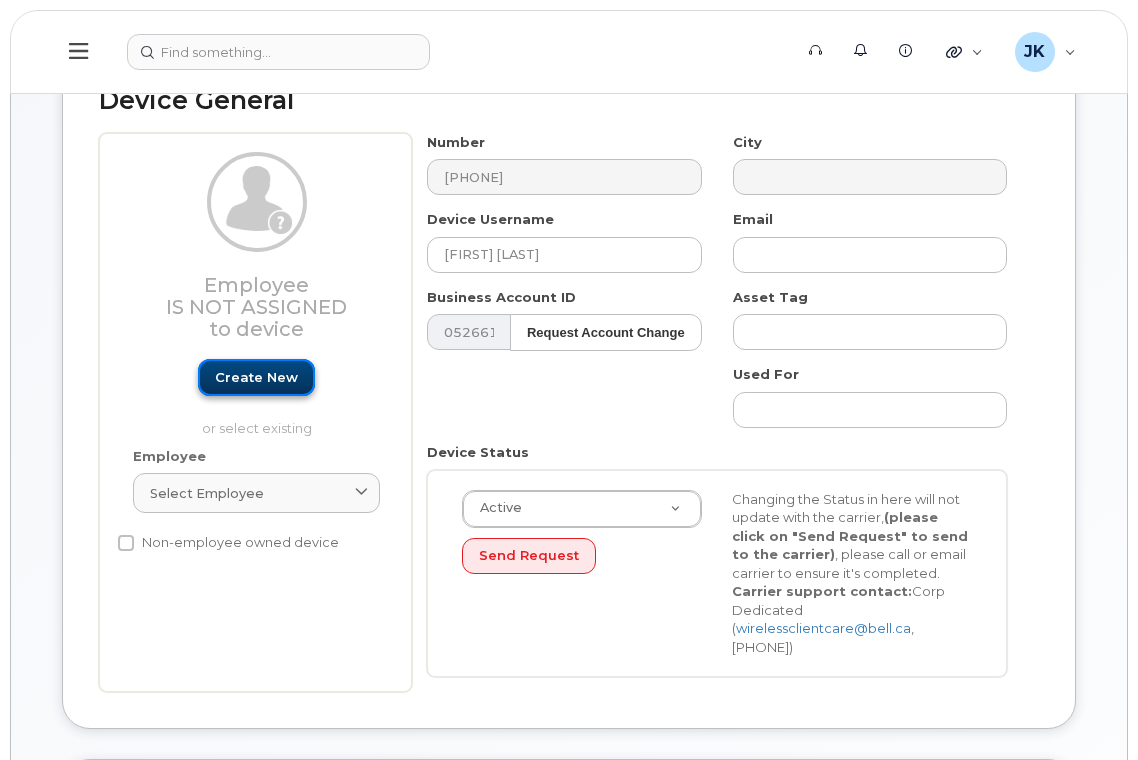 click on "Create new" at bounding box center [256, 377] 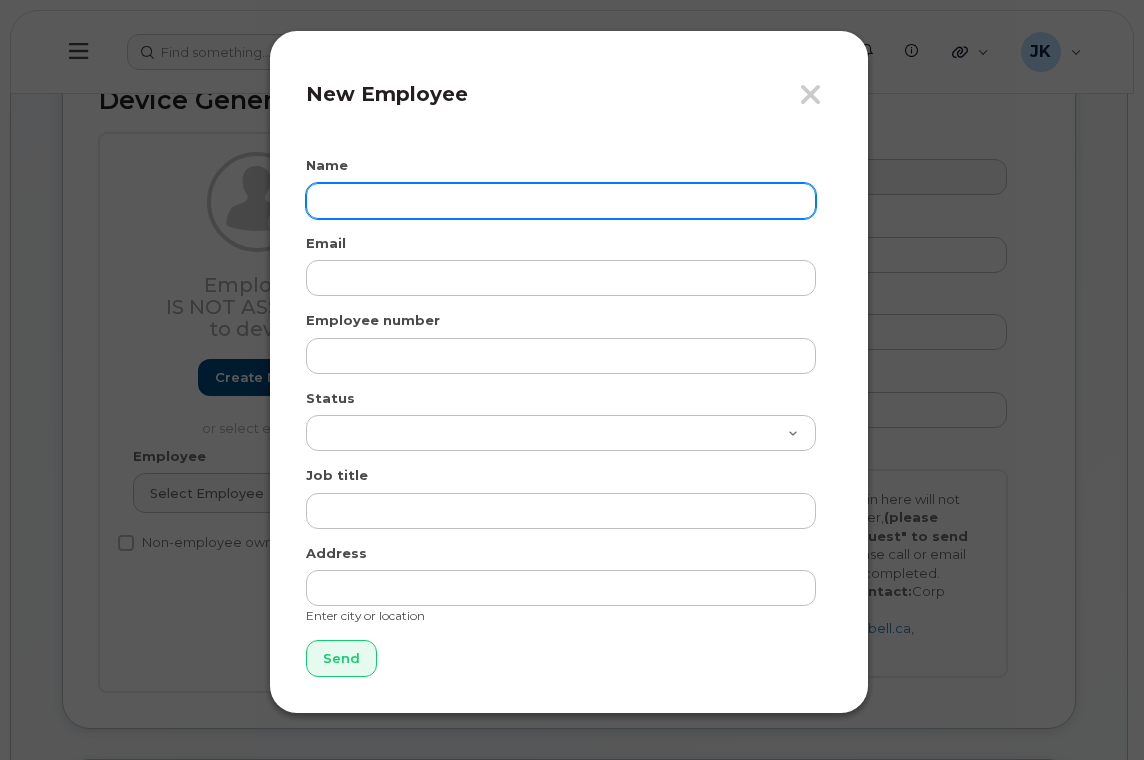 click at bounding box center [561, 201] 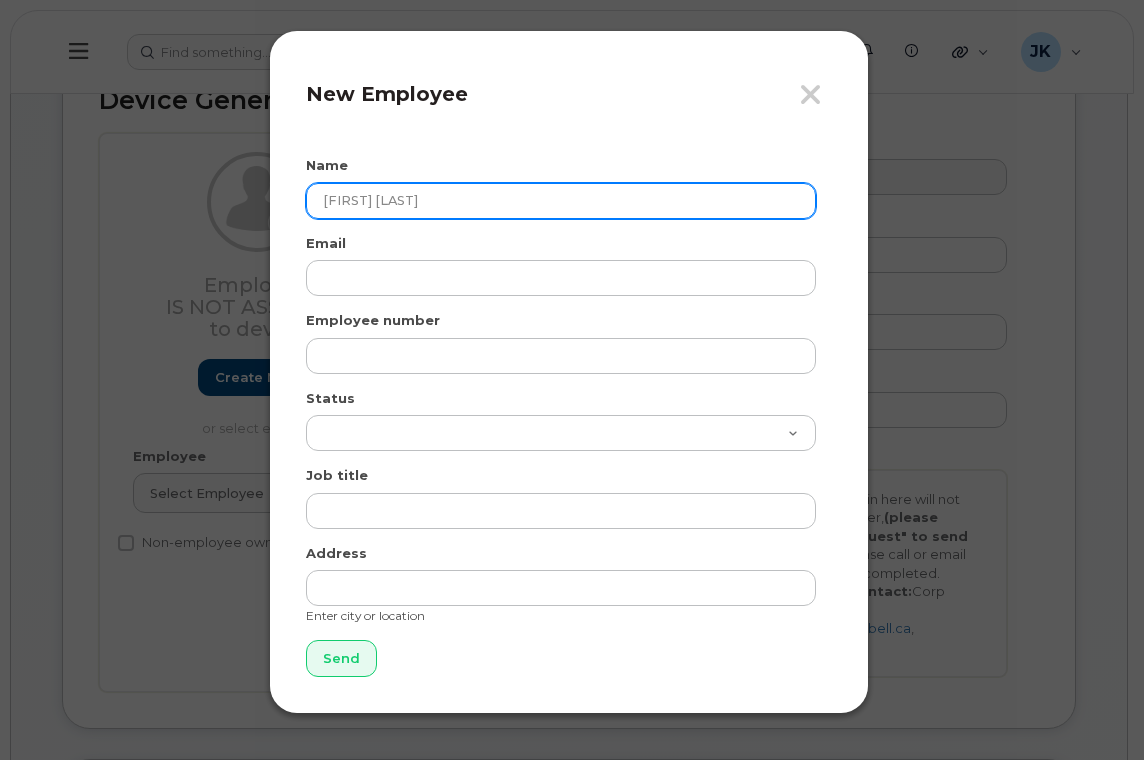 type on "[FIRST] [LAST]" 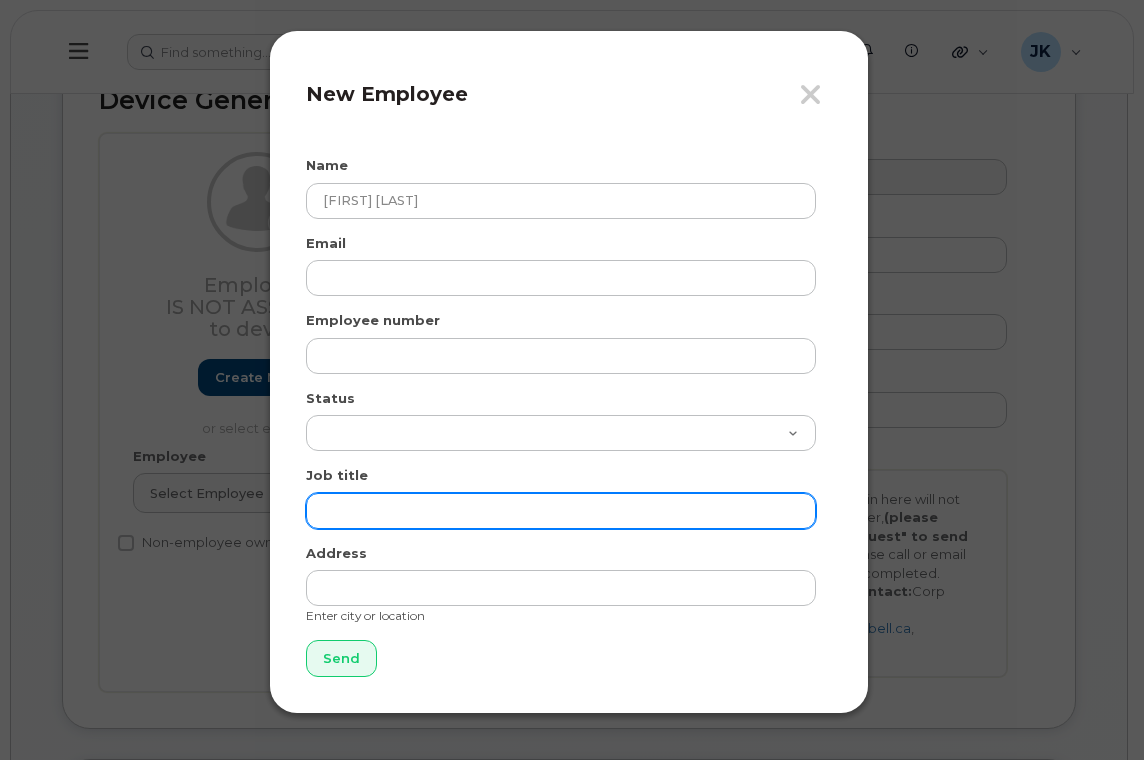 click at bounding box center [561, 511] 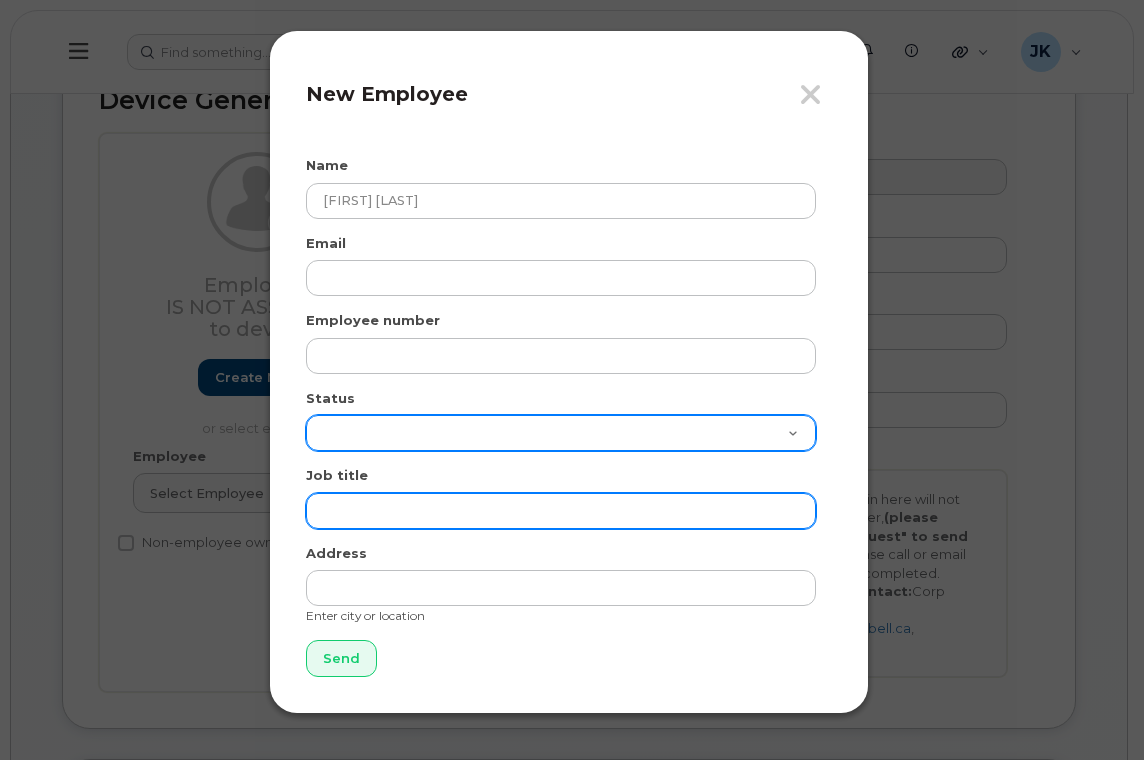 paste on "Clerk - Security" 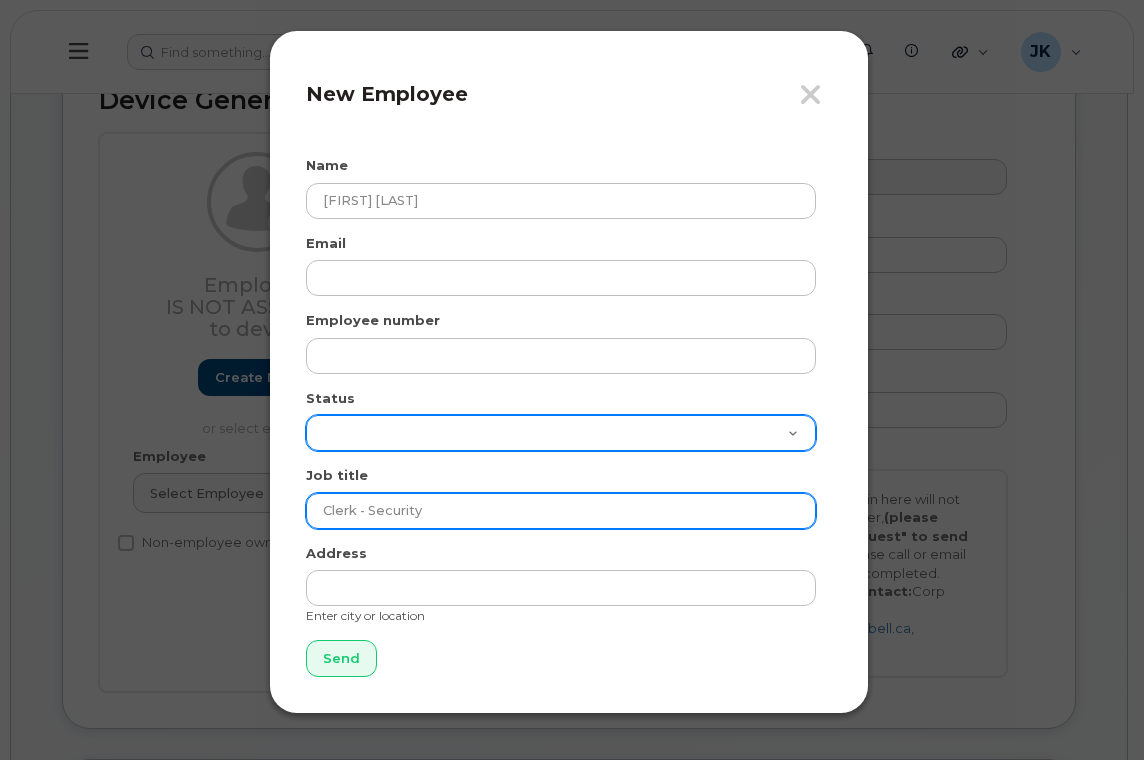 type on "Clerk - Security" 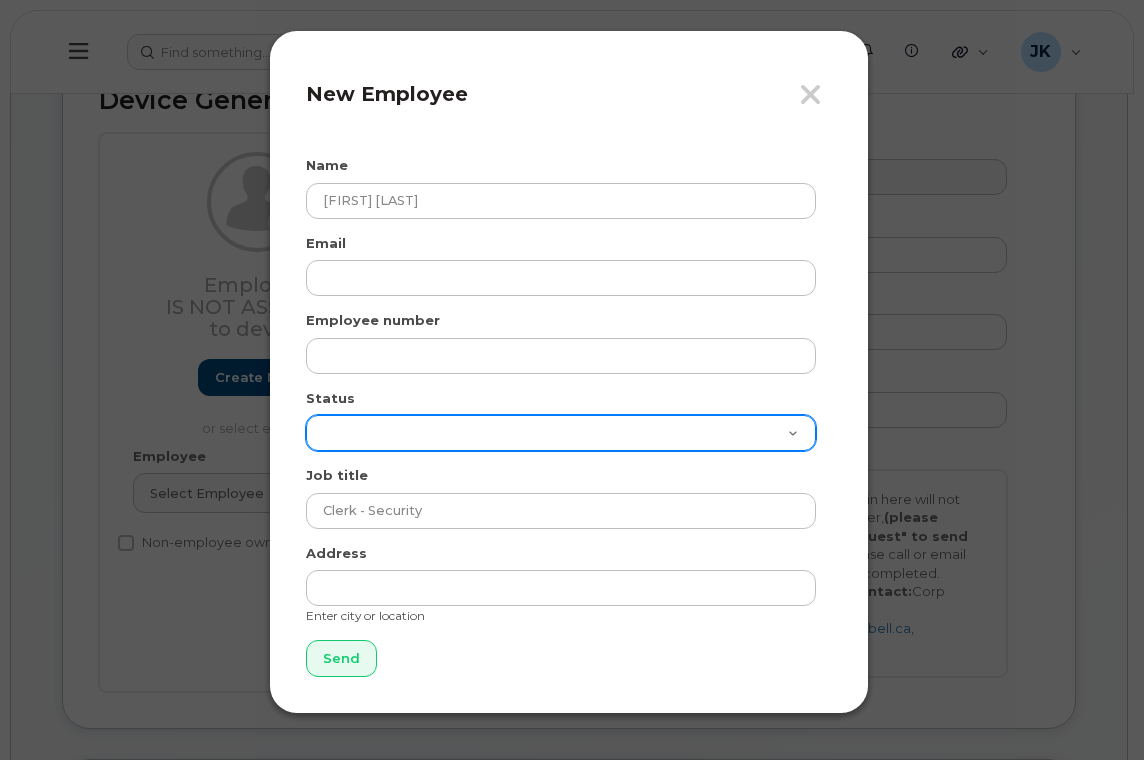 click on "Active
On-Leave
Long Term
Short Term
Maternity Leave
Temp Layoff
Inactive" at bounding box center (561, 433) 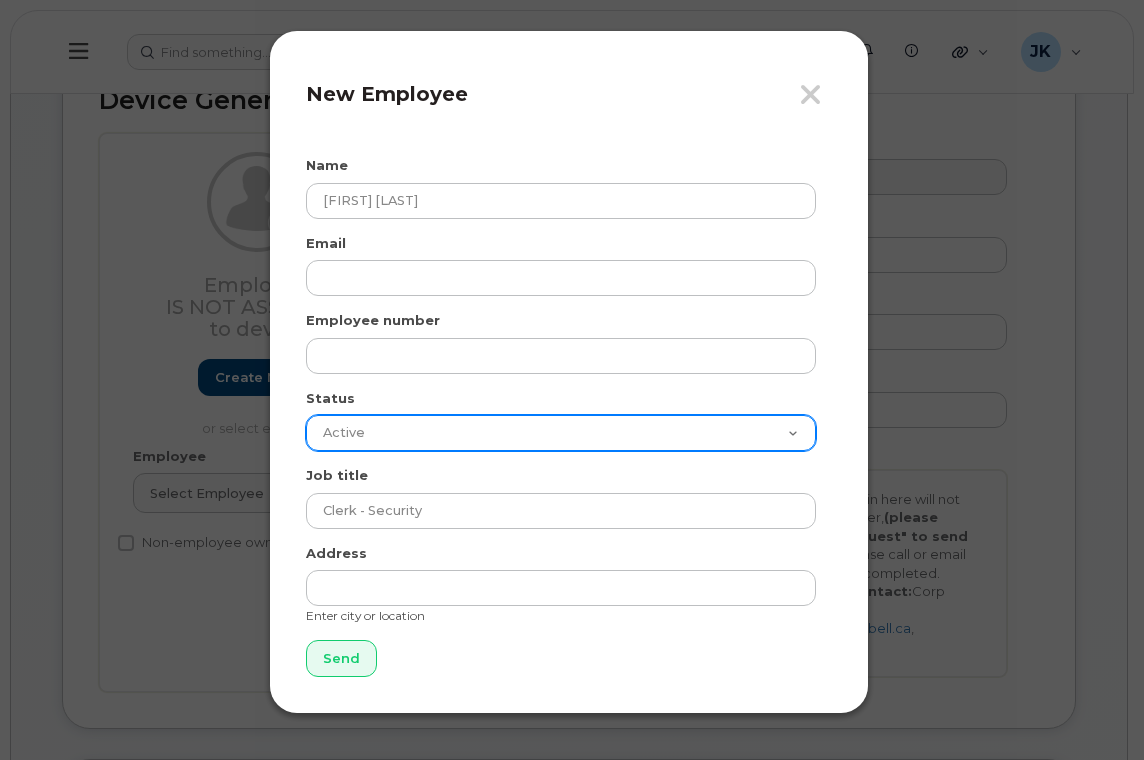 click on "Active
On-Leave
Long Term
Short Term
Maternity Leave
Temp Layoff
Inactive" at bounding box center (561, 433) 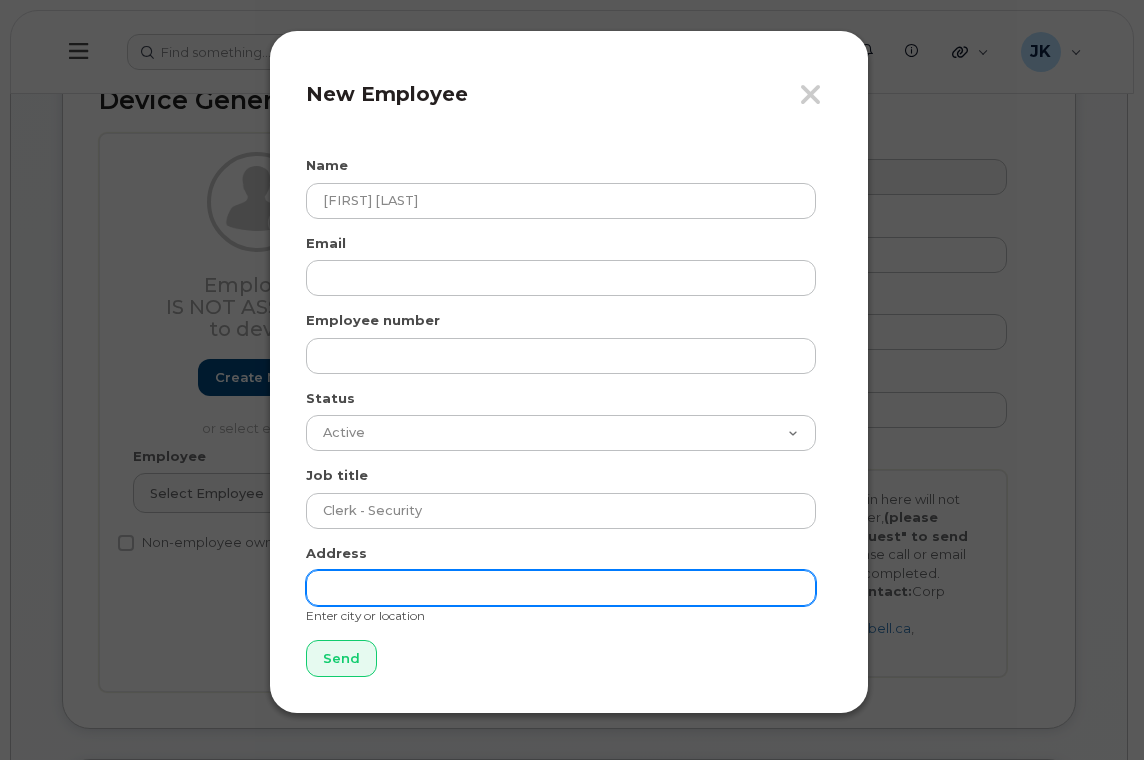 click at bounding box center (561, 588) 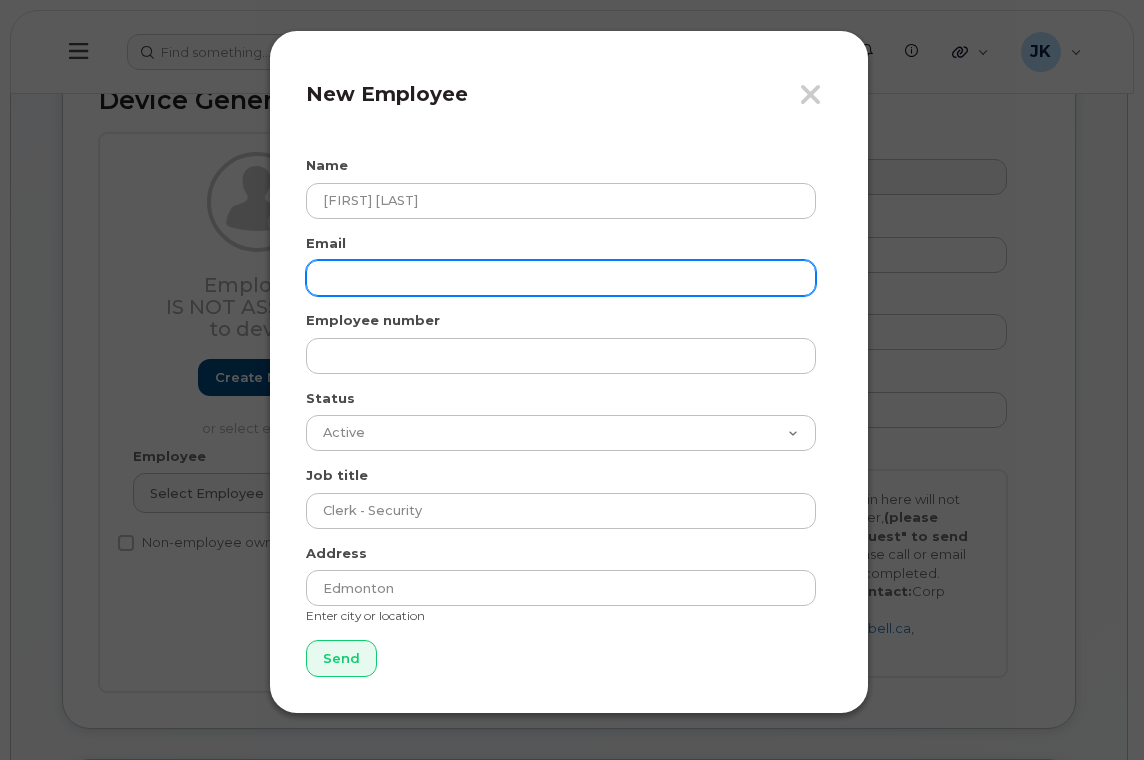 click at bounding box center (561, 278) 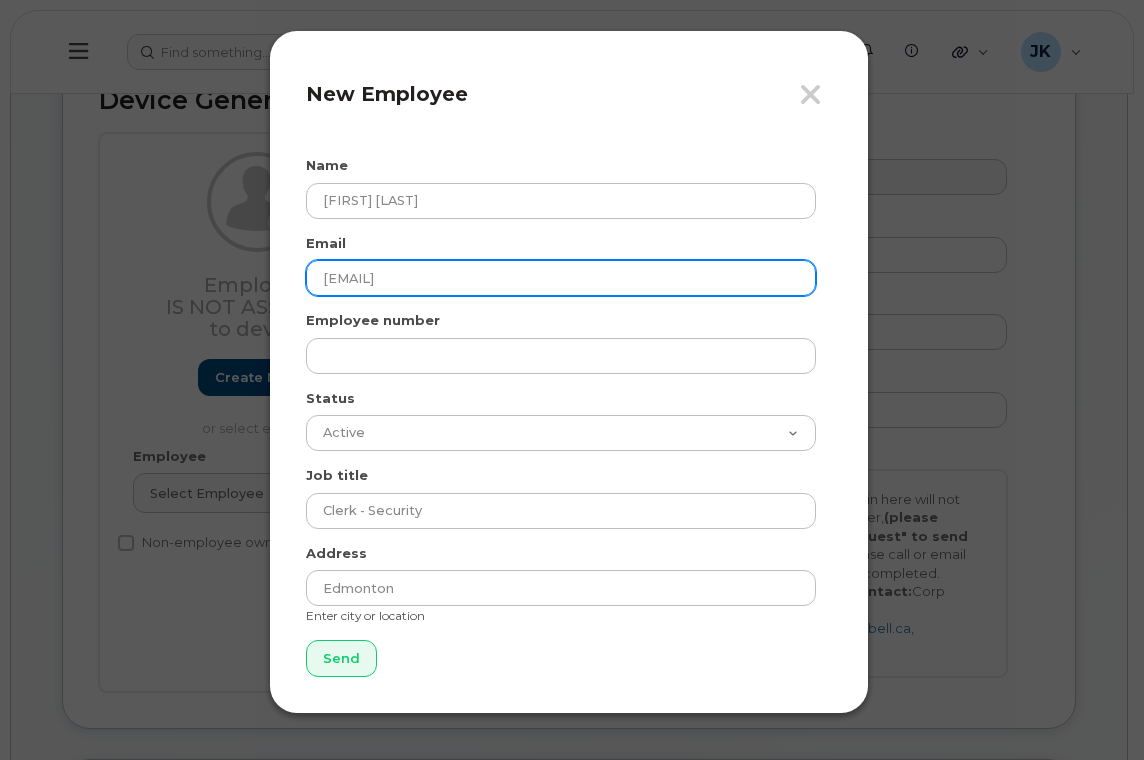 type on "jason.millican@epsb.ca" 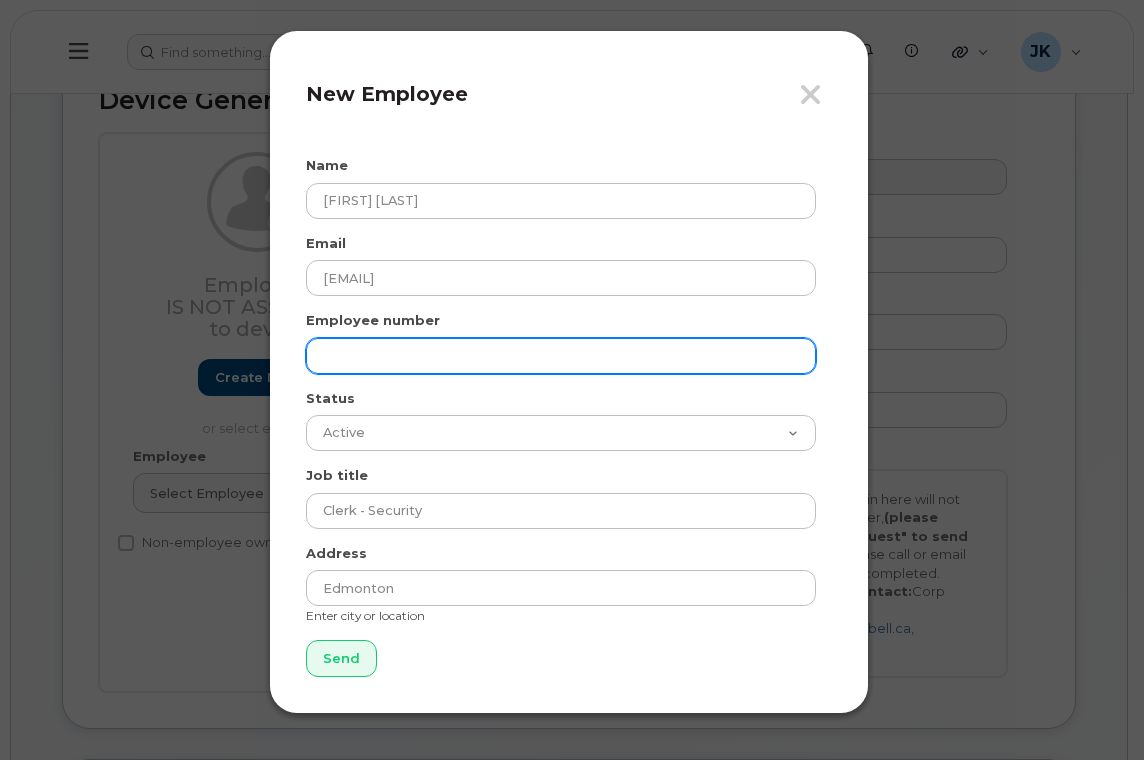 click at bounding box center (561, 356) 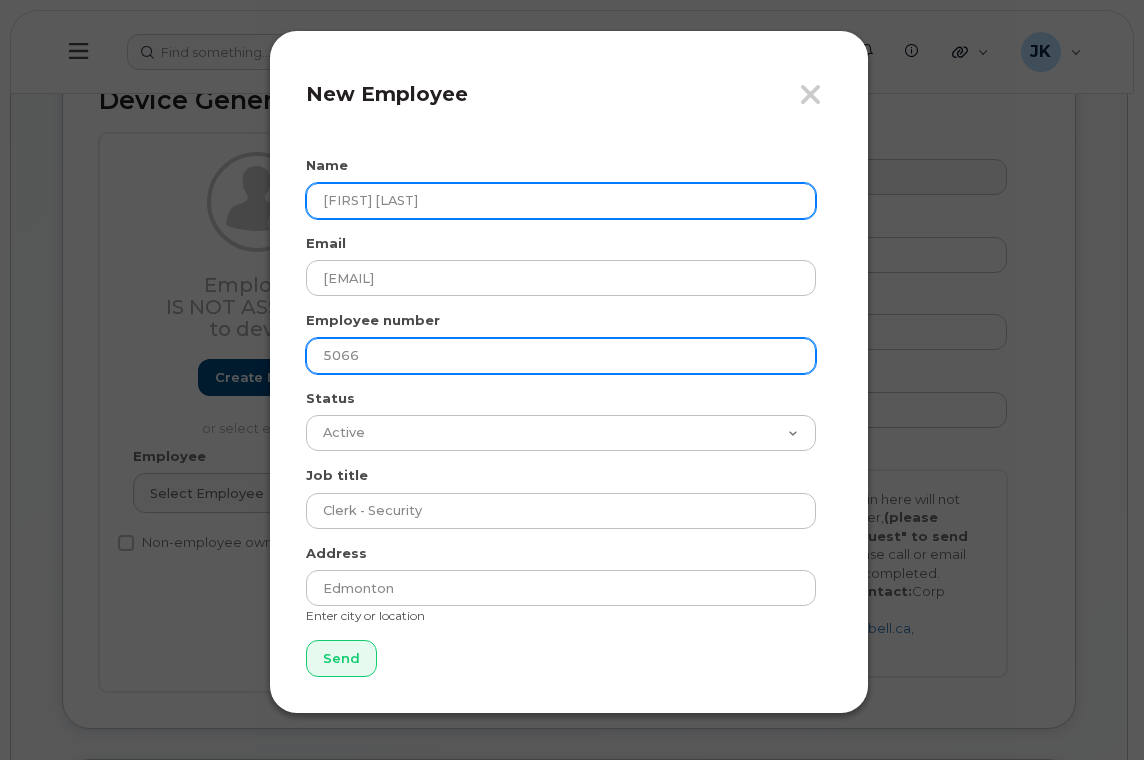 type on "5066" 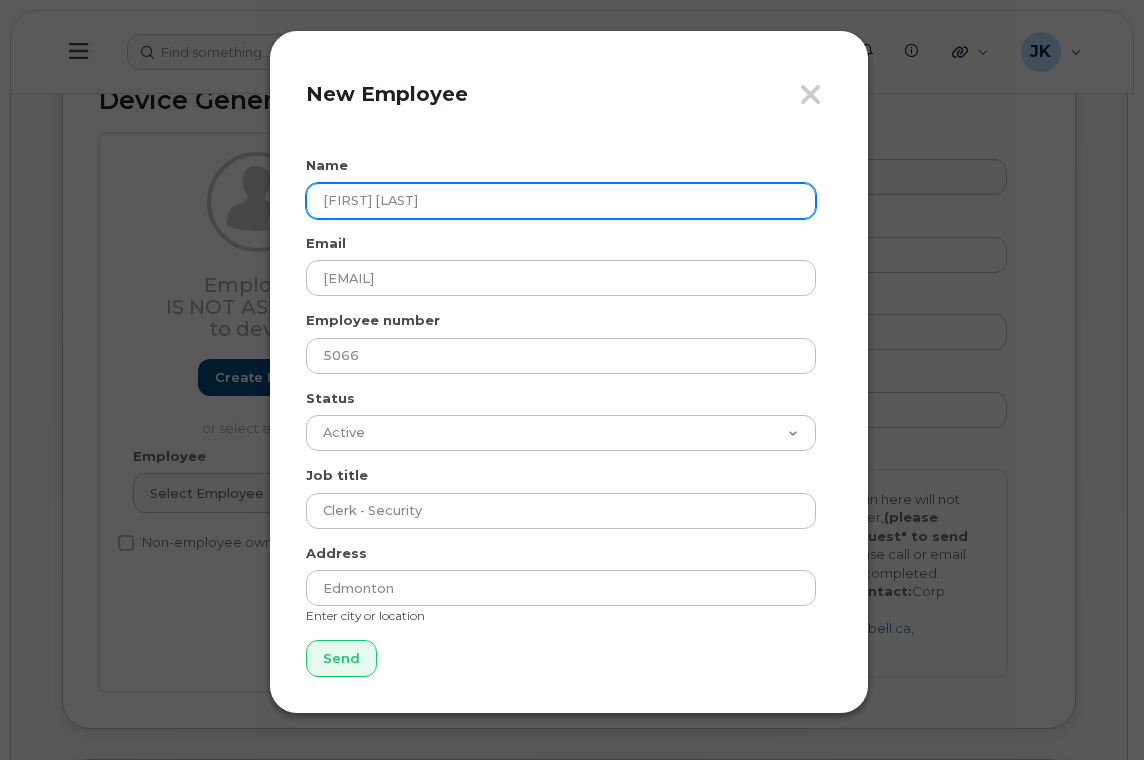 drag, startPoint x: 433, startPoint y: 200, endPoint x: 298, endPoint y: 201, distance: 135.00371 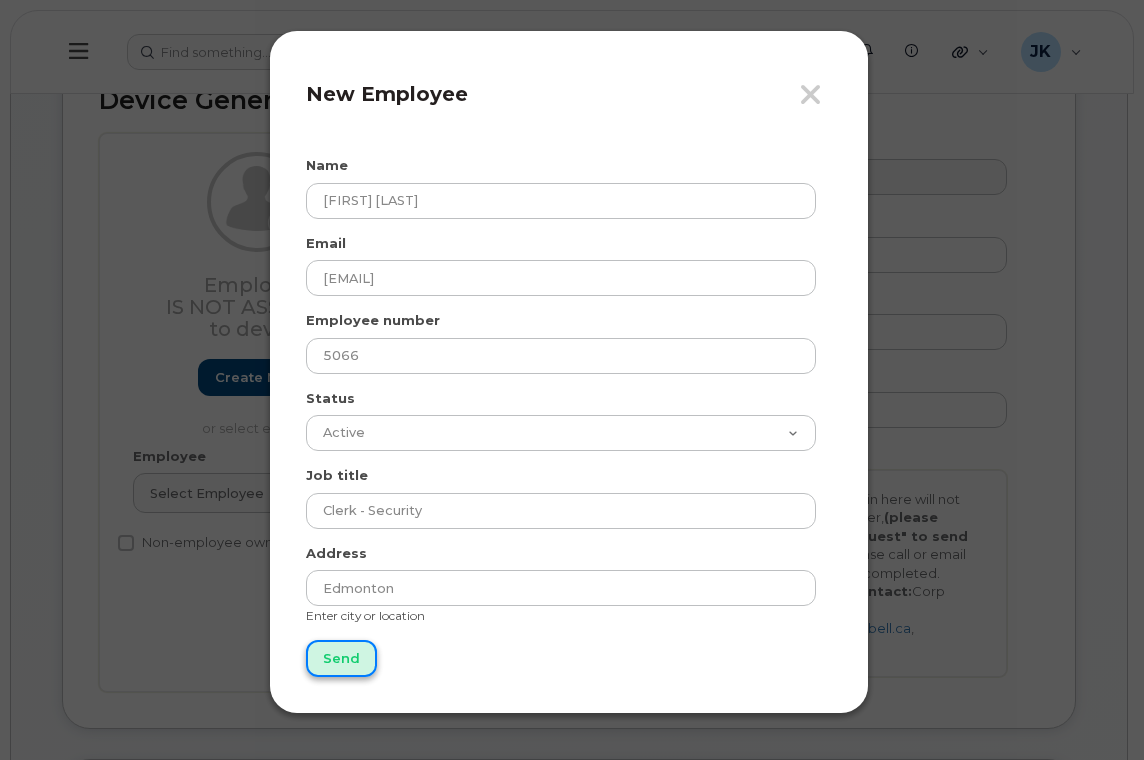 click on "Send" at bounding box center [341, 658] 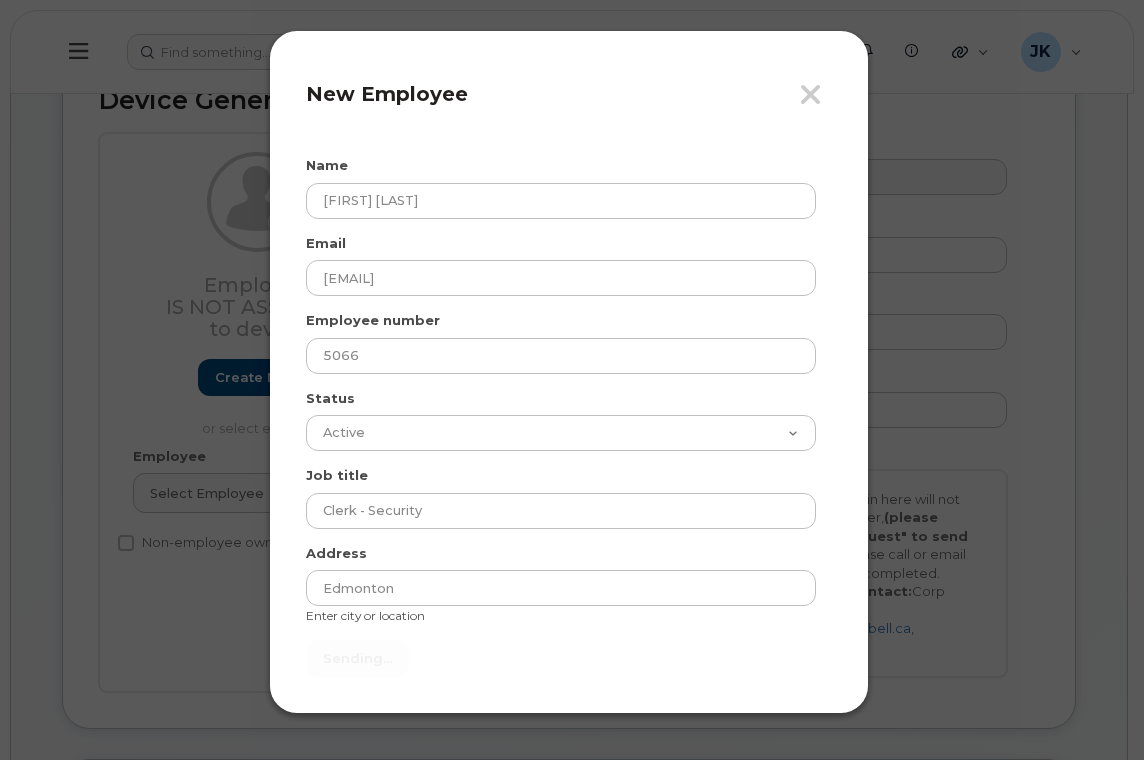 type on "Send" 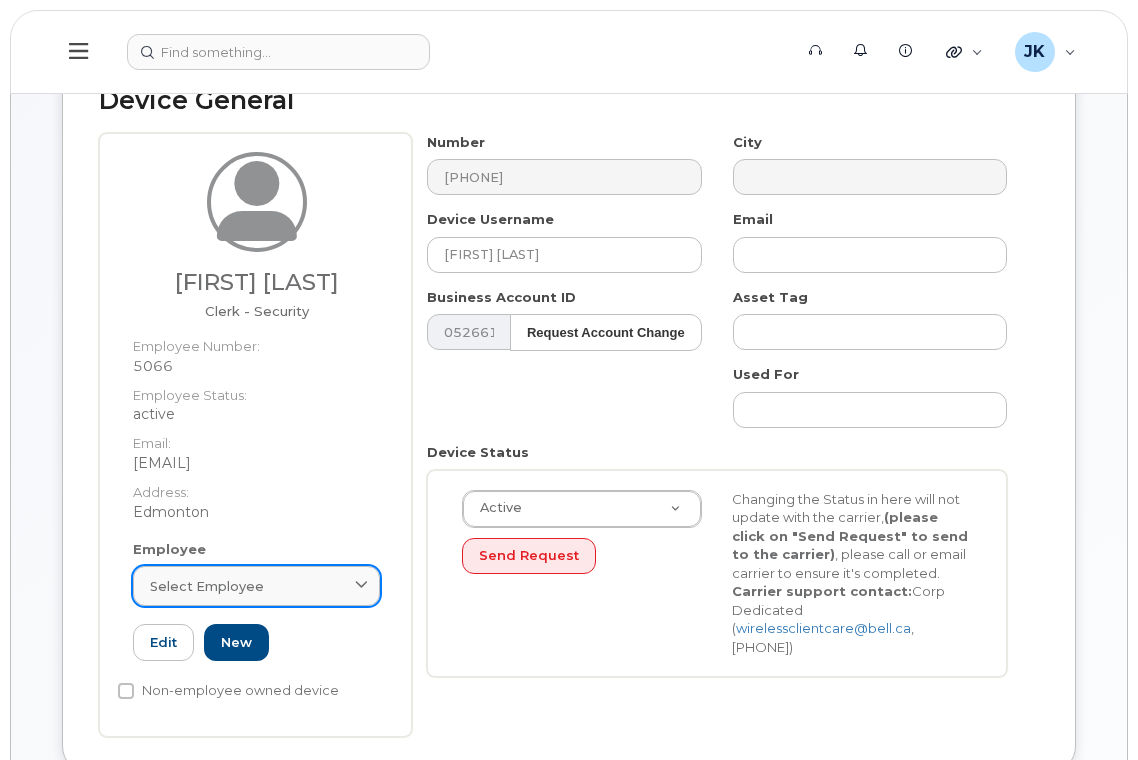 click on "Select employee" 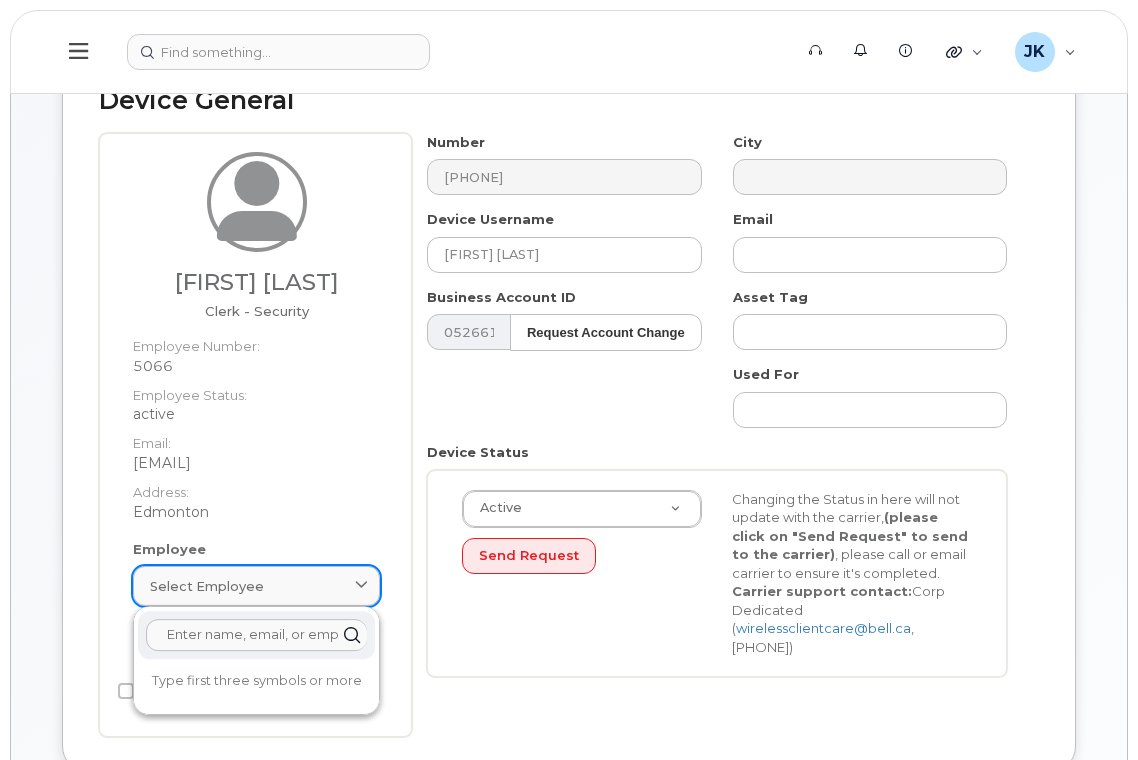 paste on "Jason Millican" 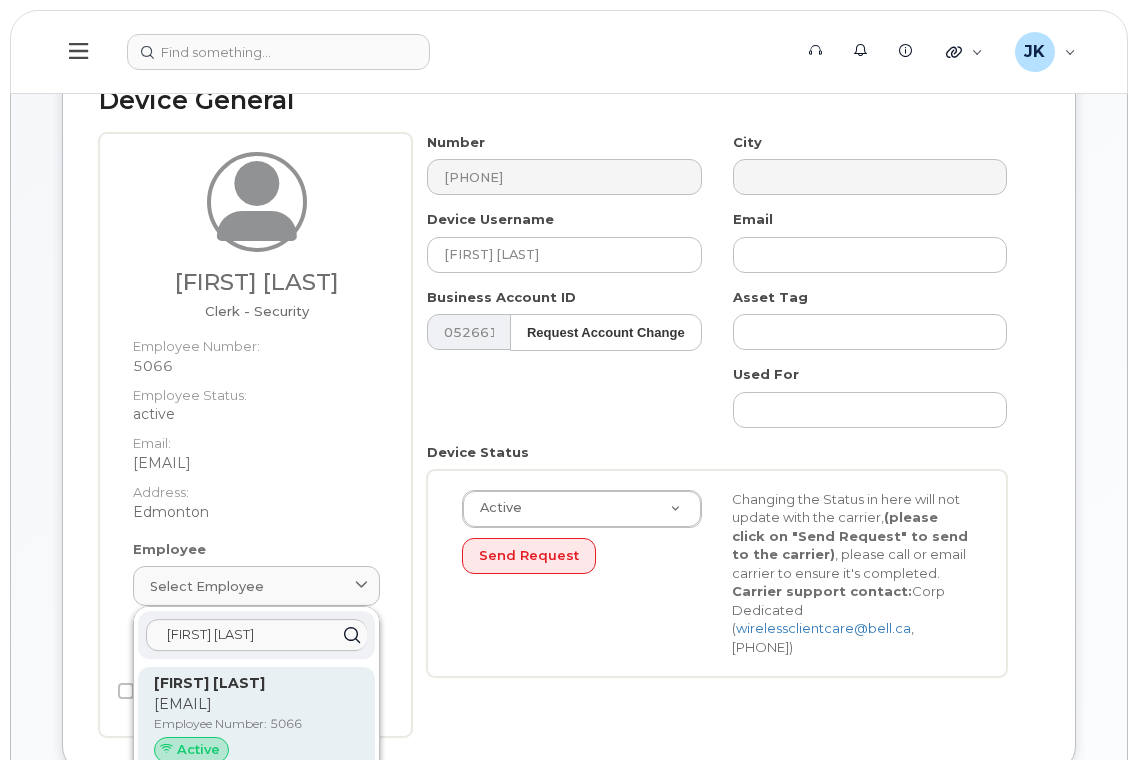 type on "Jason Millican" 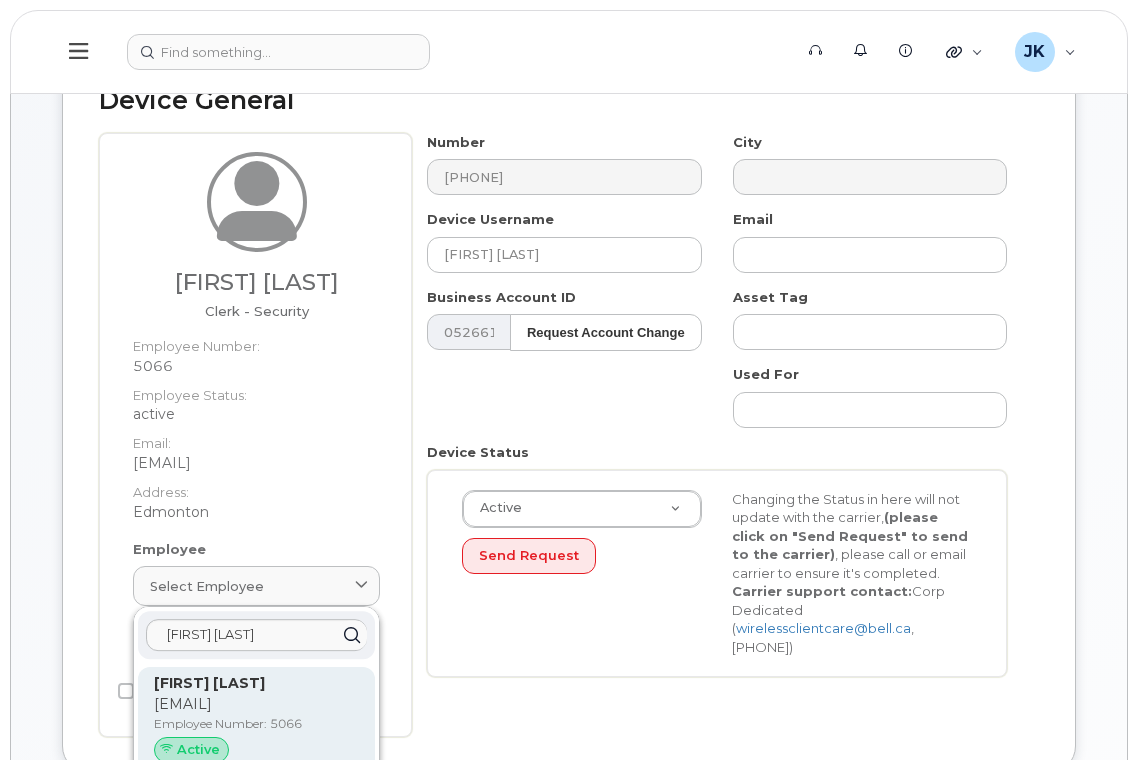 click on "jason.millican@epsb.ca" at bounding box center [256, 704] 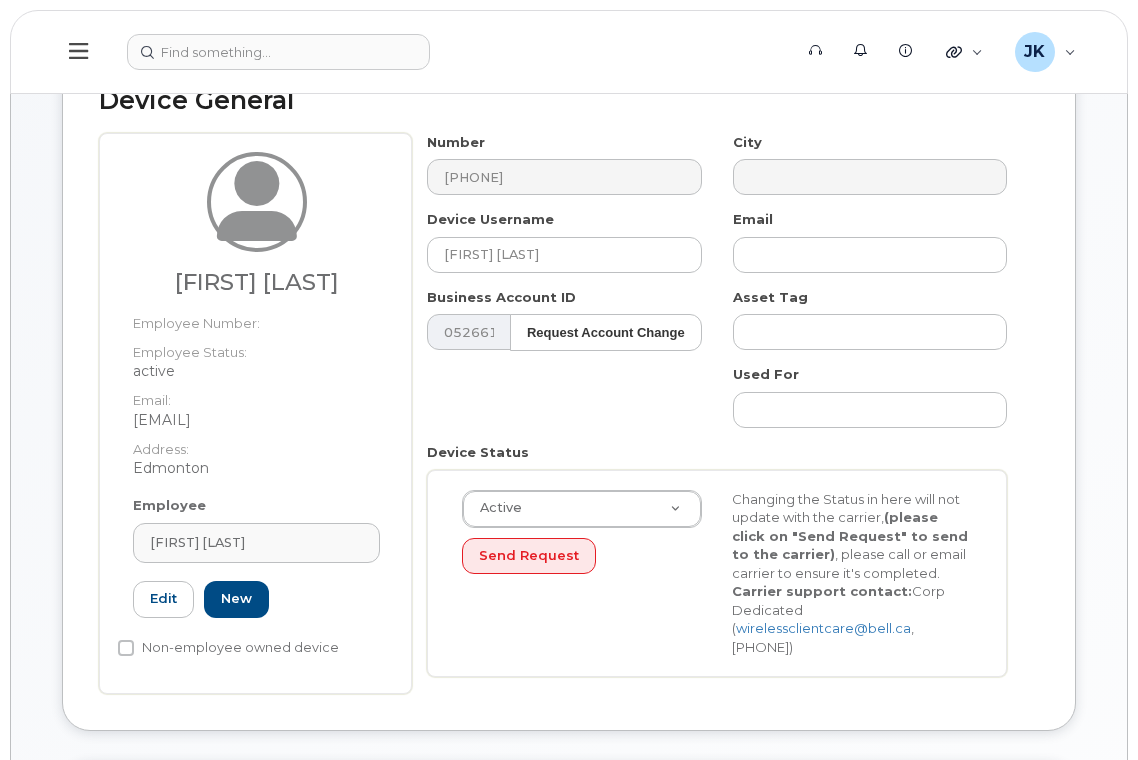 type on "5066" 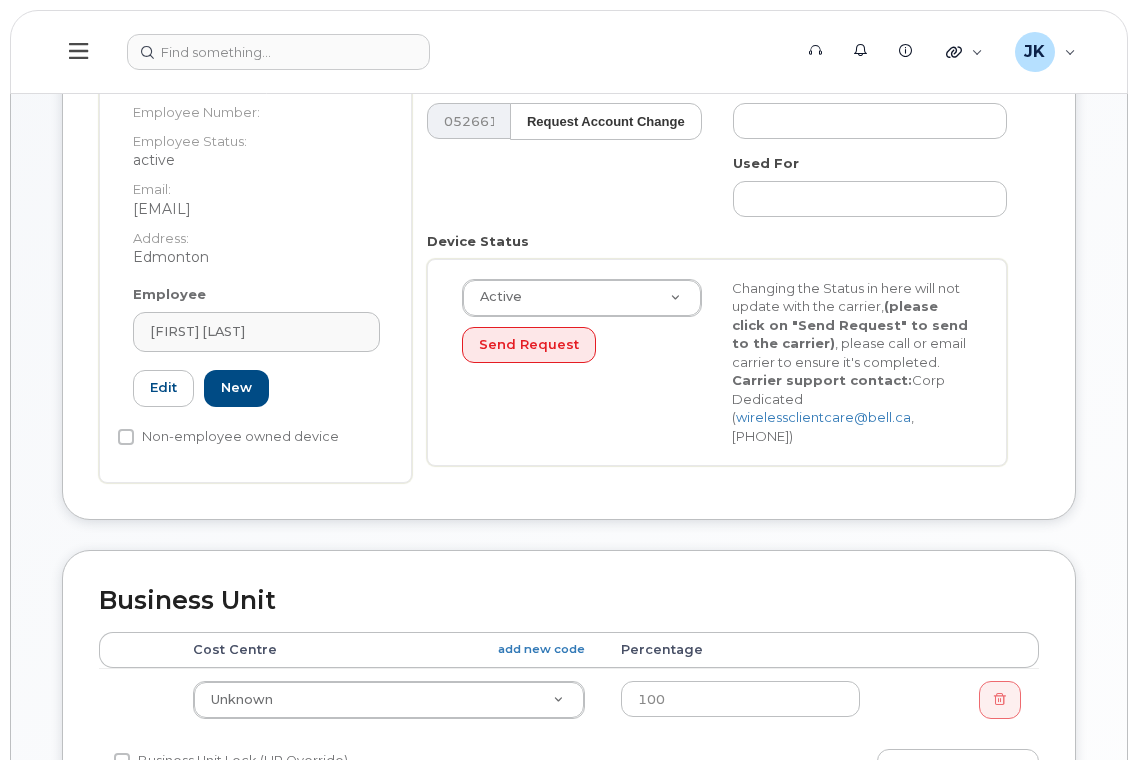 scroll, scrollTop: 800, scrollLeft: 0, axis: vertical 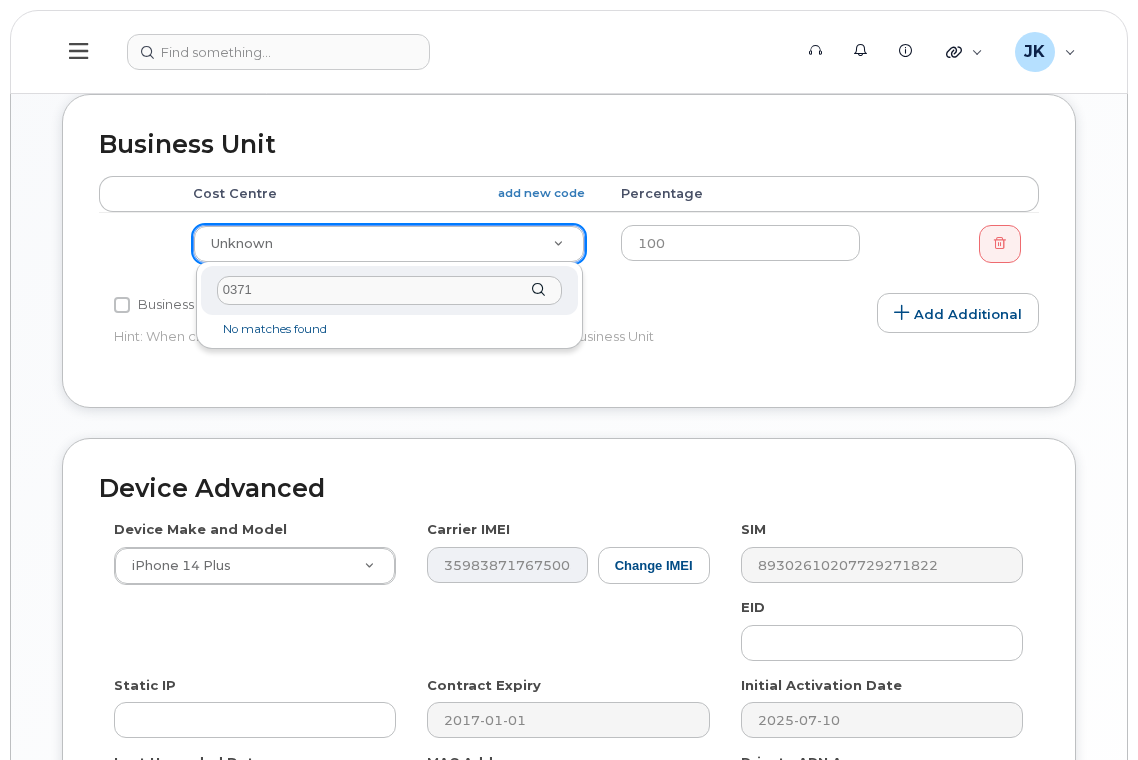 drag, startPoint x: 260, startPoint y: 292, endPoint x: 193, endPoint y: 287, distance: 67.18631 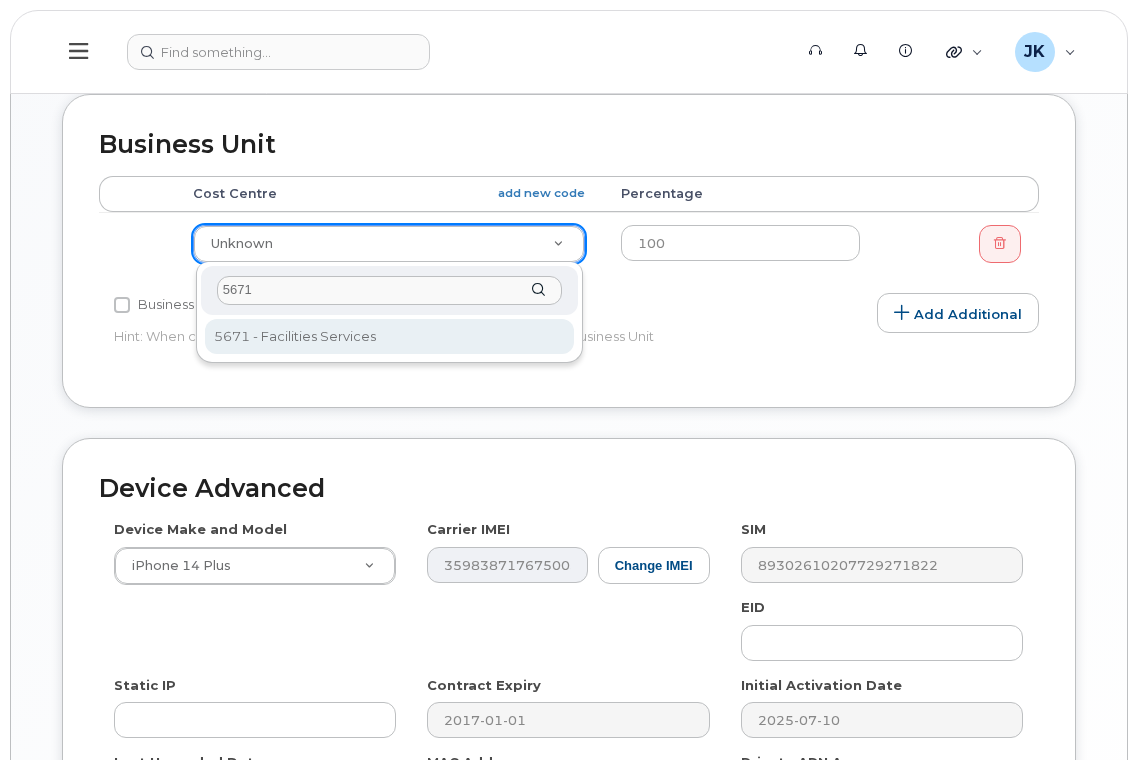 type on "5671" 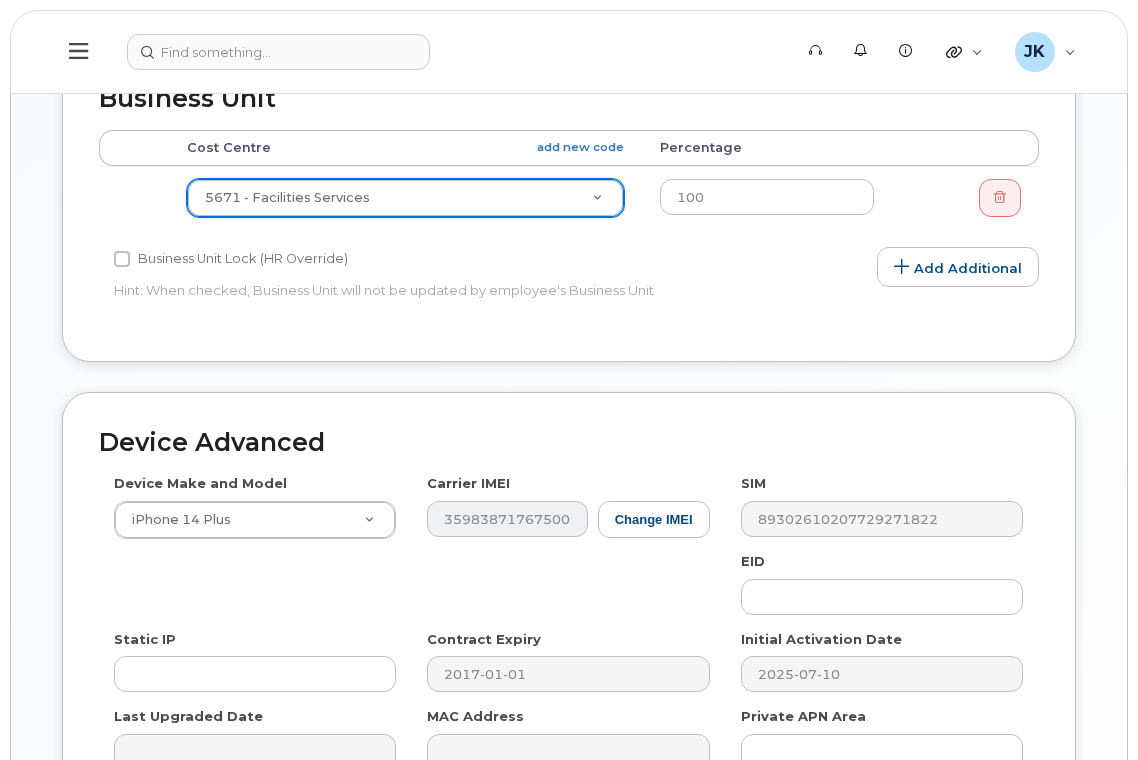 scroll, scrollTop: 1075, scrollLeft: 0, axis: vertical 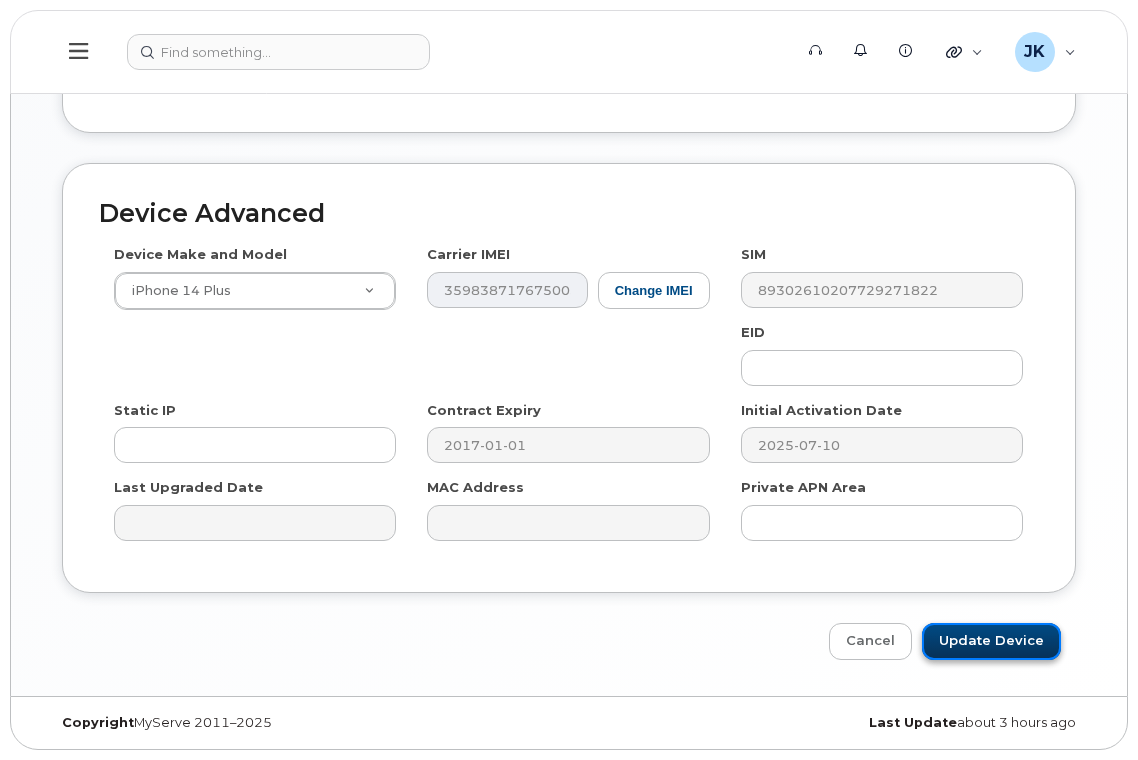 click on "Update Device" at bounding box center [991, 641] 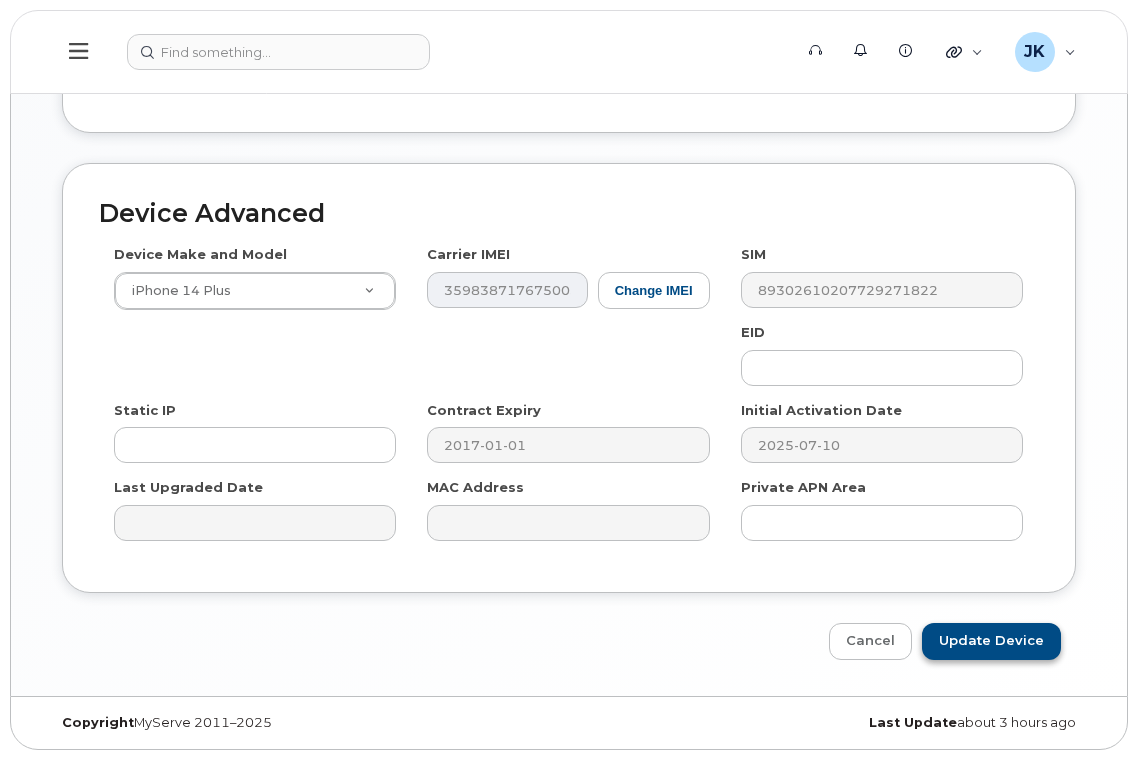 type on "Saving..." 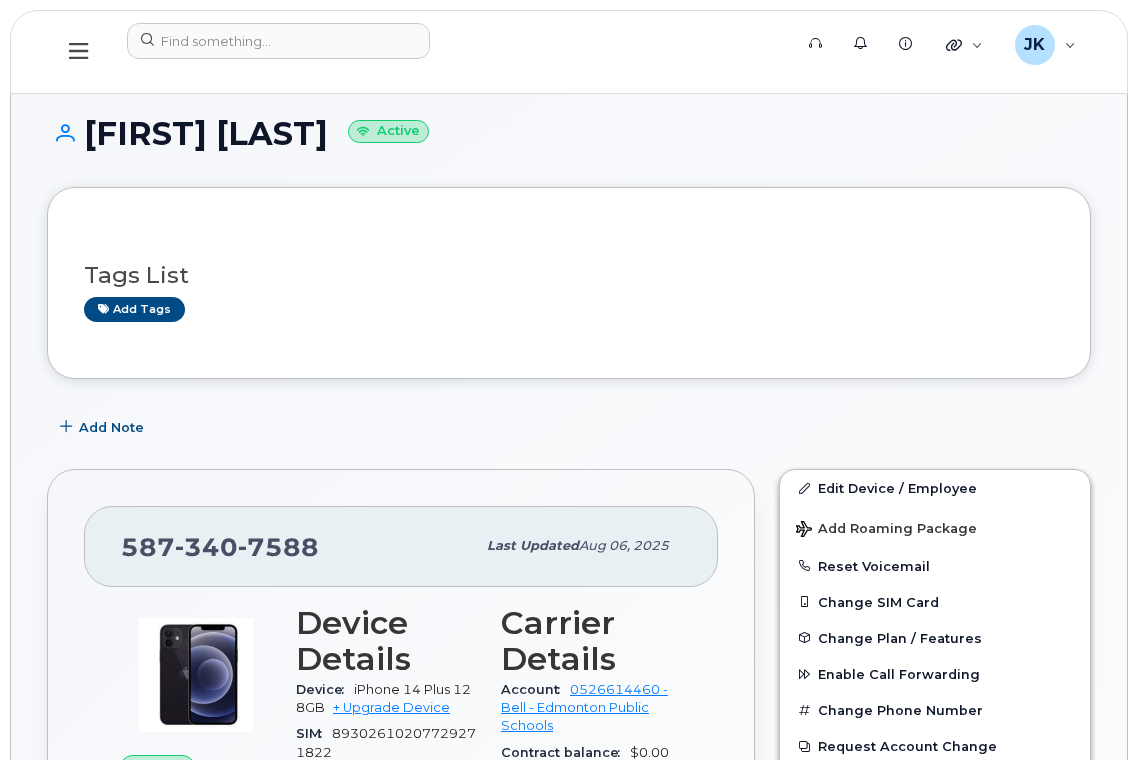 scroll, scrollTop: 0, scrollLeft: 0, axis: both 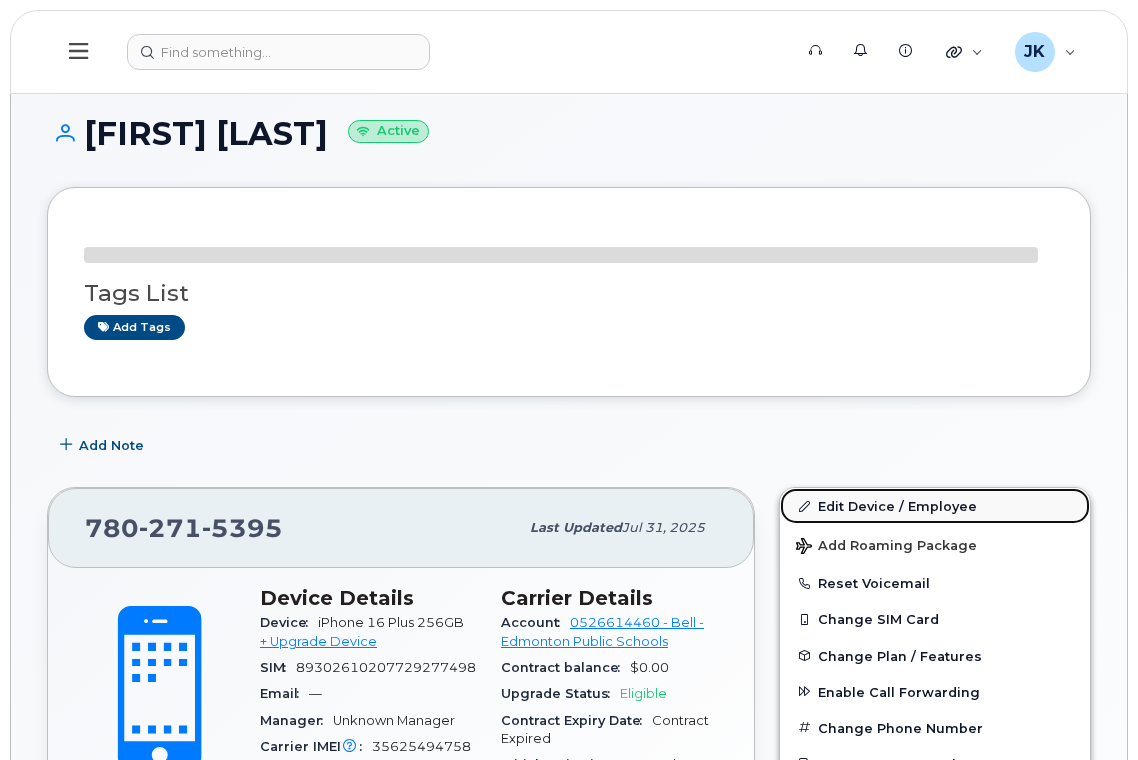 click on "Edit Device / Employee" at bounding box center (935, 506) 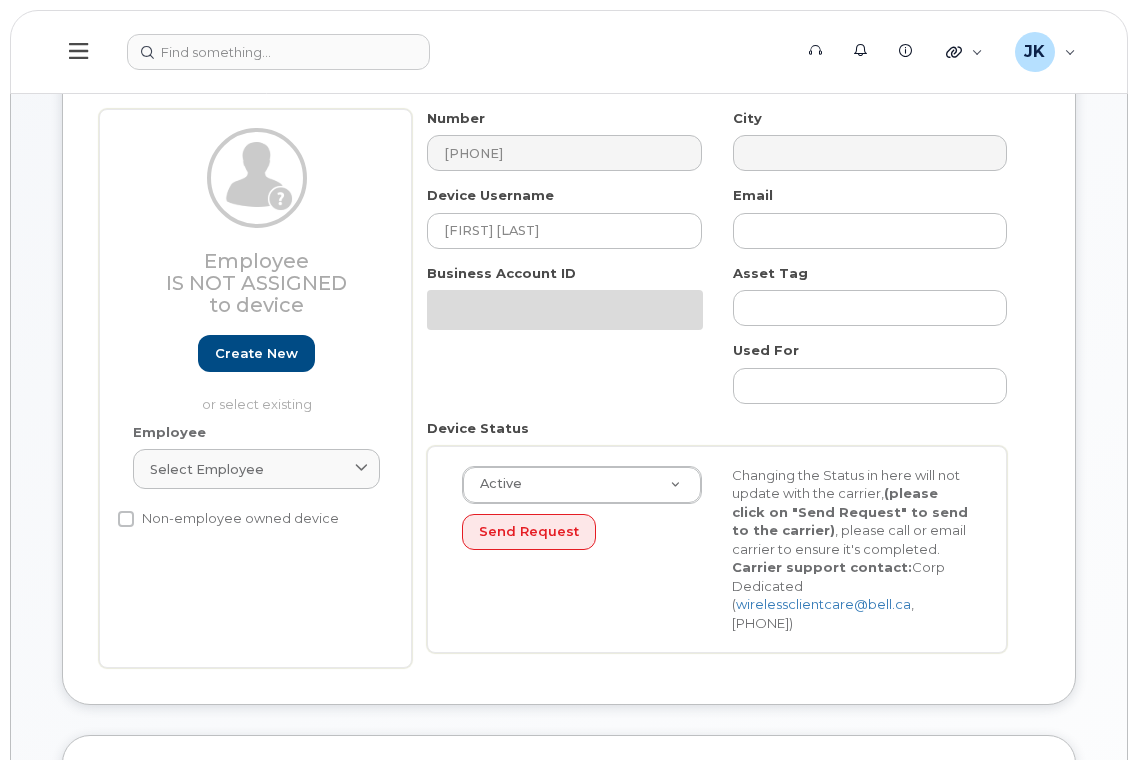 scroll, scrollTop: 267, scrollLeft: 0, axis: vertical 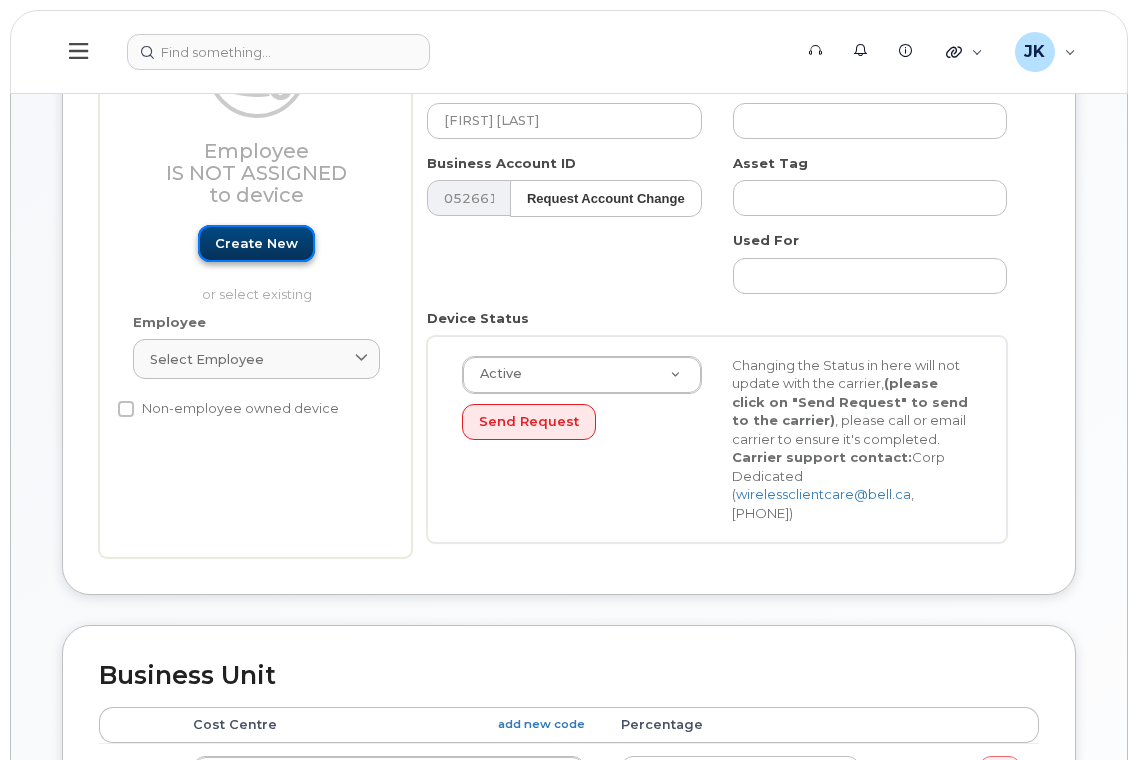 click on "Create new" at bounding box center (256, 243) 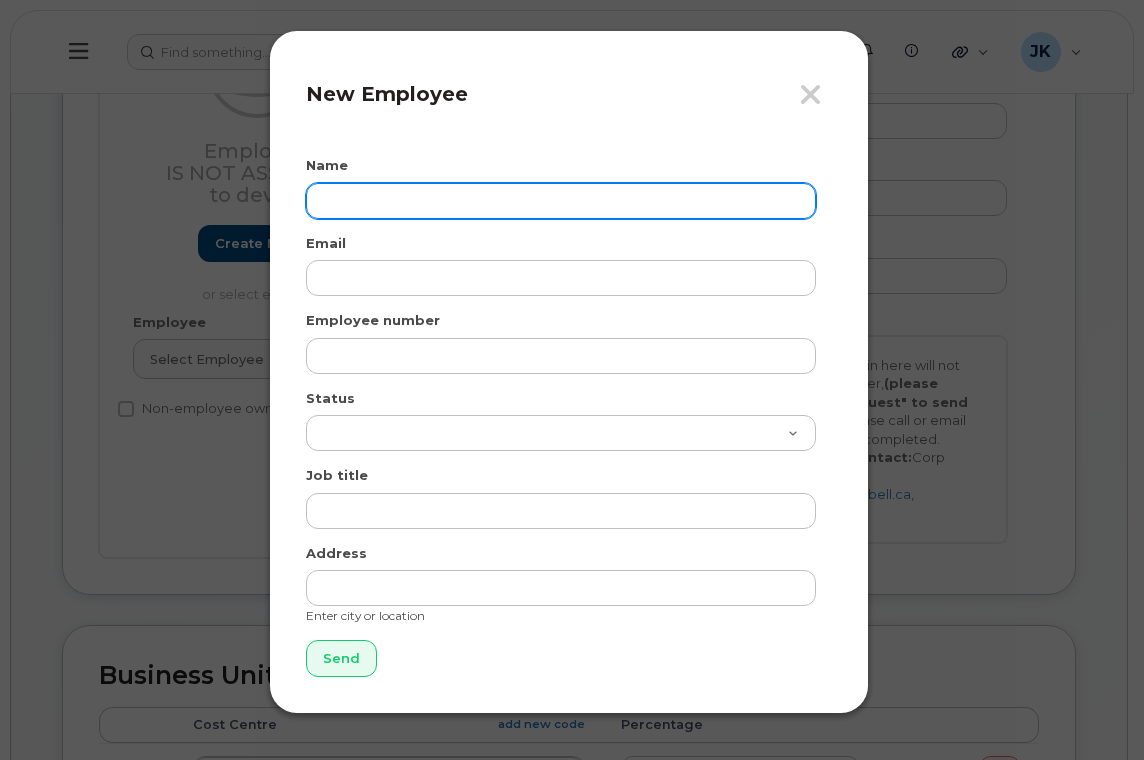 click at bounding box center [561, 201] 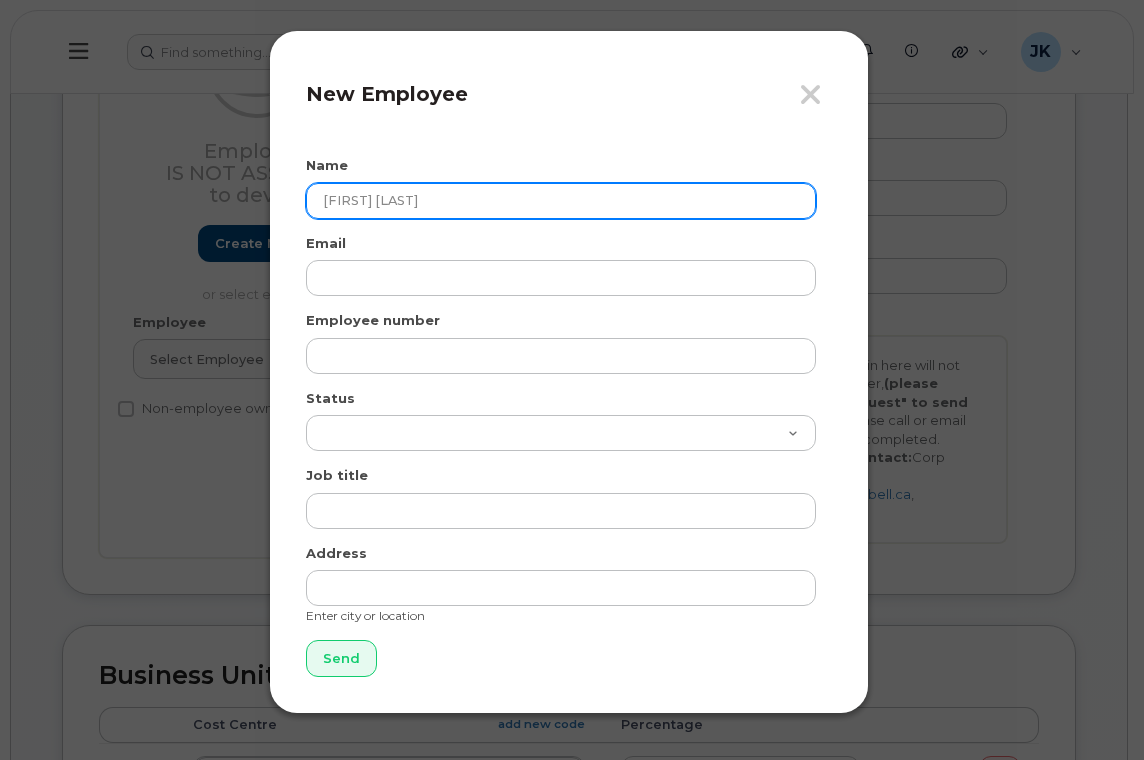 type on "[FIRST] [LAST]" 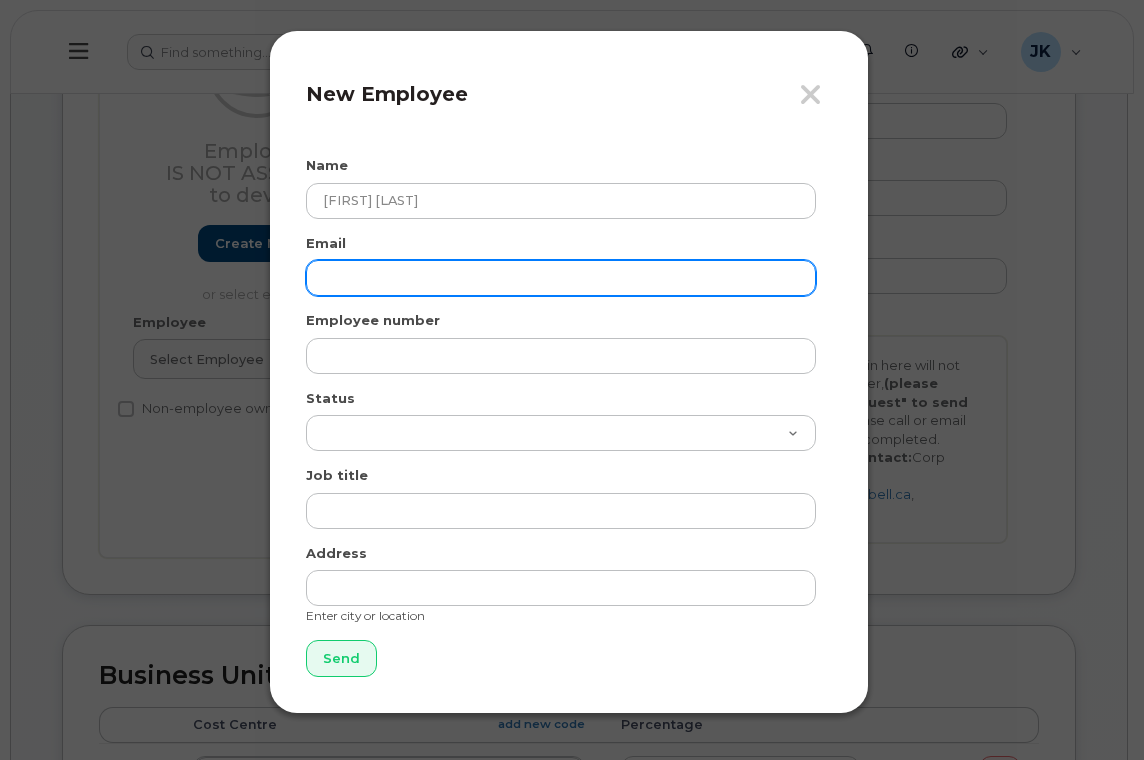 click at bounding box center [561, 278] 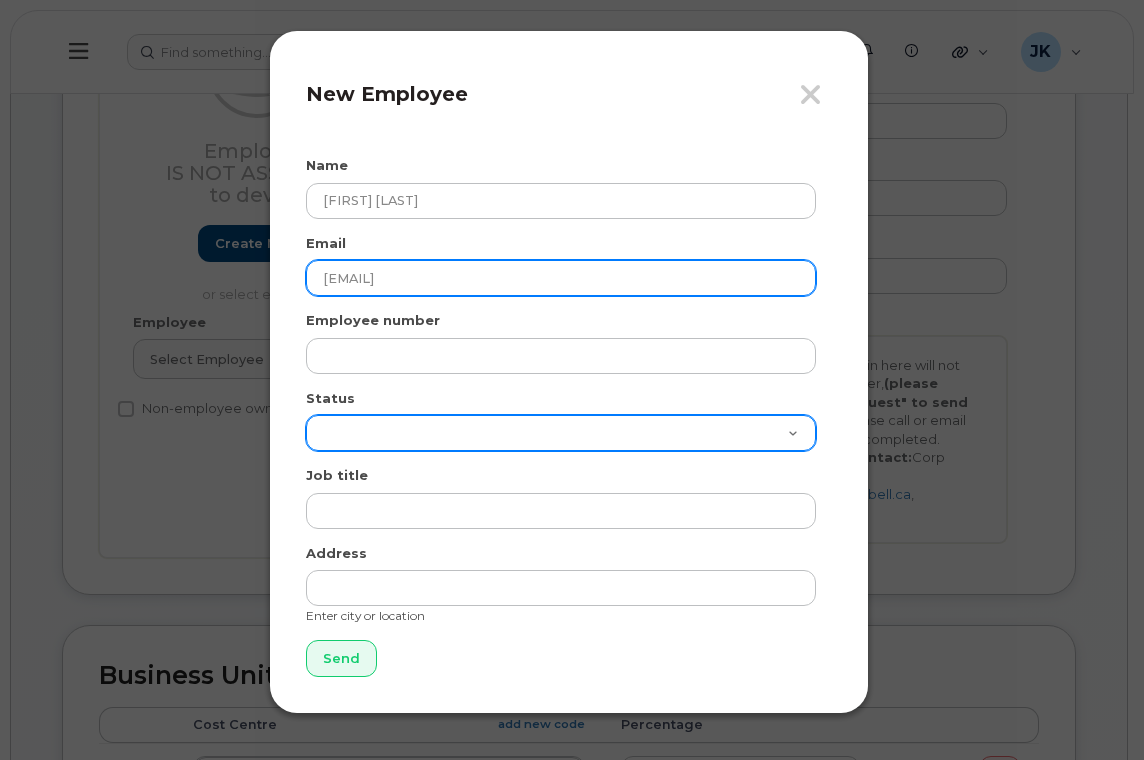 type on "[EMAIL]" 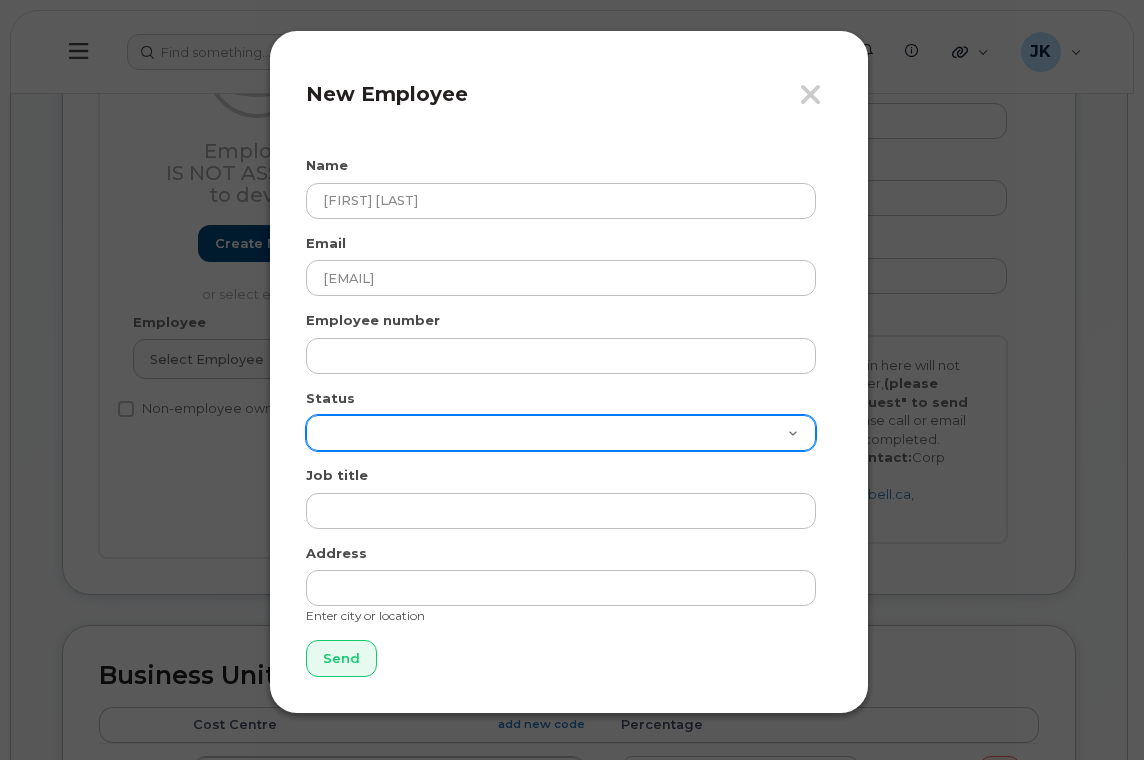 click on "Active
On-Leave
Long Term
Short Term
Maternity Leave
Temp Layoff
Inactive" at bounding box center (561, 433) 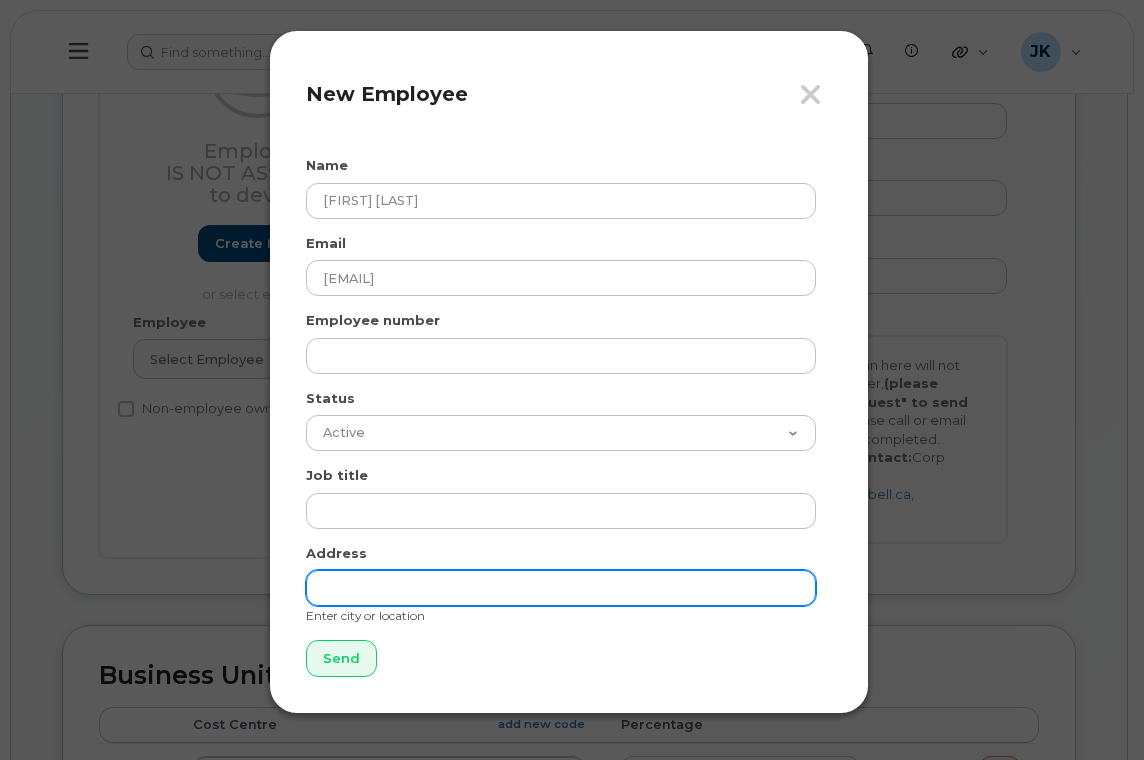 click at bounding box center (561, 588) 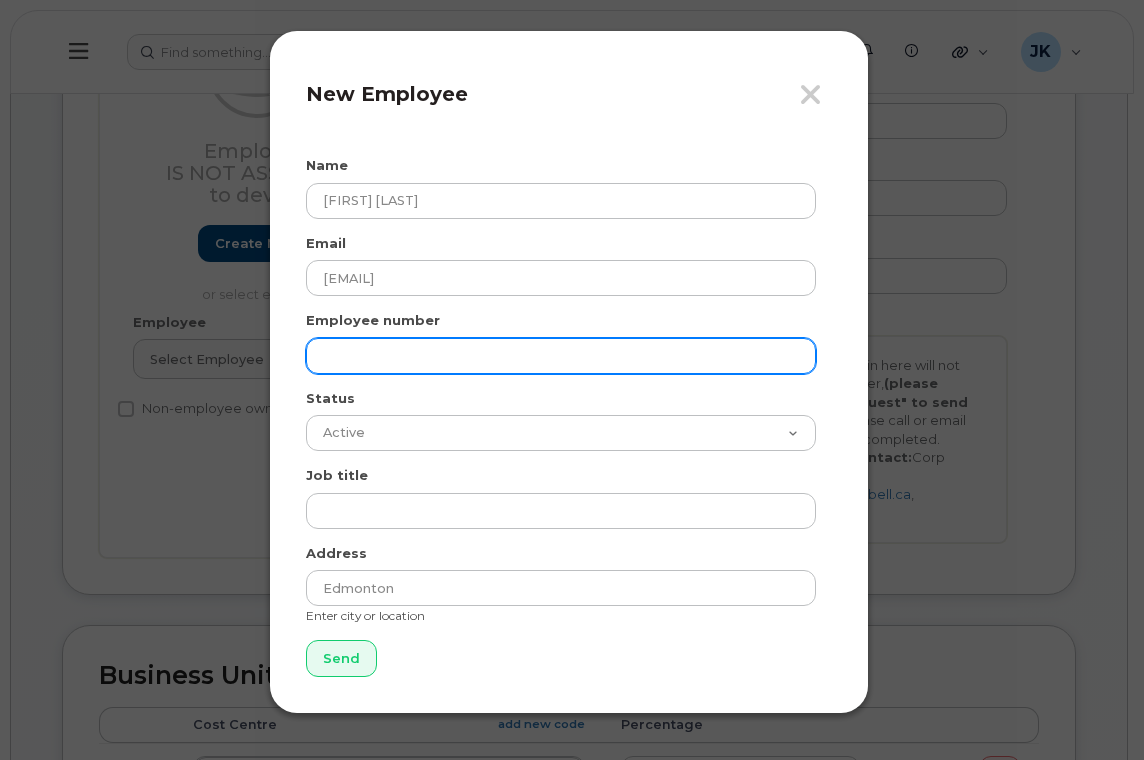 click at bounding box center (561, 356) 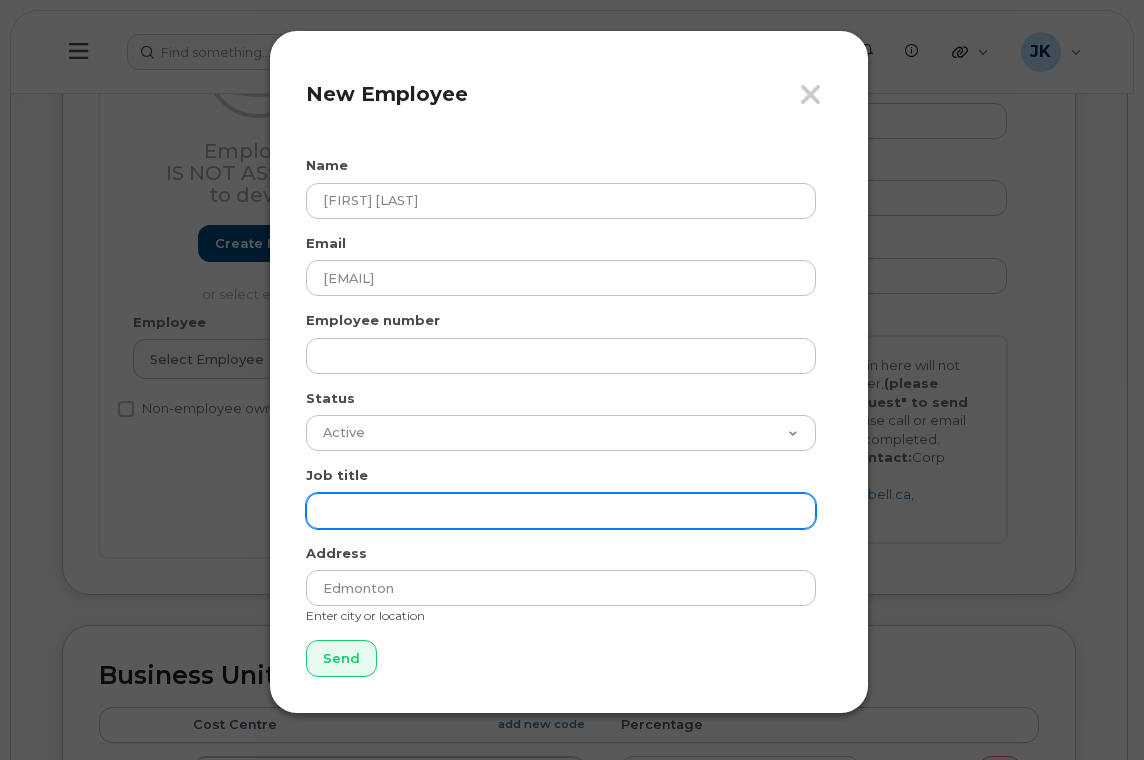 click at bounding box center (561, 511) 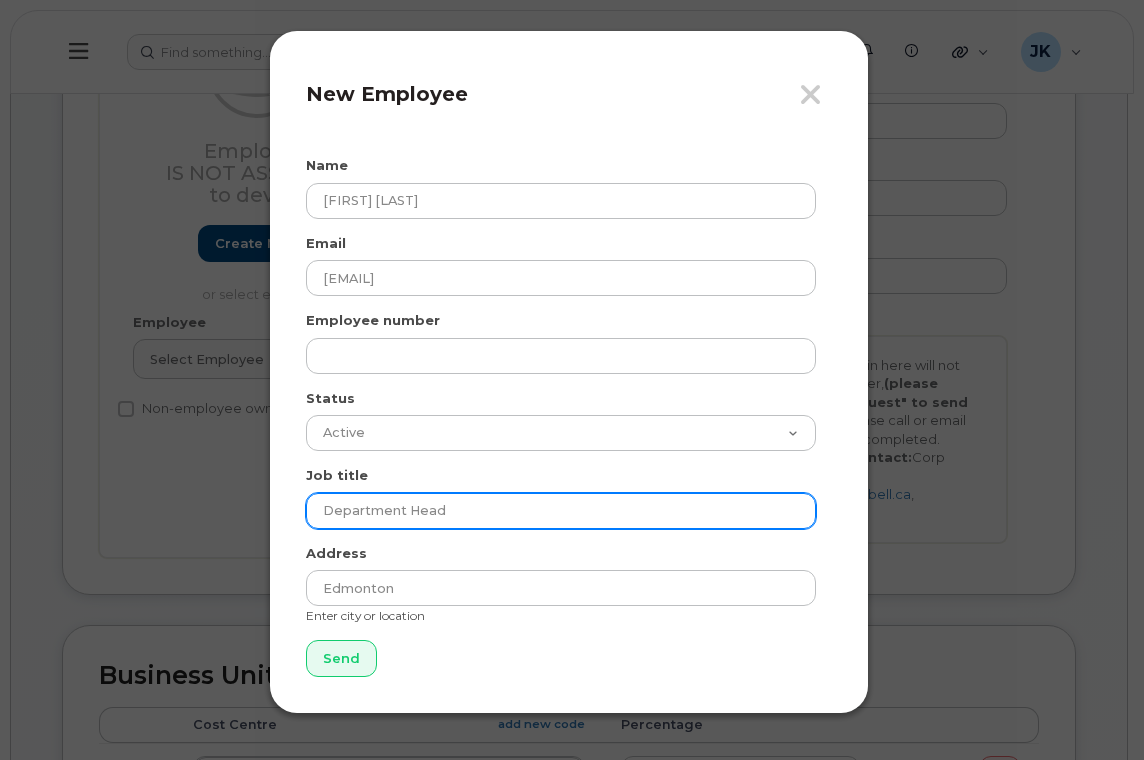 type on "Department Head" 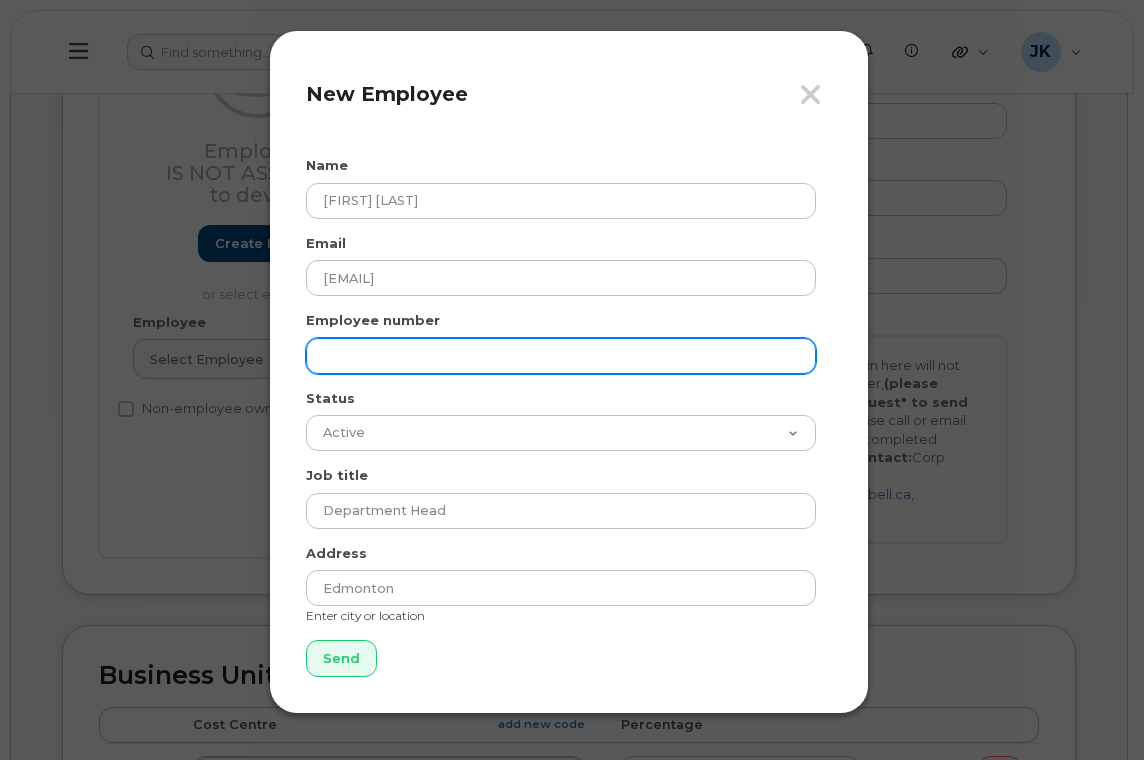 click at bounding box center (561, 356) 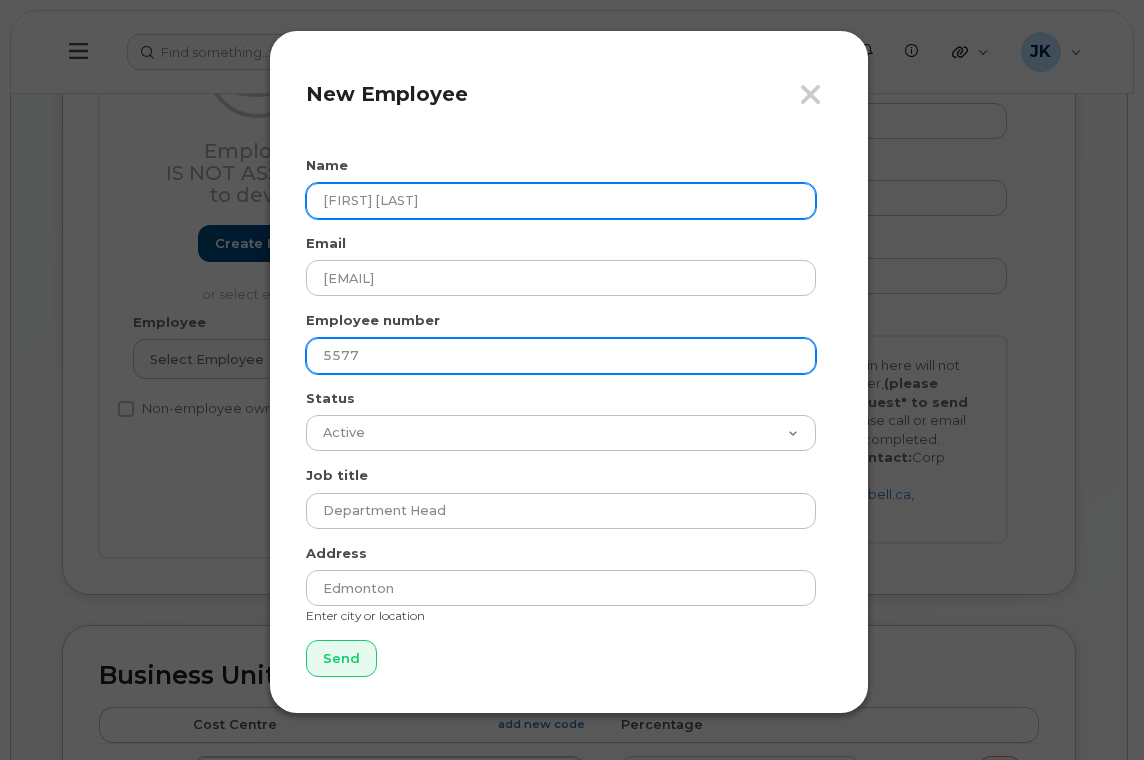 type on "5577" 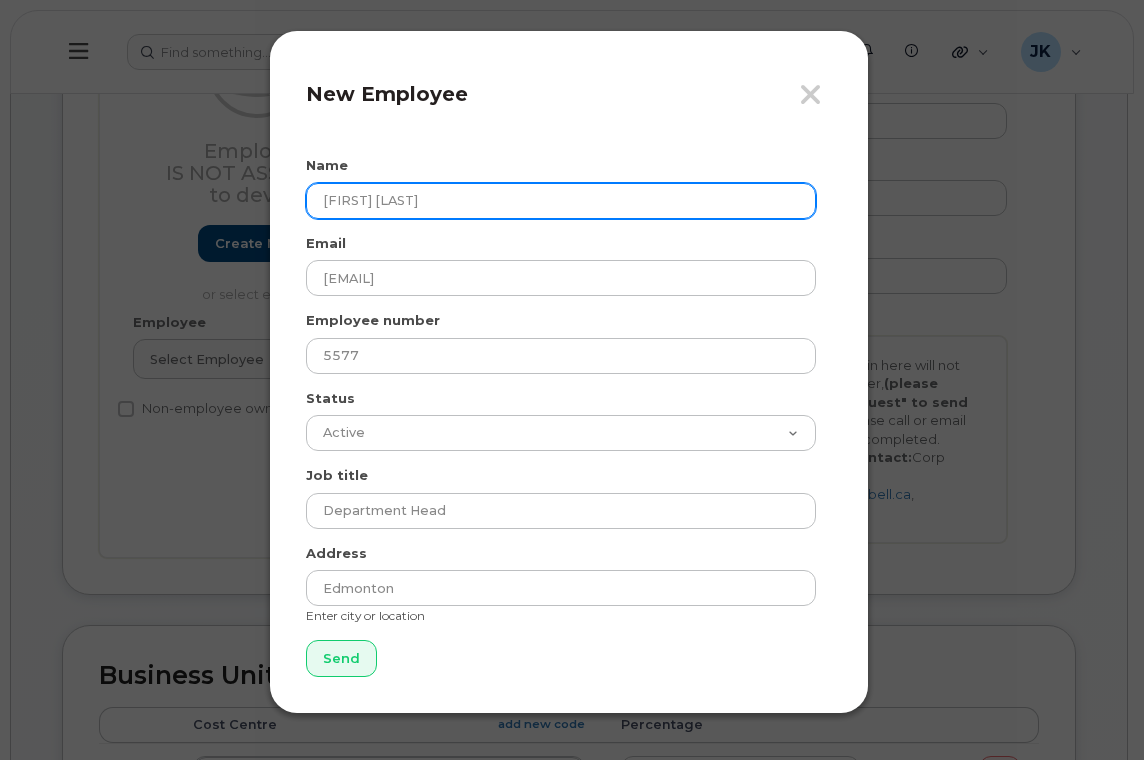 drag, startPoint x: 401, startPoint y: 197, endPoint x: 277, endPoint y: 207, distance: 124.40257 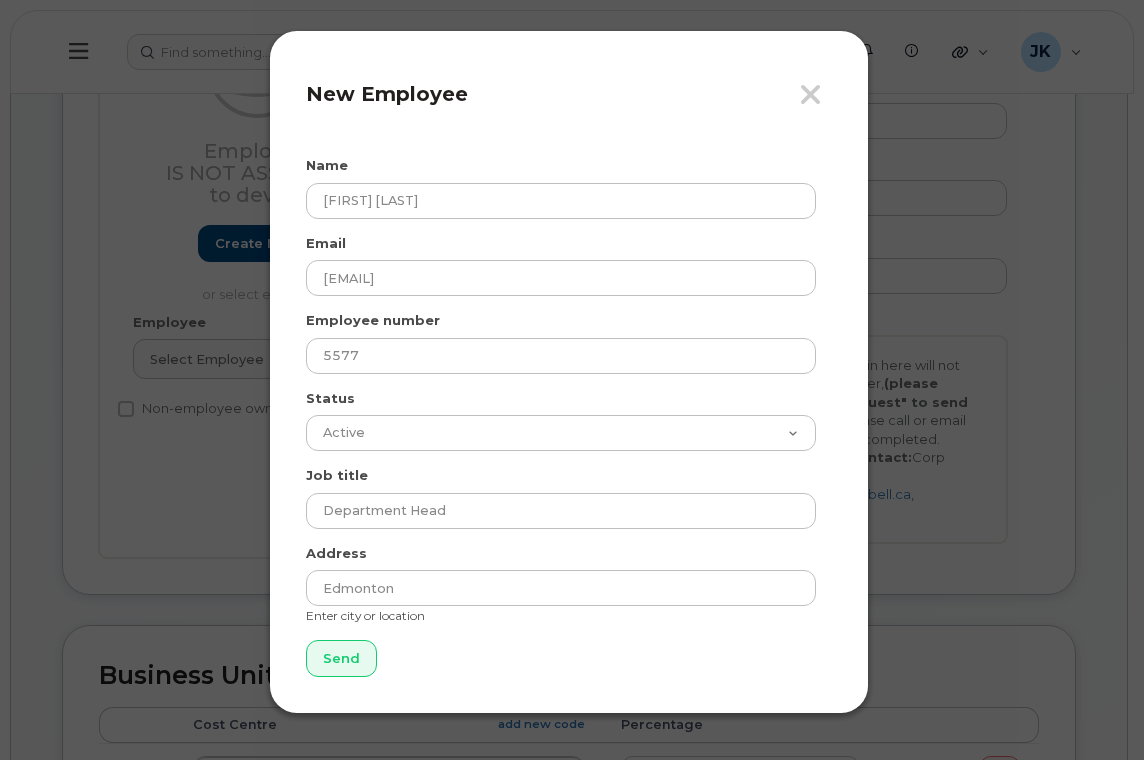 click on "Name
Brian Kim
Email
brian.kim@epsb.ca
Employee number
5577
Status
Active
On-Leave
Long Term
Short Term
Maternity Leave
Temp Layoff
Inactive
Job title
Department Head
Address
Edmonton
Enter city or location
Send" at bounding box center [569, 416] 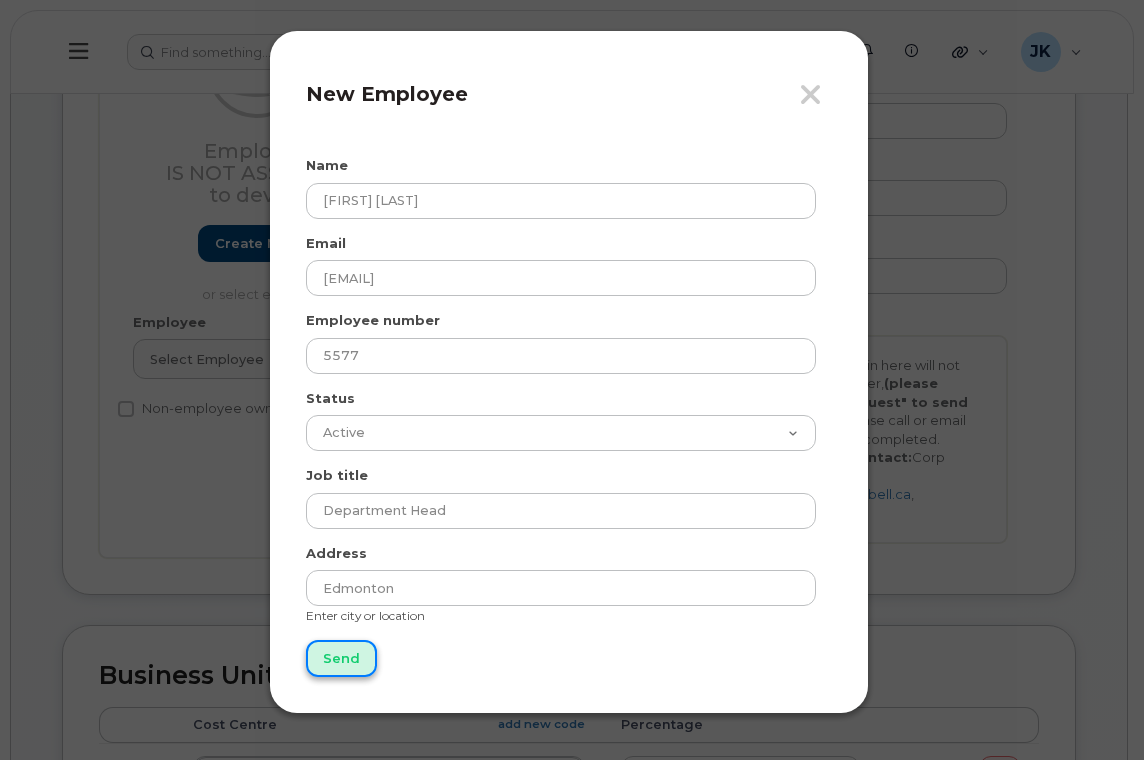 click on "Send" at bounding box center [341, 658] 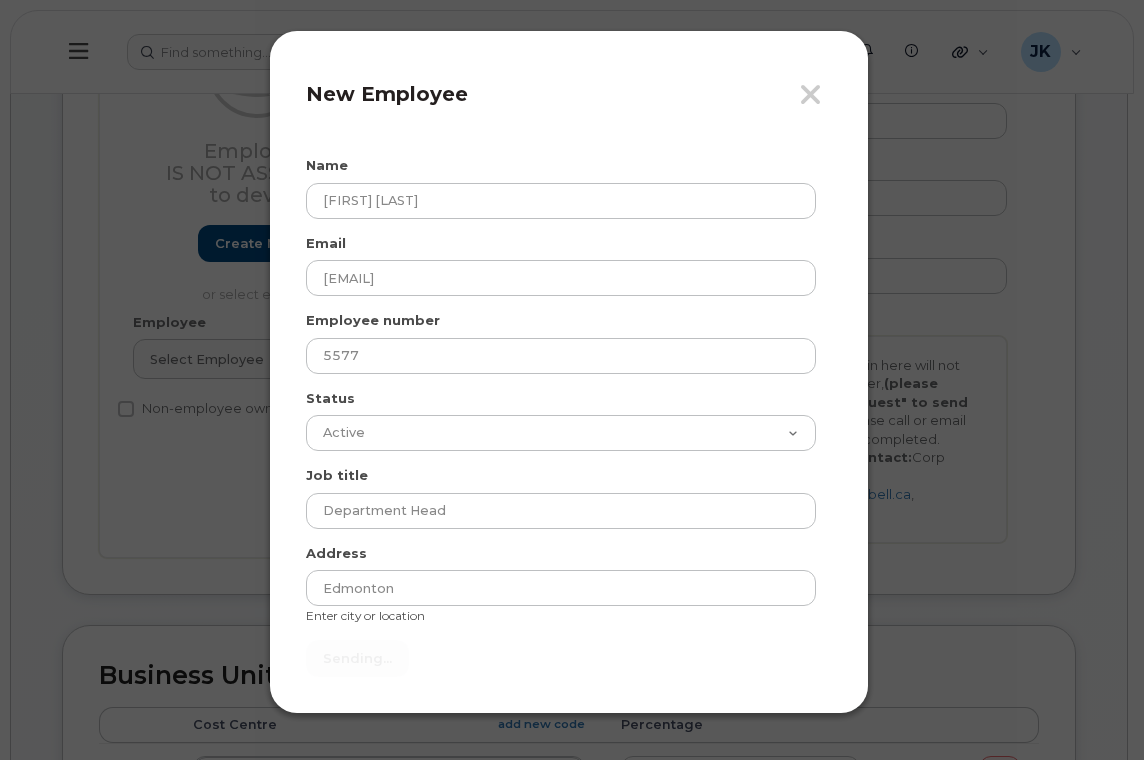 type on "Send" 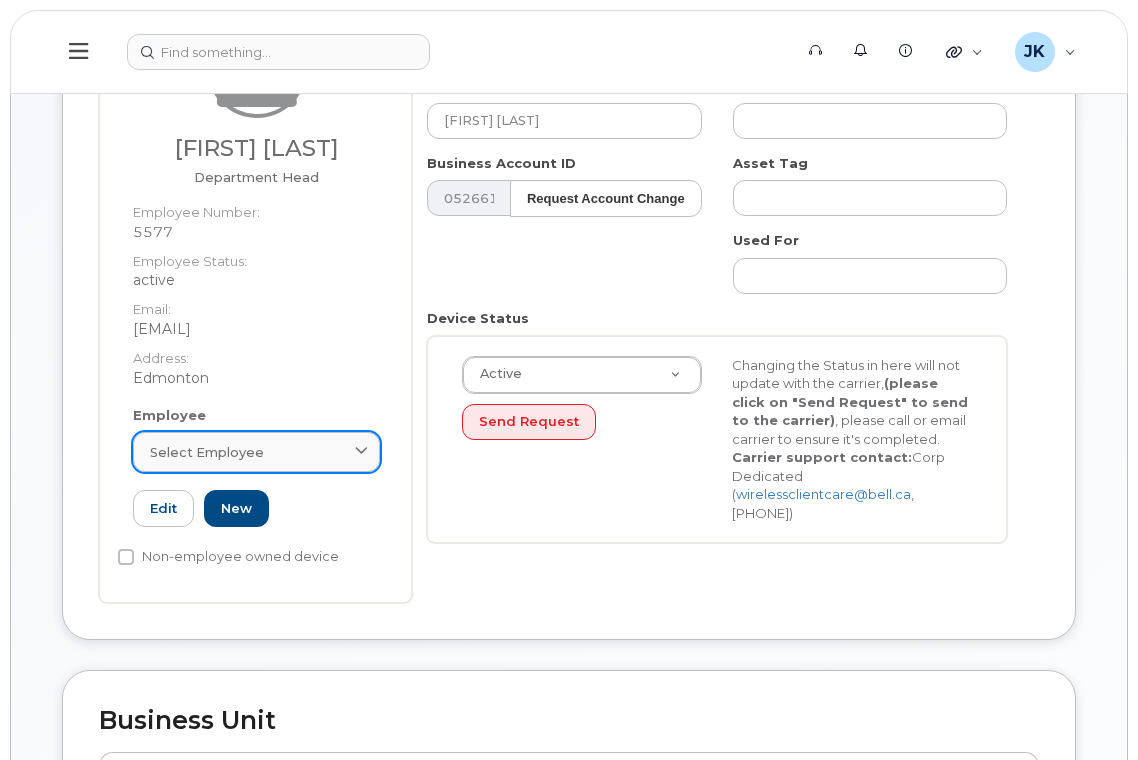 click on "Select employee" 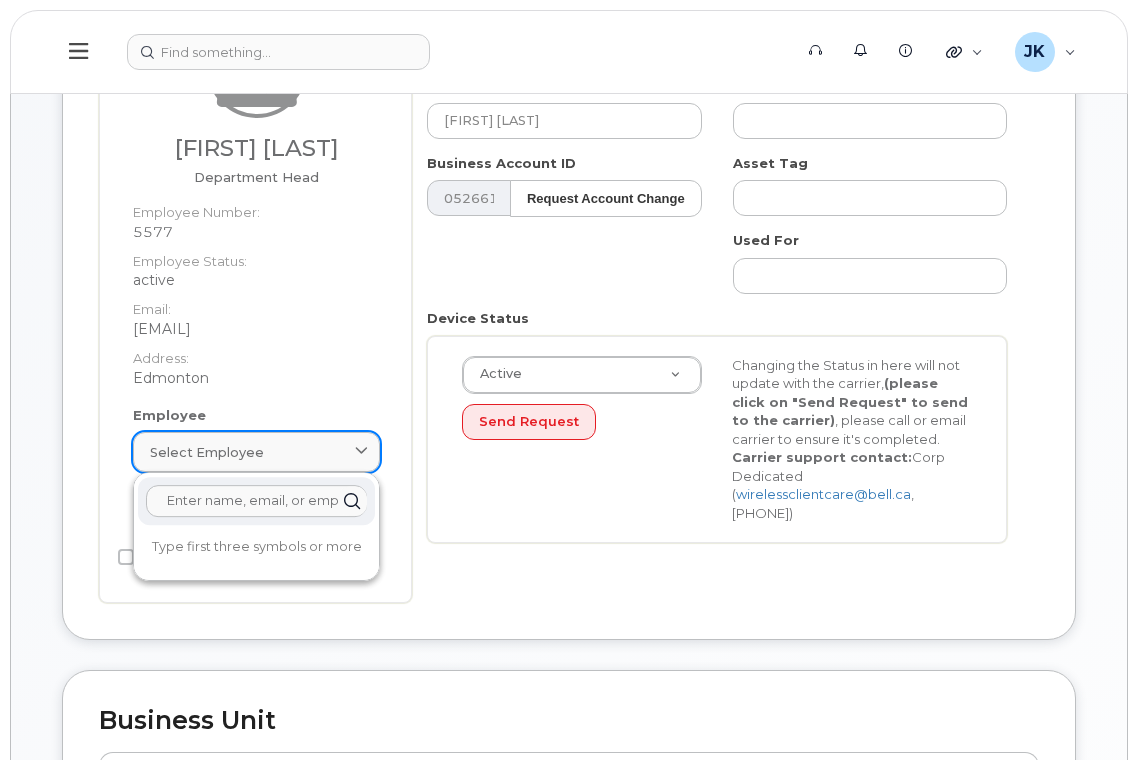 paste on "Brian Kim" 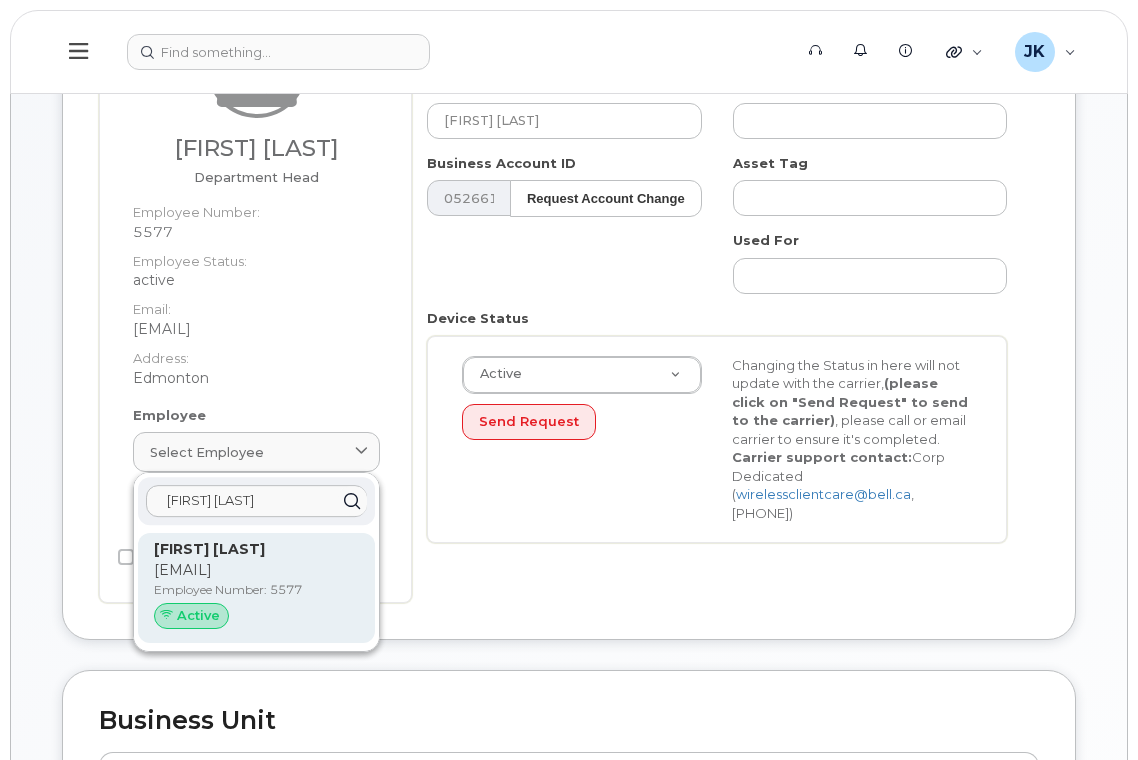 type on "Brian Kim" 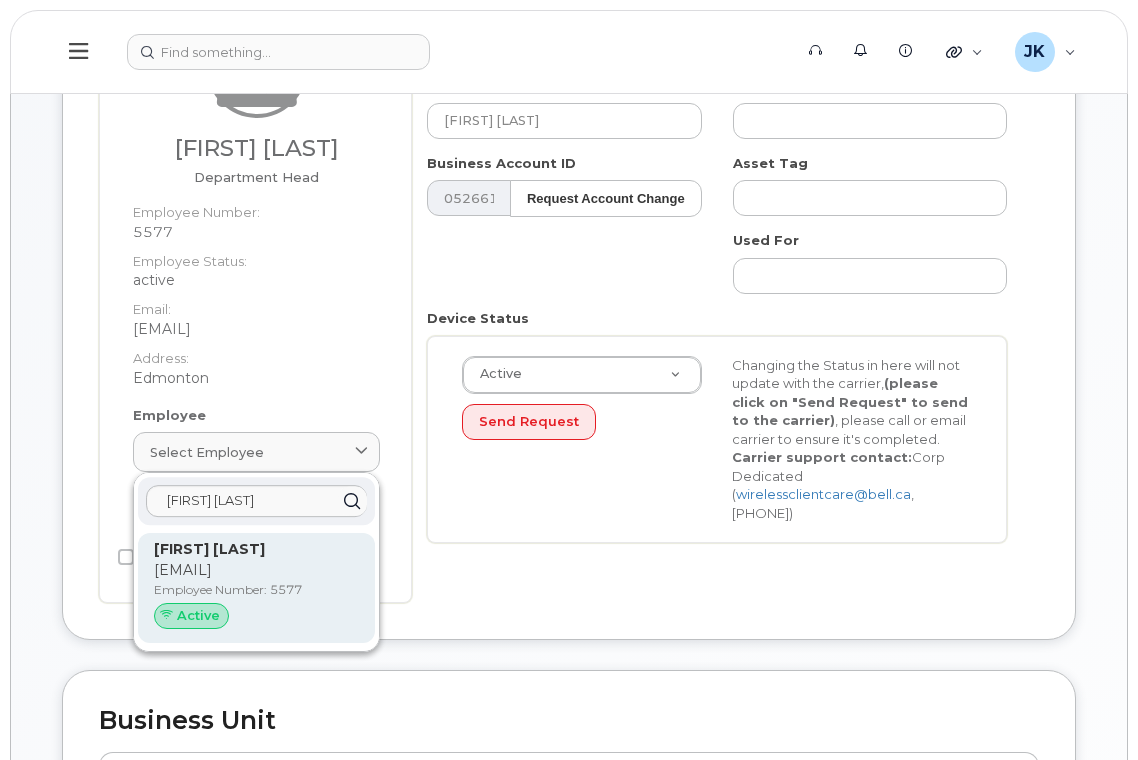 click on "Employee Number: 5577" at bounding box center [256, 590] 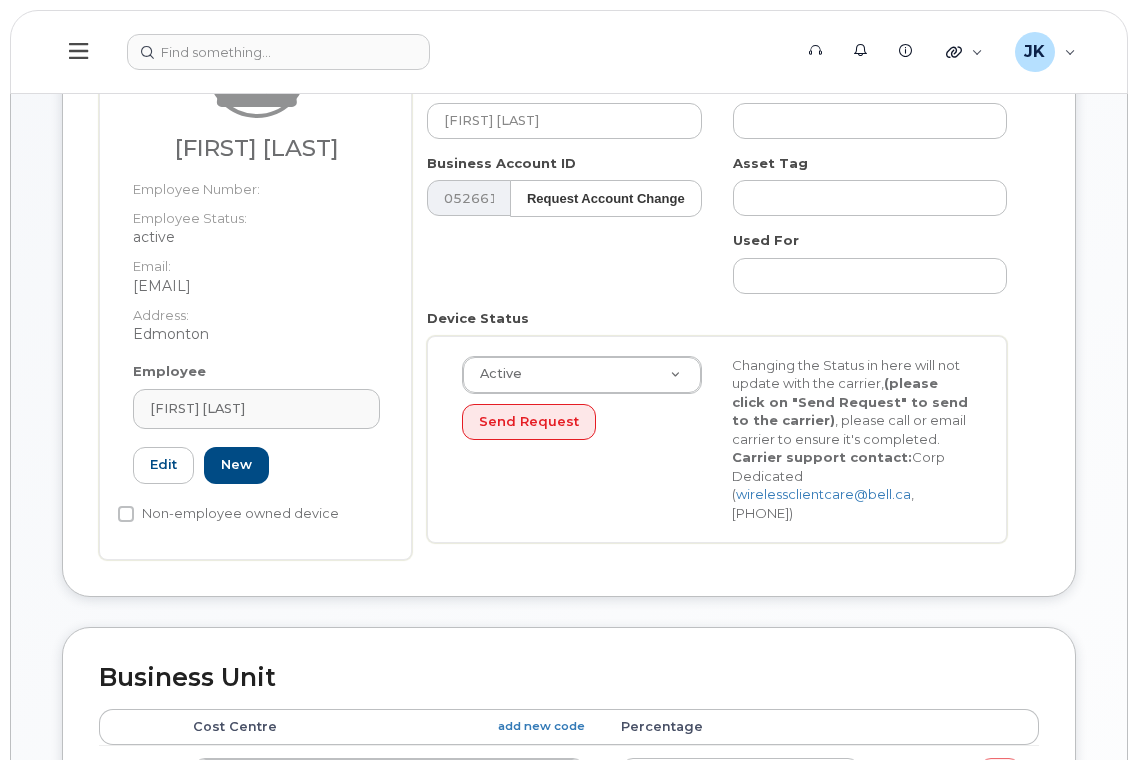 type on "5577" 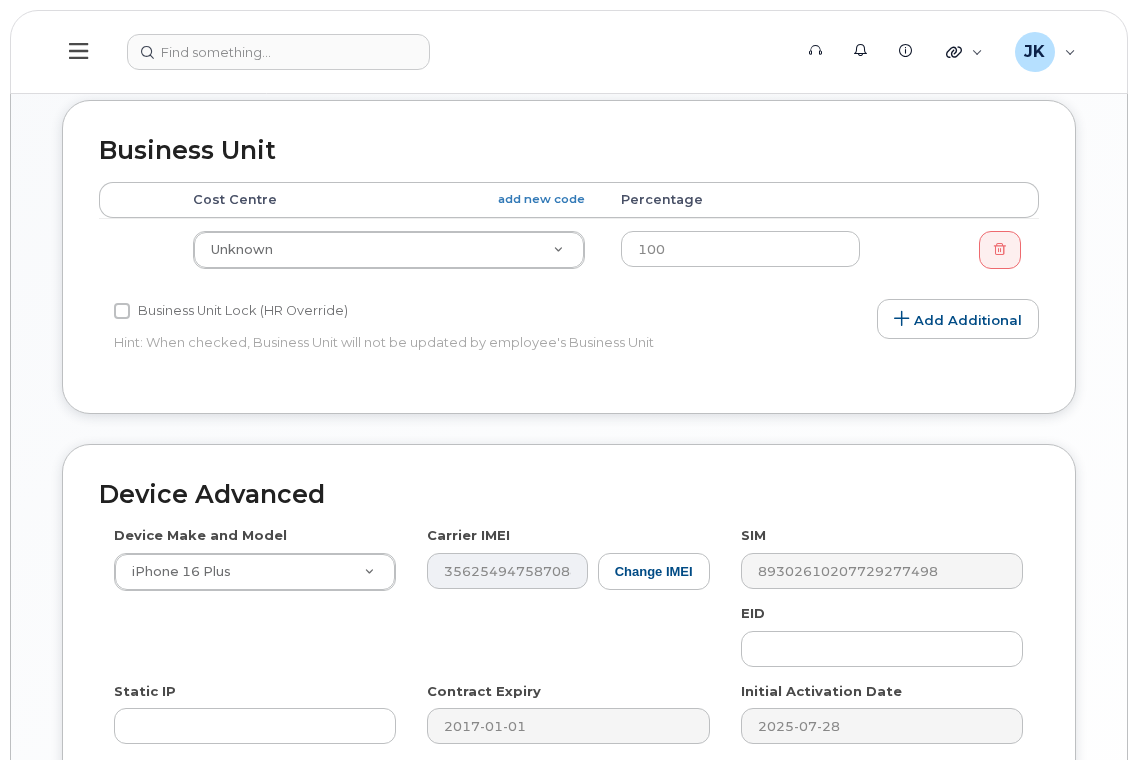 scroll, scrollTop: 667, scrollLeft: 0, axis: vertical 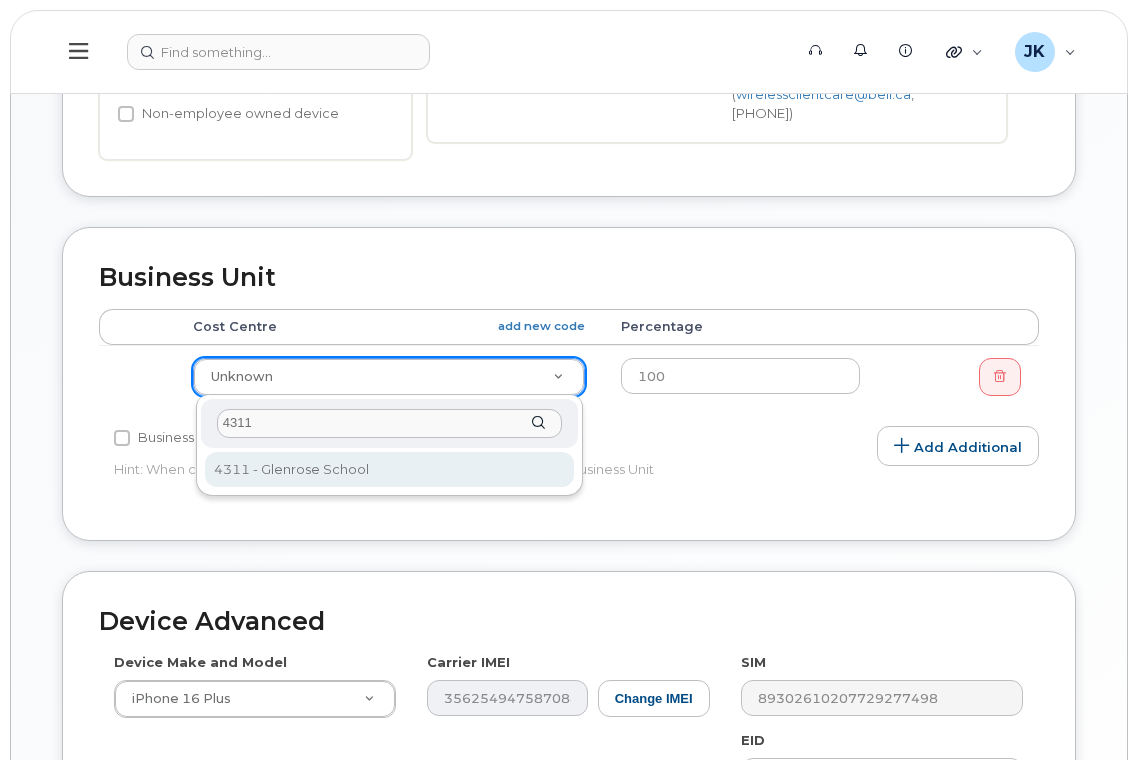 type on "4311" 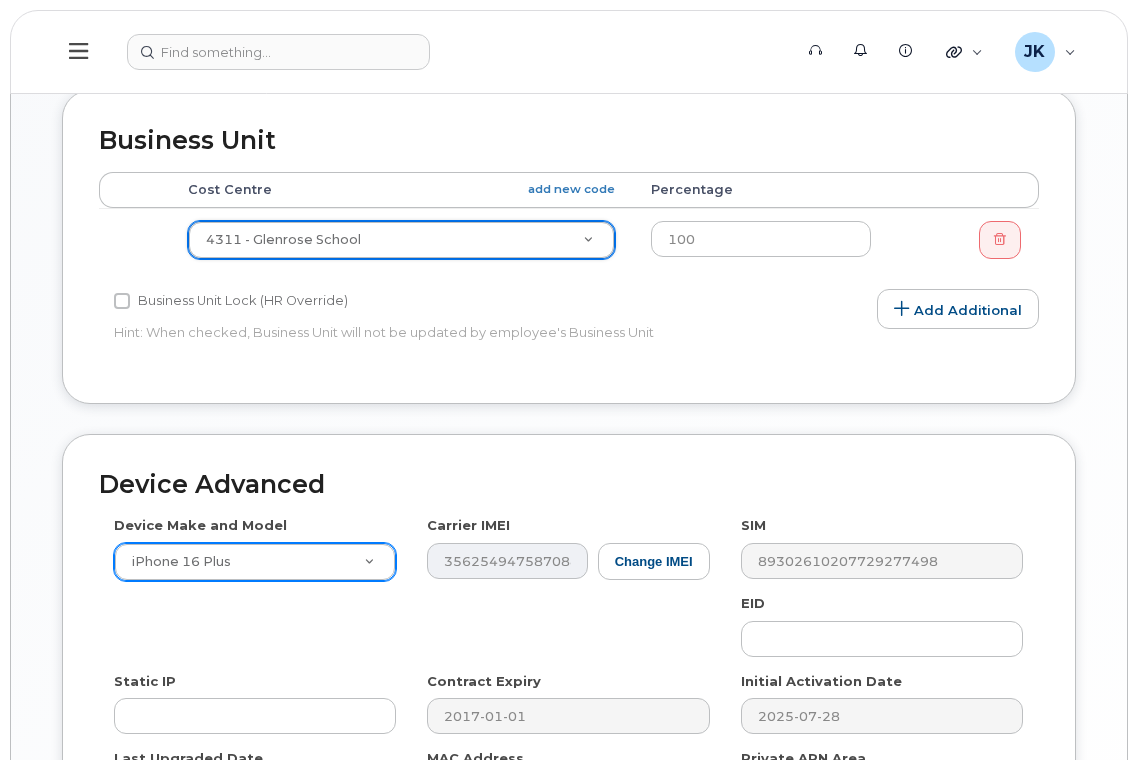 scroll, scrollTop: 1075, scrollLeft: 0, axis: vertical 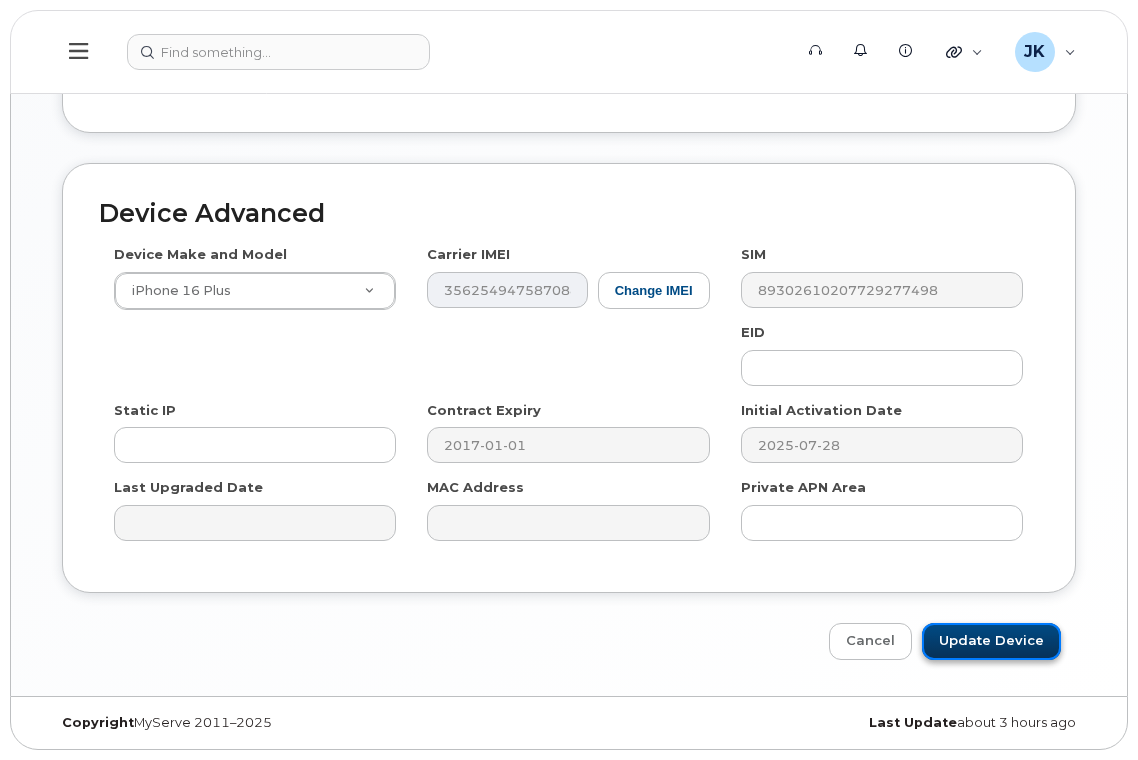 click on "Update Device" at bounding box center (991, 641) 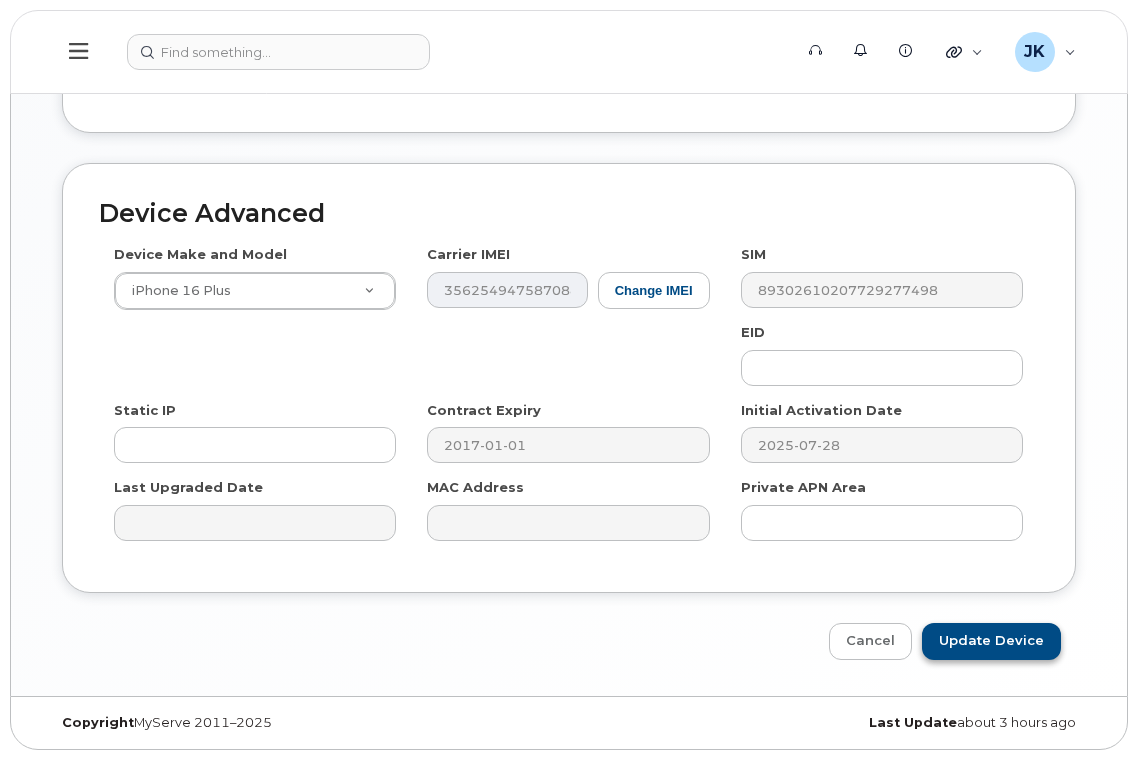 type on "Saving..." 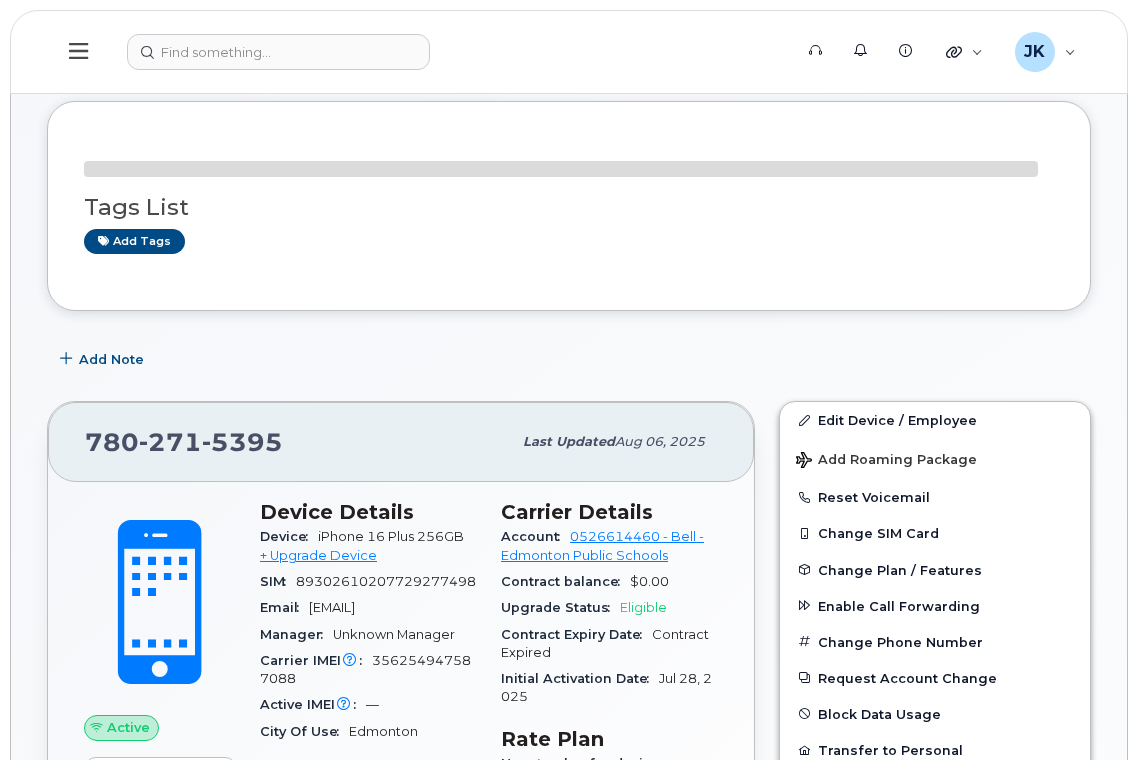scroll, scrollTop: 0, scrollLeft: 0, axis: both 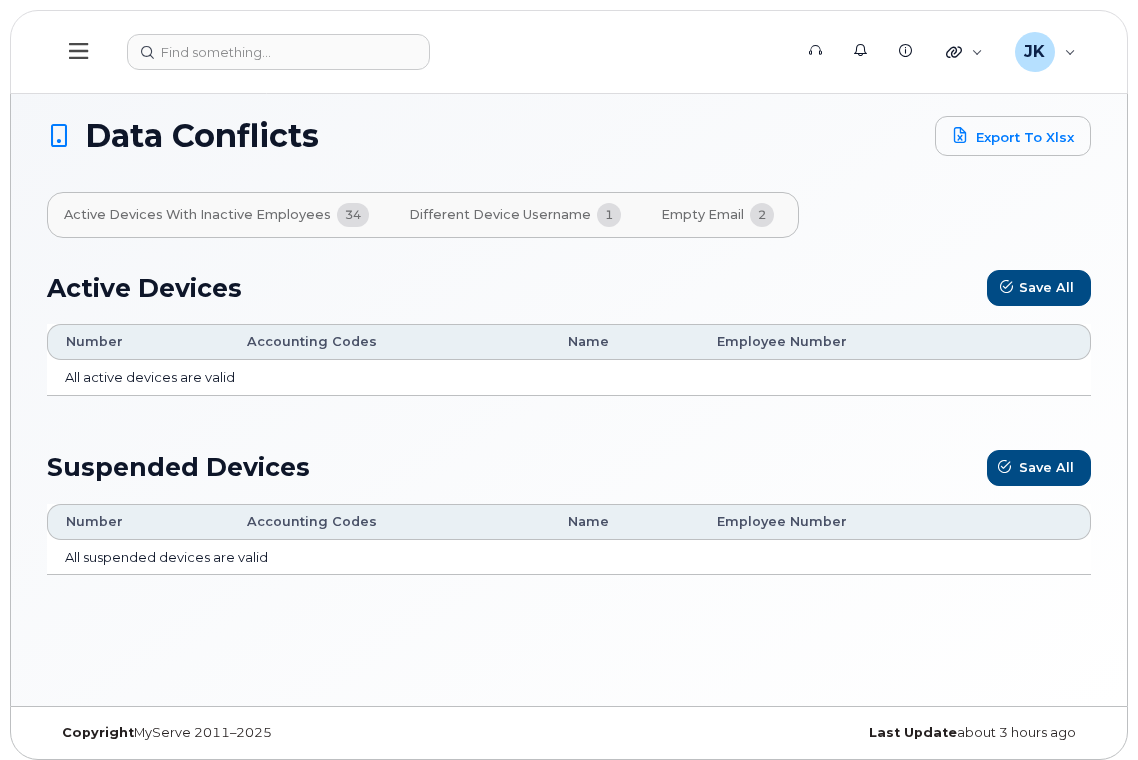click on "Different Device Username" at bounding box center [500, 215] 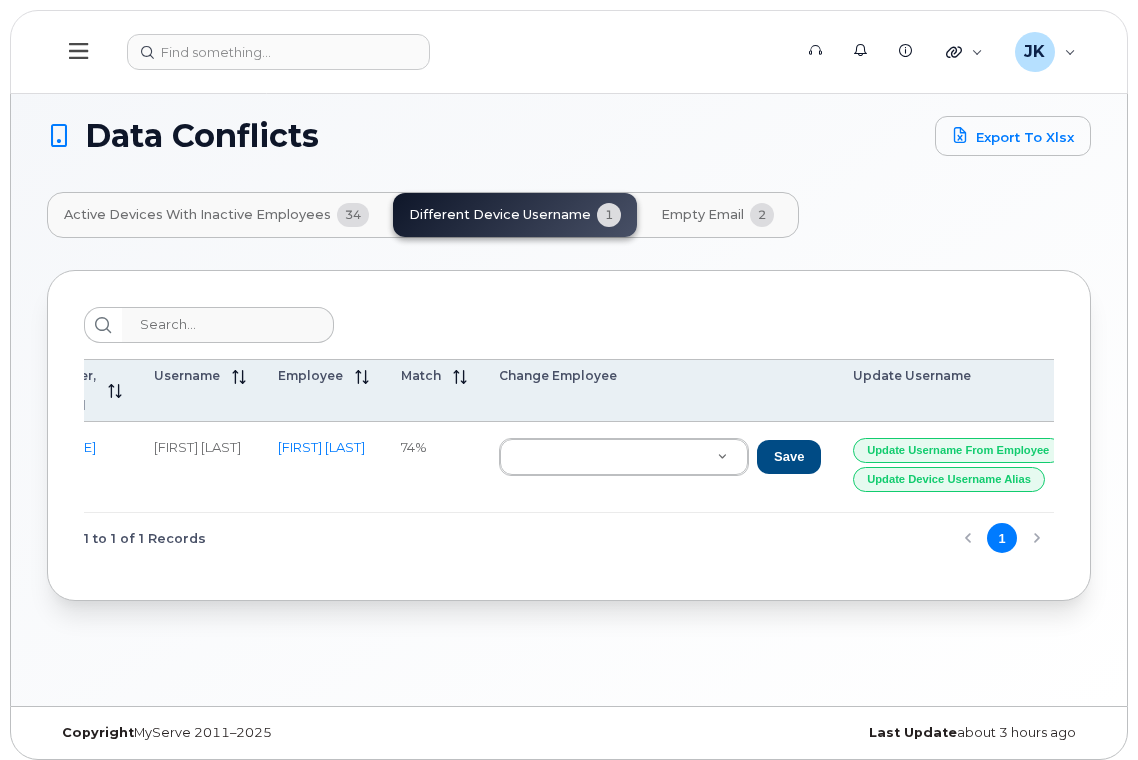 scroll, scrollTop: 0, scrollLeft: 63, axis: horizontal 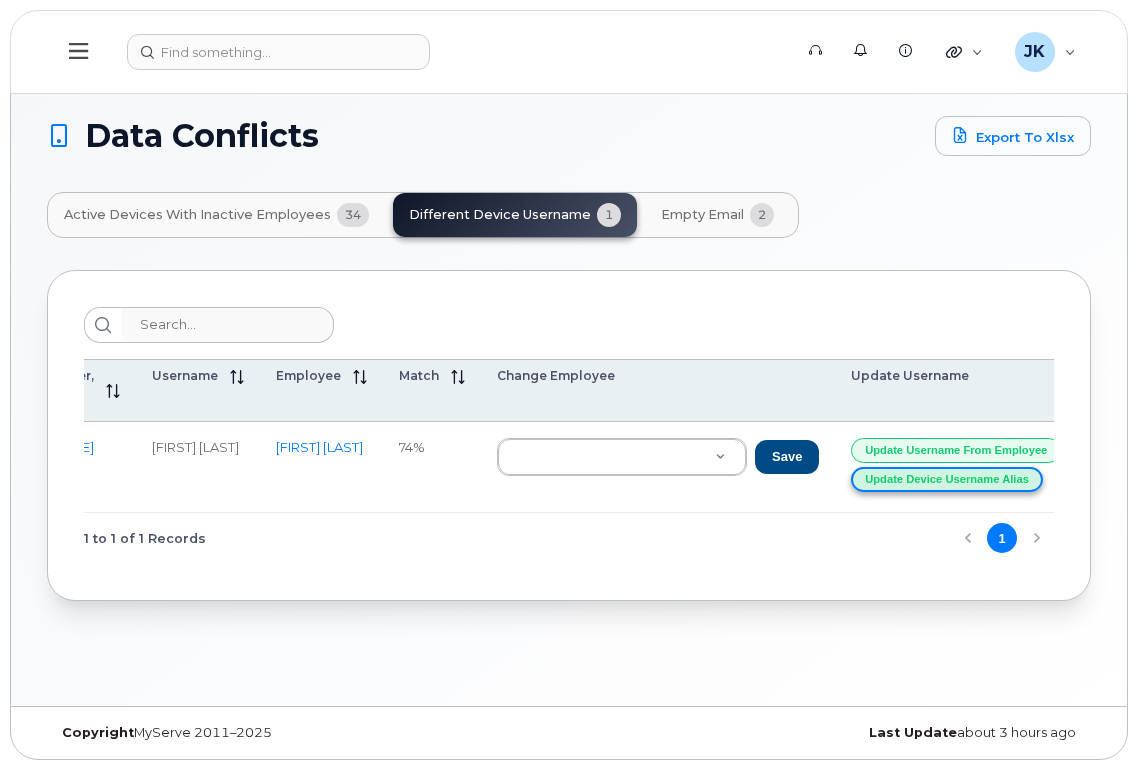 click on "Update Device Username Alias" at bounding box center (946, 479) 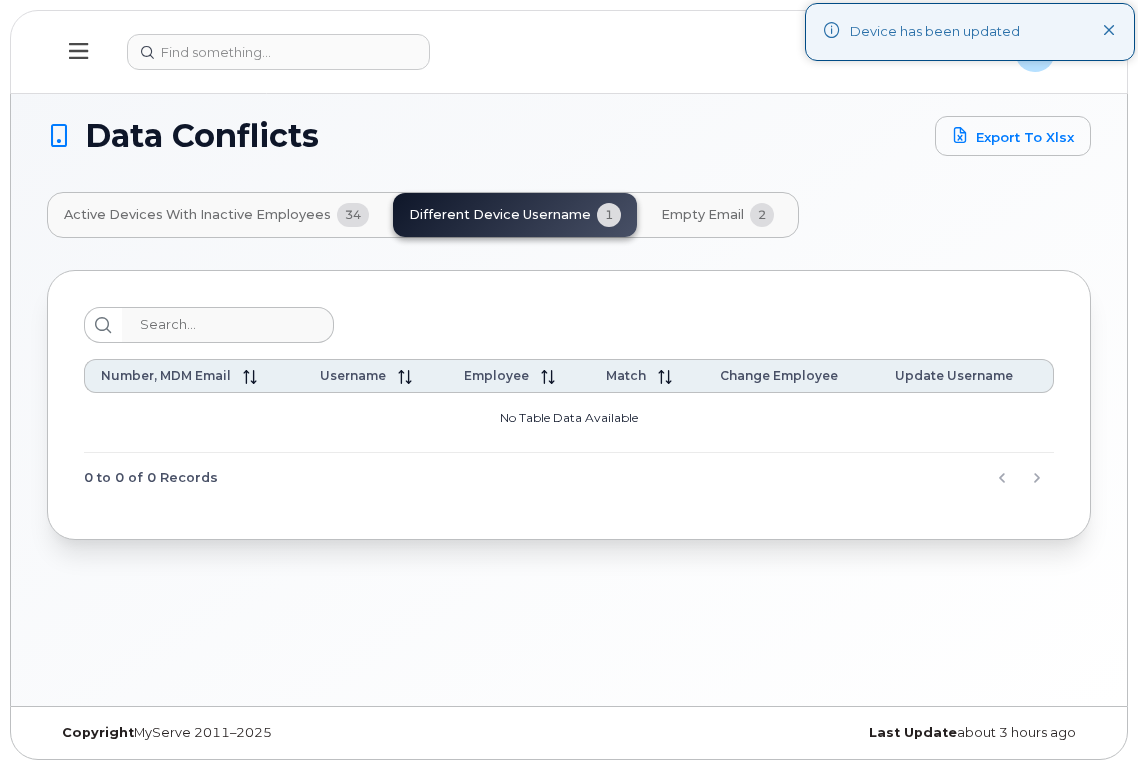scroll, scrollTop: 0, scrollLeft: 0, axis: both 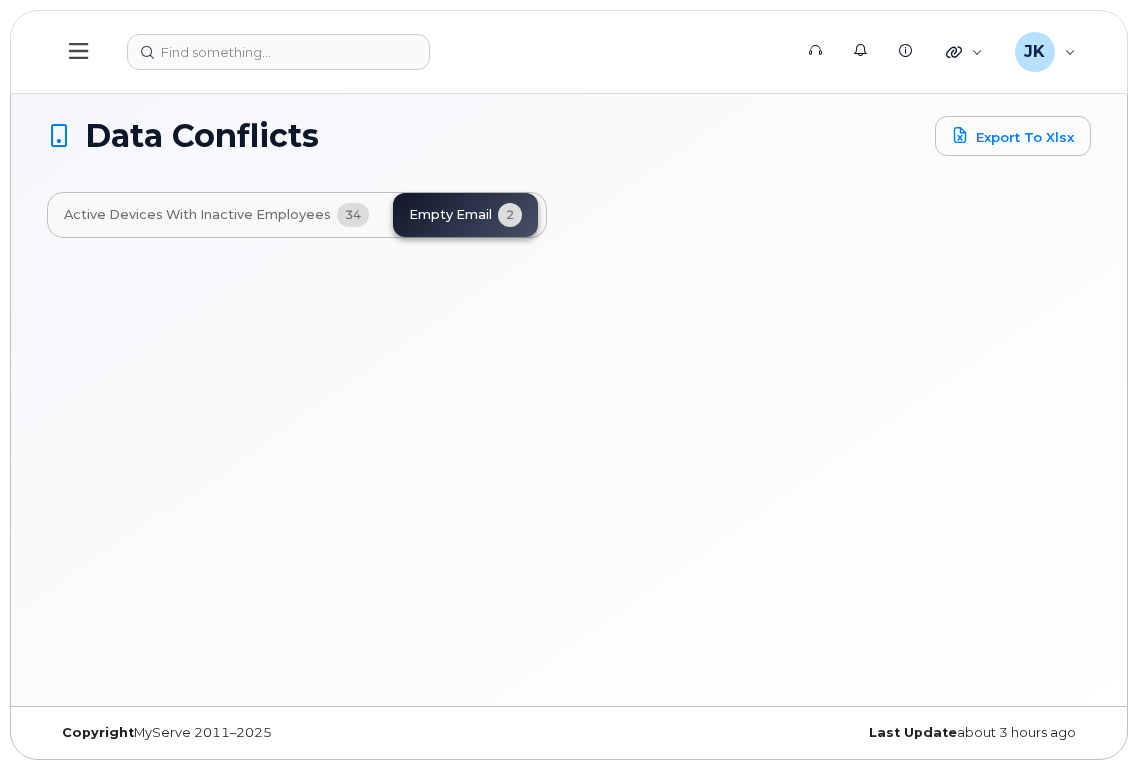 click on "Active Devices with Inactive Employees 34 Empty Email 2" at bounding box center [297, 215] 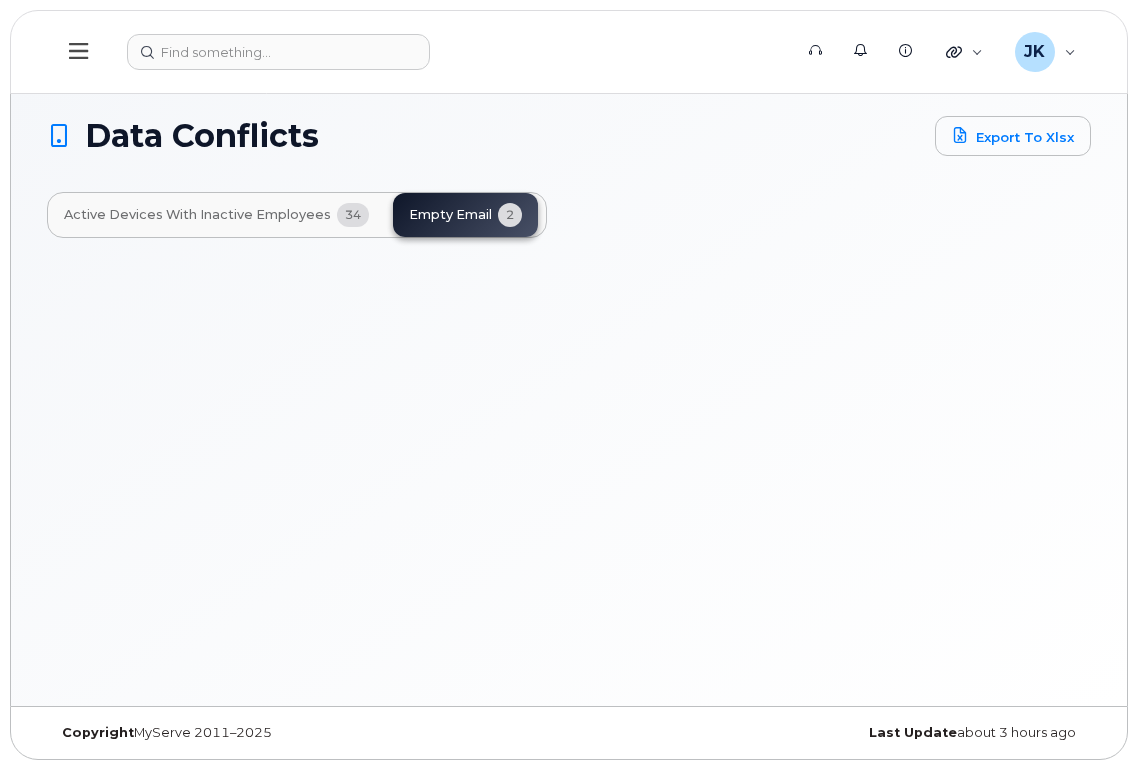 click on "Active Devices with Inactive Employees" at bounding box center (197, 215) 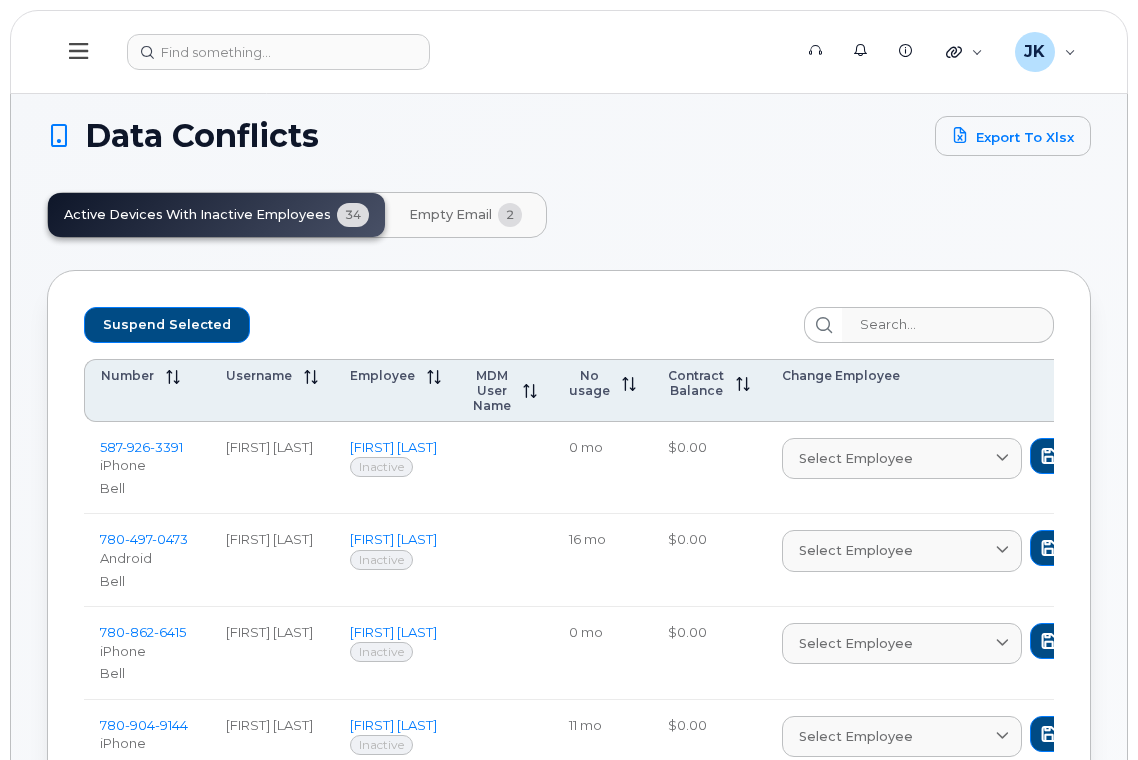 click on "Empty Email" at bounding box center (450, 215) 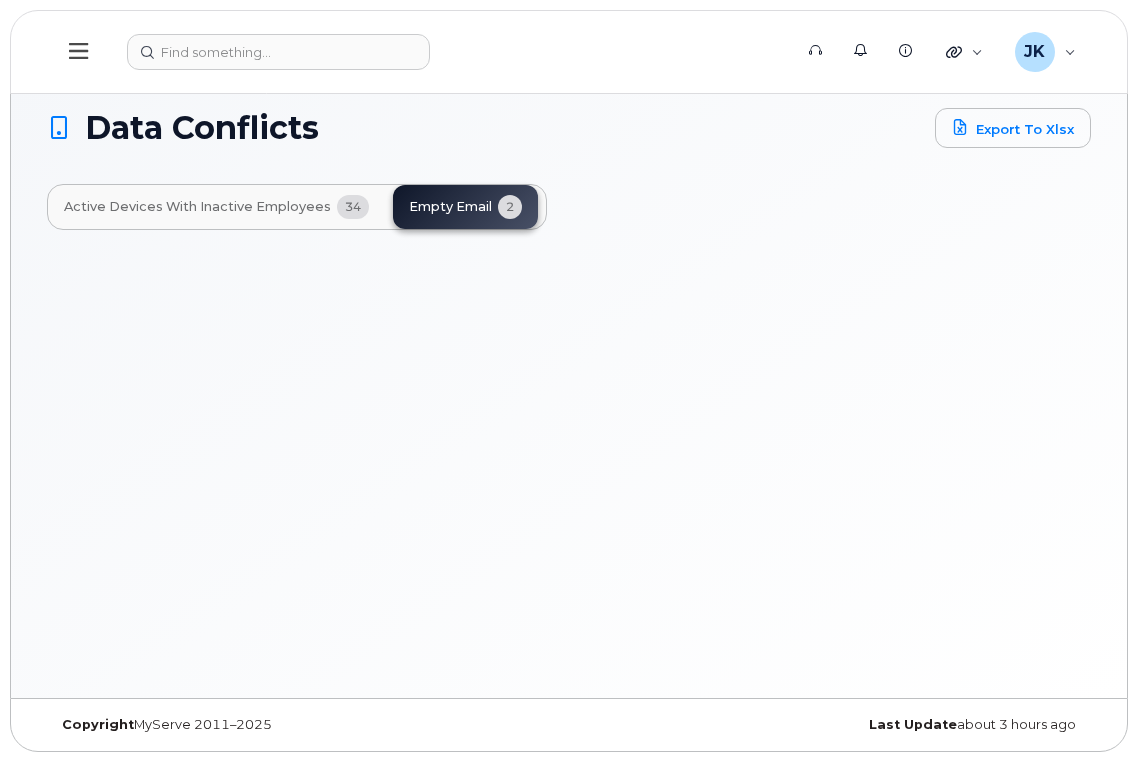 scroll, scrollTop: 10, scrollLeft: 0, axis: vertical 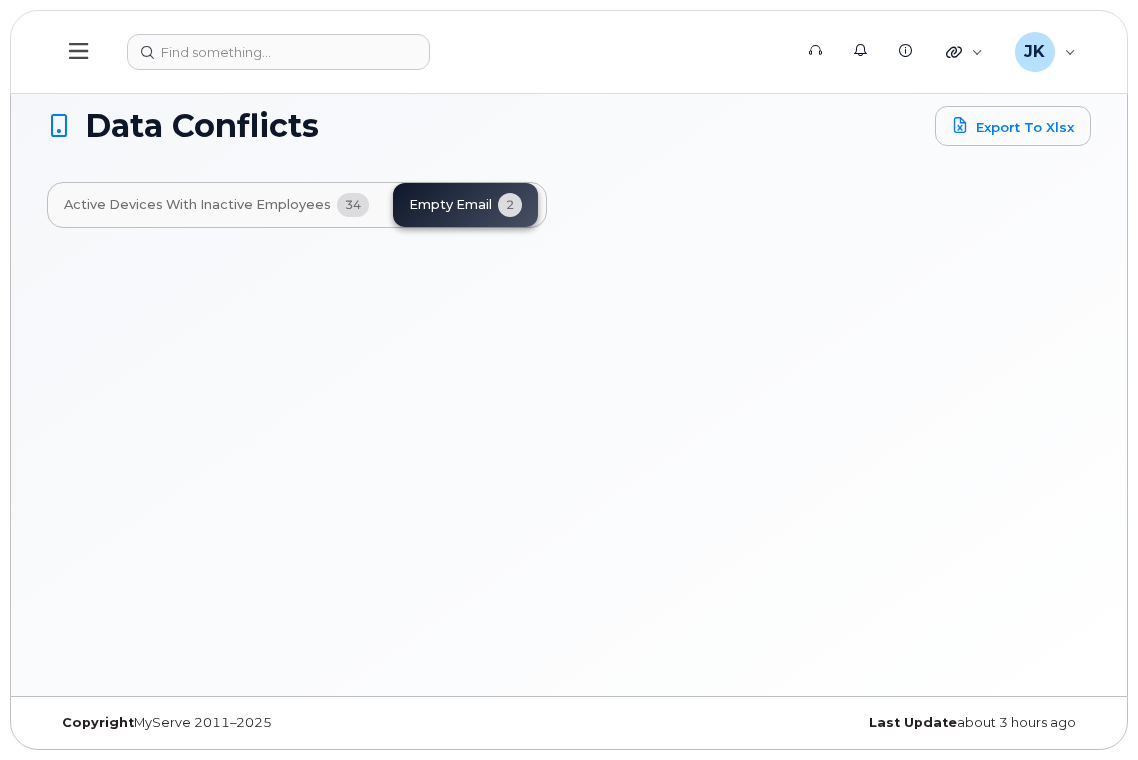 click on "Active Devices with Inactive Employees 34 Empty Email 2" at bounding box center (297, 205) 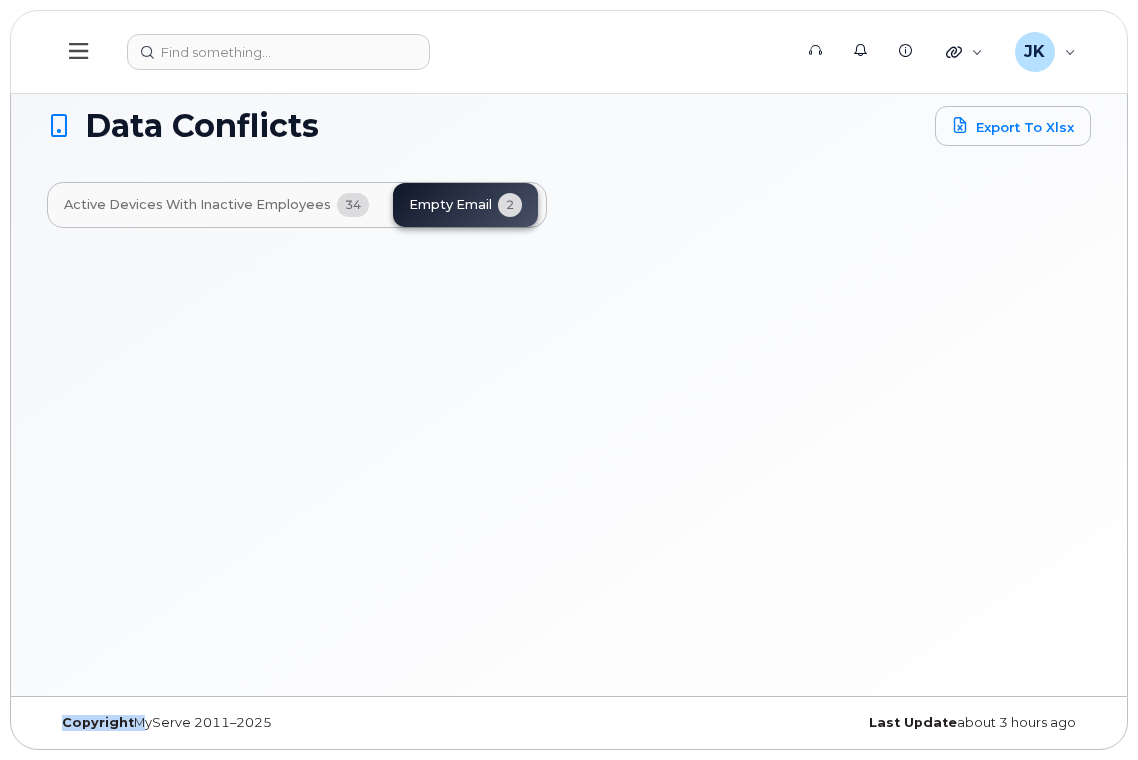 click on "Active Devices with Inactive Employees 34 Empty Email 2" at bounding box center (297, 205) 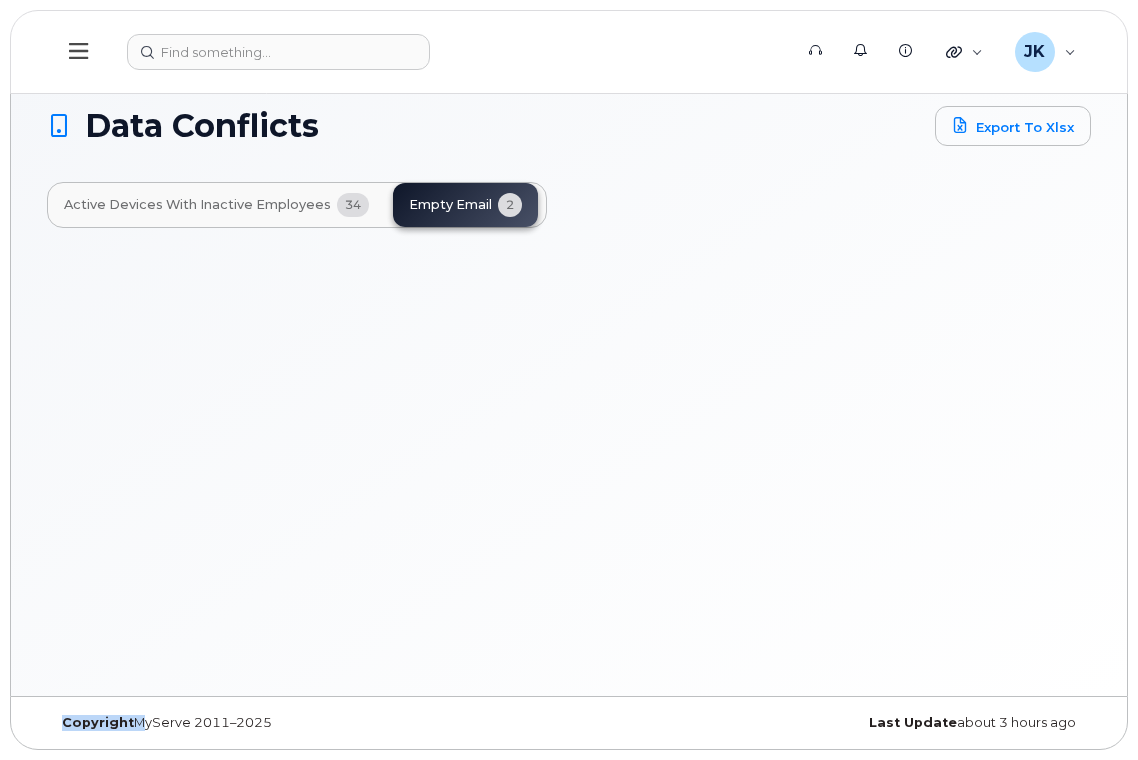 click on "Active Devices with Inactive Employees" at bounding box center [197, 205] 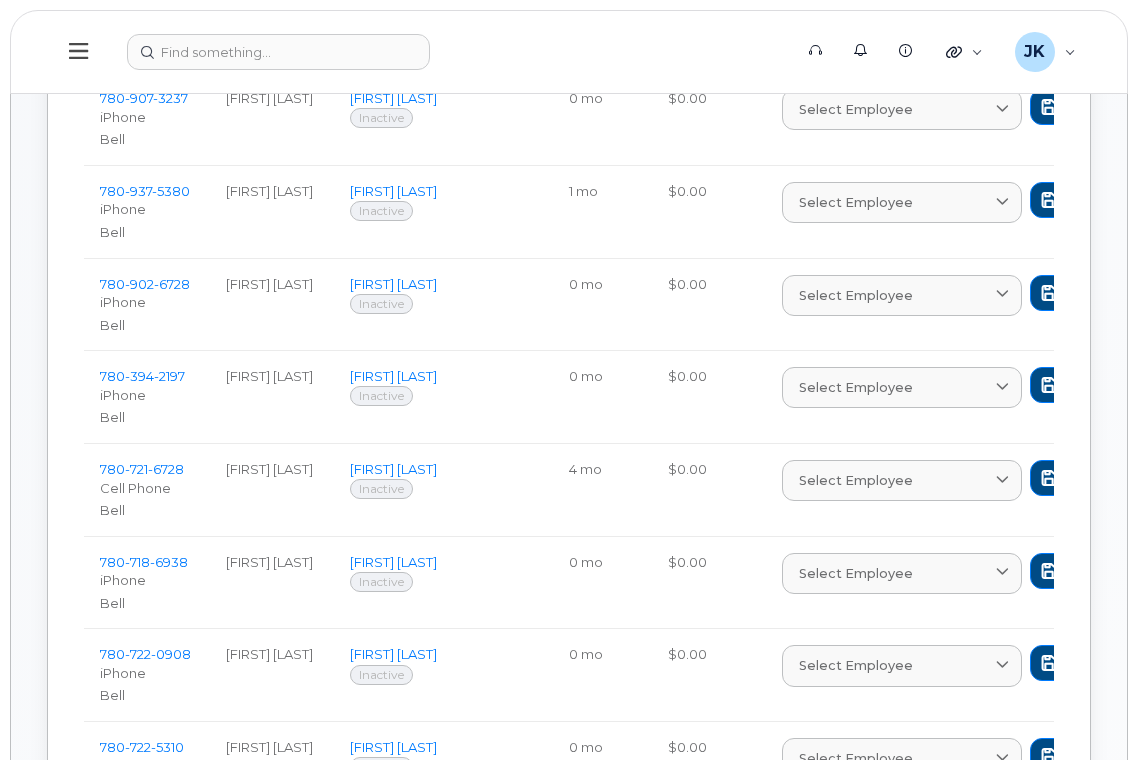 scroll, scrollTop: 90, scrollLeft: 0, axis: vertical 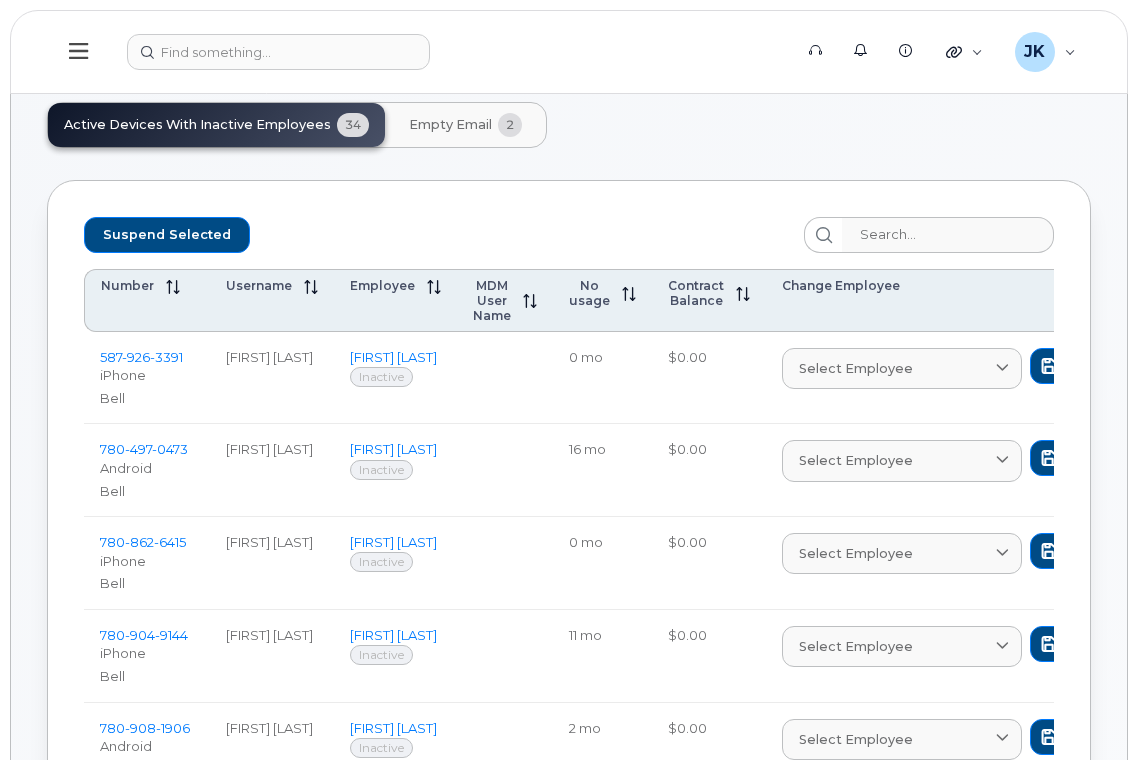 click on "Empty Email" at bounding box center [450, 125] 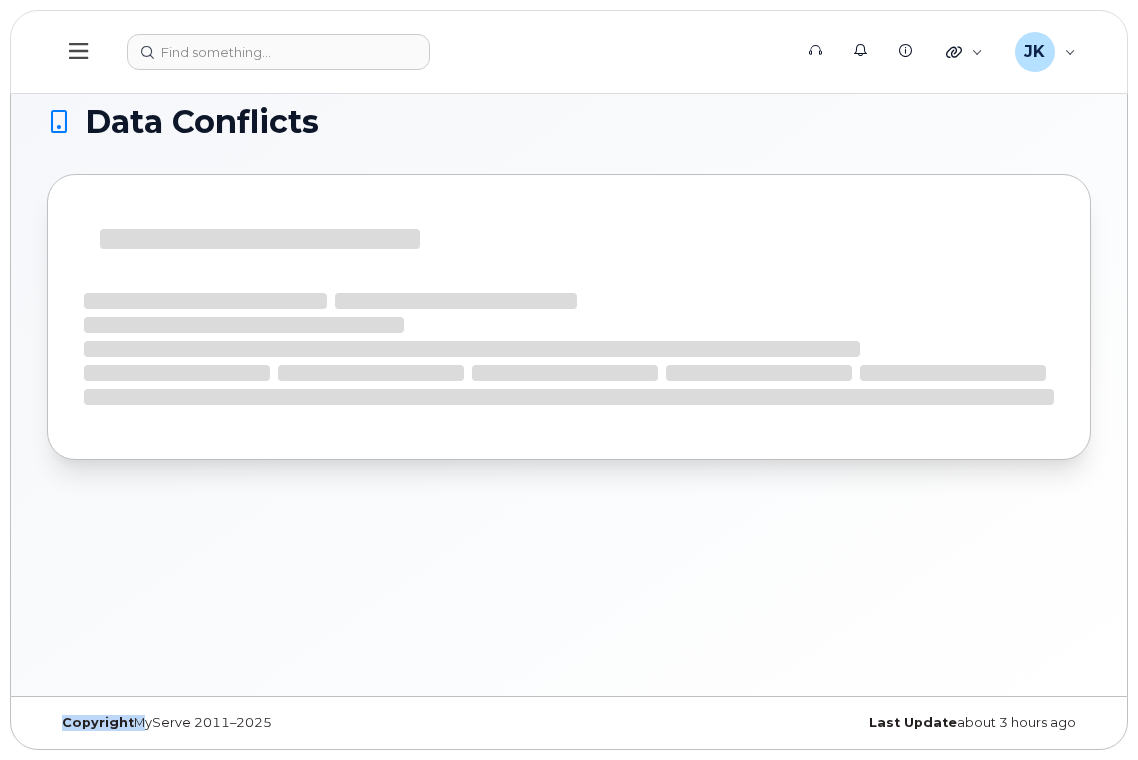 scroll, scrollTop: 0, scrollLeft: 0, axis: both 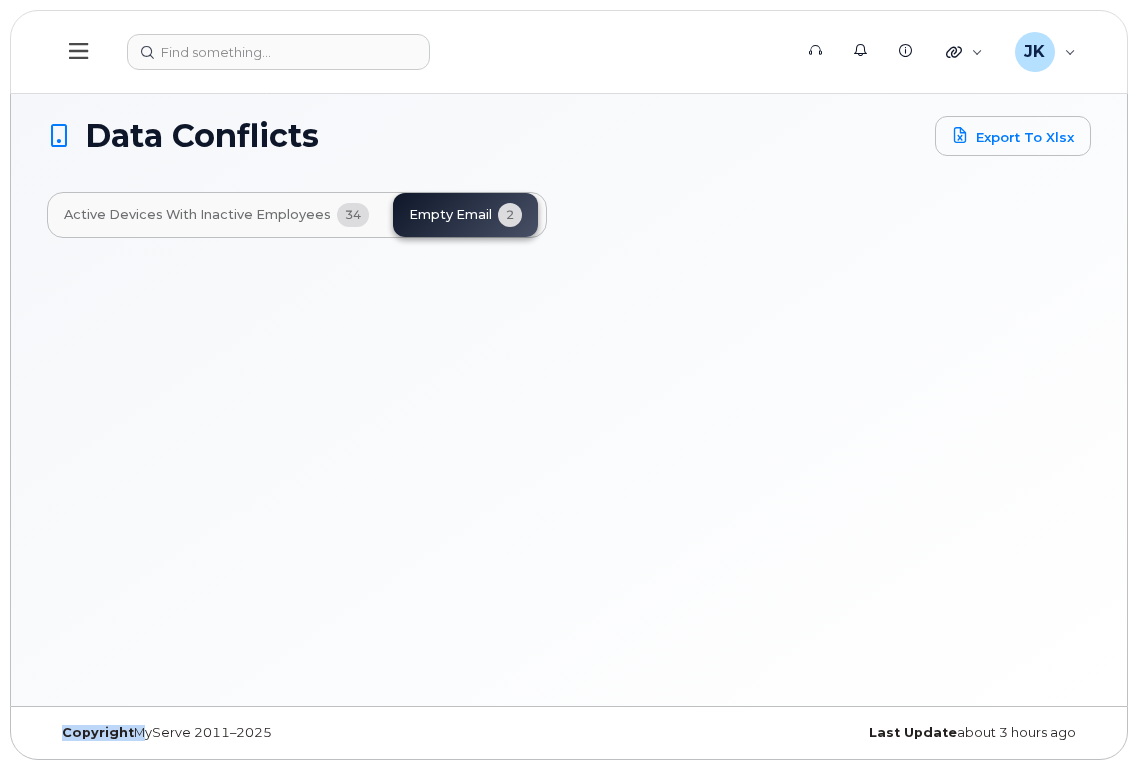 click 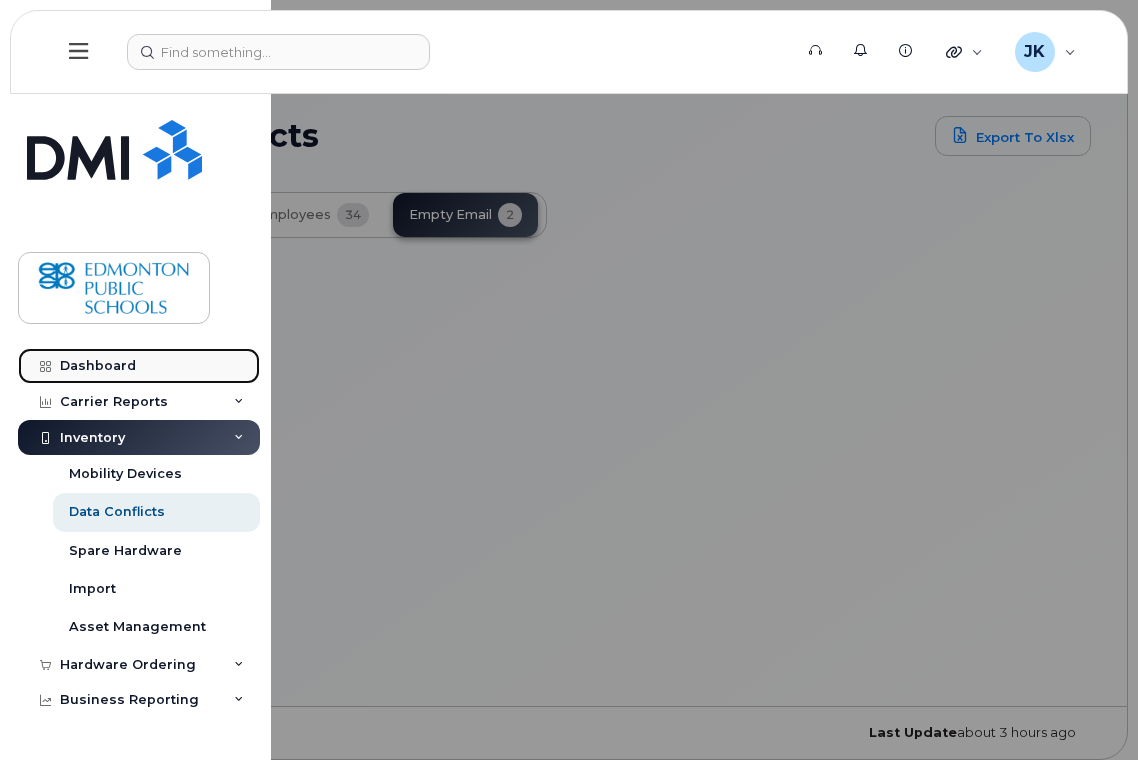 click on "Dashboard" at bounding box center [98, 366] 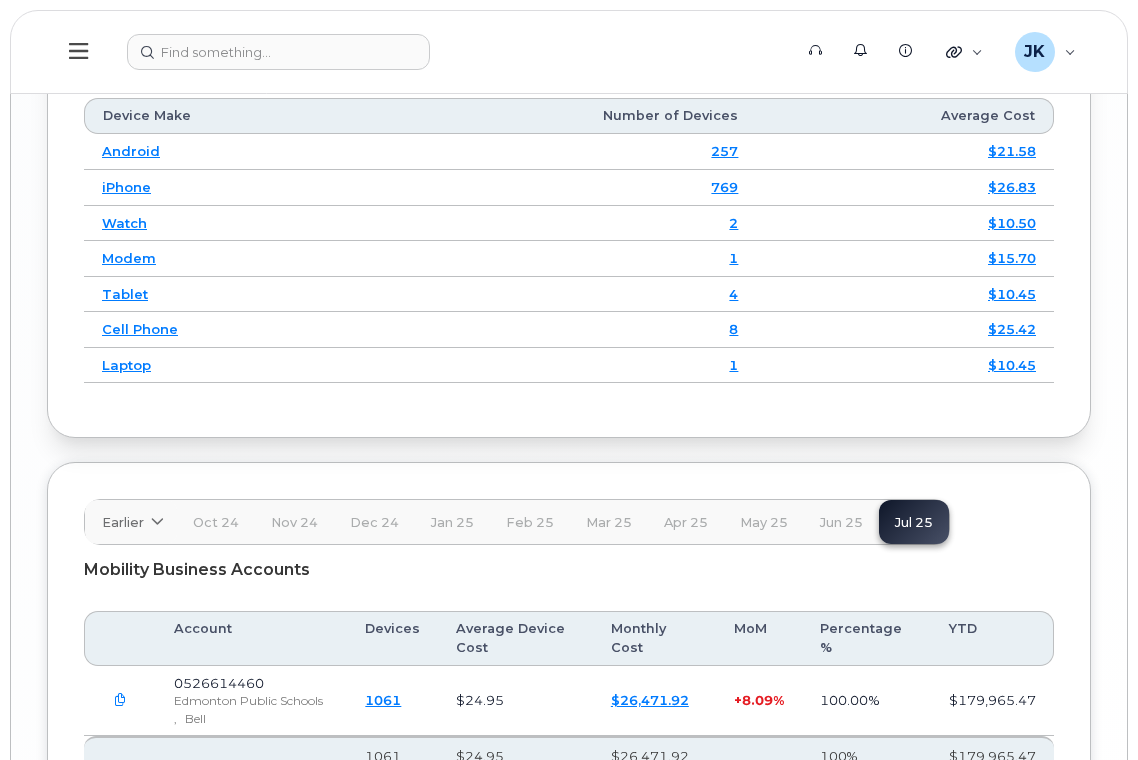 scroll, scrollTop: 3218, scrollLeft: 0, axis: vertical 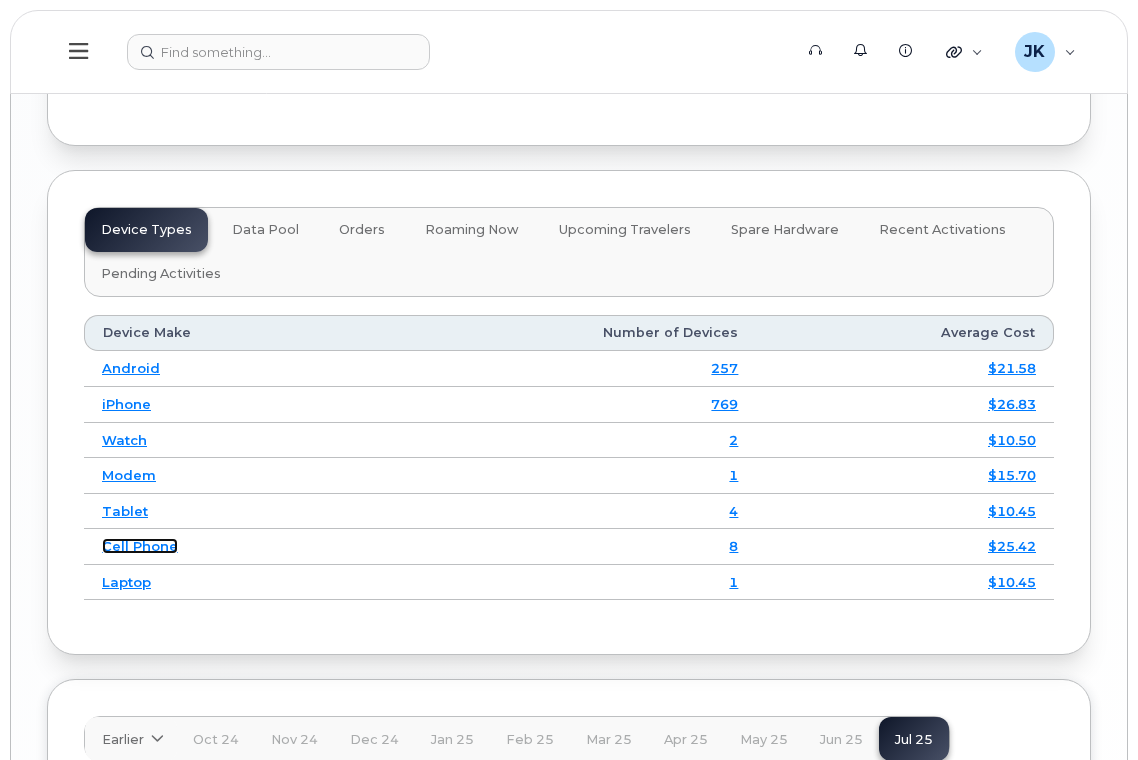 click on "Cell Phone" at bounding box center (140, 546) 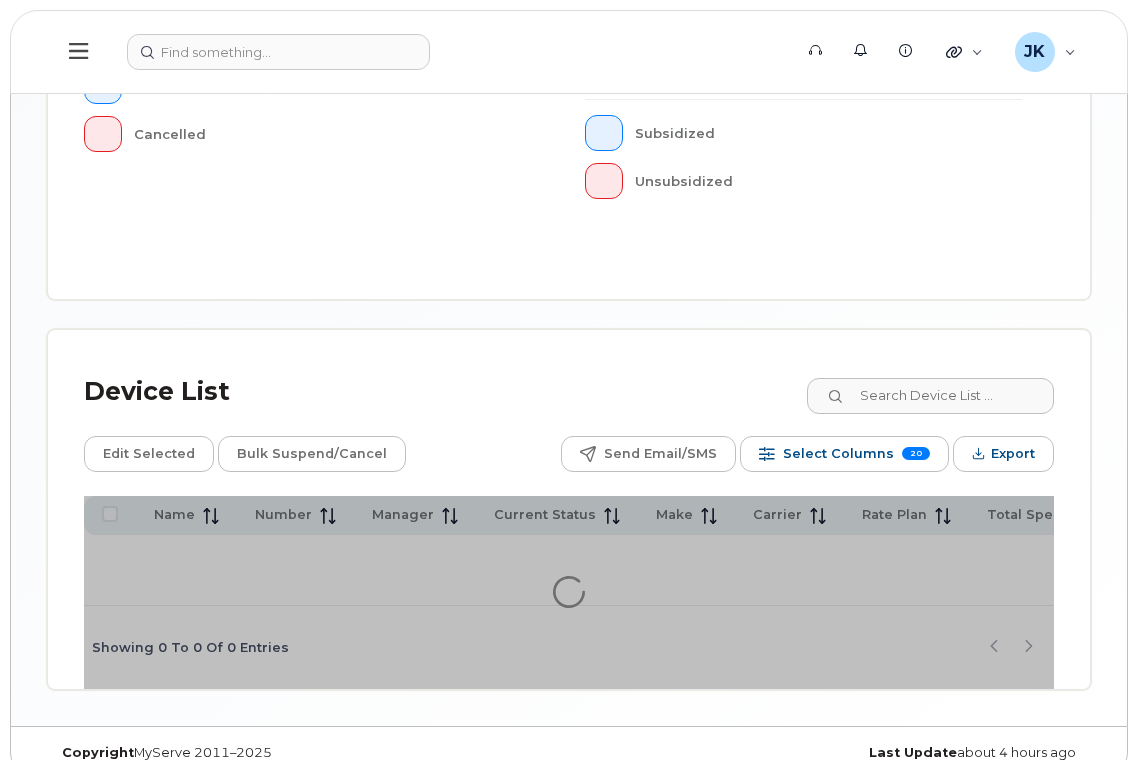 scroll, scrollTop: 838, scrollLeft: 0, axis: vertical 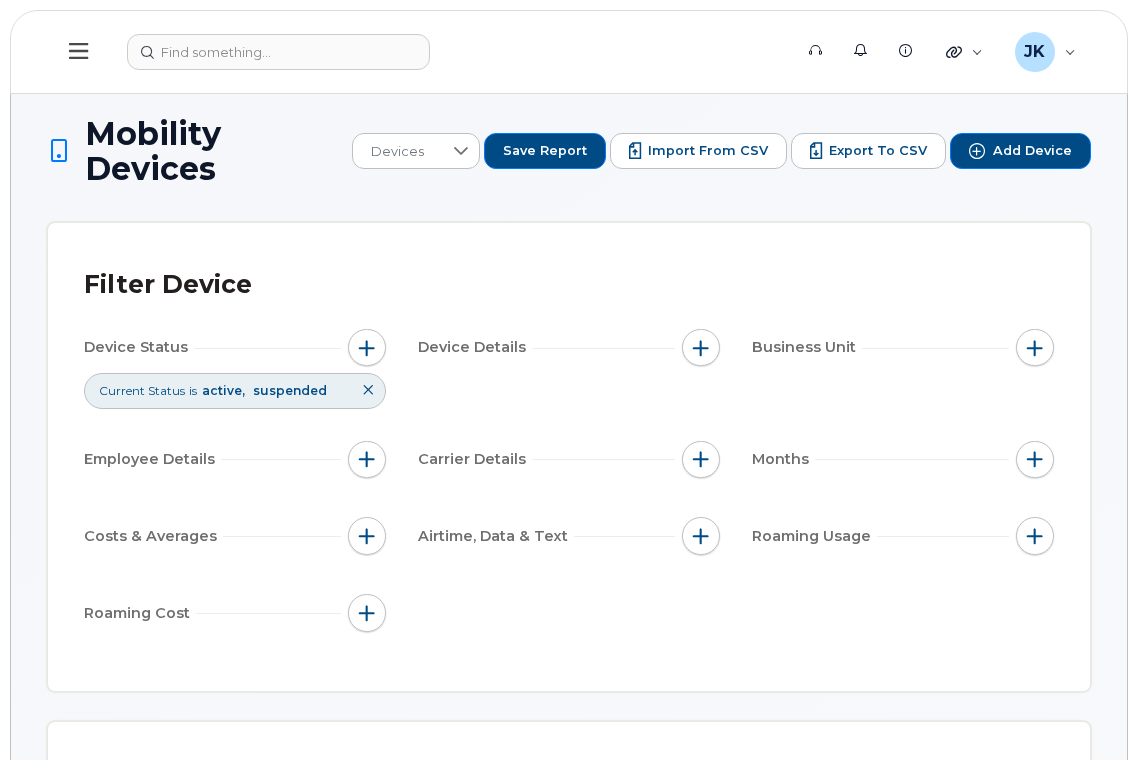 click 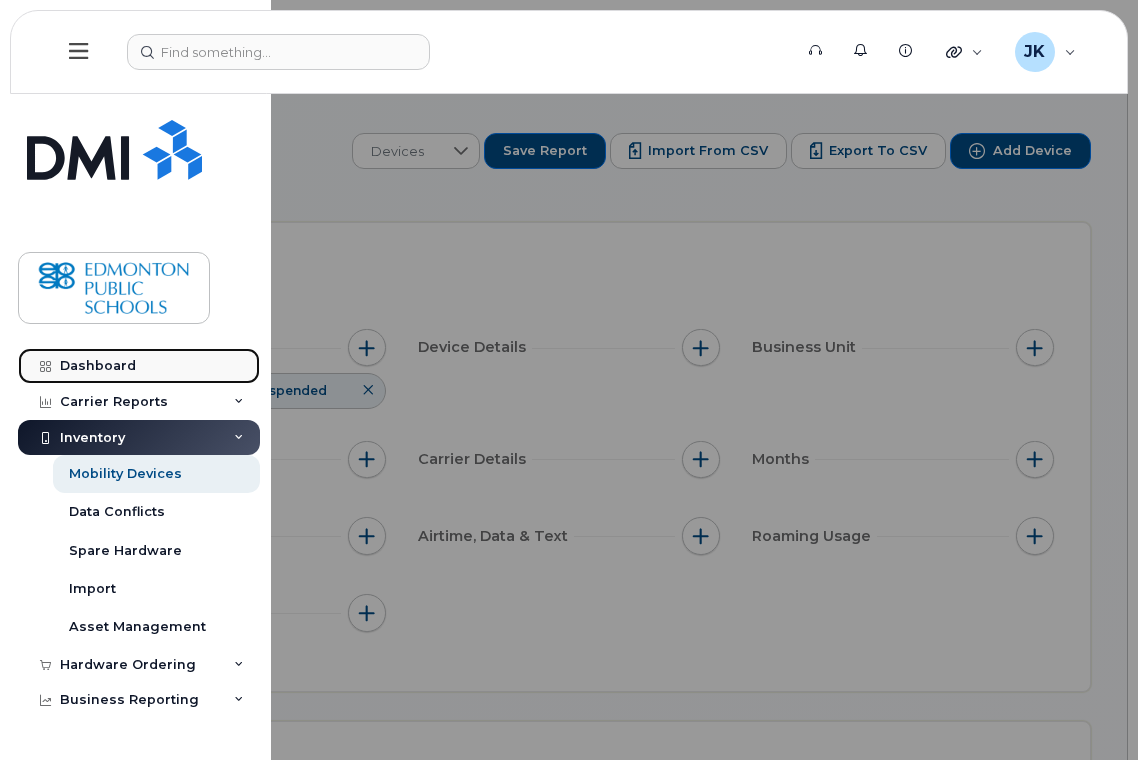 click on "Dashboard" at bounding box center [139, 366] 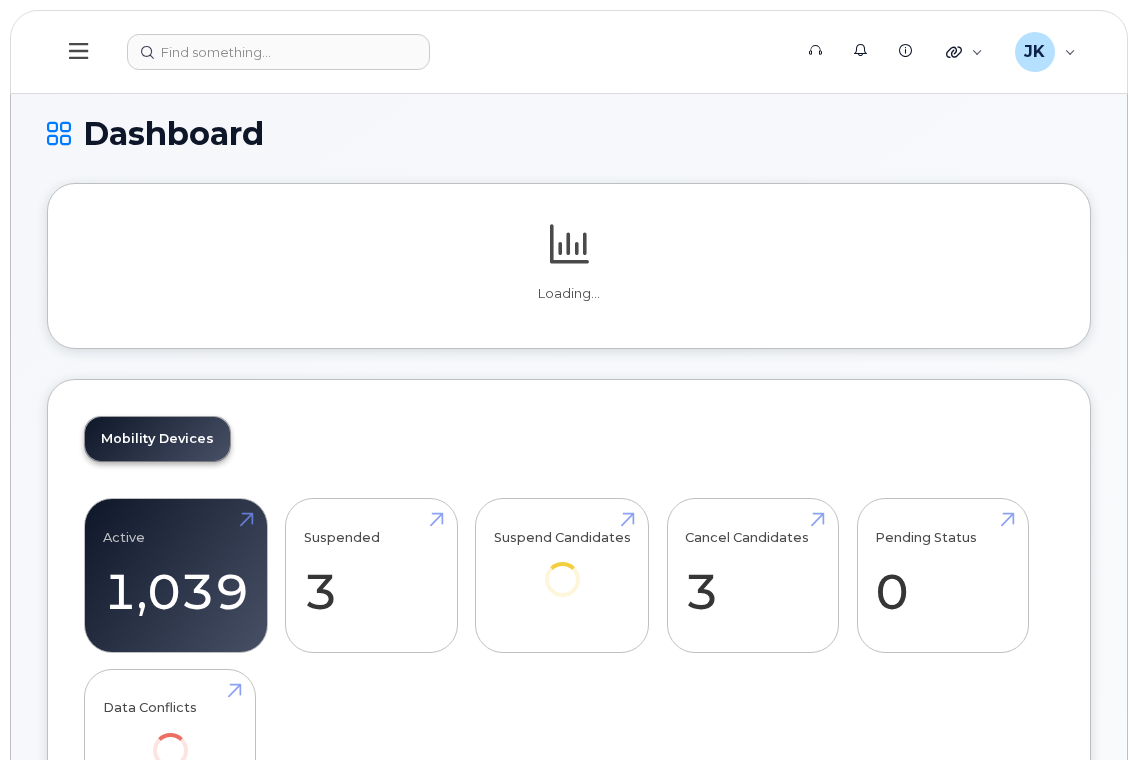 scroll, scrollTop: 0, scrollLeft: 0, axis: both 